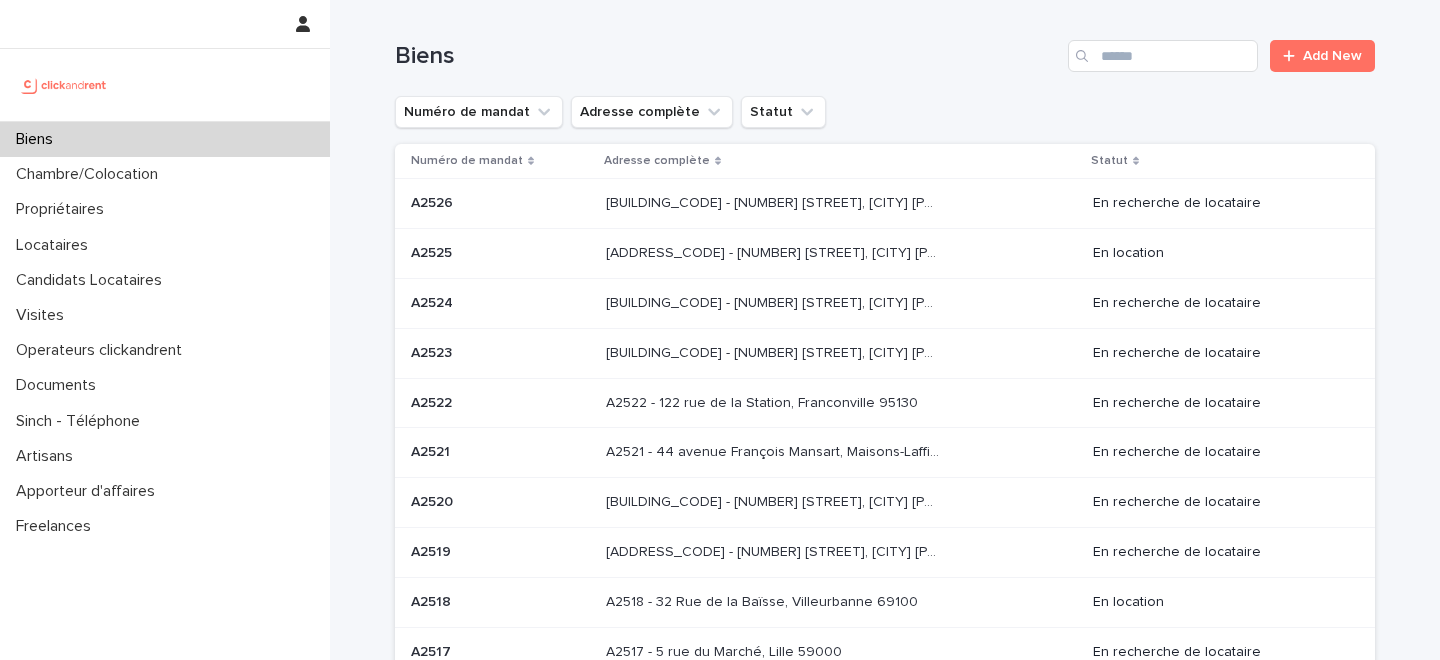 drag, startPoint x: 0, startPoint y: 0, endPoint x: 241, endPoint y: 112, distance: 265.75363 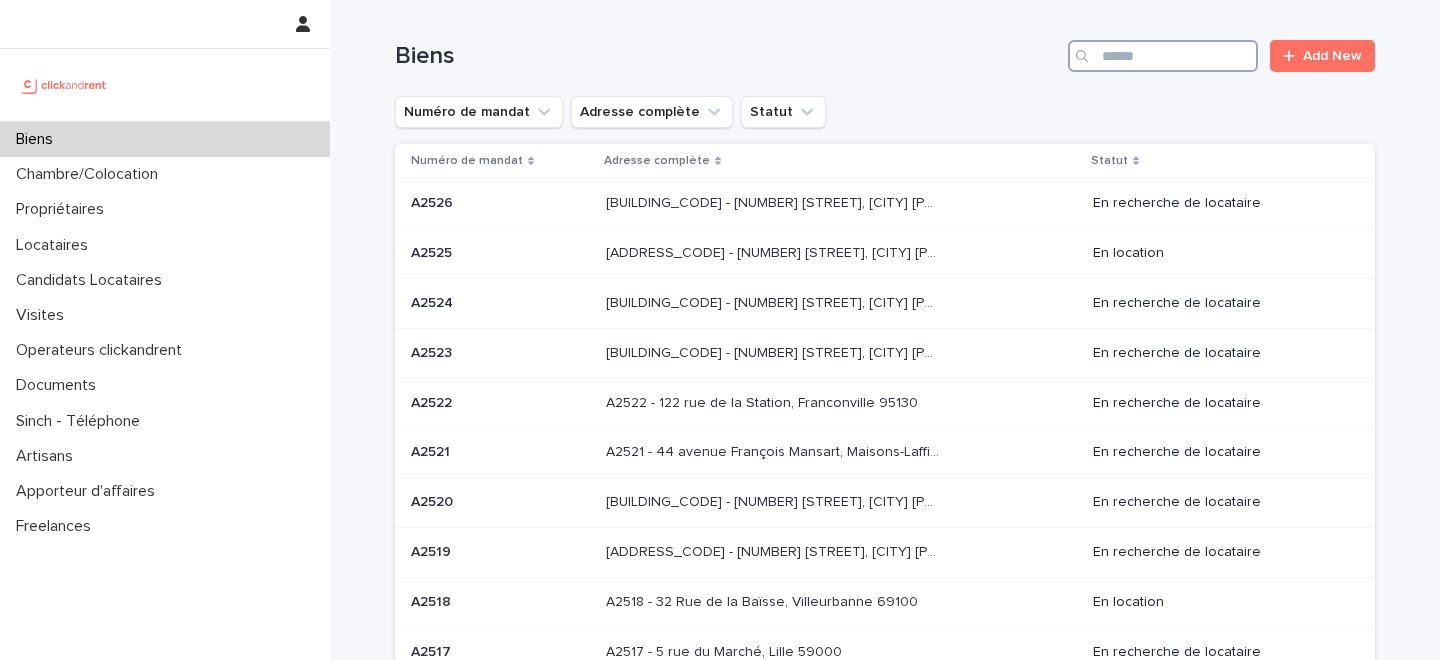 click at bounding box center [1163, 56] 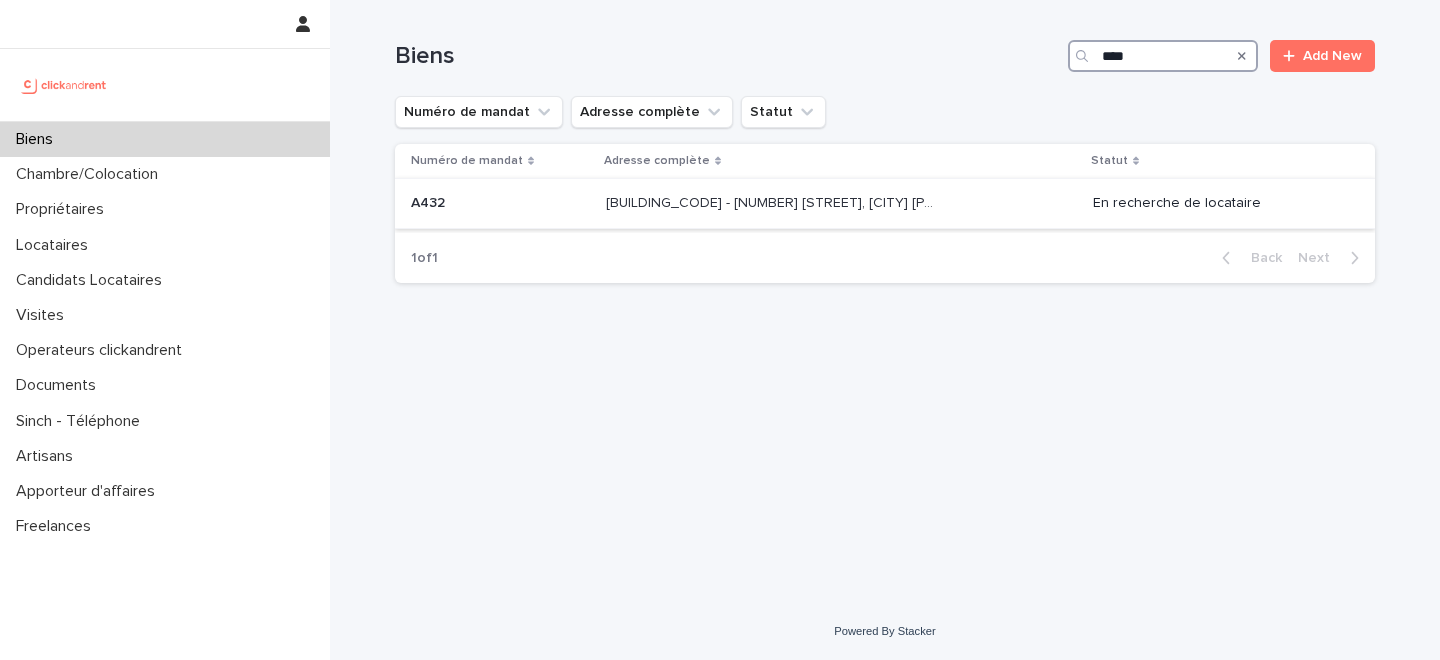type on "****" 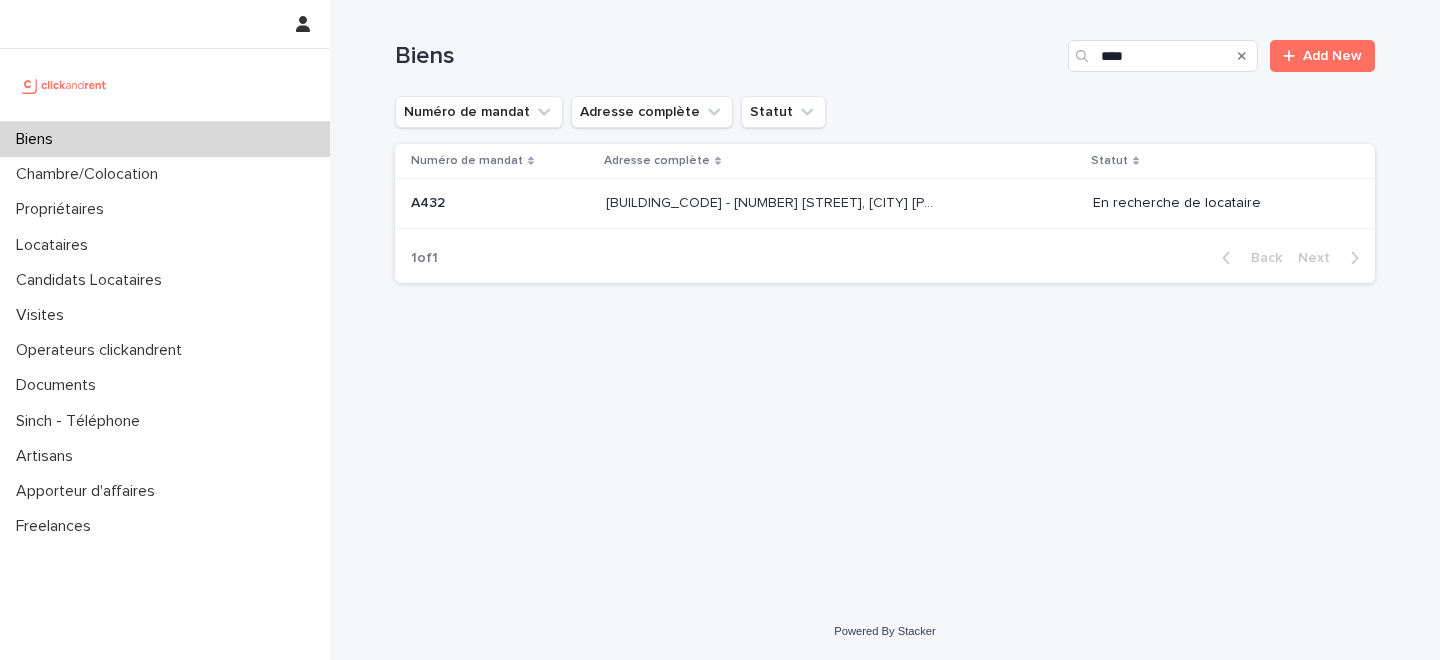 click on "A432 - 5 place du Québec,  Paris 75006 A432 - 5 place du Québec,  Paris 75006" at bounding box center (841, 203) 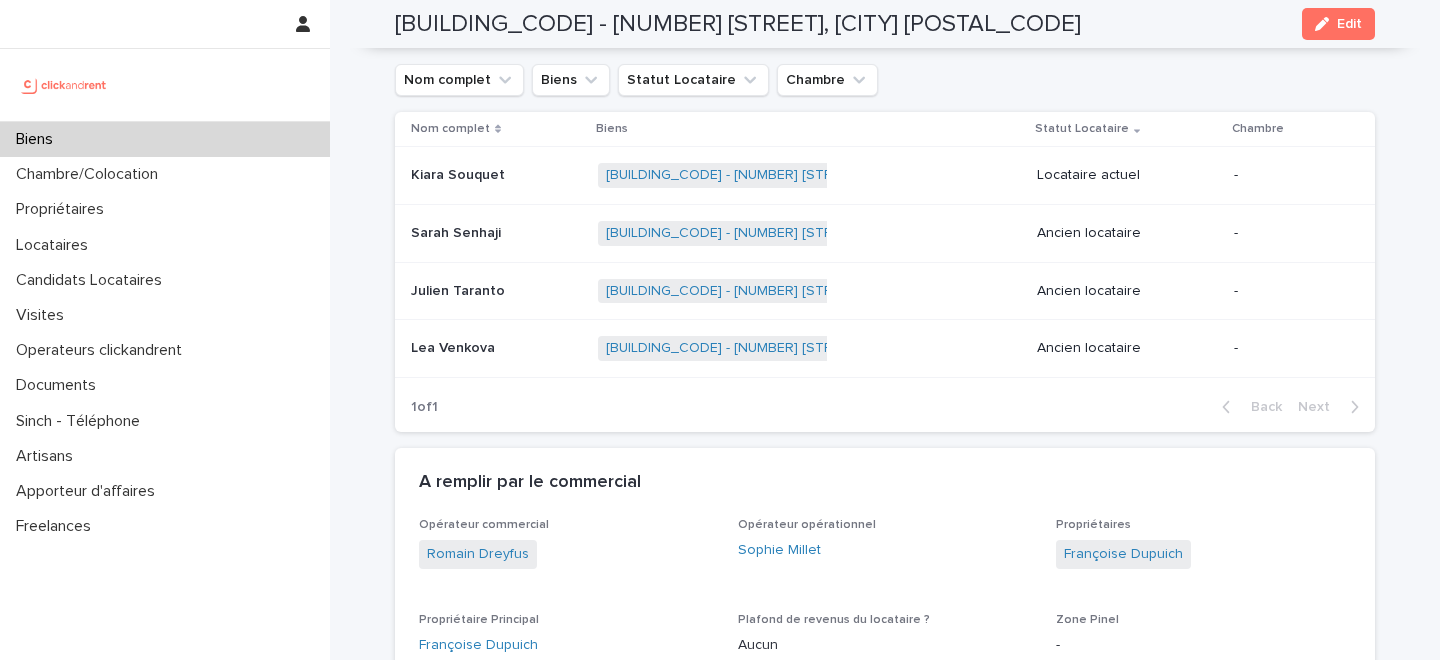 scroll, scrollTop: 779, scrollLeft: 0, axis: vertical 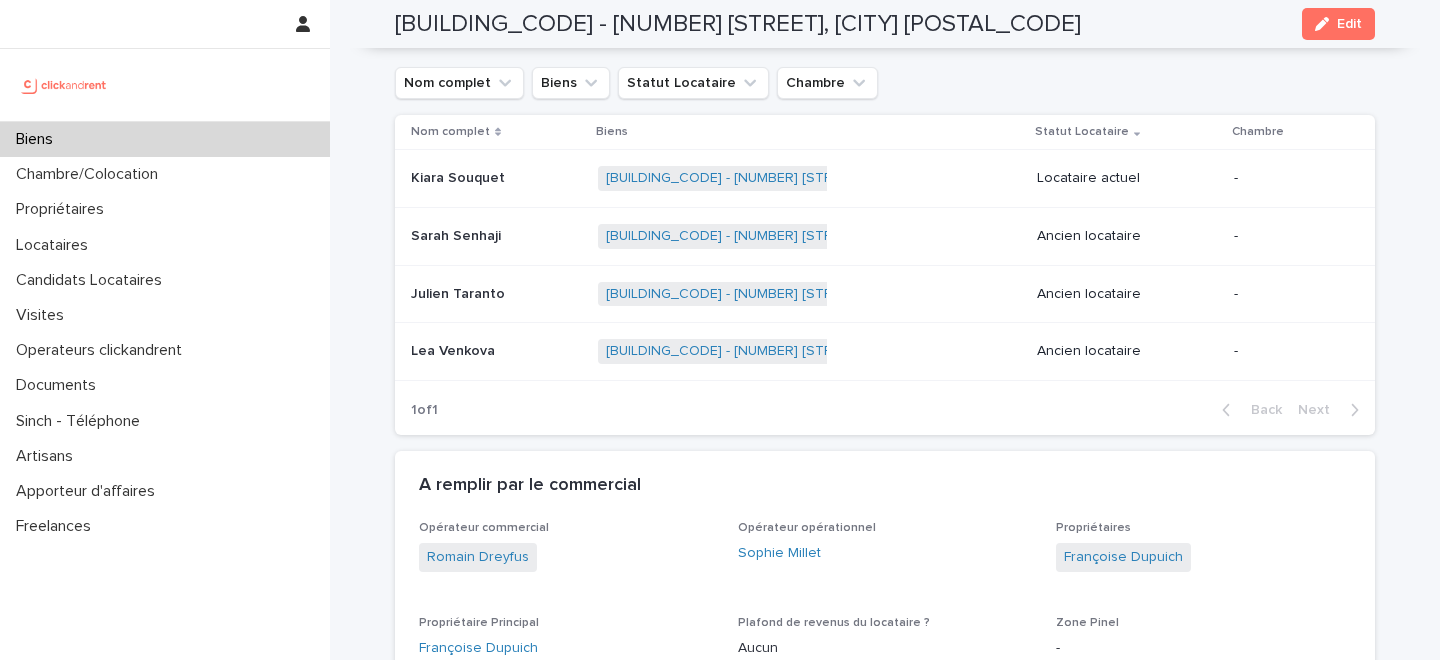 click on "Kiara Souquet" at bounding box center (460, 176) 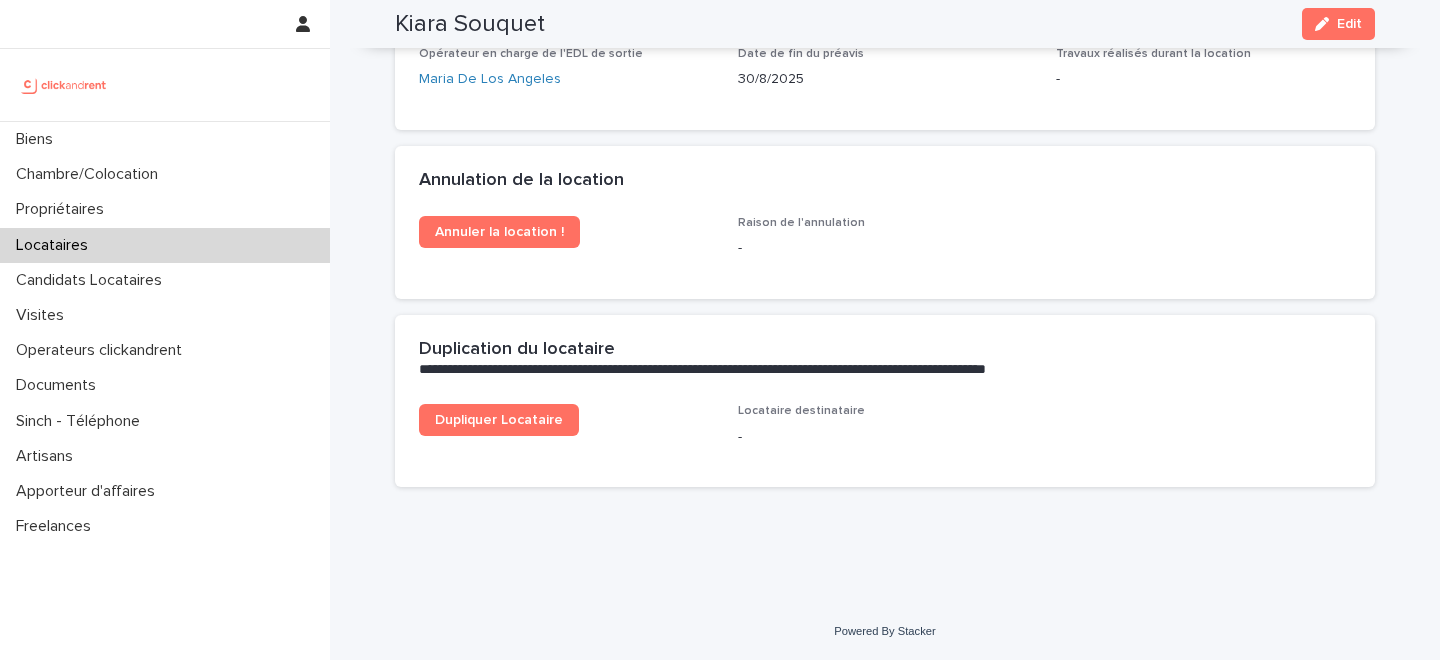scroll, scrollTop: 2526, scrollLeft: 0, axis: vertical 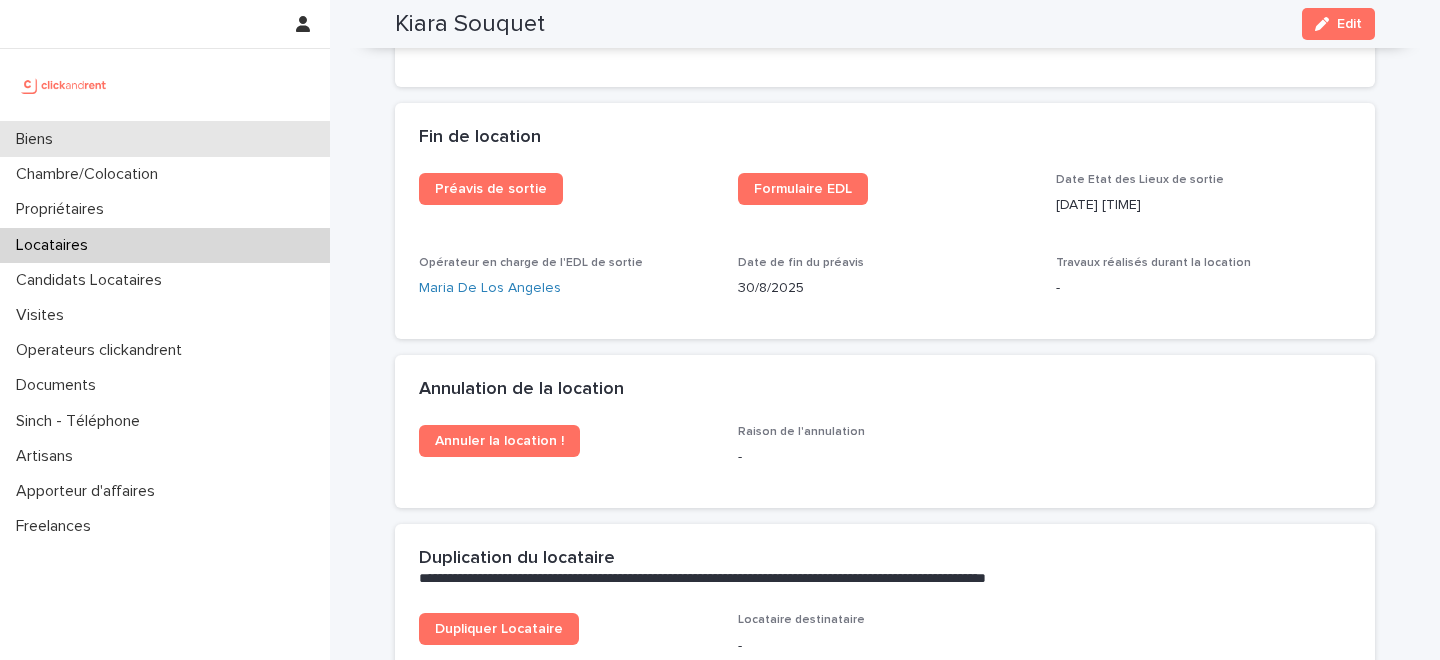 click on "Biens" at bounding box center [165, 139] 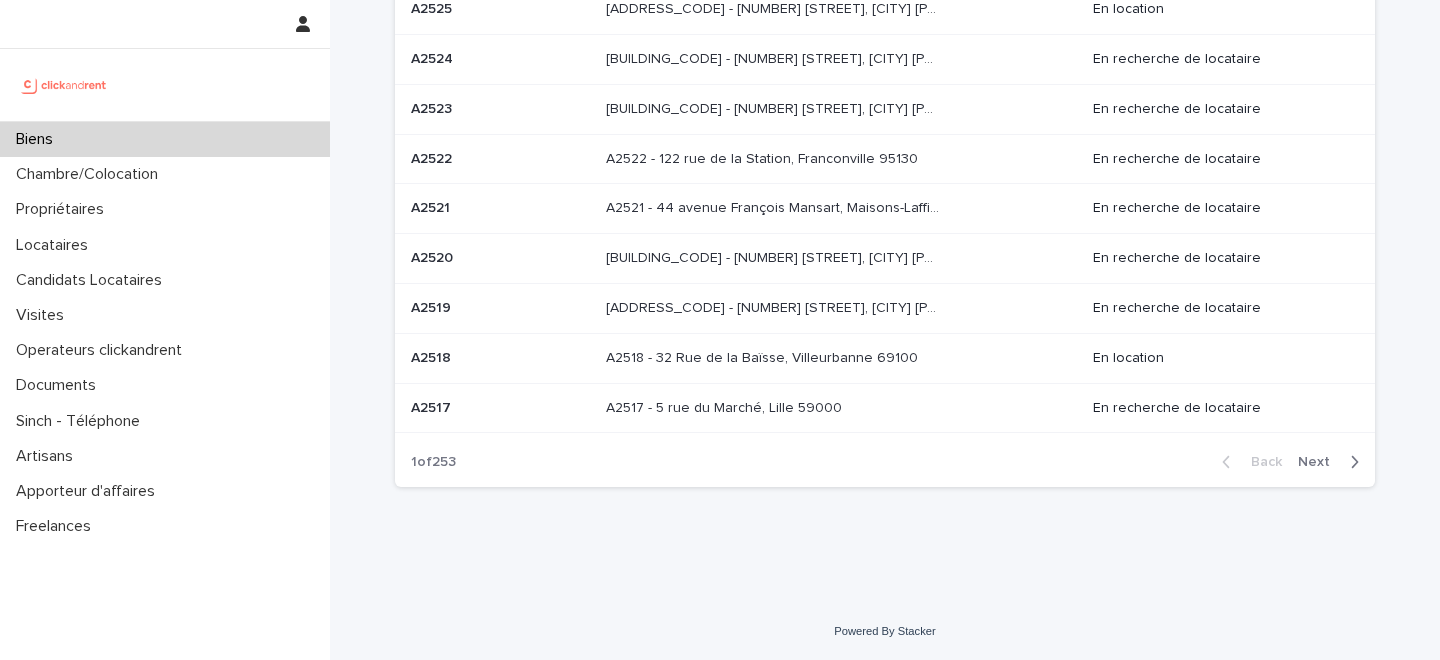 scroll, scrollTop: 0, scrollLeft: 0, axis: both 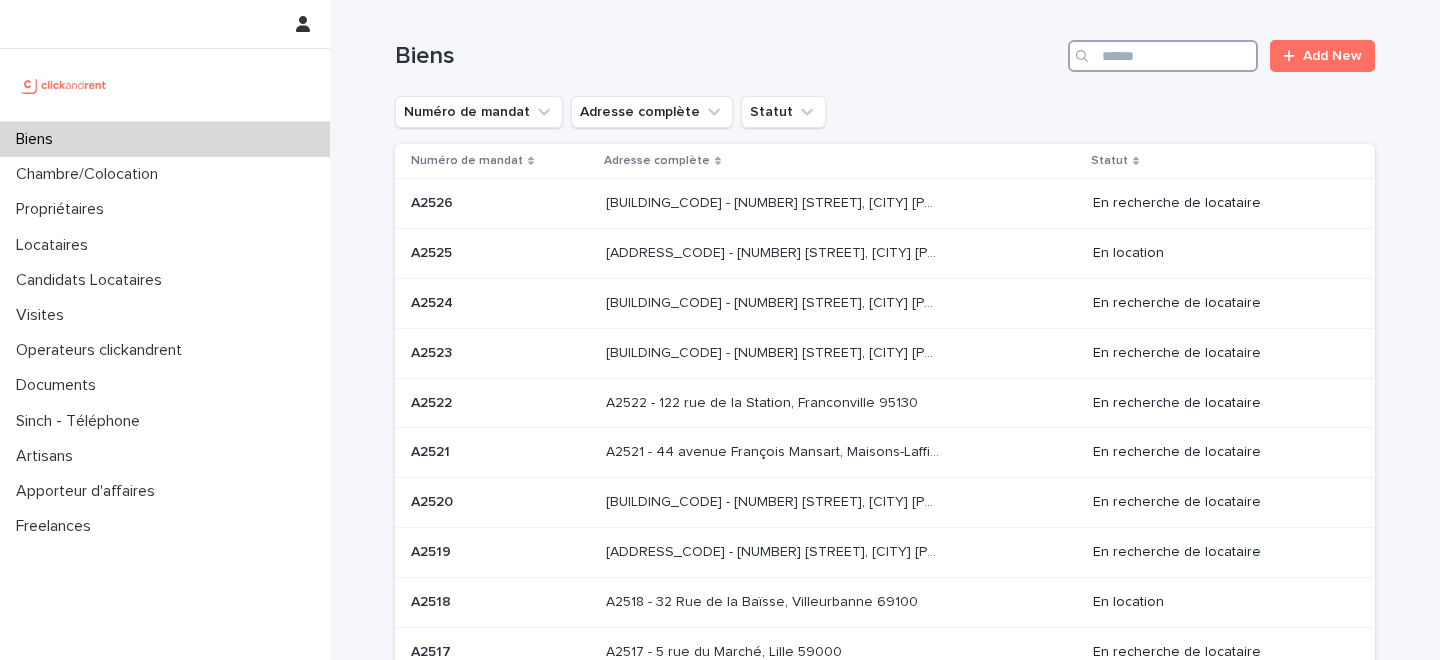 click at bounding box center (1163, 56) 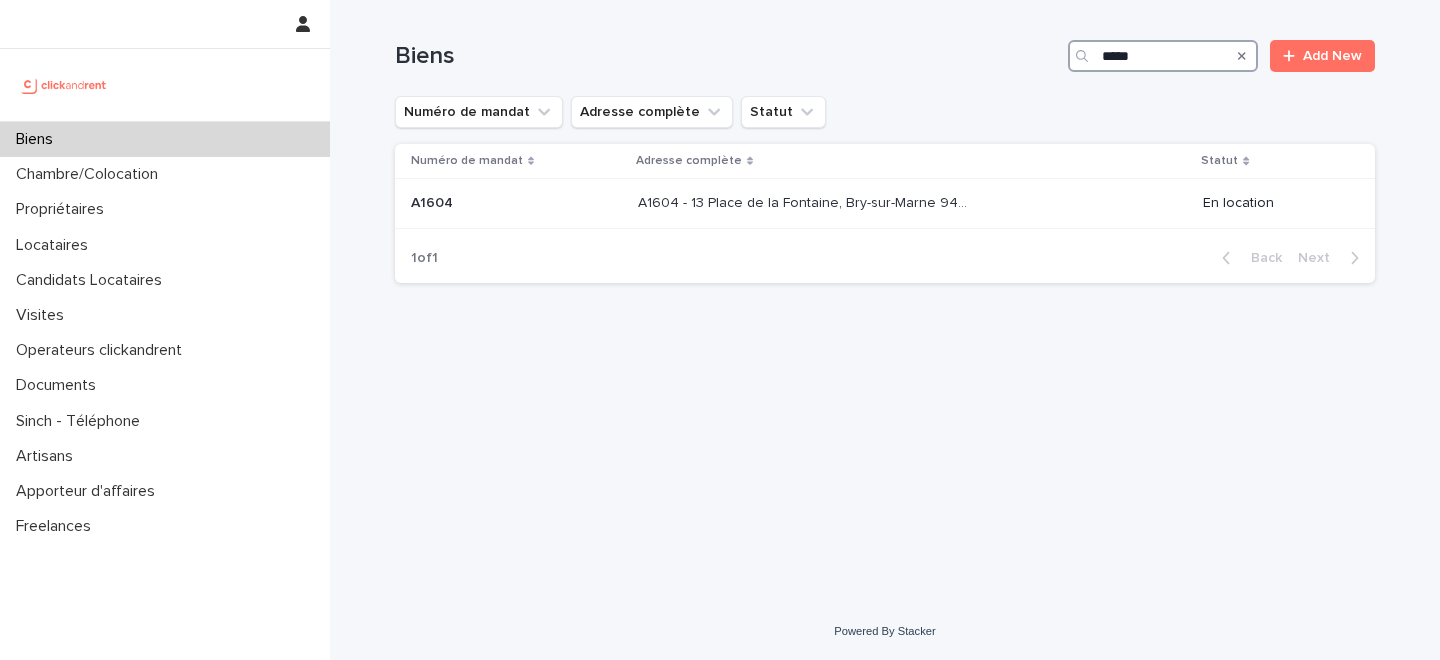type on "*****" 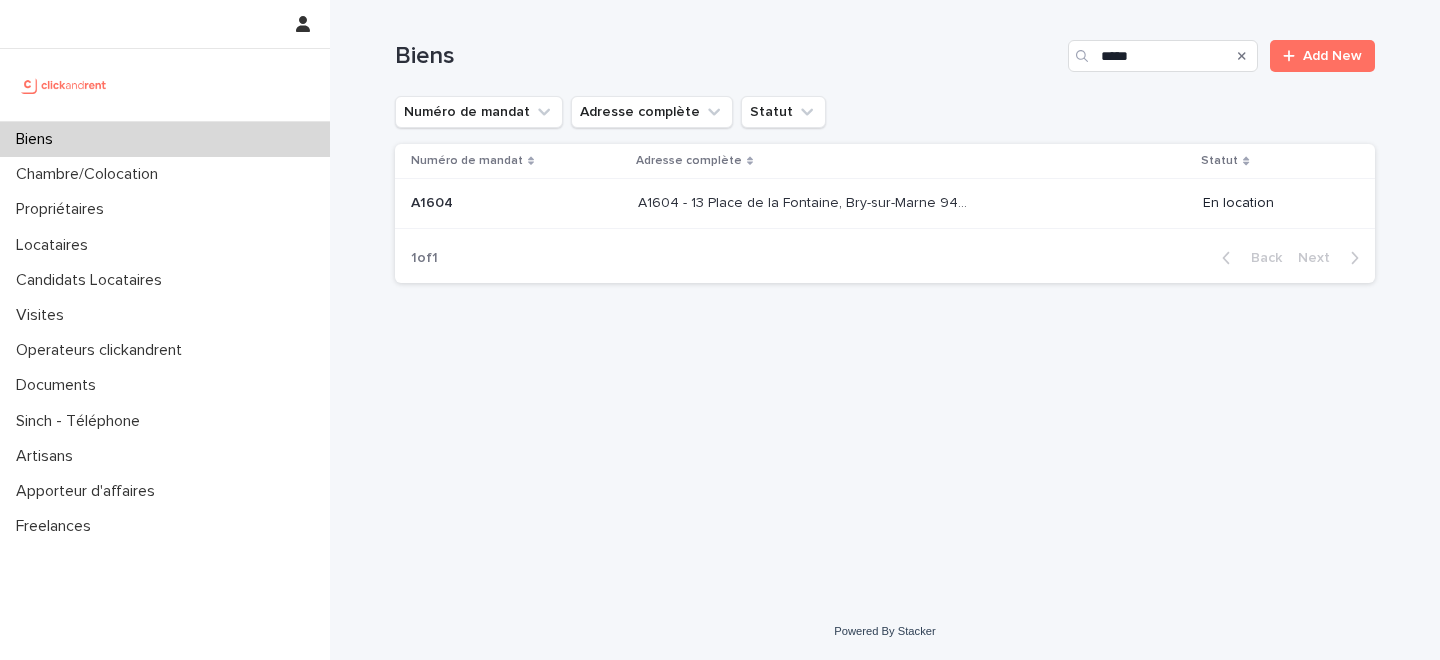 click on "A1604 - 13 Place de la Fontaine,  Bry-sur-Marne 94360" at bounding box center [806, 201] 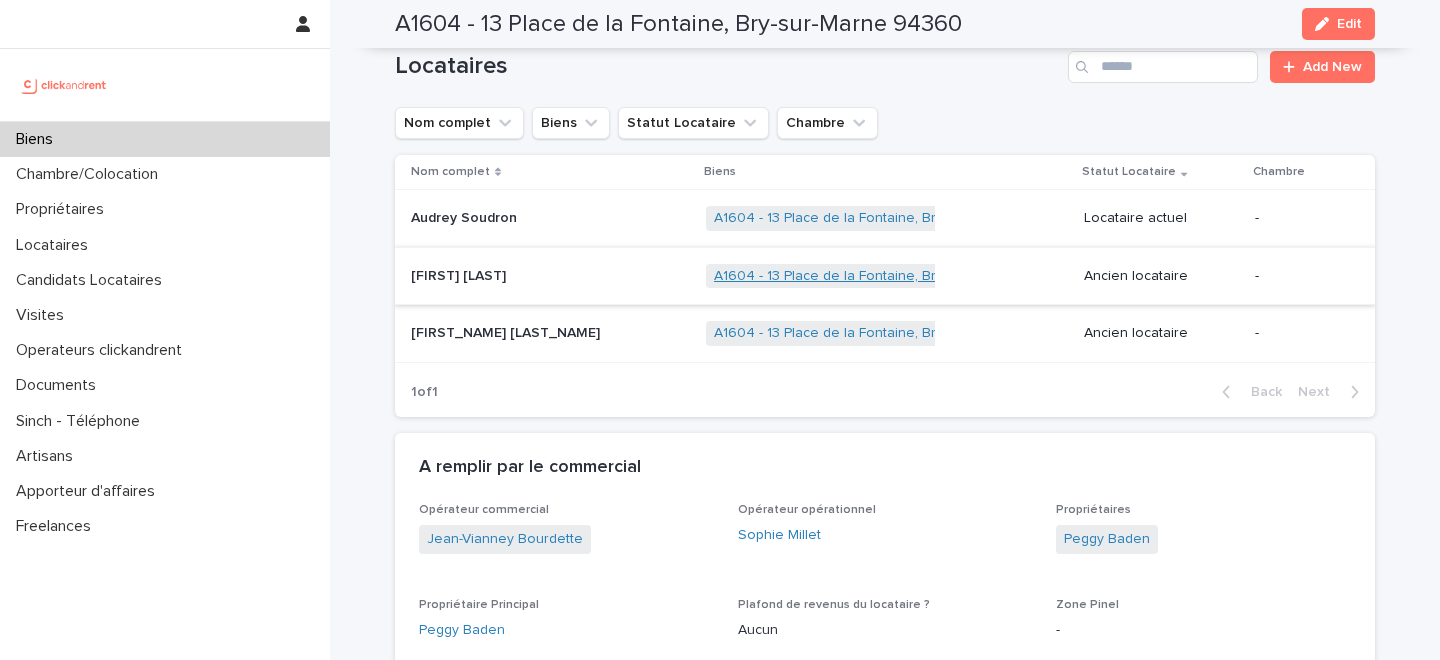 scroll, scrollTop: 875, scrollLeft: 0, axis: vertical 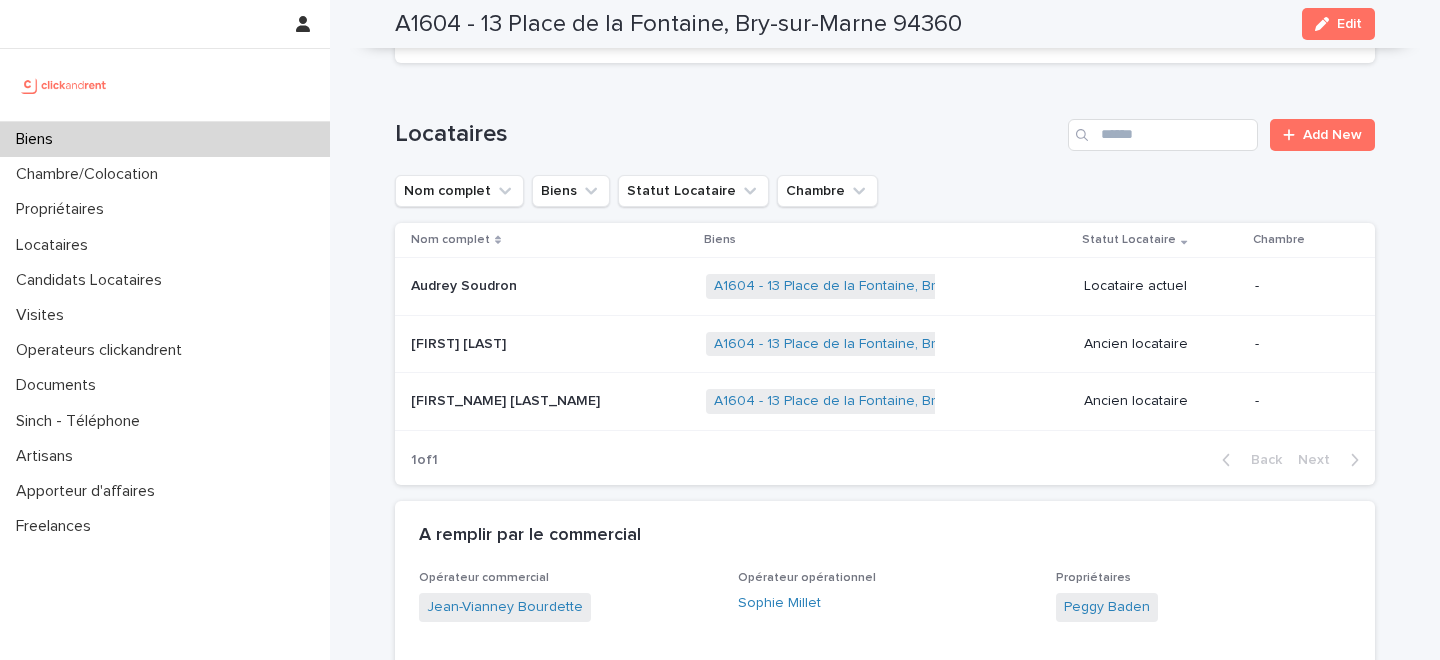 click at bounding box center (536, 286) 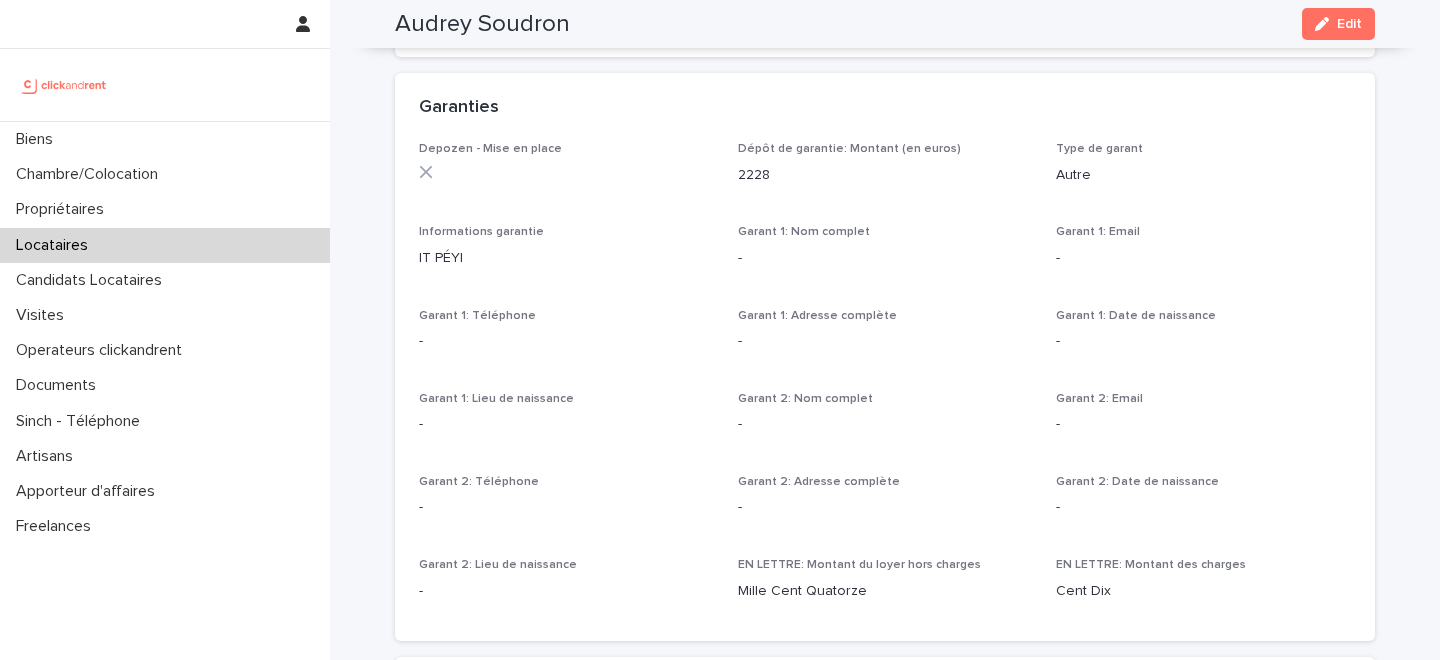 scroll, scrollTop: 1173, scrollLeft: 0, axis: vertical 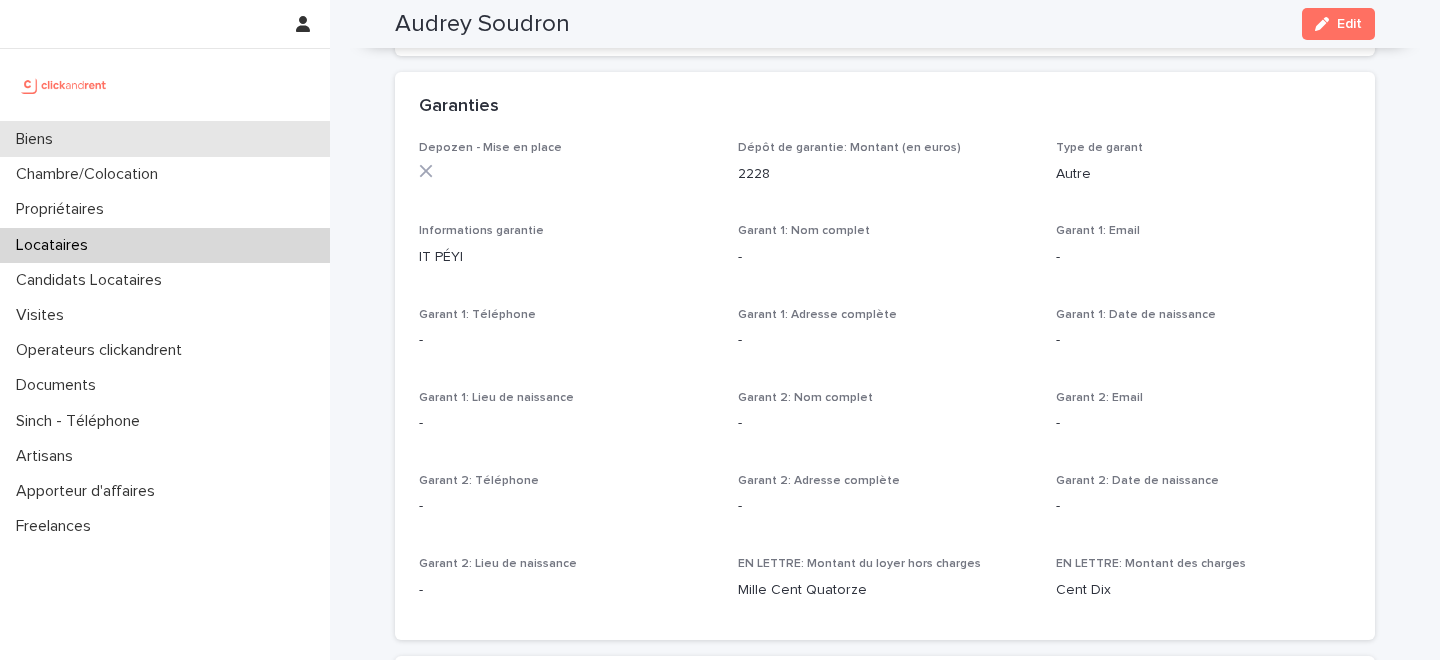 click on "Biens" at bounding box center [165, 139] 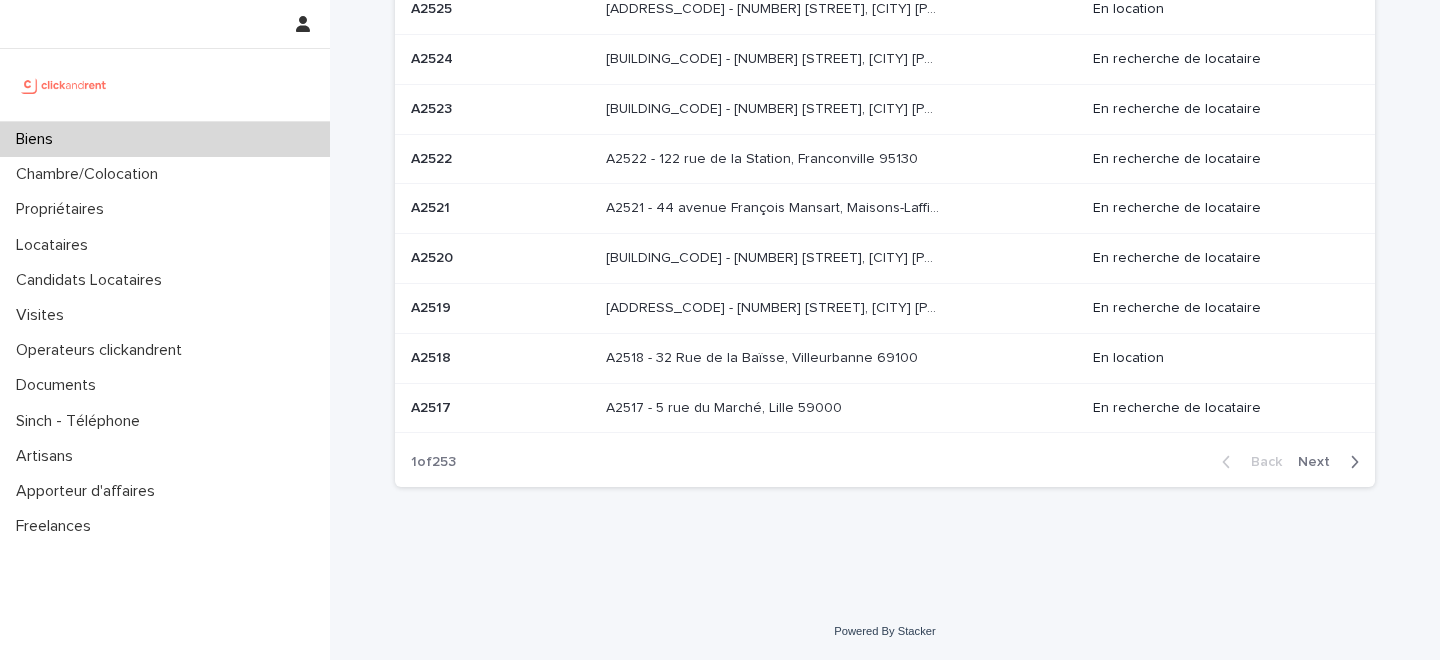 scroll, scrollTop: 0, scrollLeft: 0, axis: both 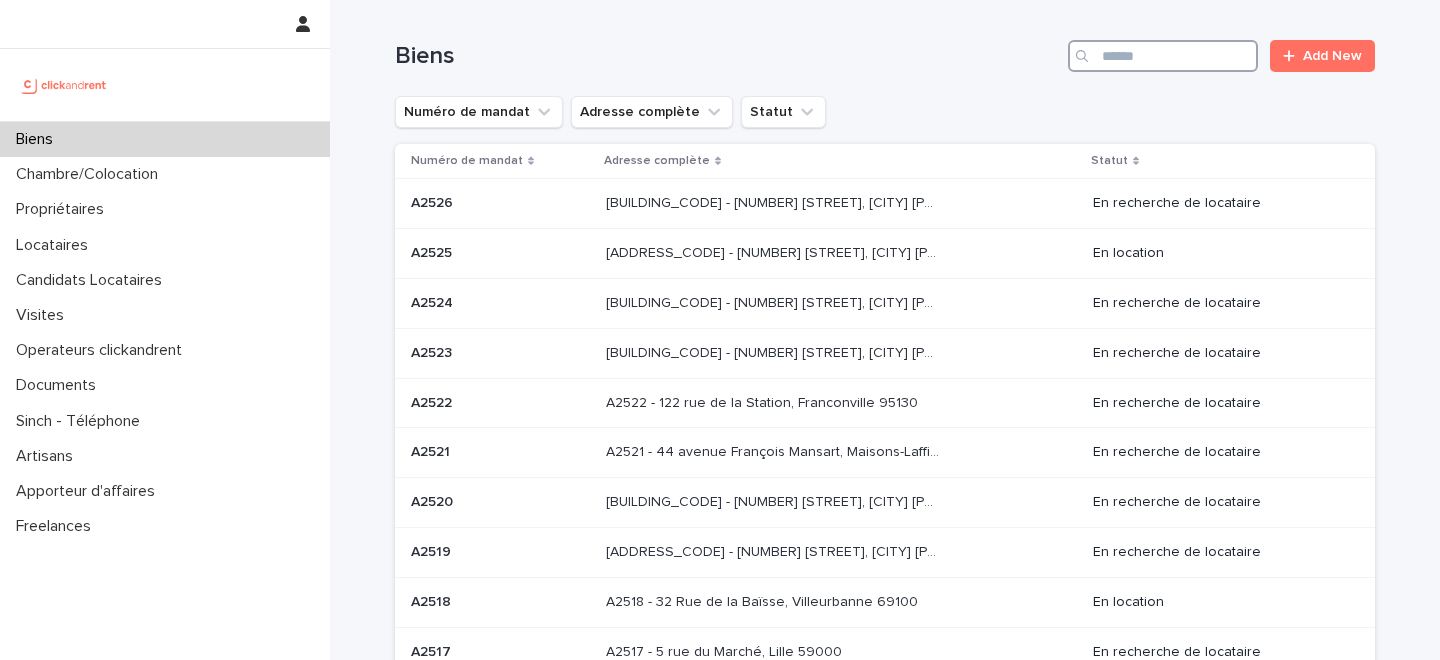 click at bounding box center (1163, 56) 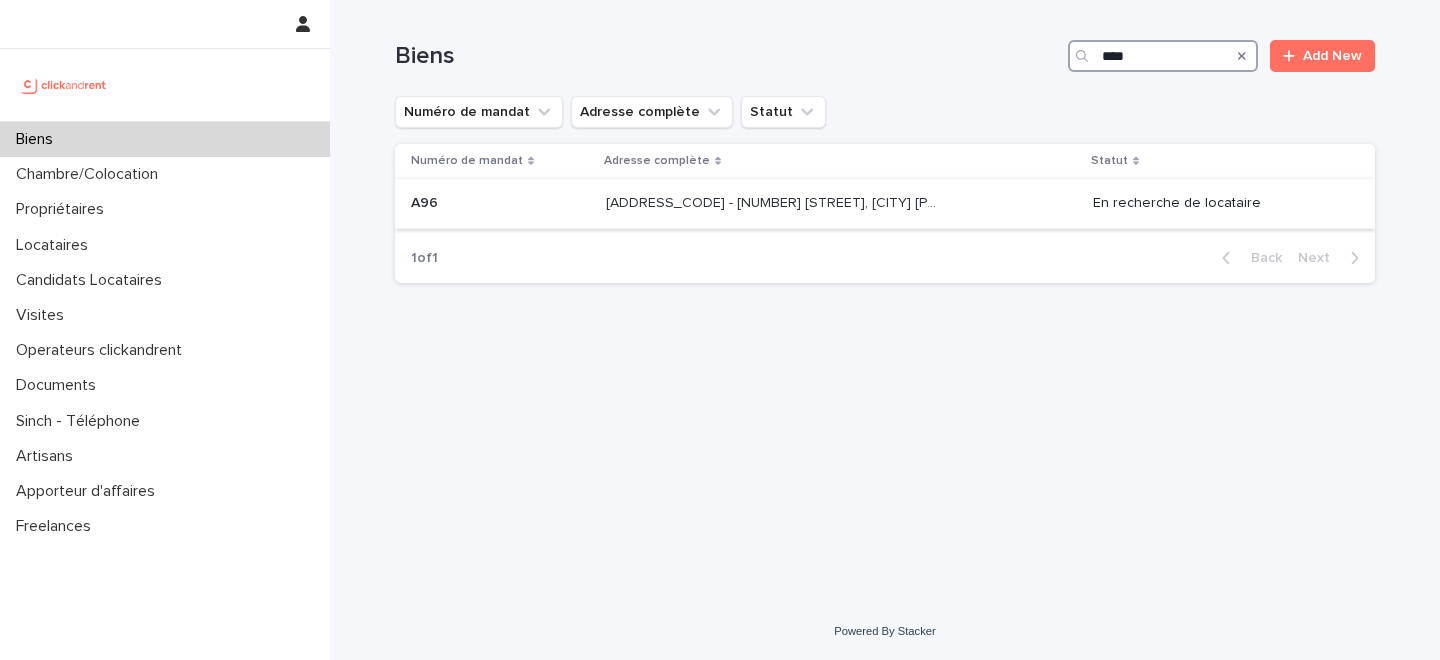 type on "***" 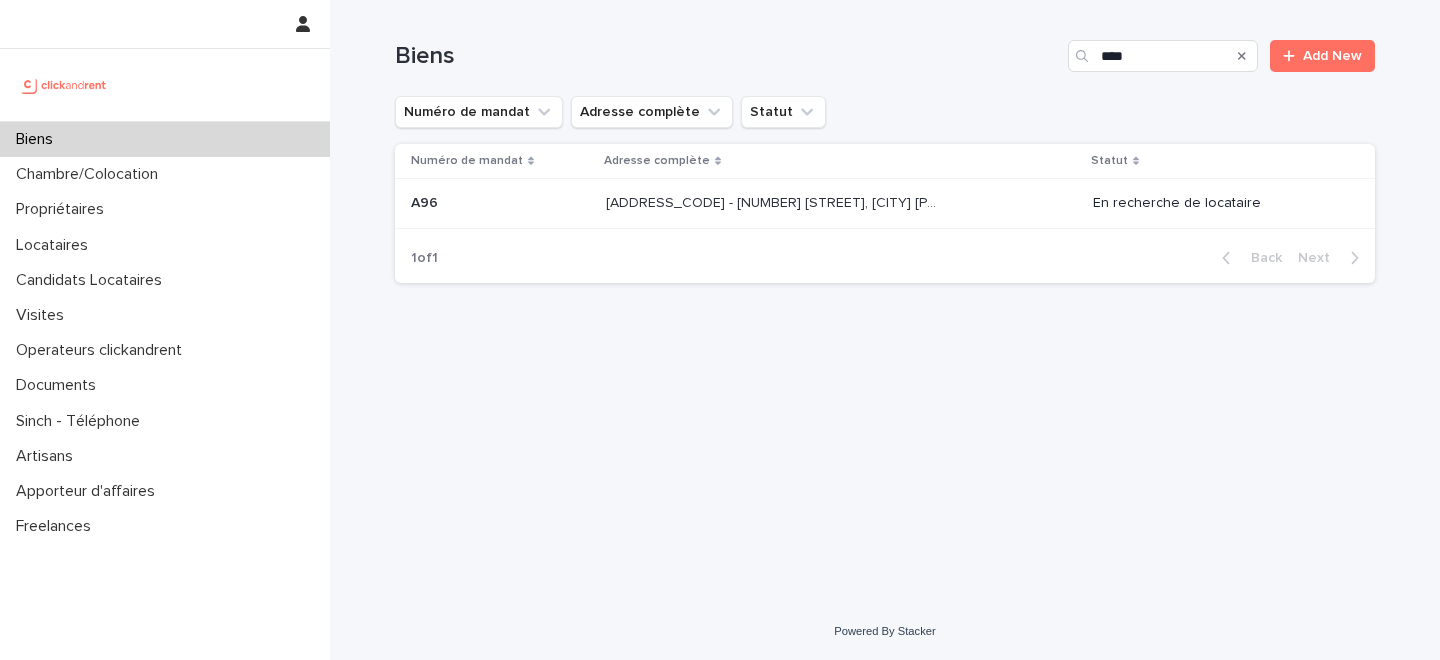 click on "A96 - 11 rue de Châteaufort,  Orsay 91400" at bounding box center (774, 201) 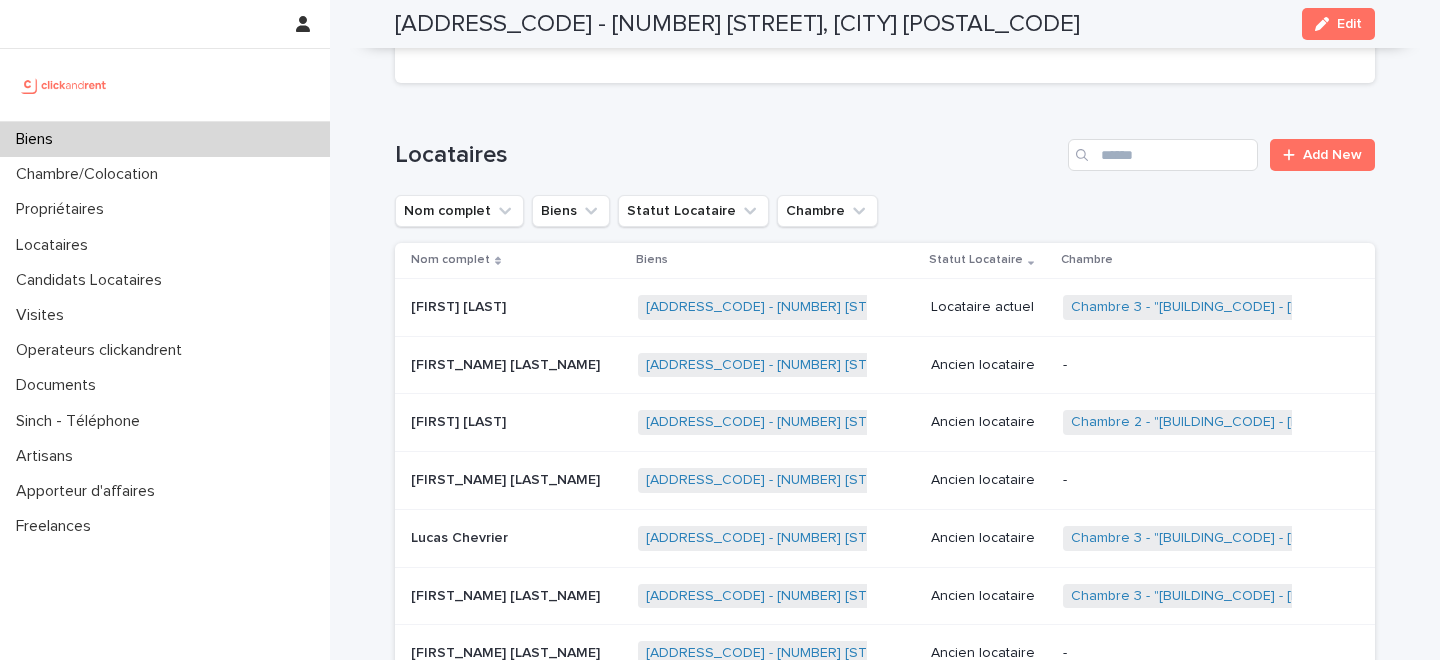 scroll, scrollTop: 716, scrollLeft: 0, axis: vertical 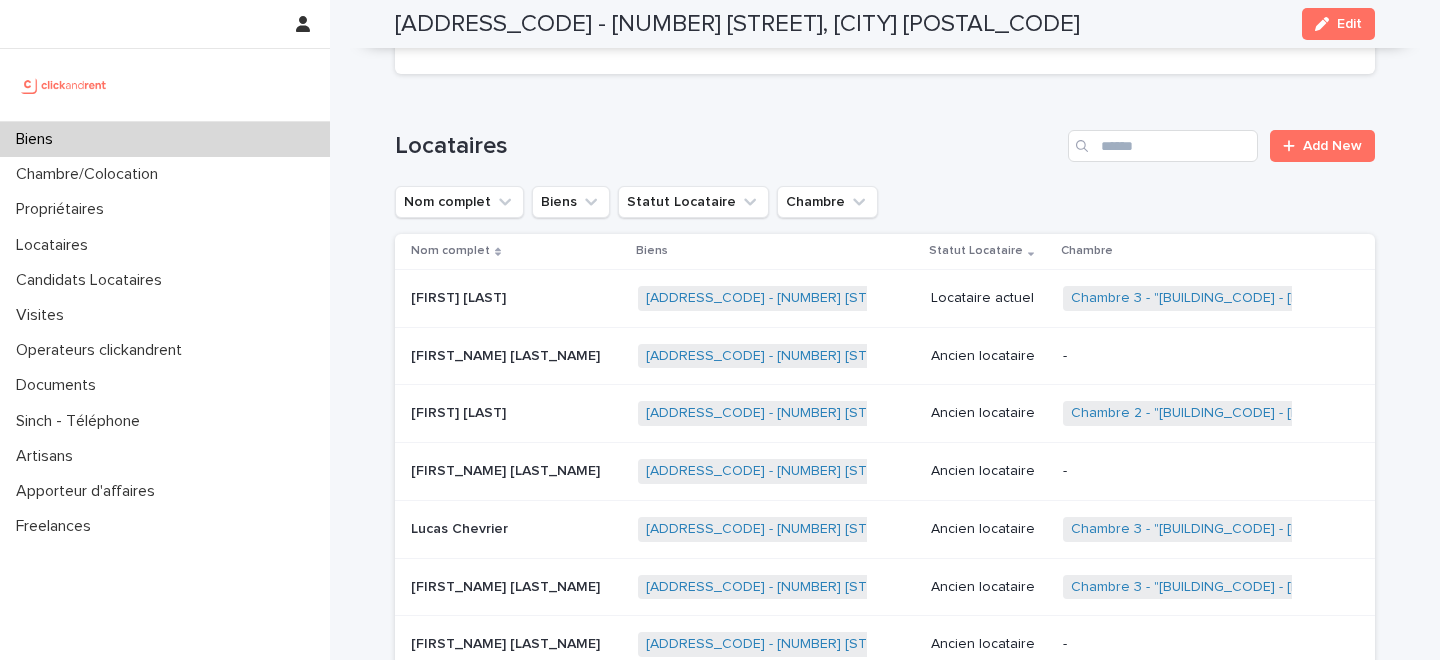click on "Levani Metreveli" at bounding box center [460, 296] 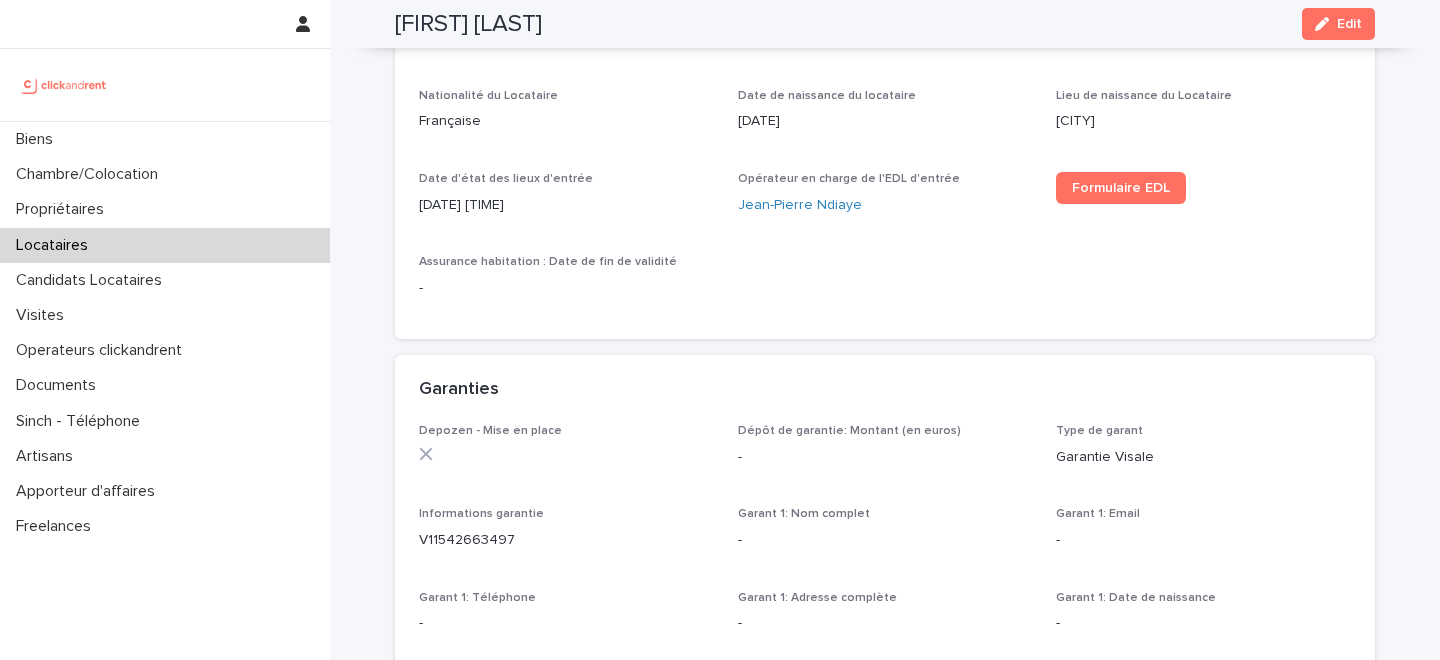 scroll, scrollTop: 999, scrollLeft: 0, axis: vertical 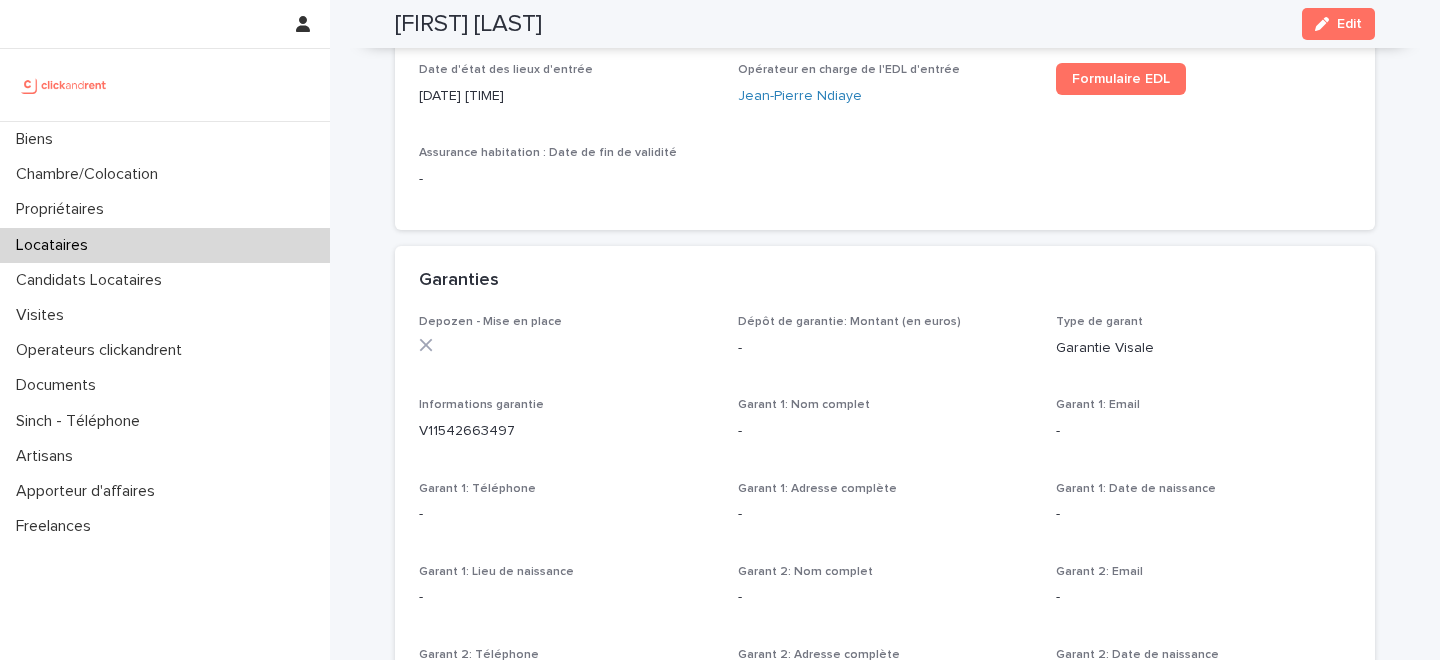 click on "Garant 1: Nom complet -" at bounding box center [885, 427] 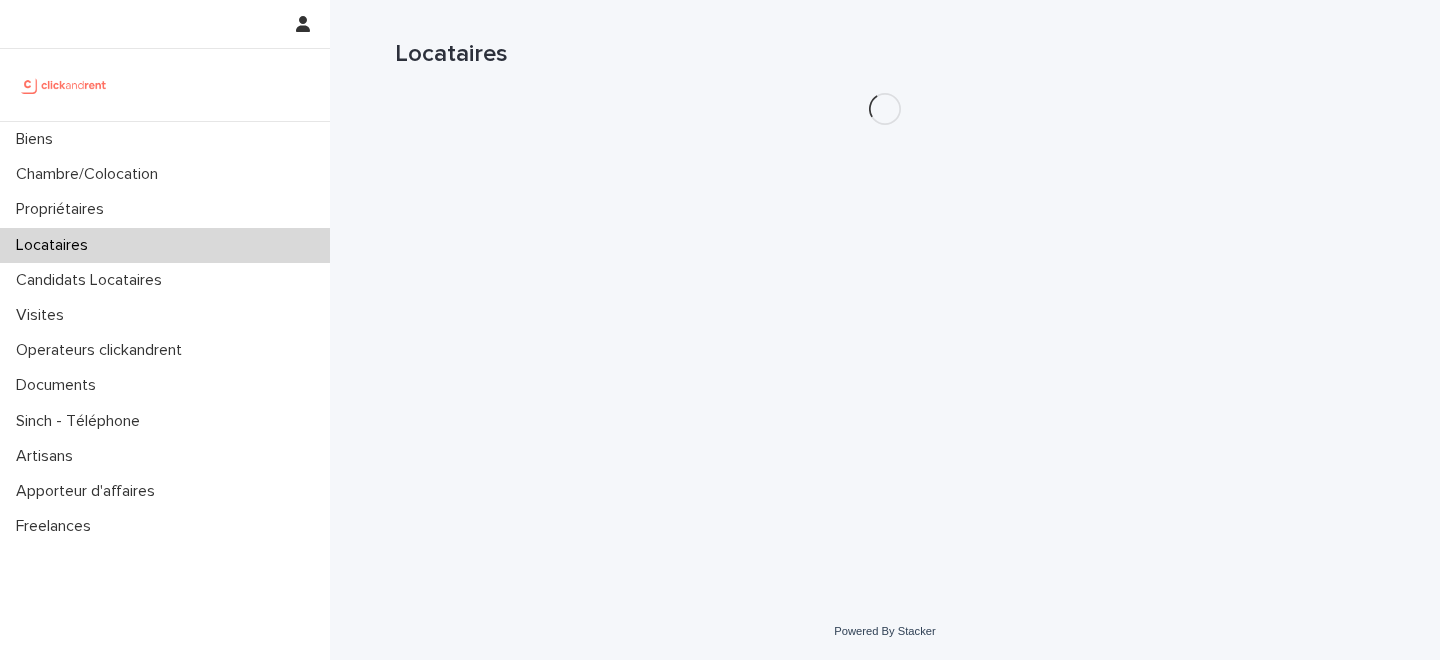 scroll, scrollTop: 0, scrollLeft: 0, axis: both 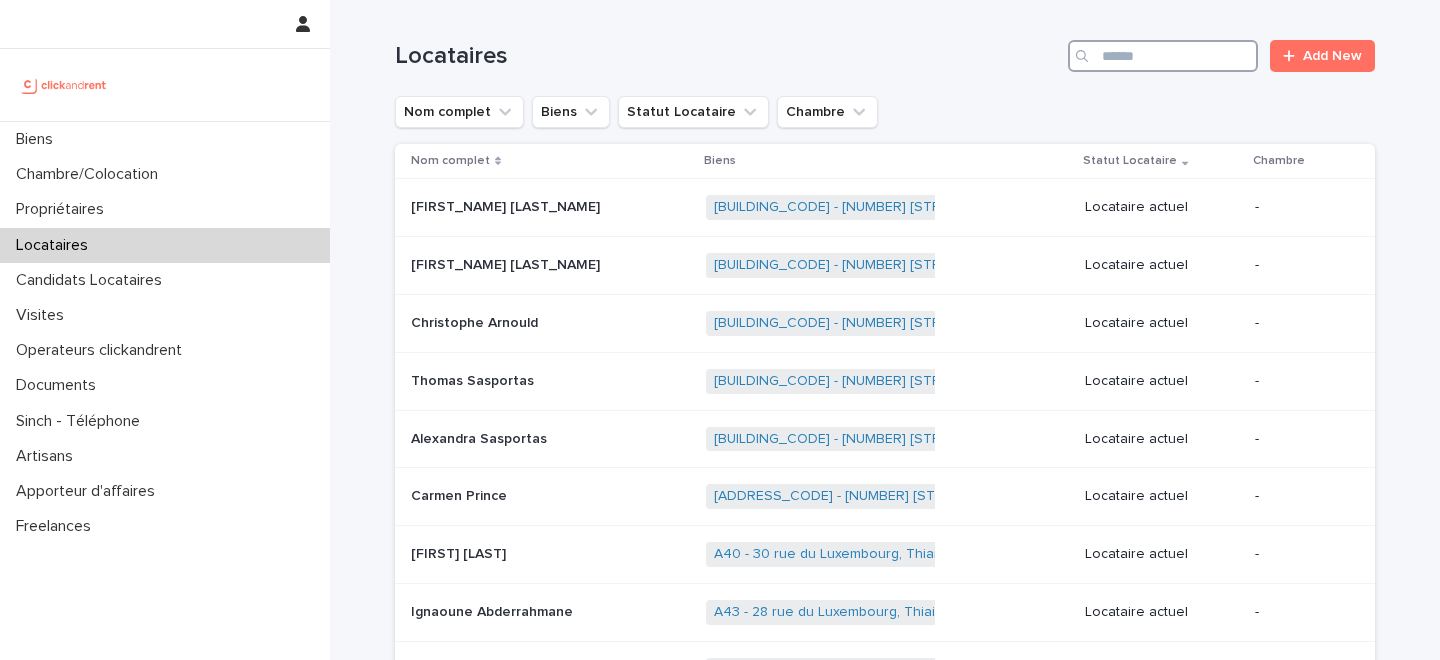 click at bounding box center [1163, 56] 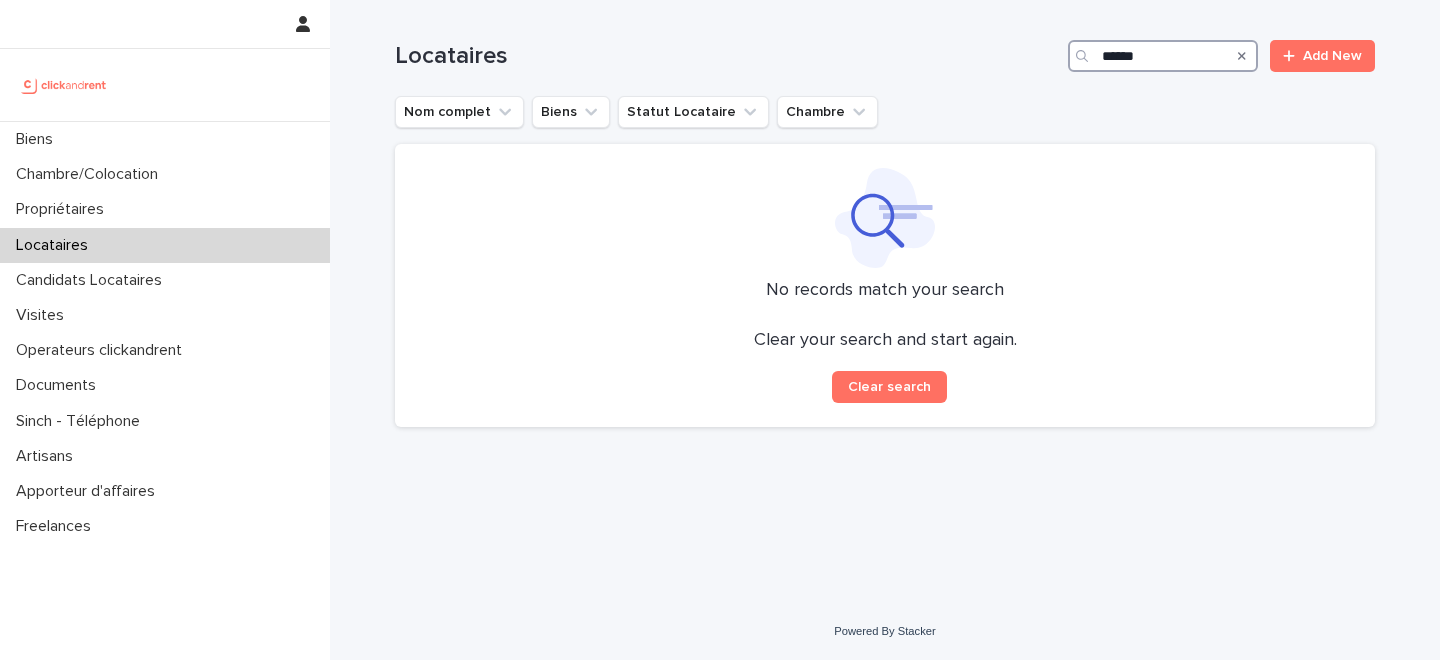 click on "******" at bounding box center (1163, 56) 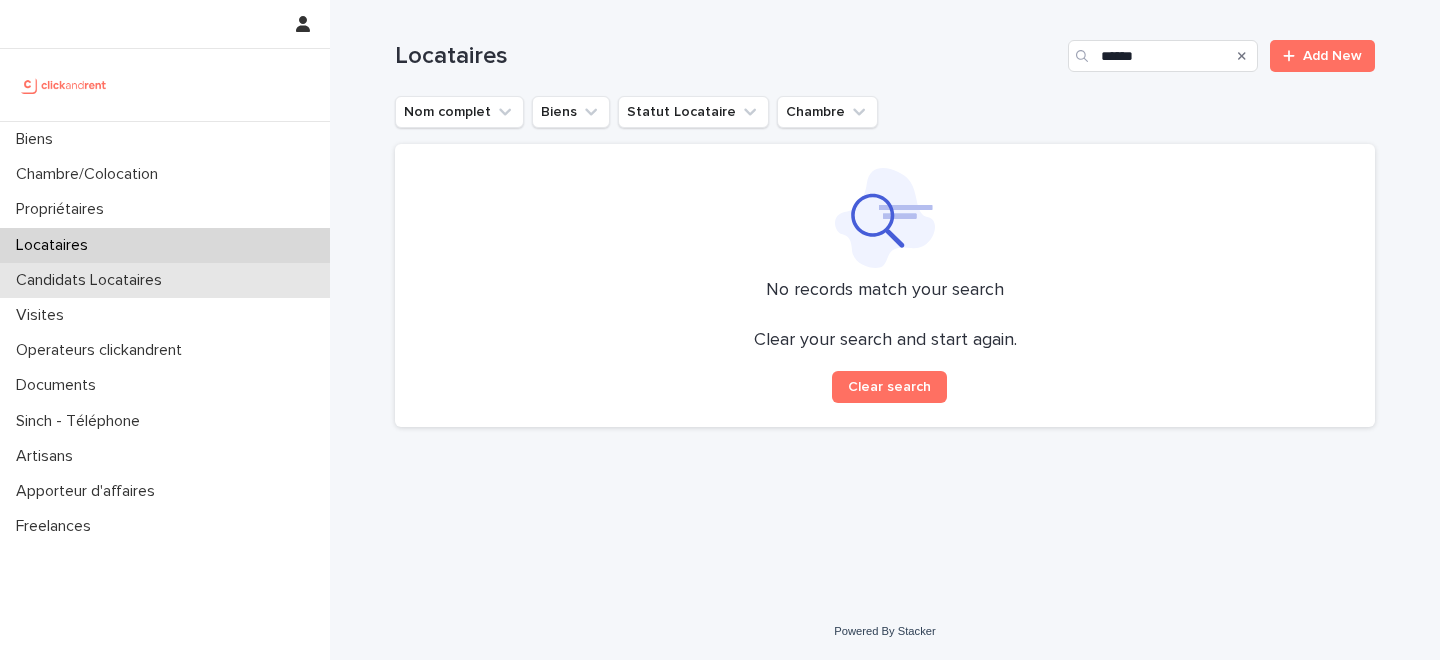 click on "Candidats Locataires" at bounding box center (93, 280) 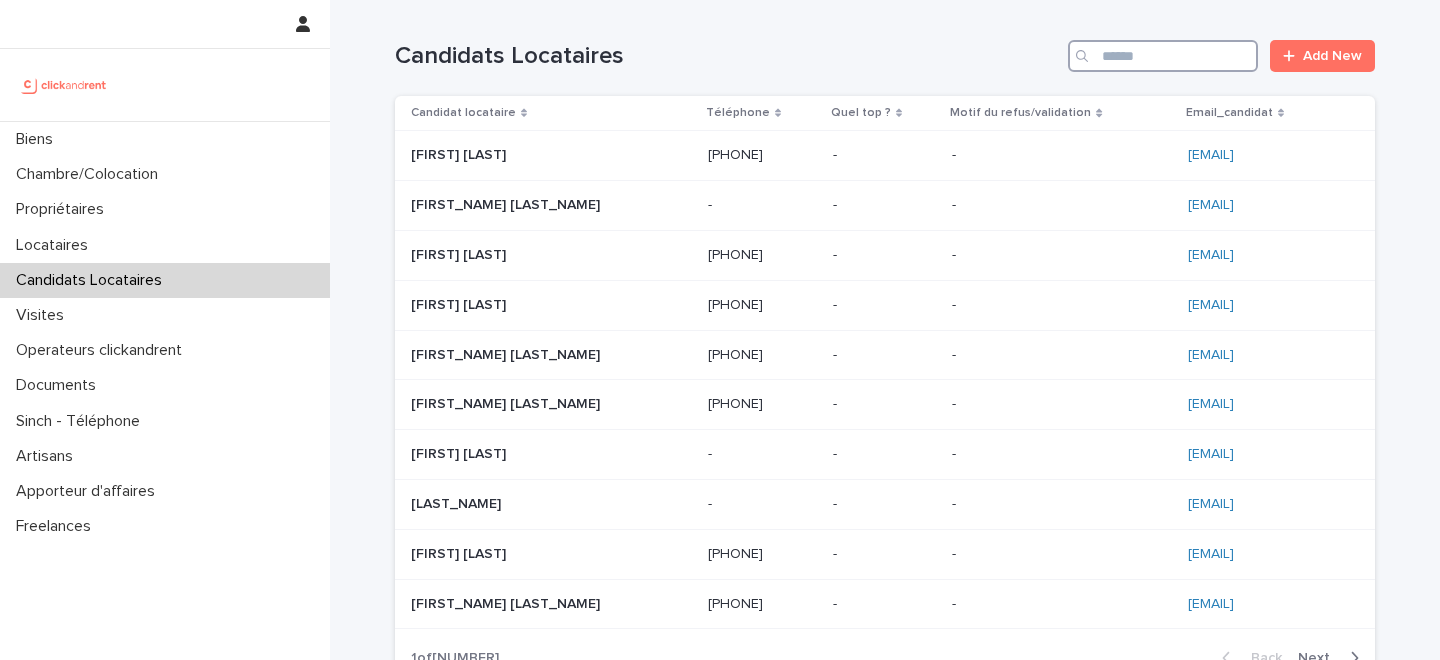 click at bounding box center [1163, 56] 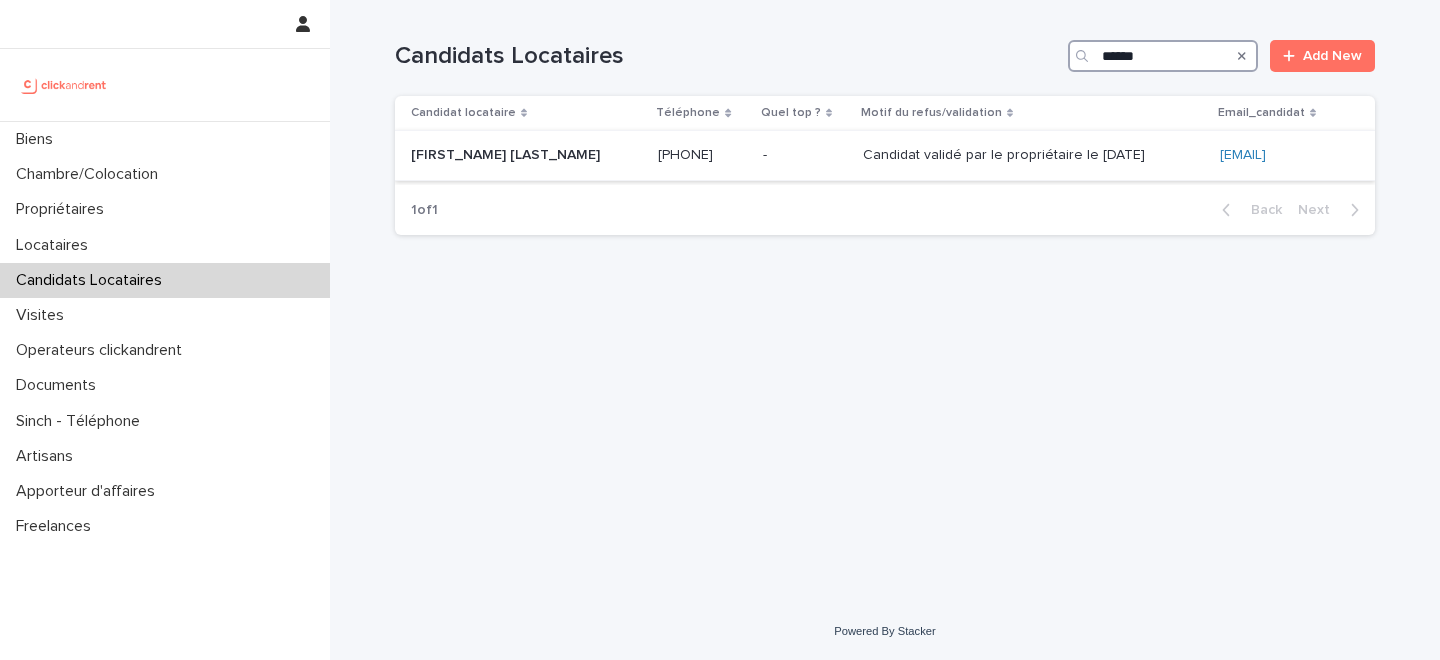 type on "******" 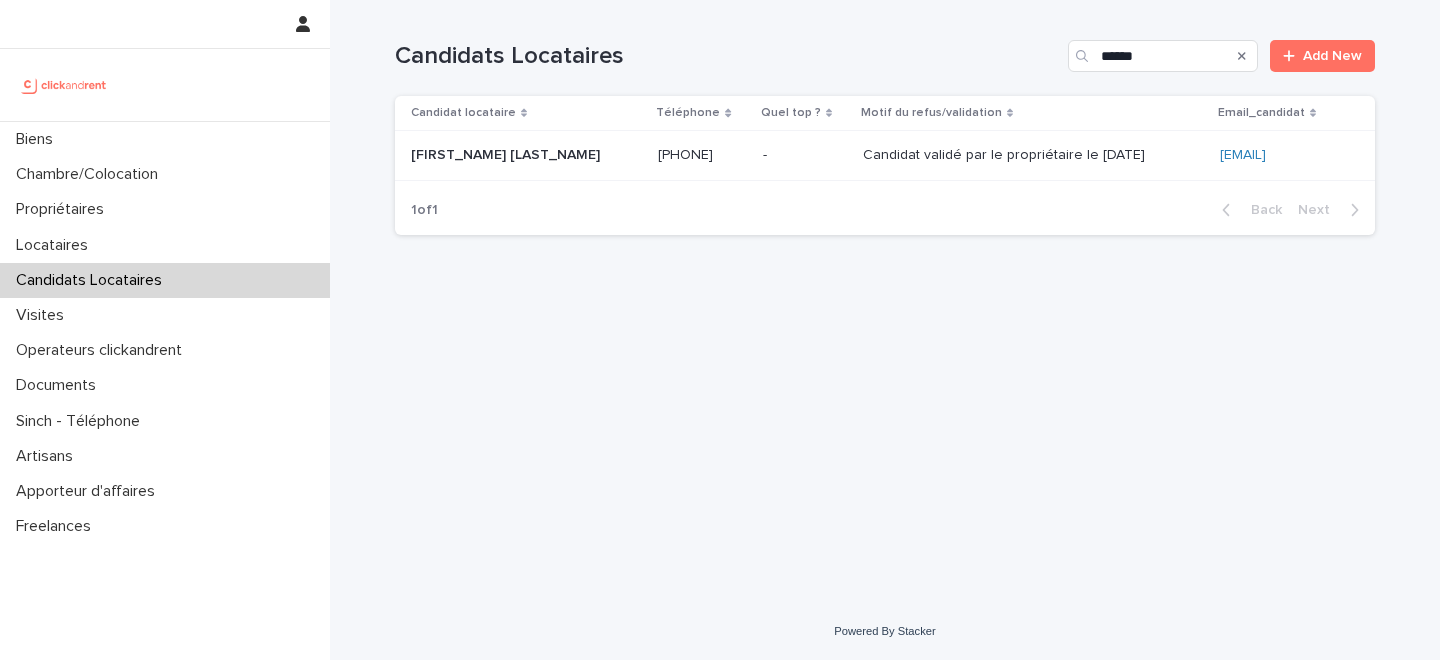 click on "+33664905690" at bounding box center [687, 153] 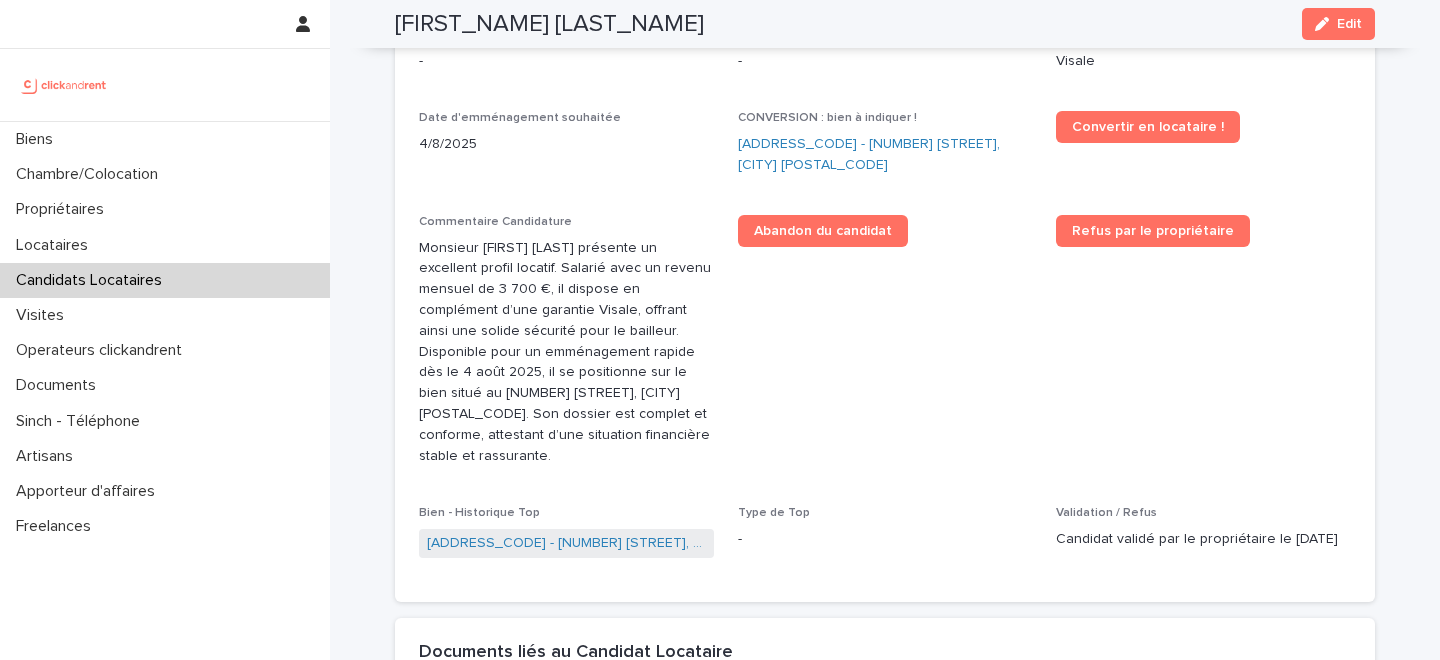 scroll, scrollTop: 698, scrollLeft: 0, axis: vertical 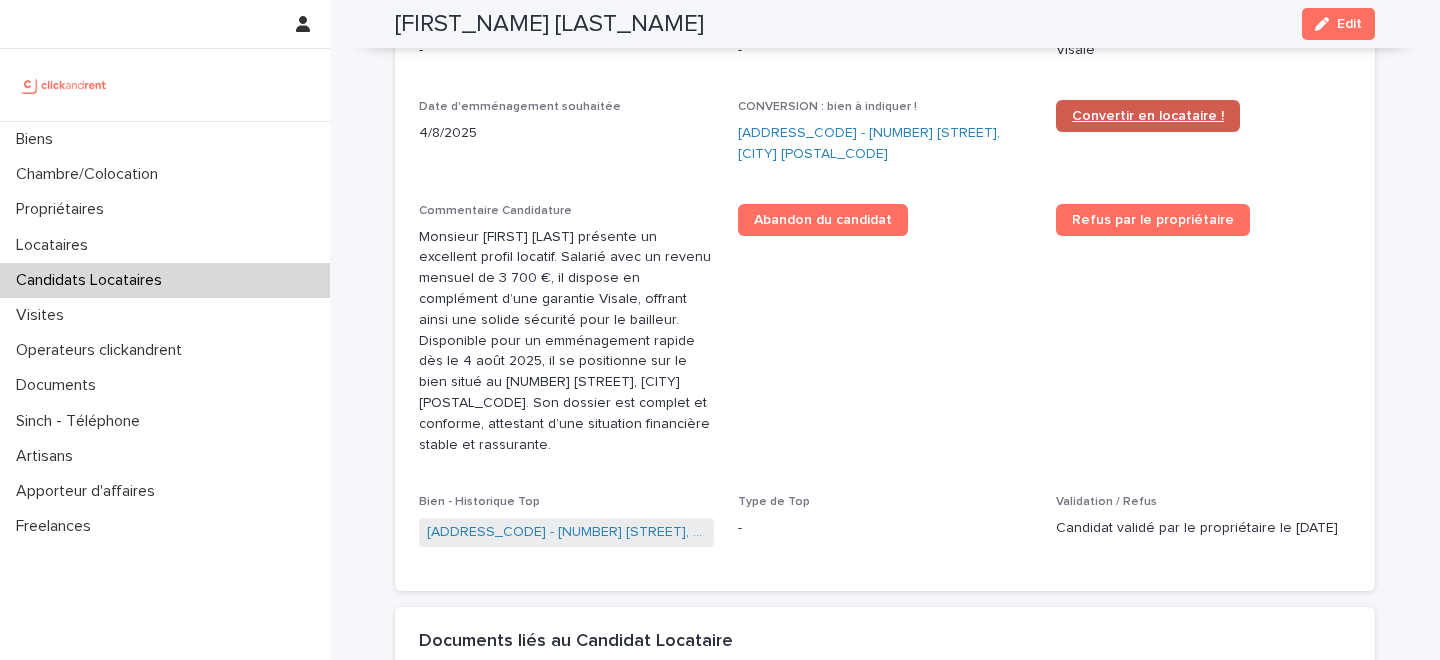click on "Convertir en locataire !" at bounding box center [1148, 116] 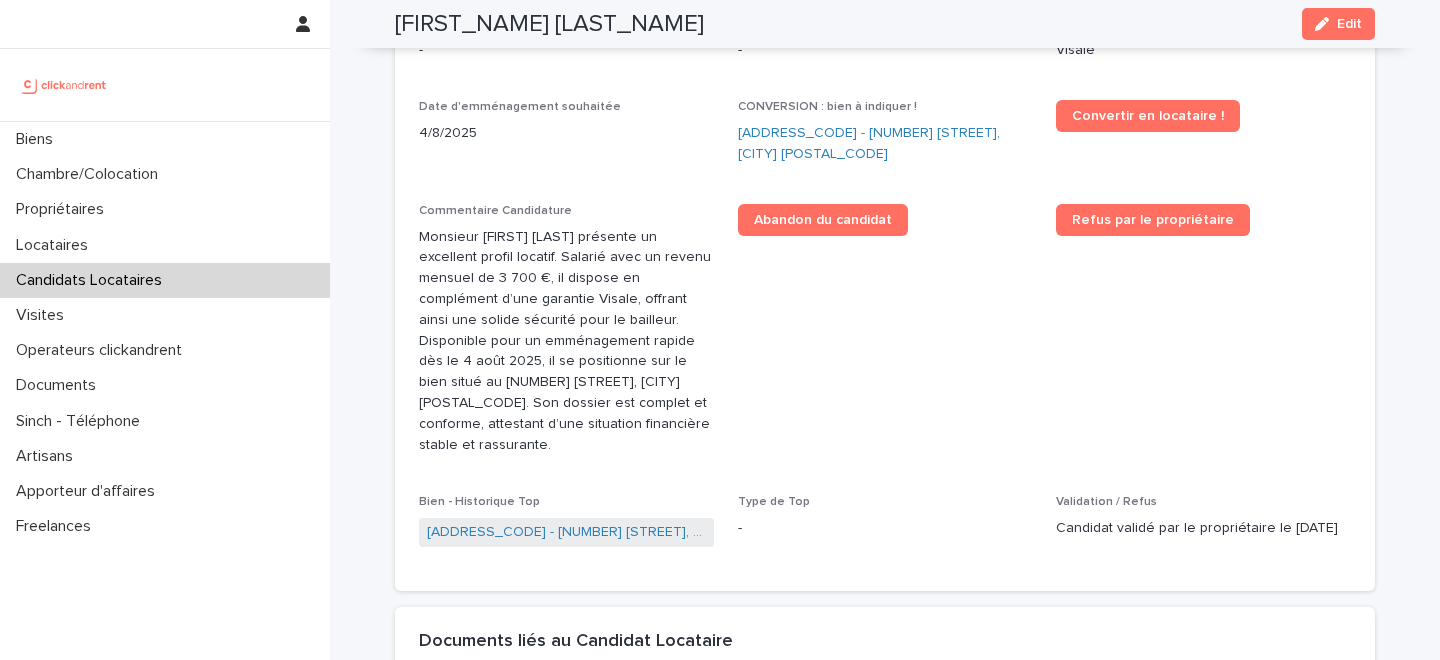 click on "Abandon du candidat" at bounding box center [885, 337] 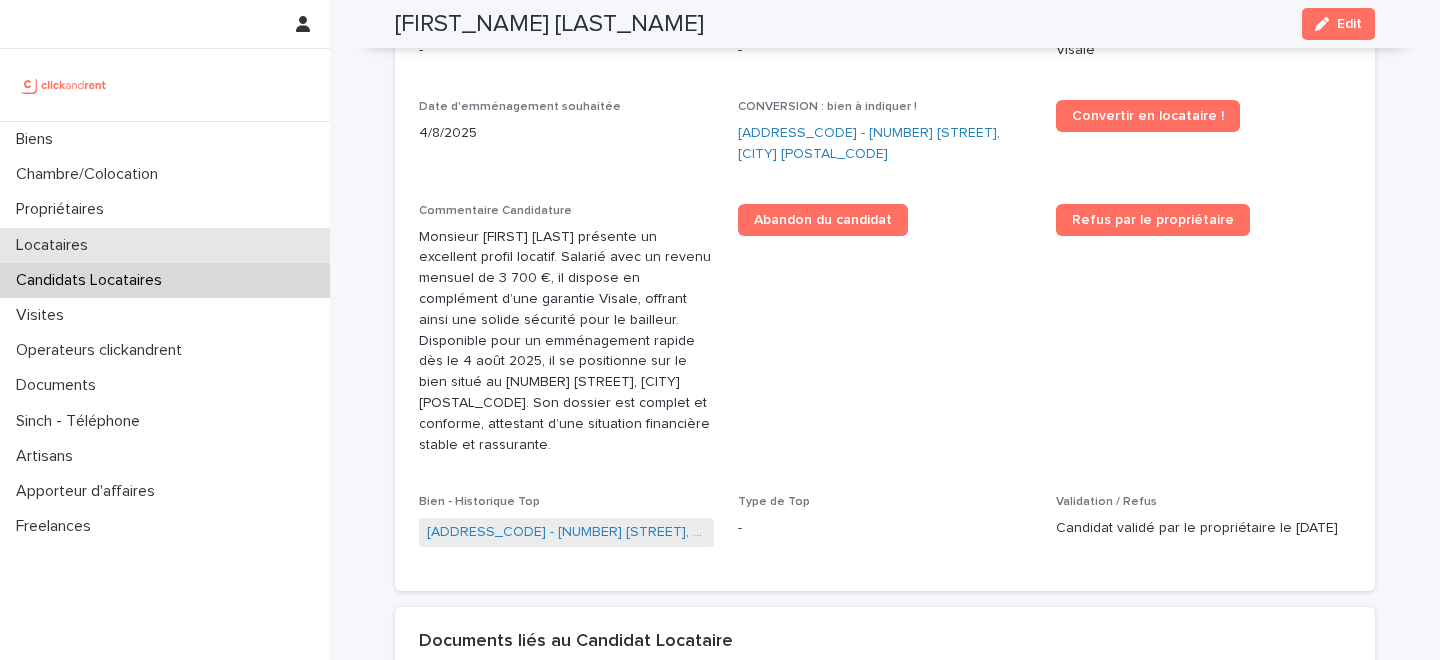 click on "Locataires" at bounding box center (165, 245) 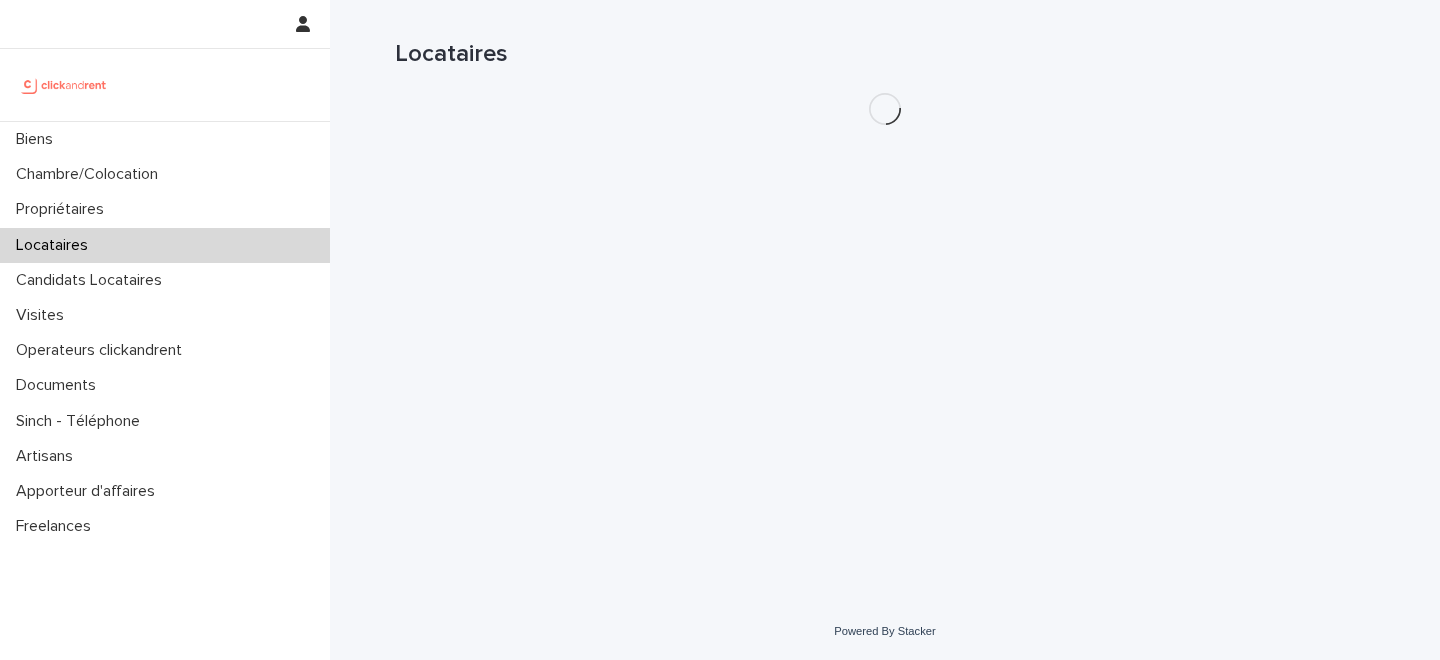 scroll, scrollTop: 0, scrollLeft: 0, axis: both 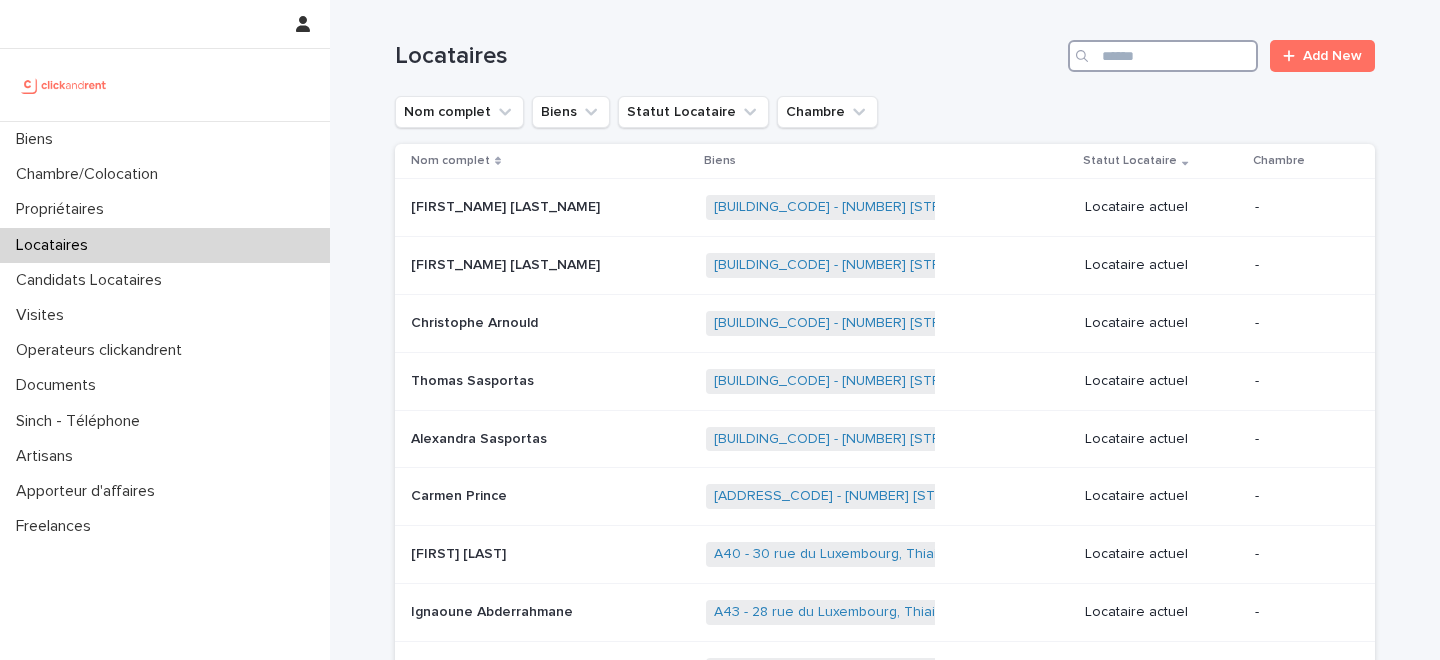 click at bounding box center [1163, 56] 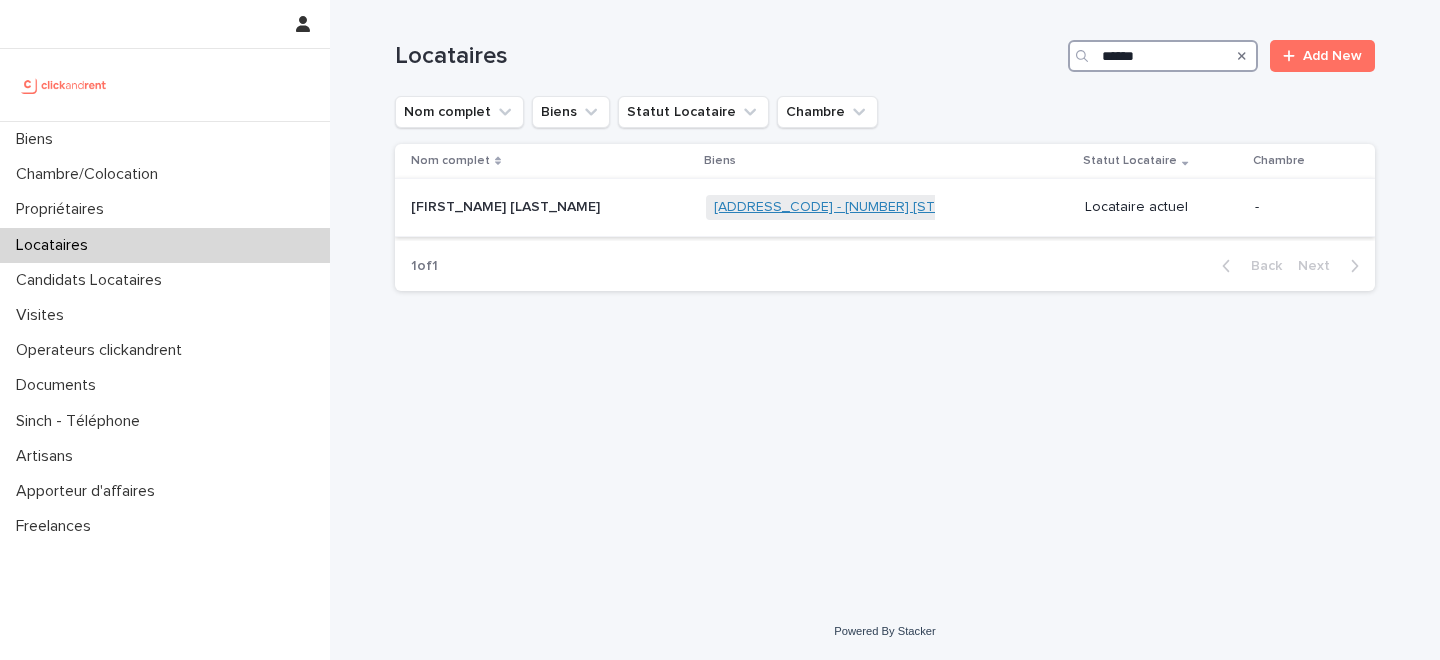 type on "******" 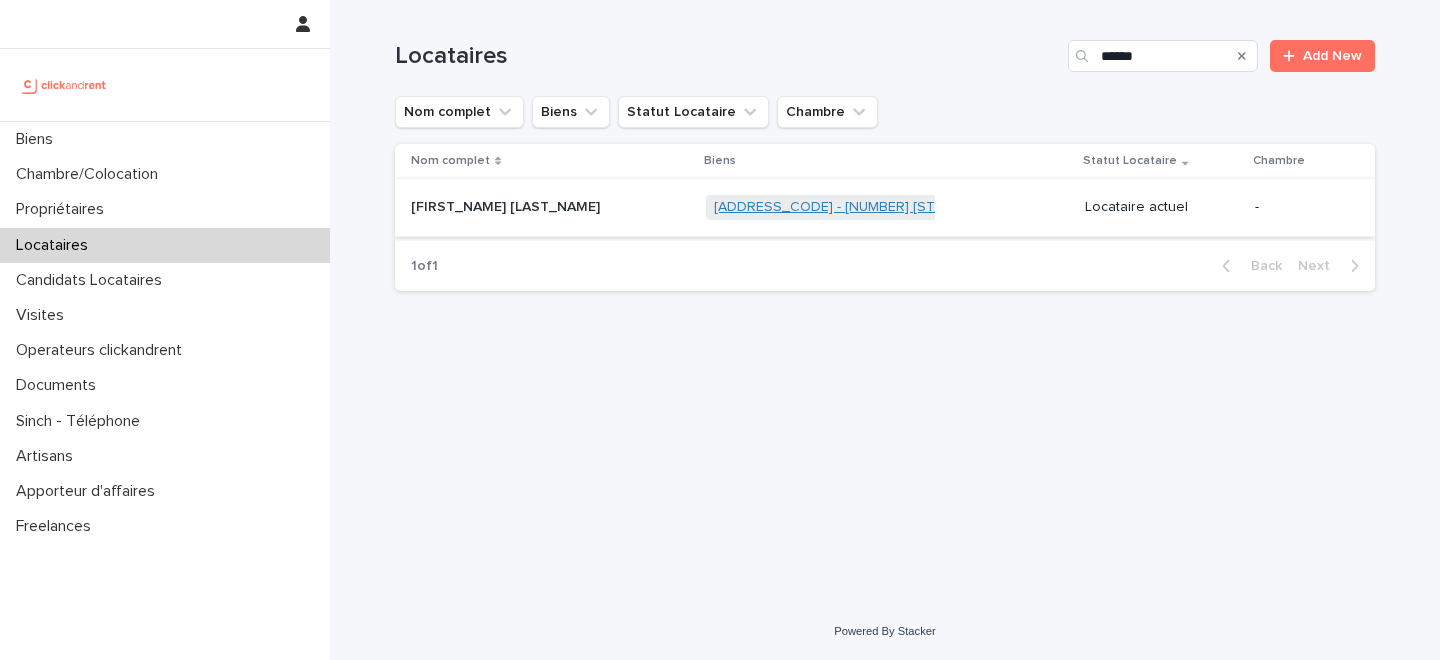 click on "A2496 - 85 rue de l'Ourcq,  Paris 75019" at bounding box center (922, 207) 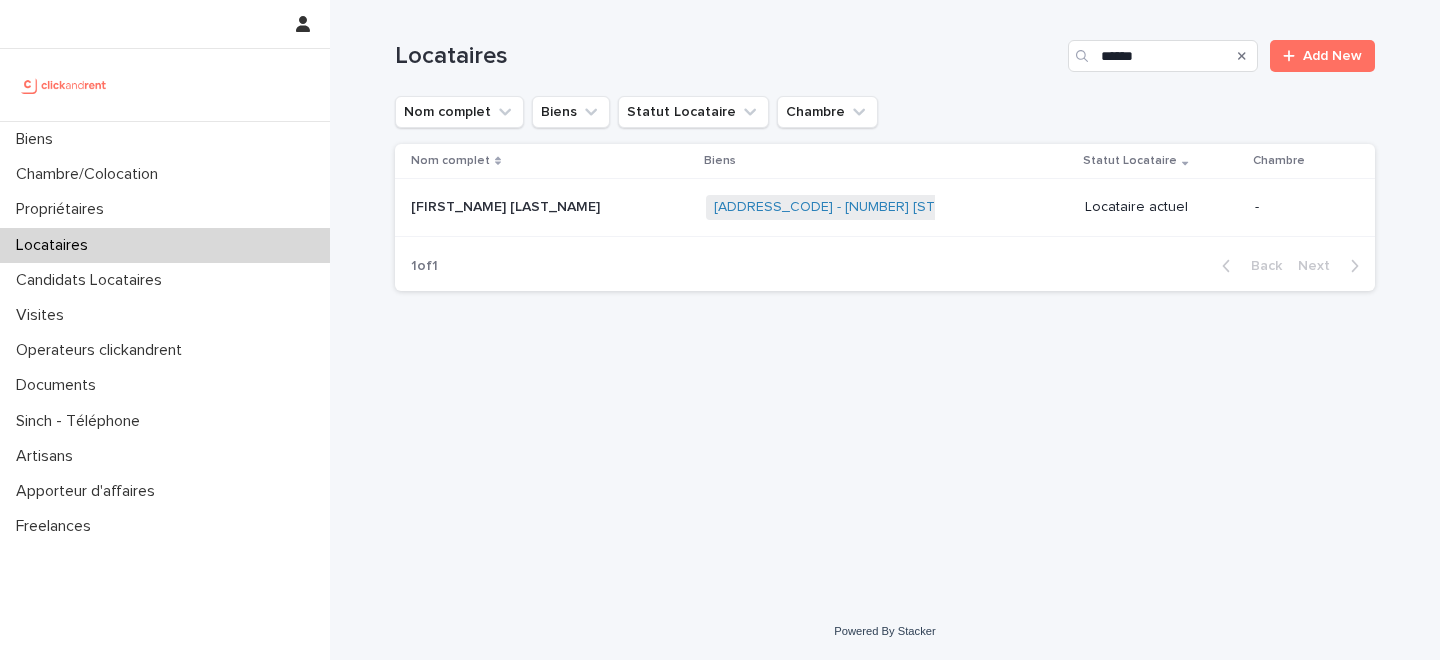 click at bounding box center (536, 207) 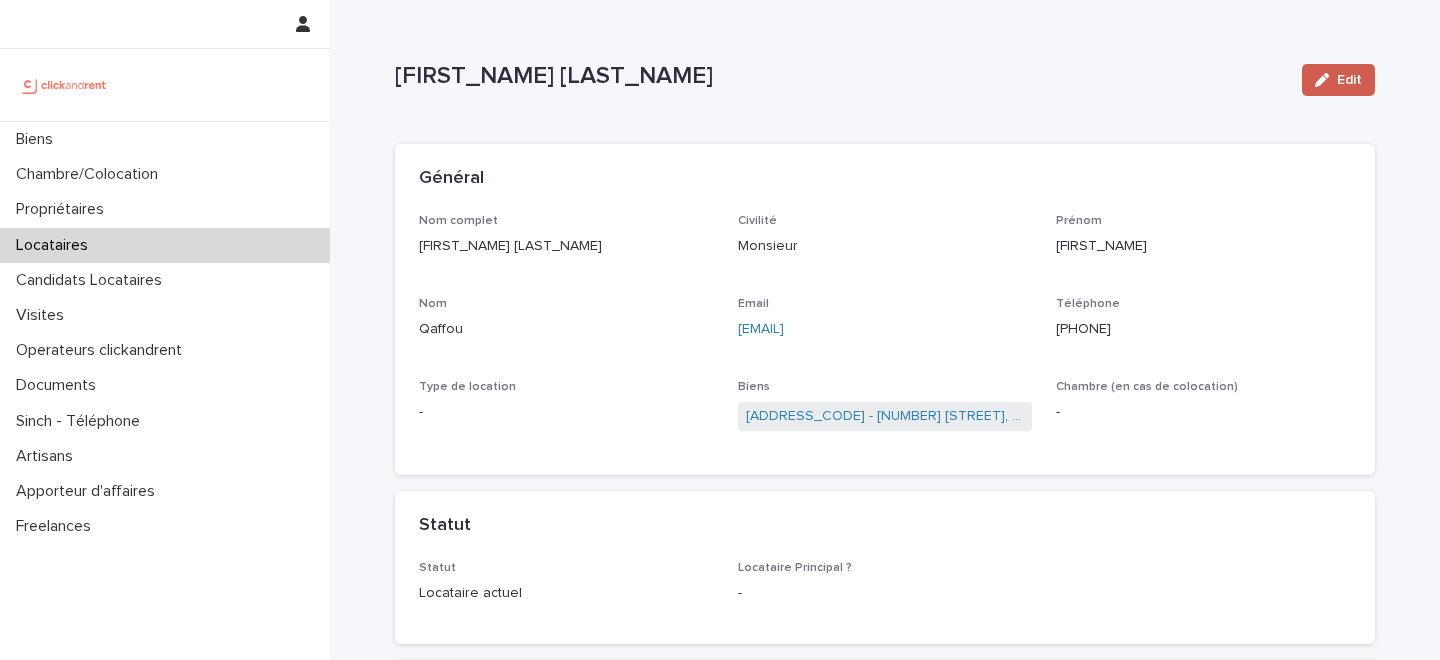 click on "Edit" at bounding box center (1349, 80) 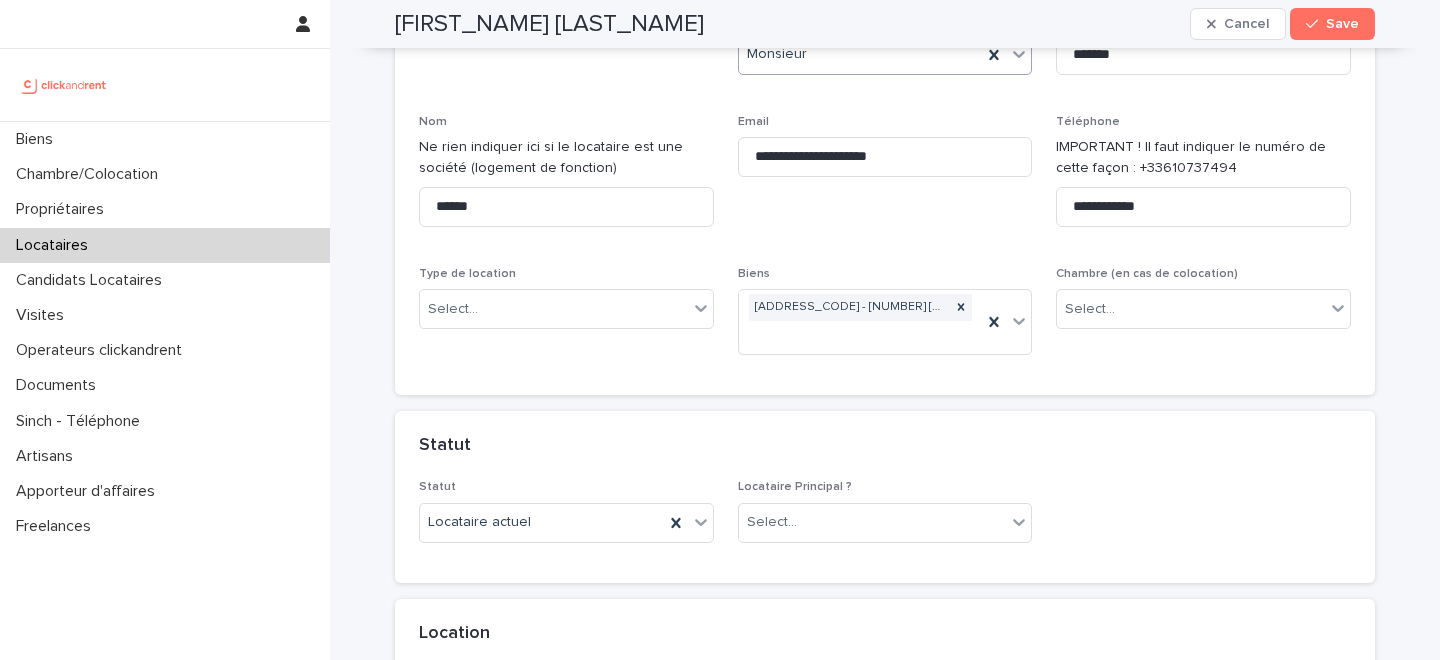 scroll, scrollTop: 253, scrollLeft: 0, axis: vertical 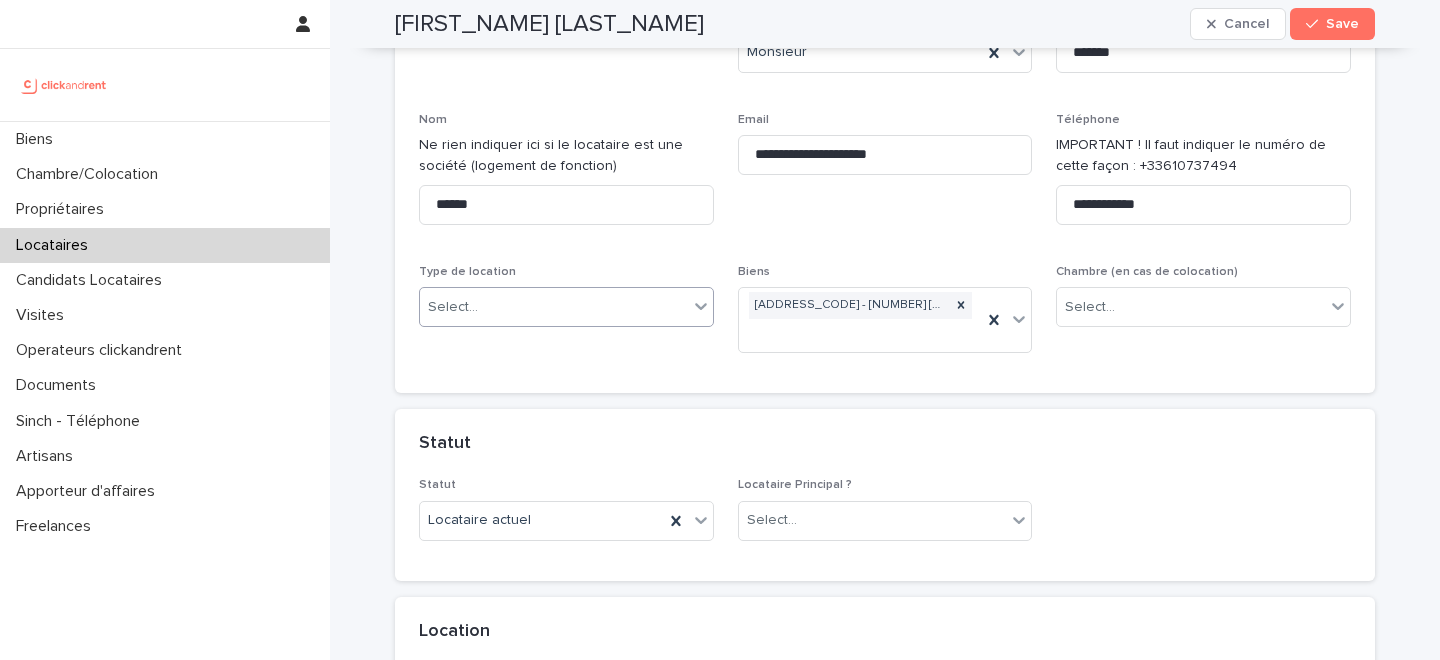 click on "Select..." at bounding box center [554, 307] 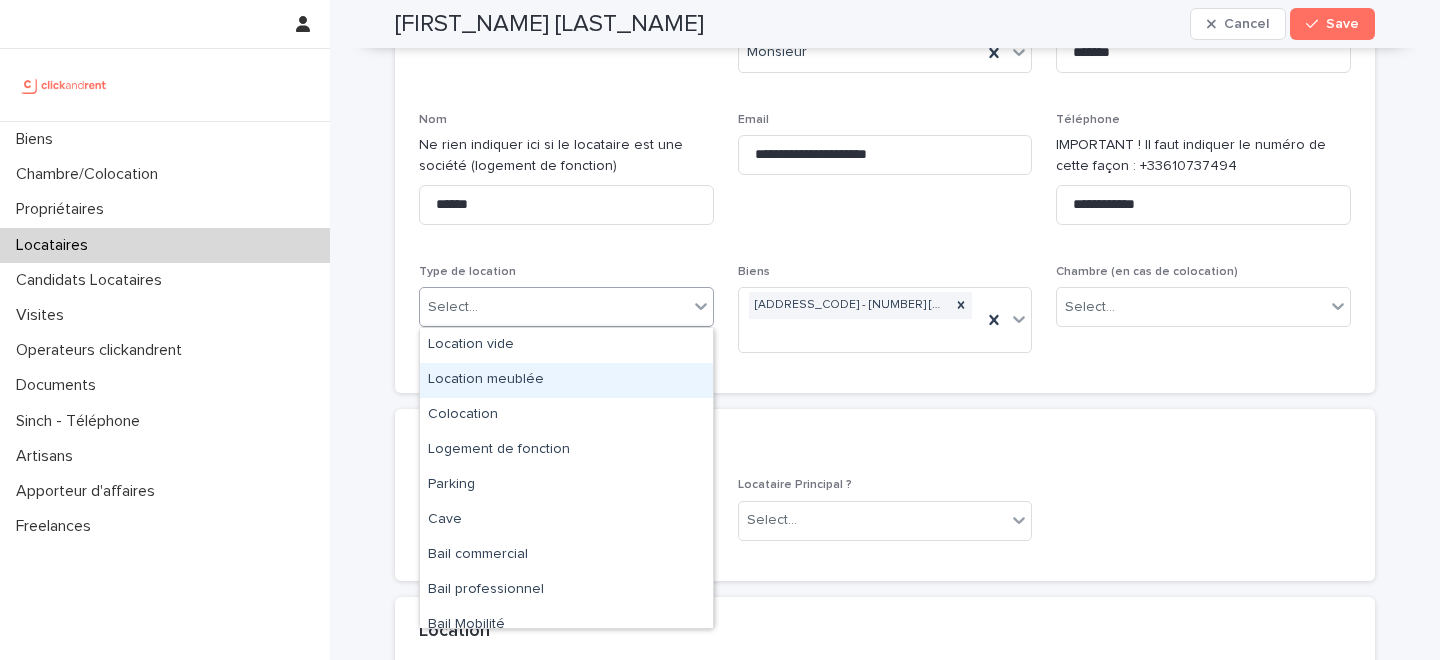 click on "Location meublée" at bounding box center (566, 380) 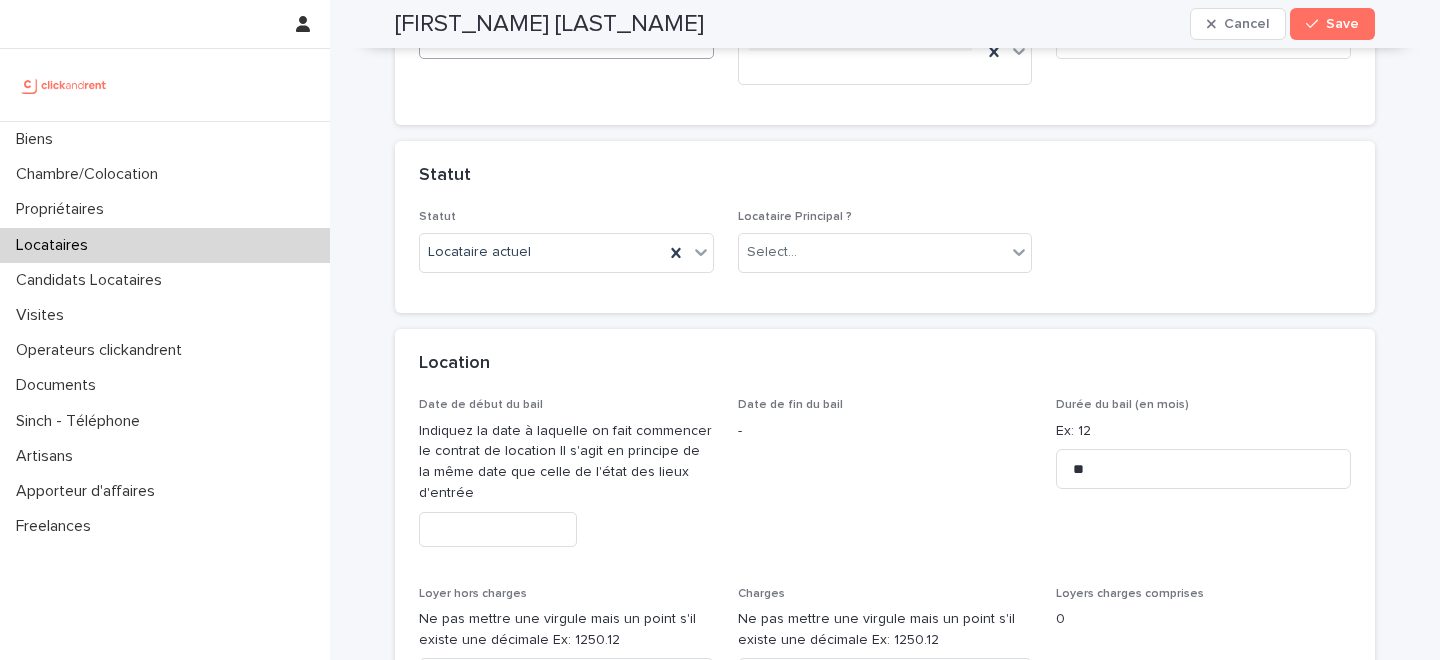 scroll, scrollTop: 569, scrollLeft: 0, axis: vertical 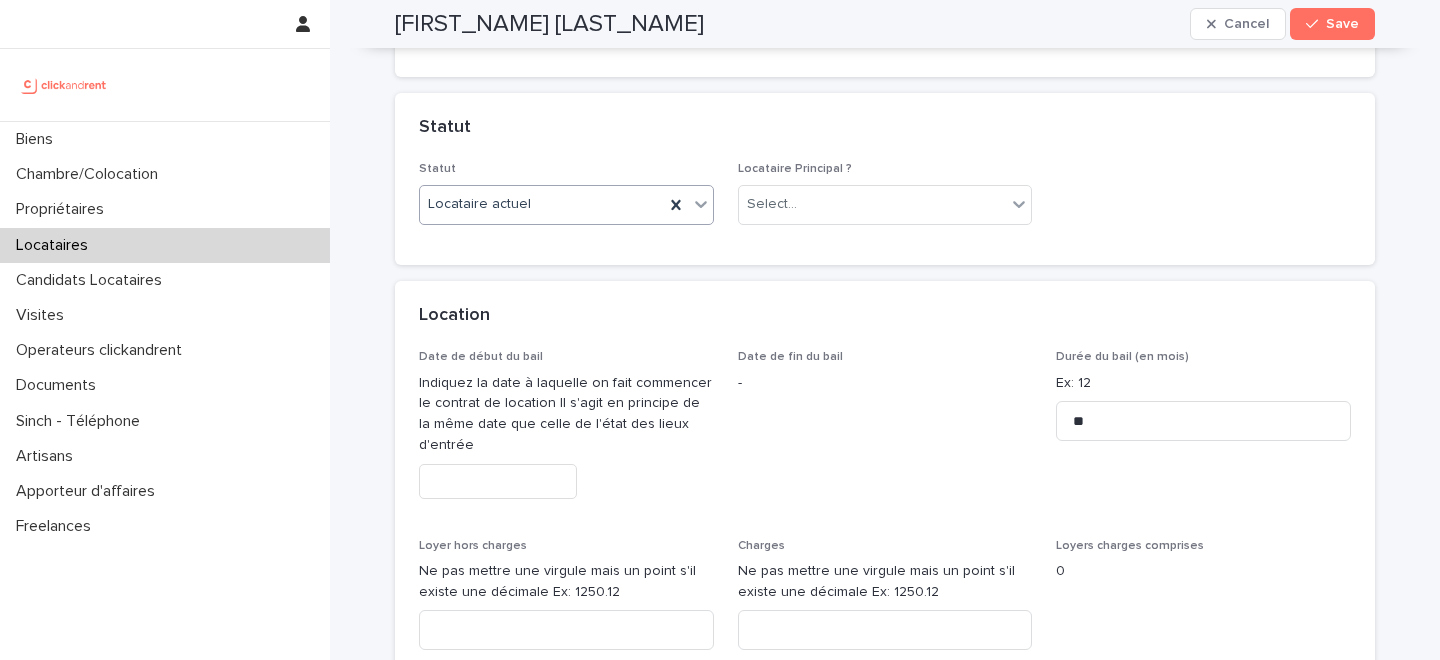 click on "Locataire actuel" at bounding box center [542, 204] 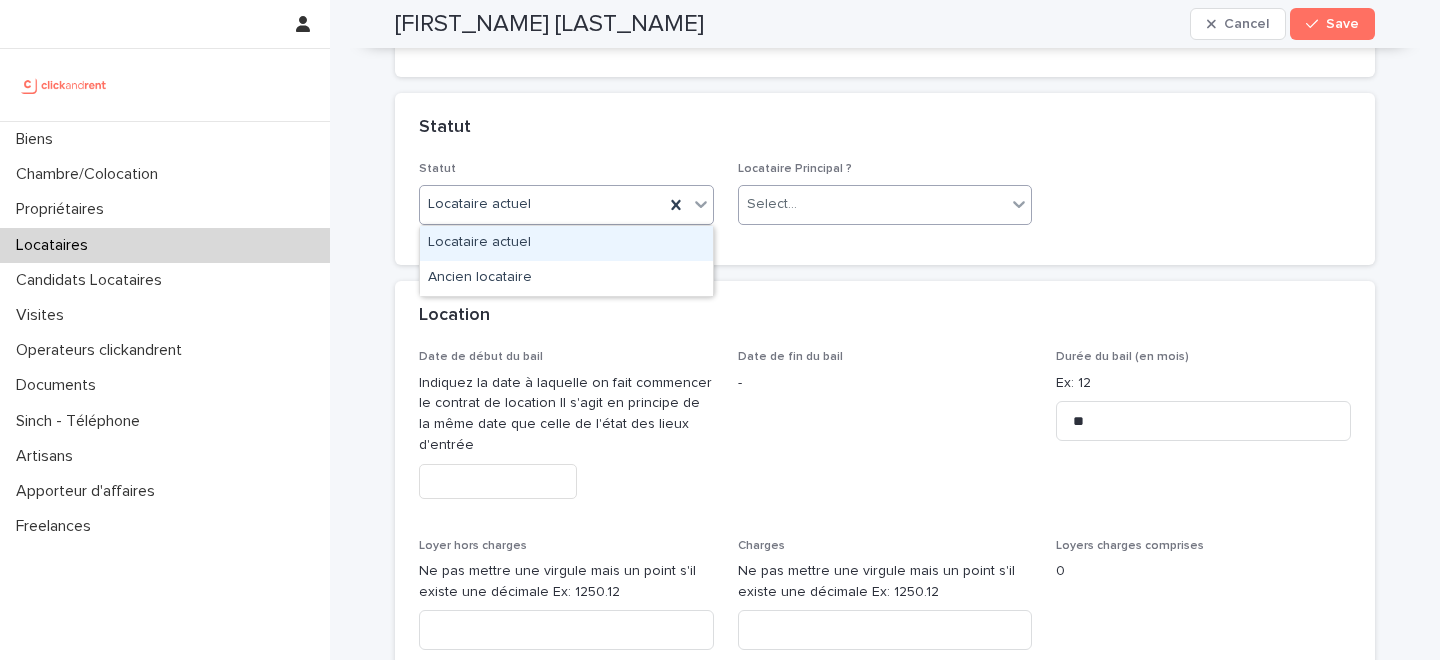 click on "Select..." at bounding box center [873, 204] 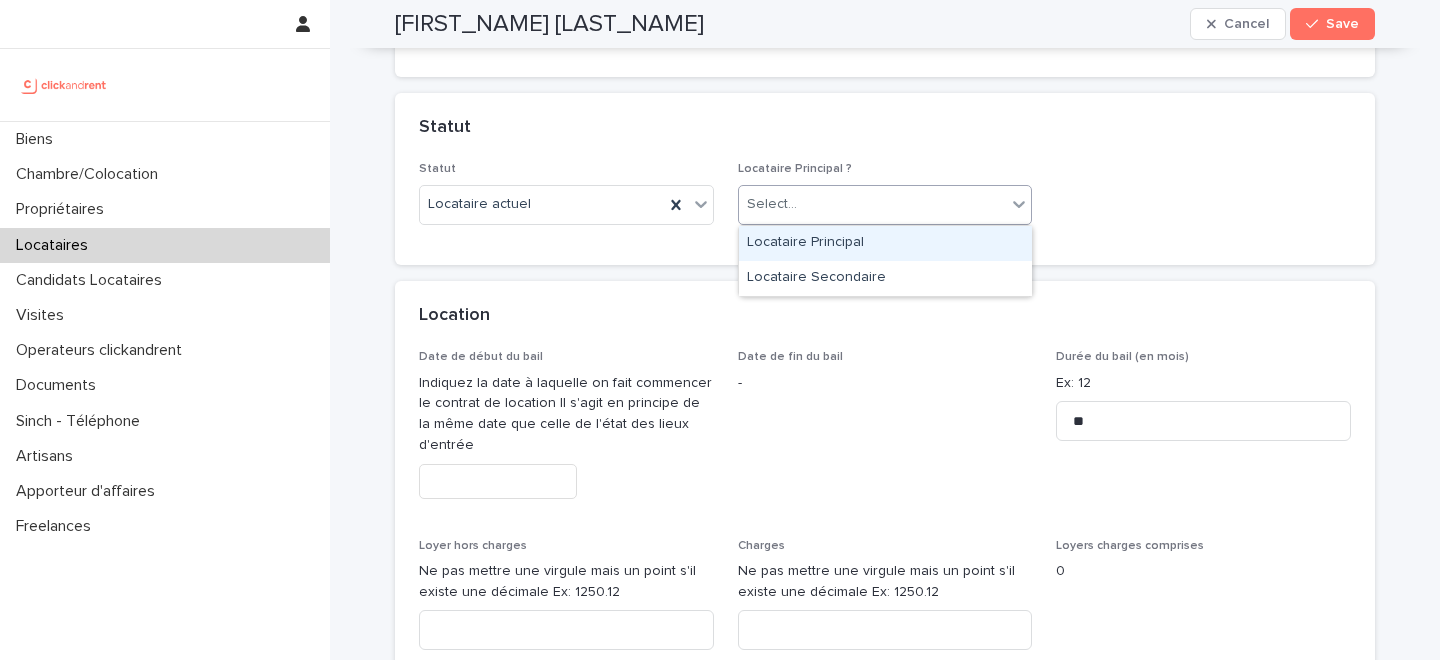 click on "Locataire Principal" at bounding box center (885, 243) 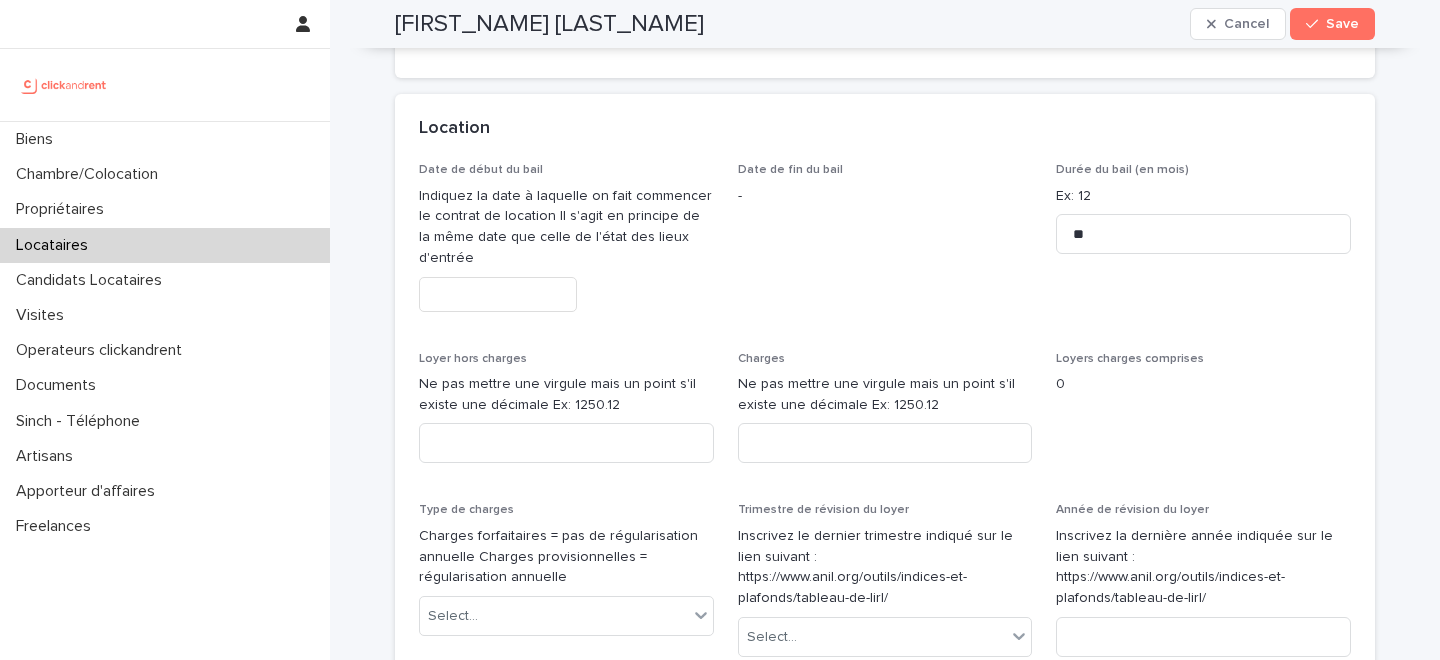 scroll, scrollTop: 768, scrollLeft: 0, axis: vertical 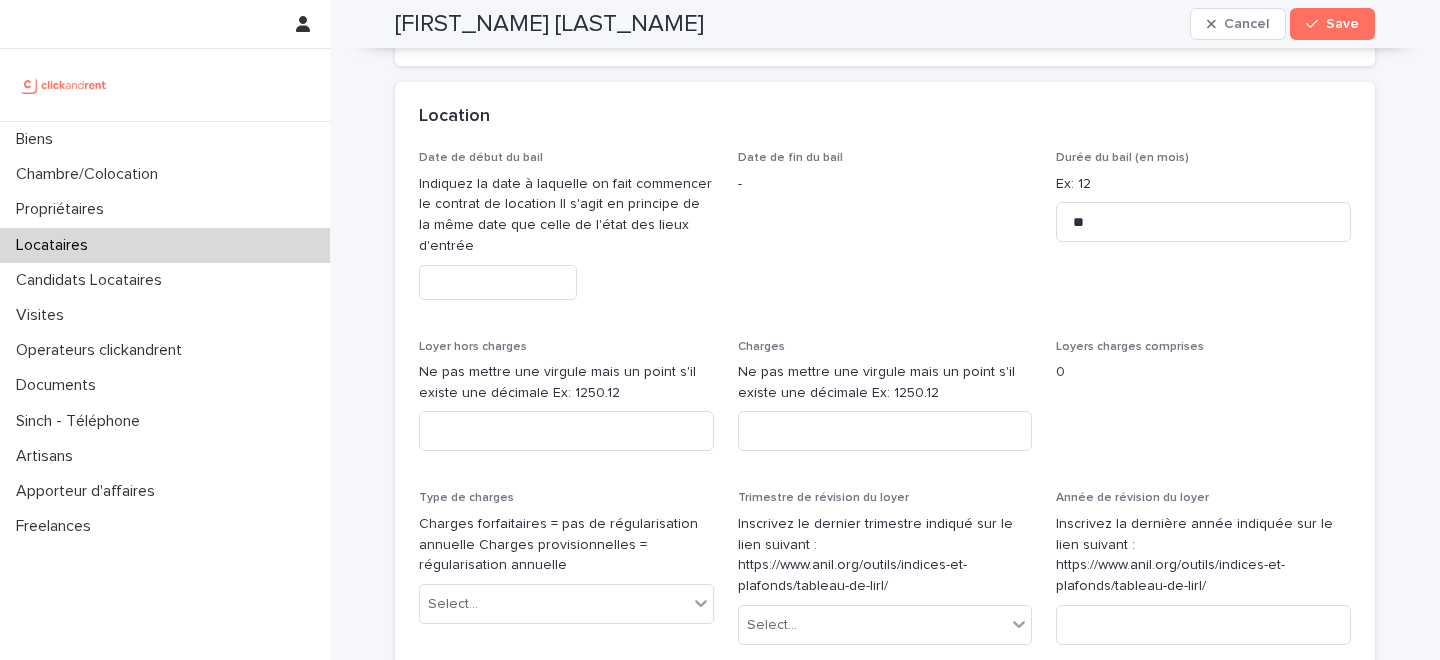 click at bounding box center (498, 282) 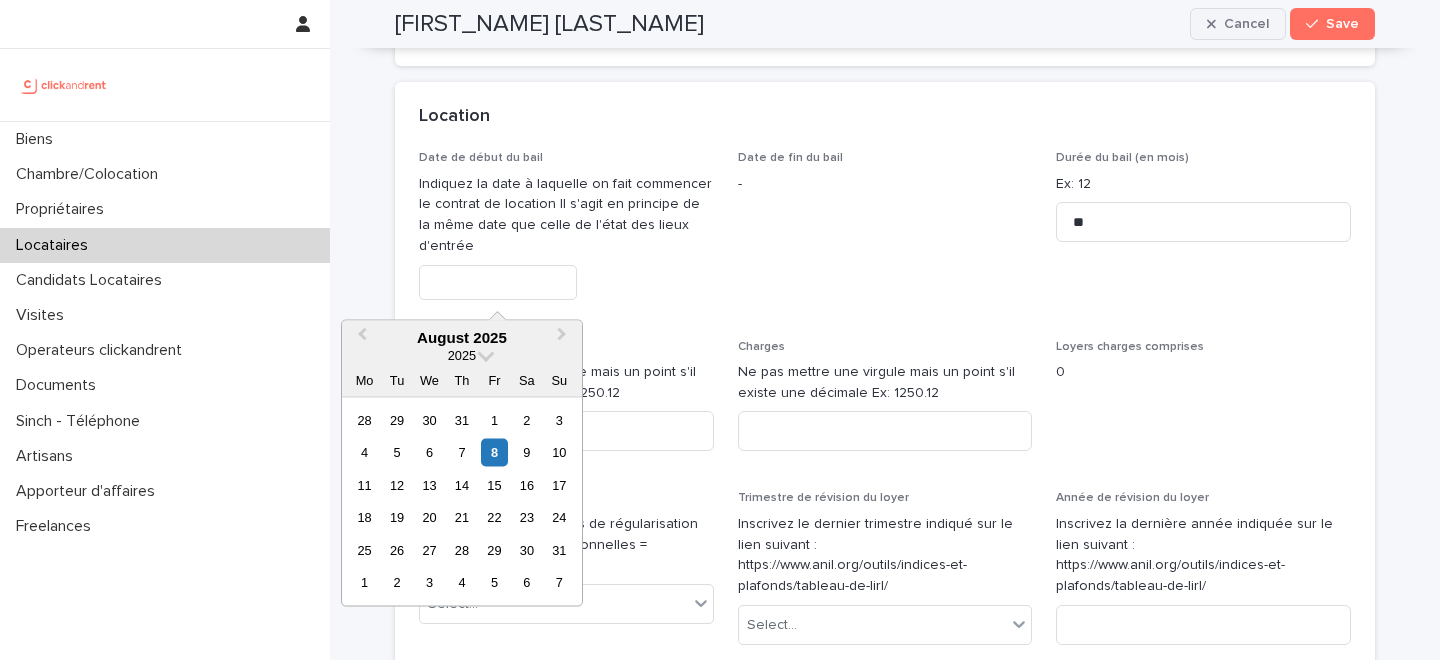 click on "Cancel" at bounding box center [1238, 24] 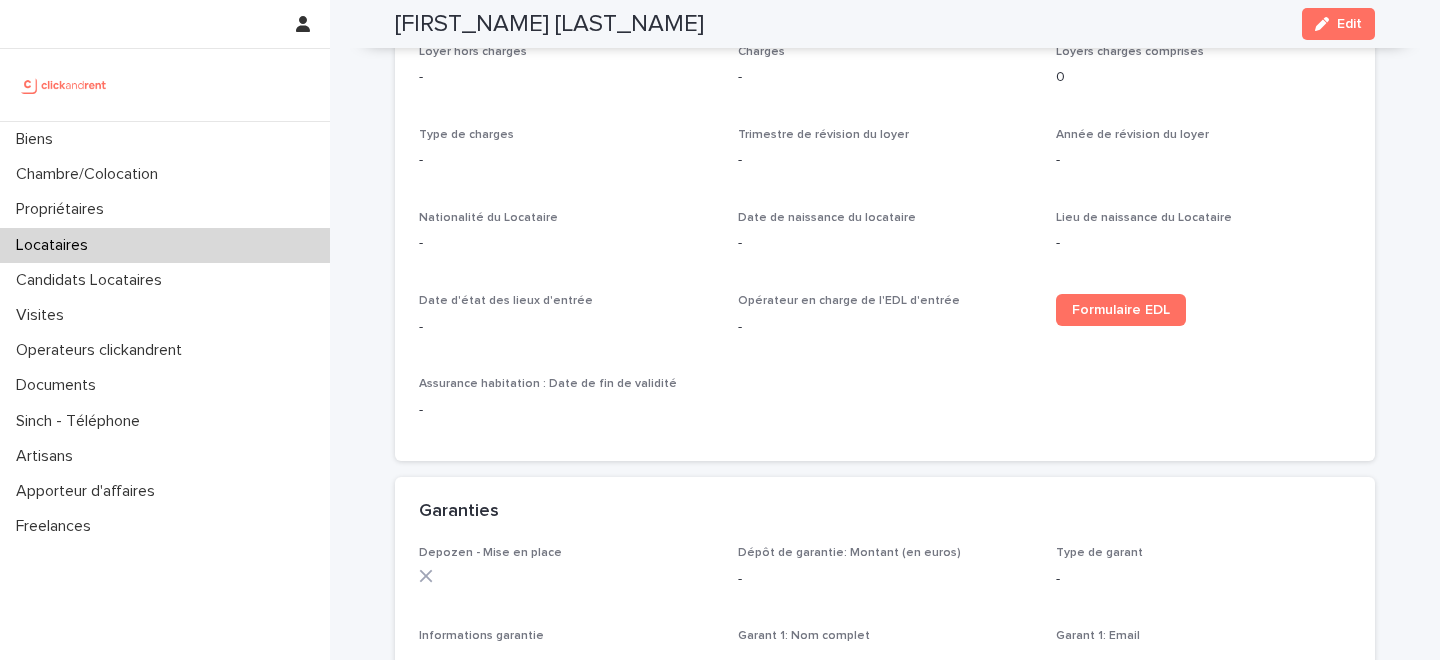 click on "Date de naissance du locataire" at bounding box center (885, 218) 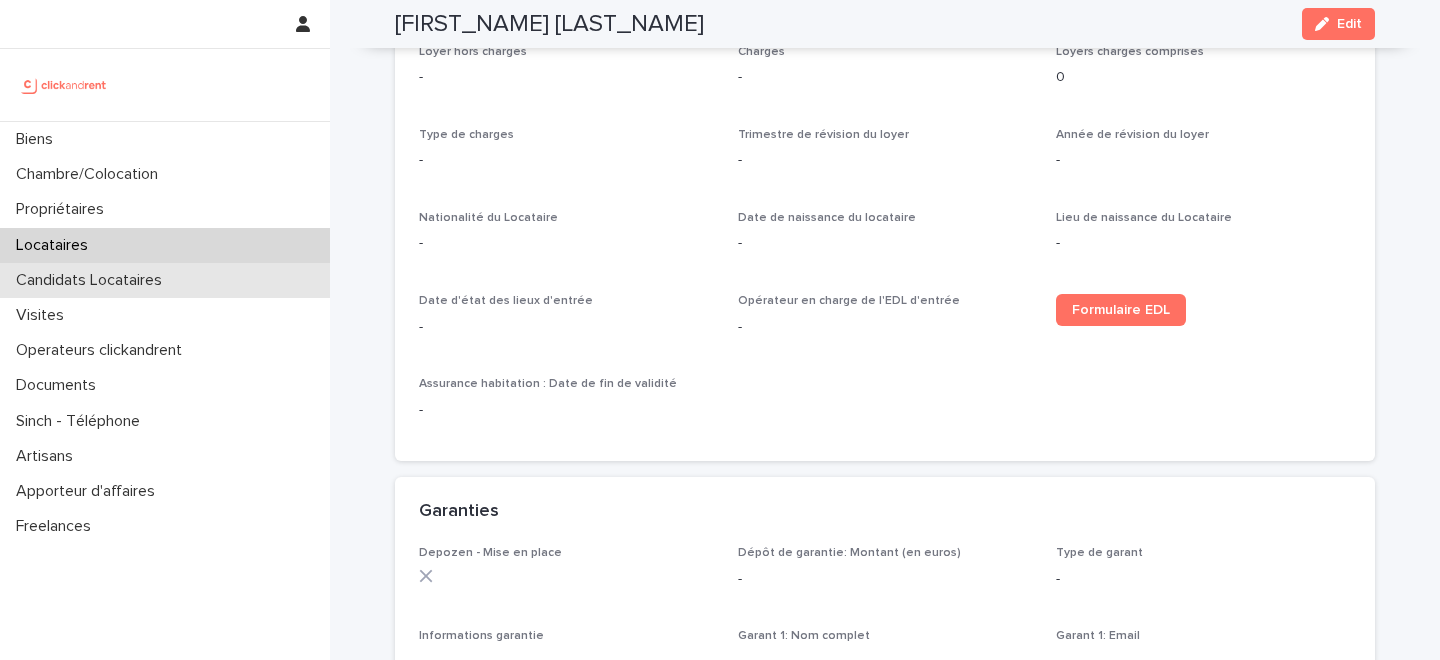 click on "Candidats Locataires" at bounding box center (93, 280) 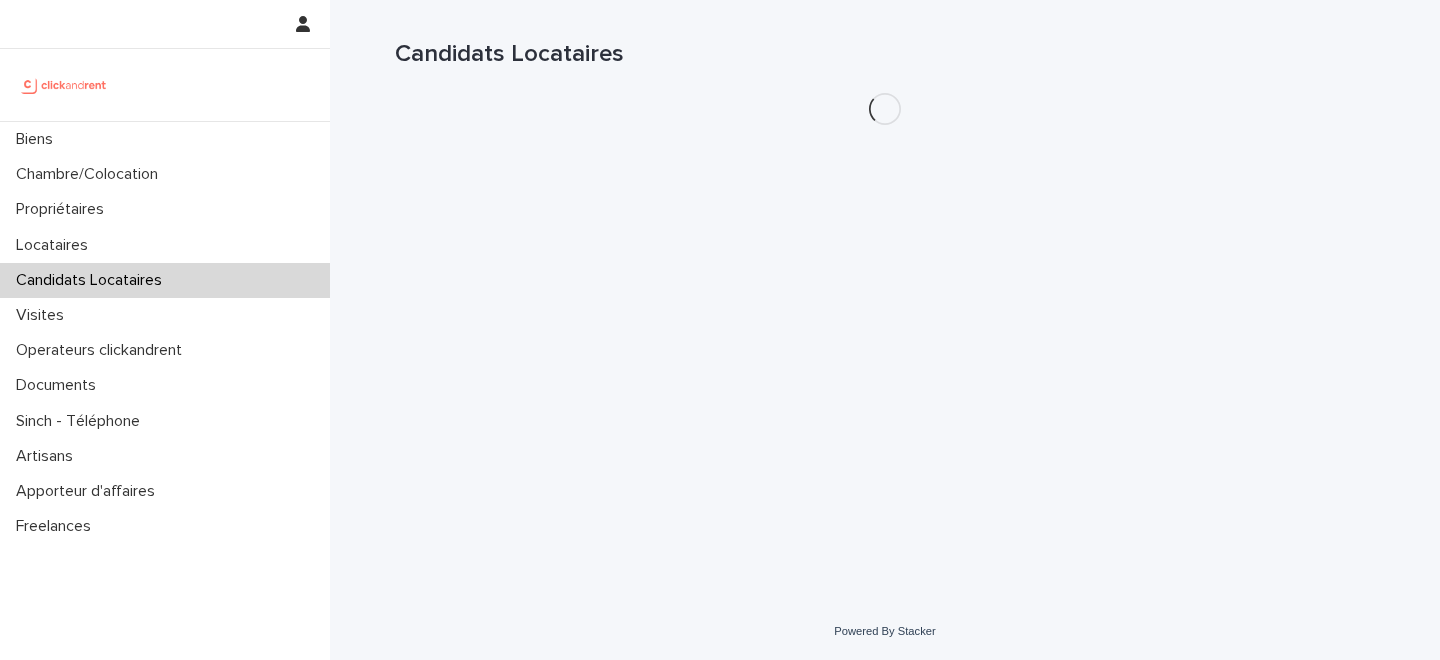scroll, scrollTop: 0, scrollLeft: 0, axis: both 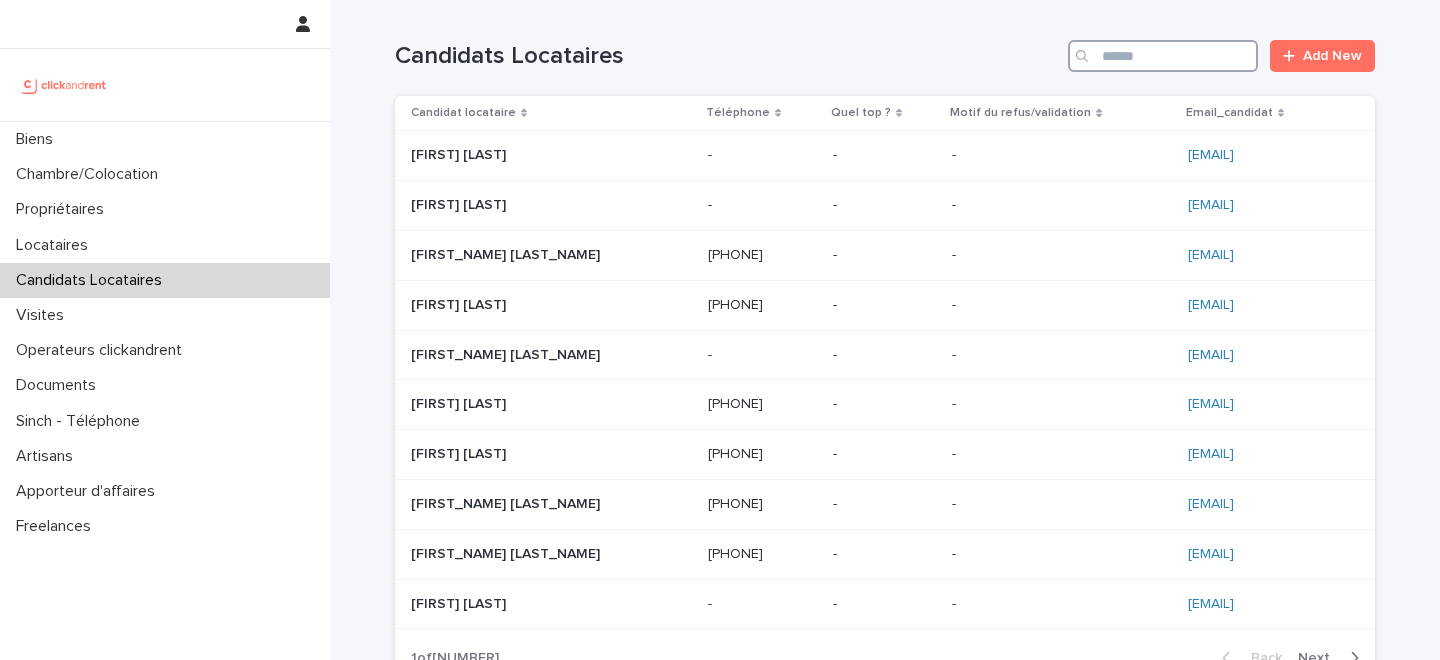 click at bounding box center [1163, 56] 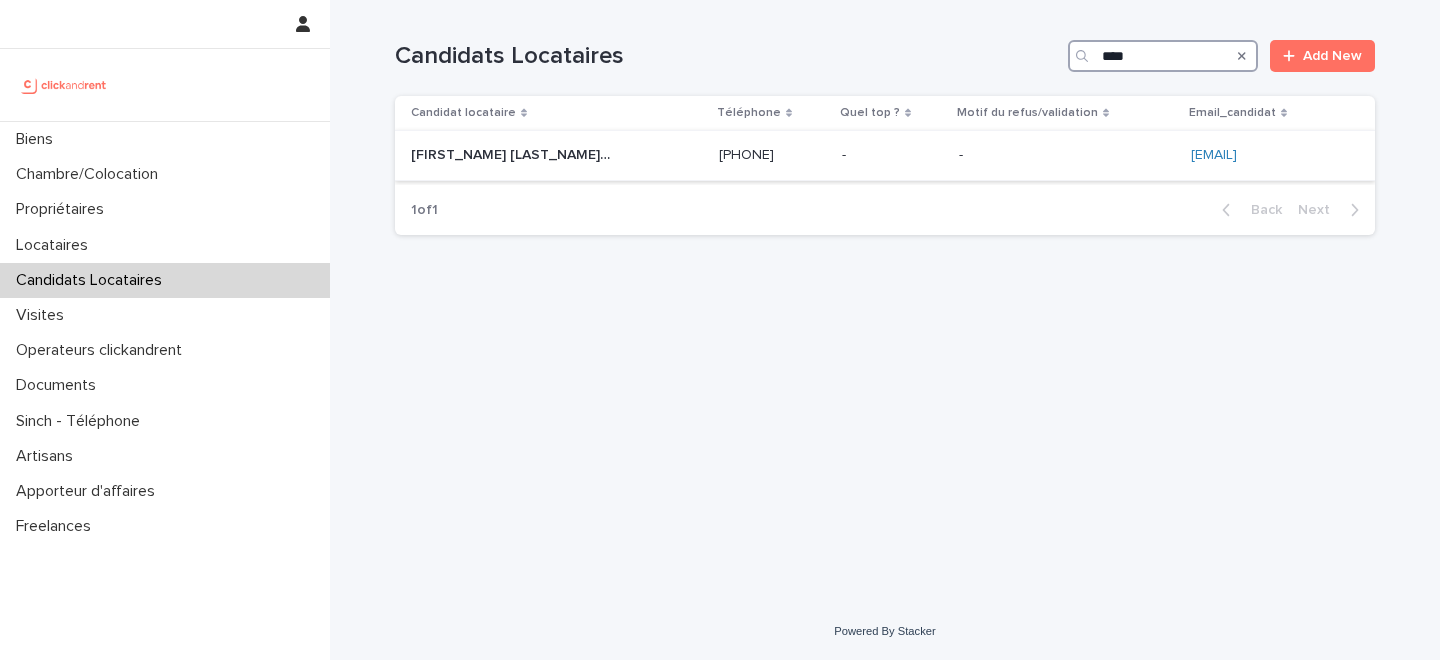 type on "****" 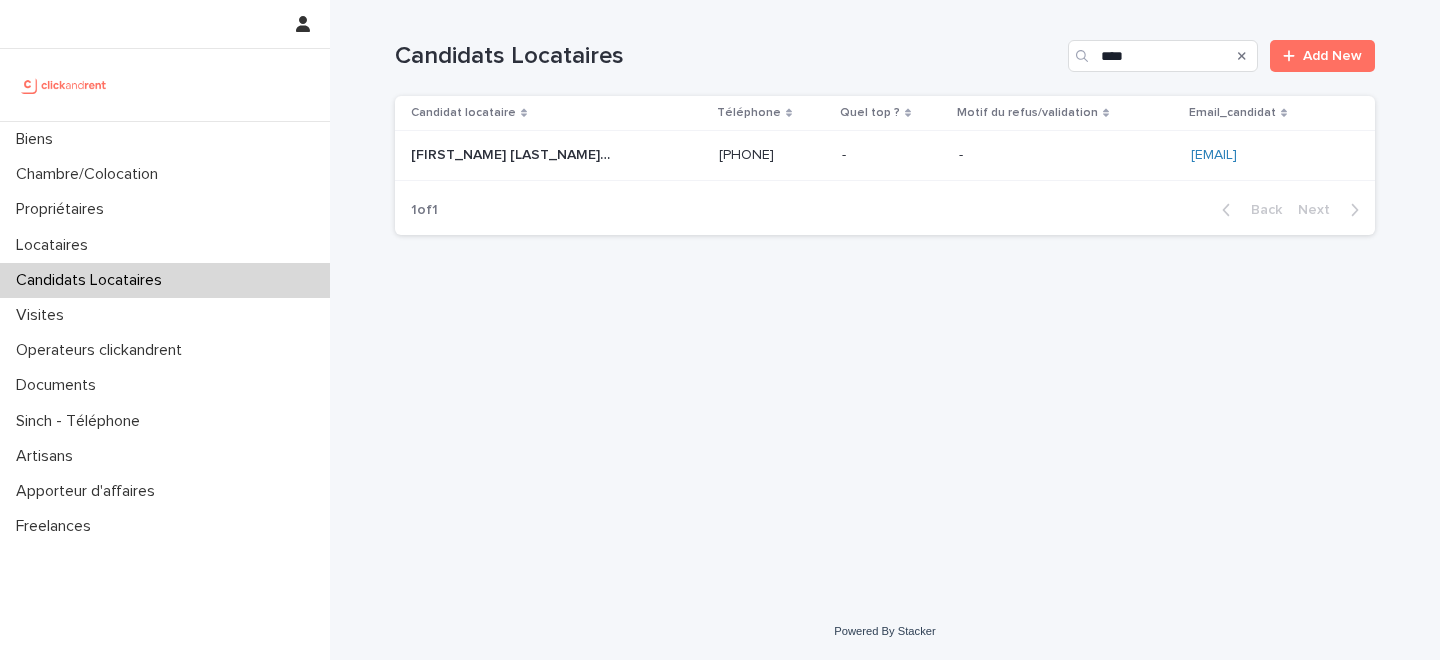 click on "- -" at bounding box center [892, 156] 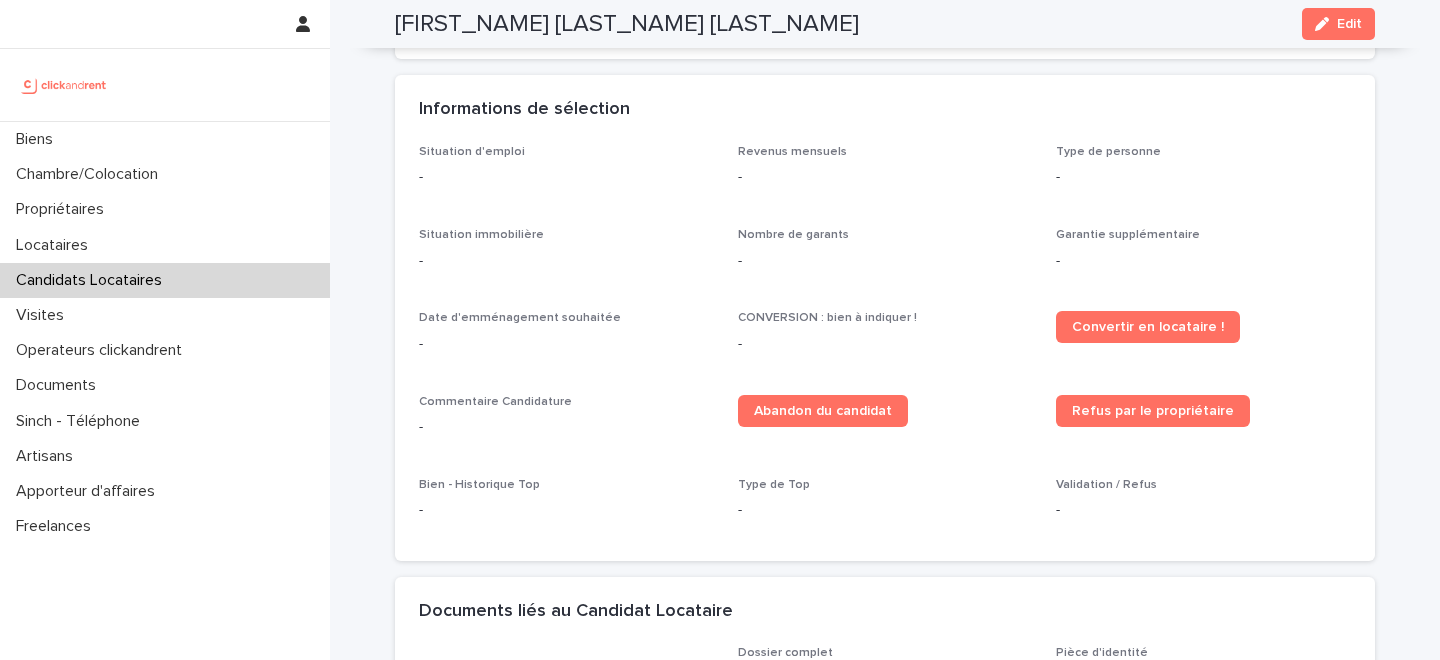 scroll, scrollTop: 502, scrollLeft: 0, axis: vertical 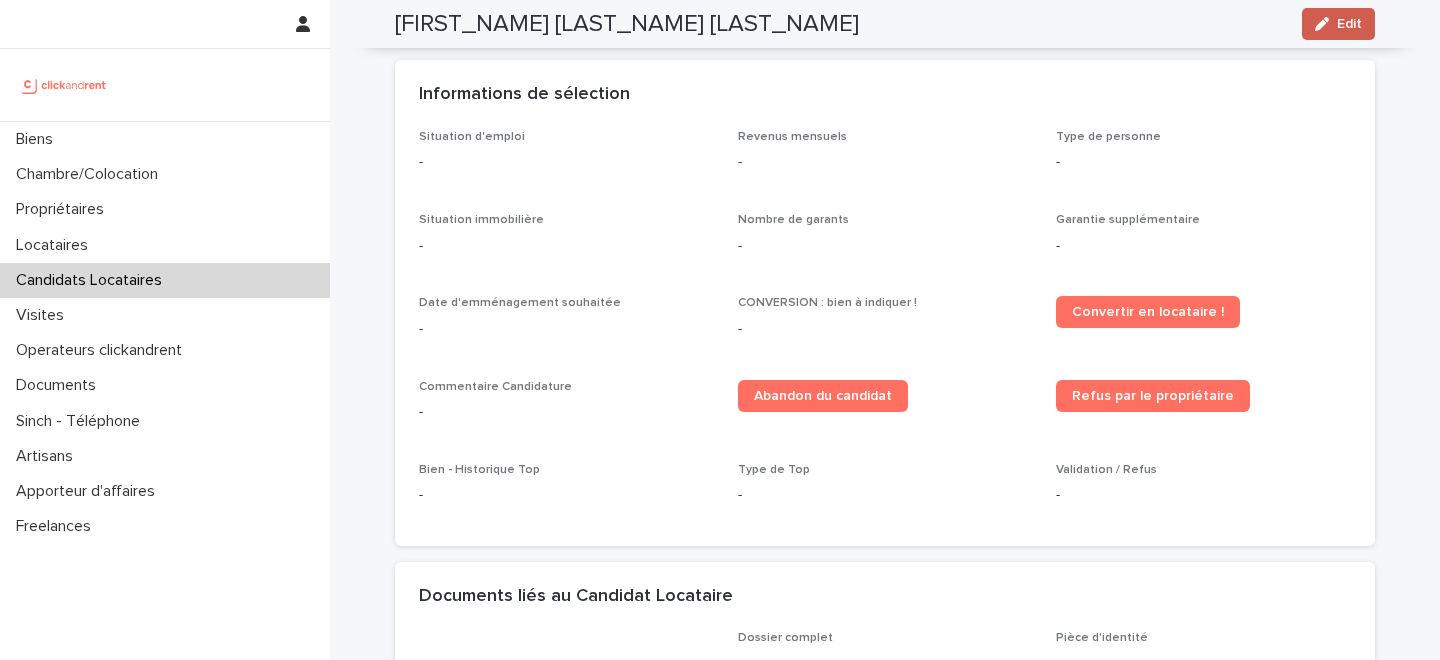 click on "Edit" at bounding box center [1349, 24] 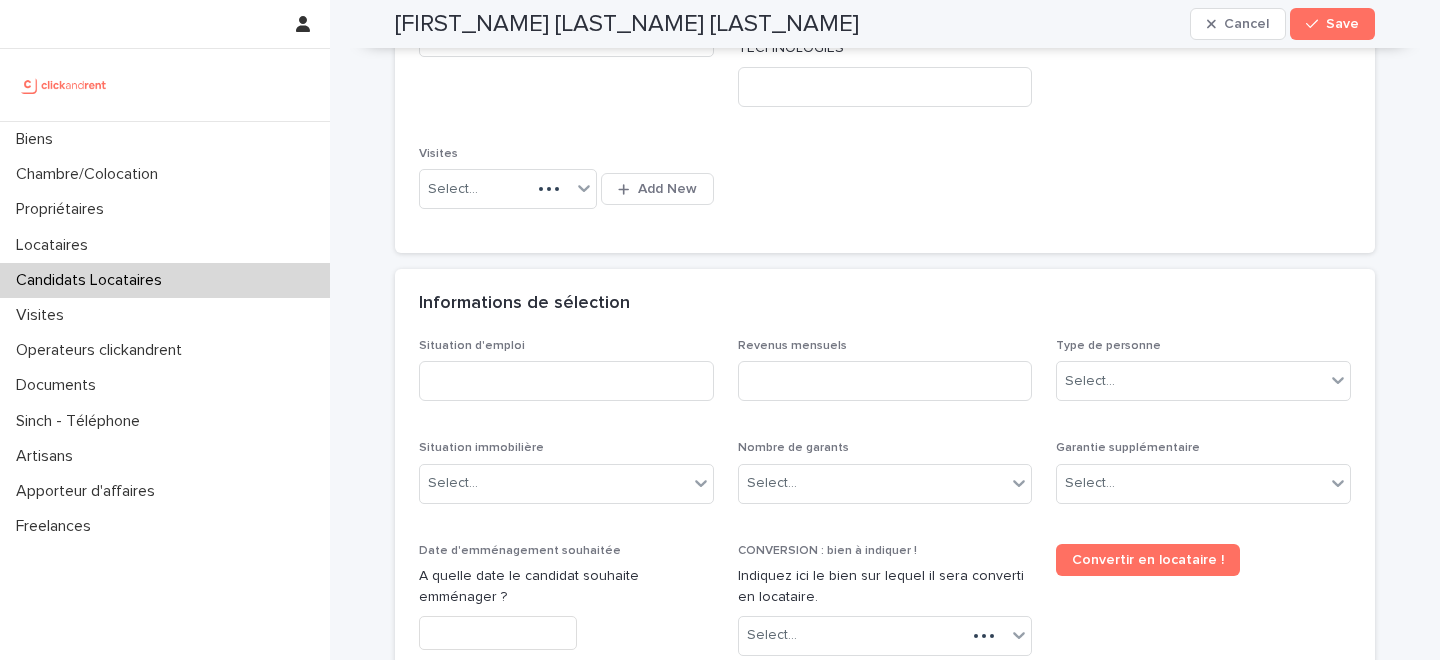 scroll, scrollTop: 806, scrollLeft: 0, axis: vertical 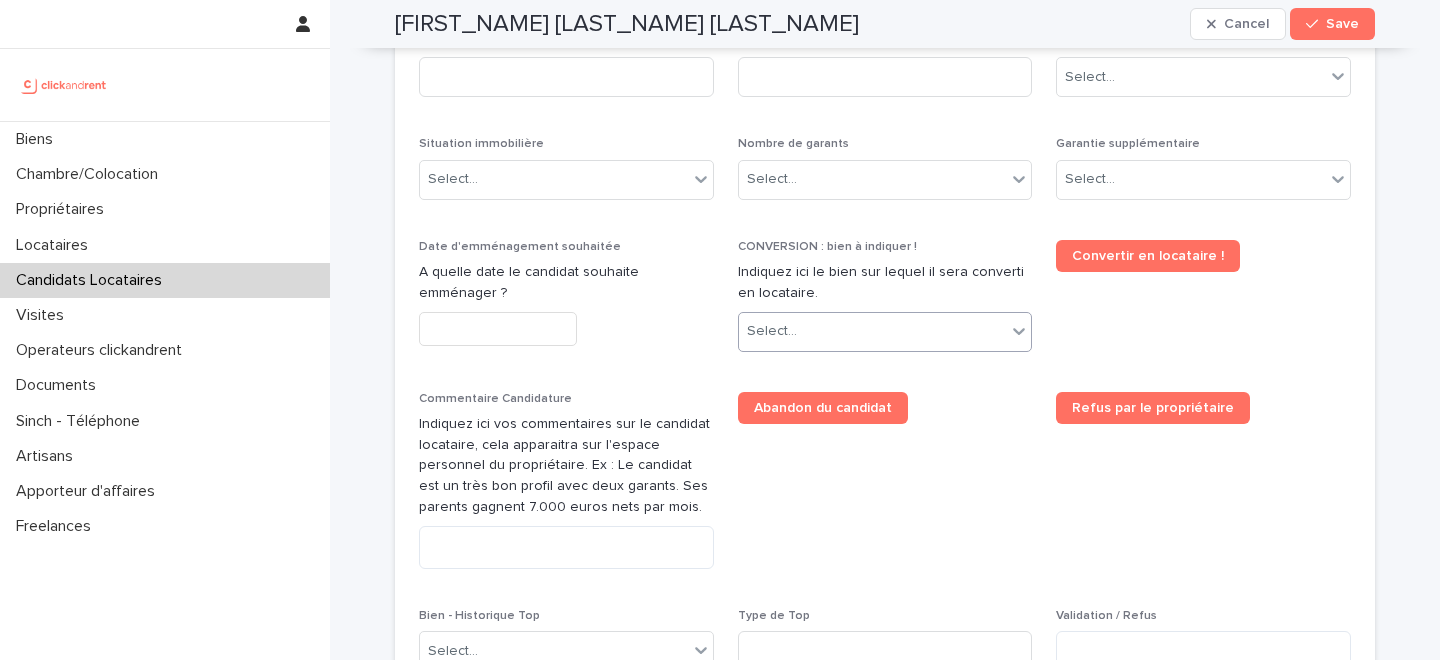 click on "Select..." at bounding box center [873, 331] 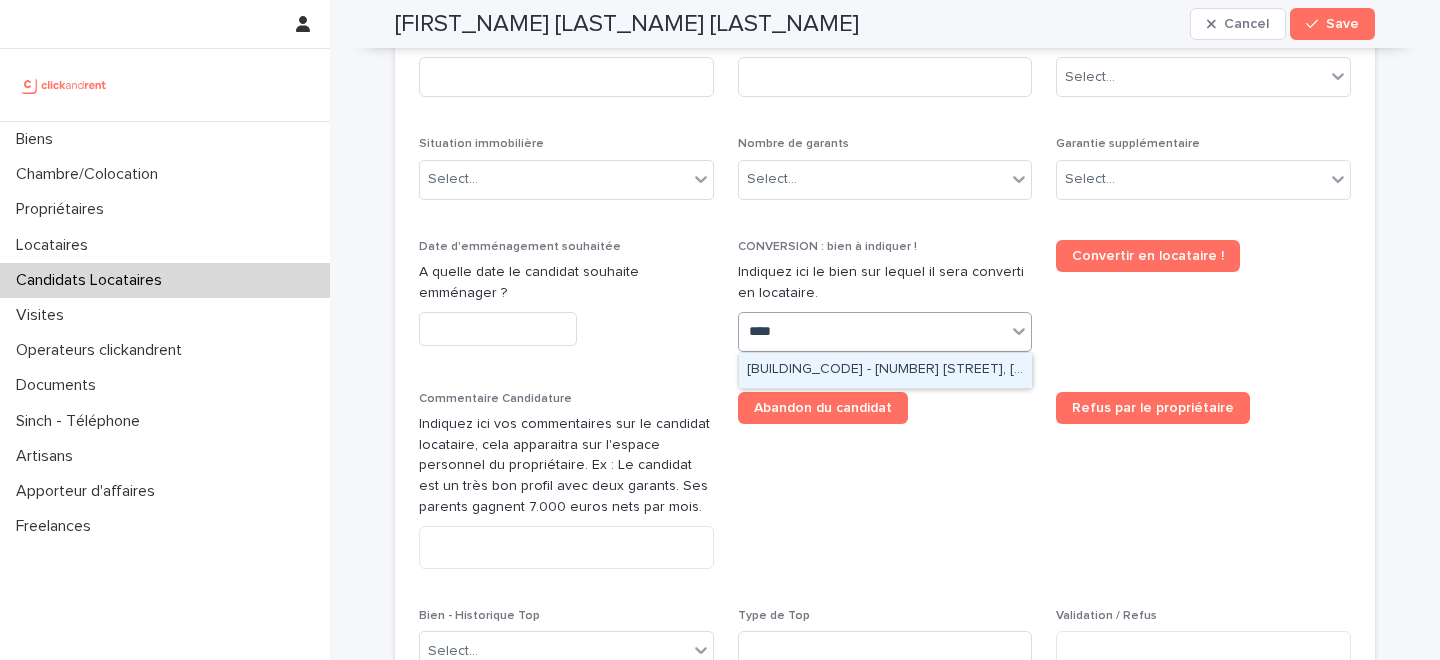 type on "*****" 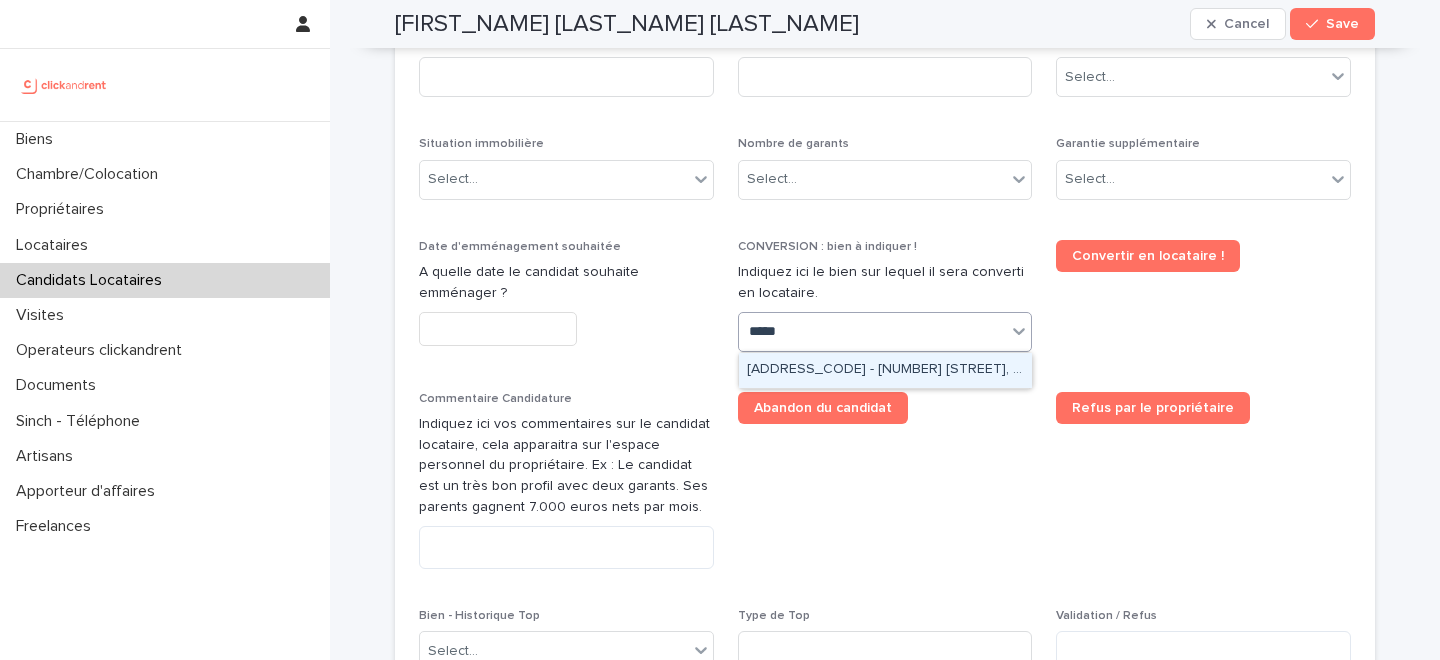 click on "A2120 - 31 Rue De Porto,  Montpellier 34000" at bounding box center (885, 370) 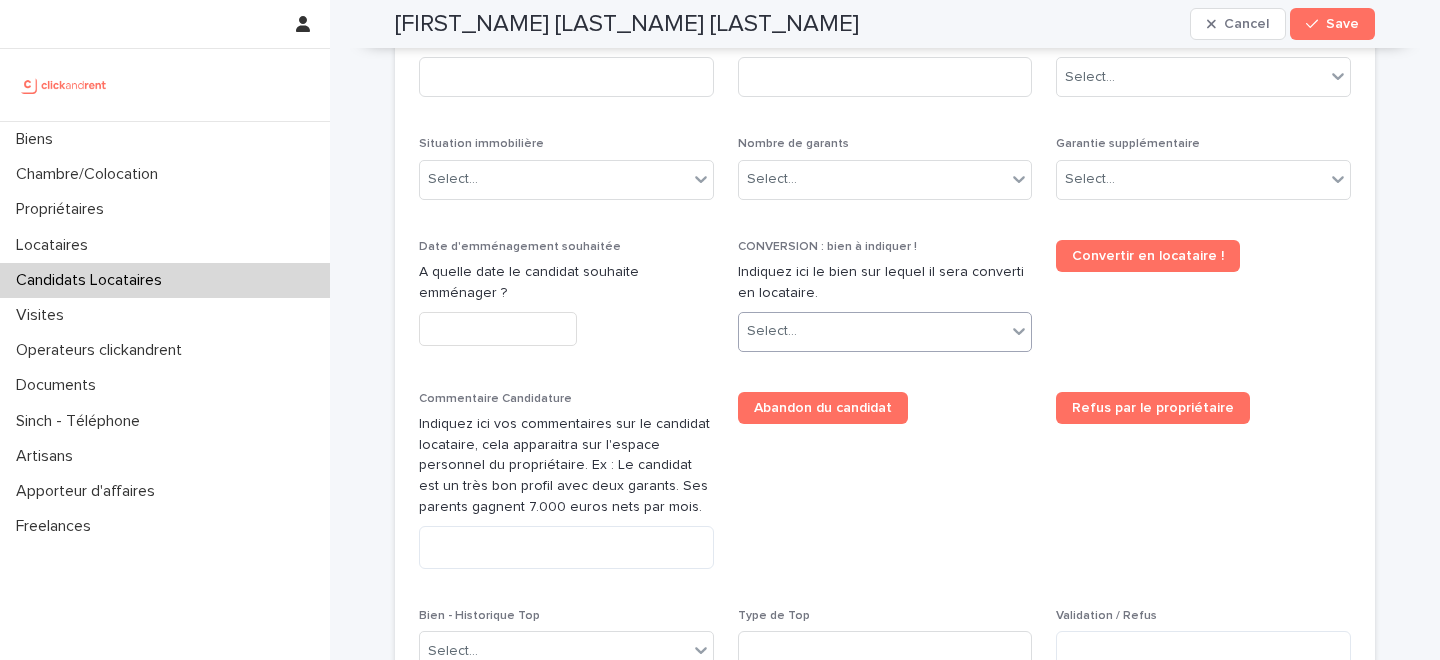 scroll, scrollTop: 824, scrollLeft: 0, axis: vertical 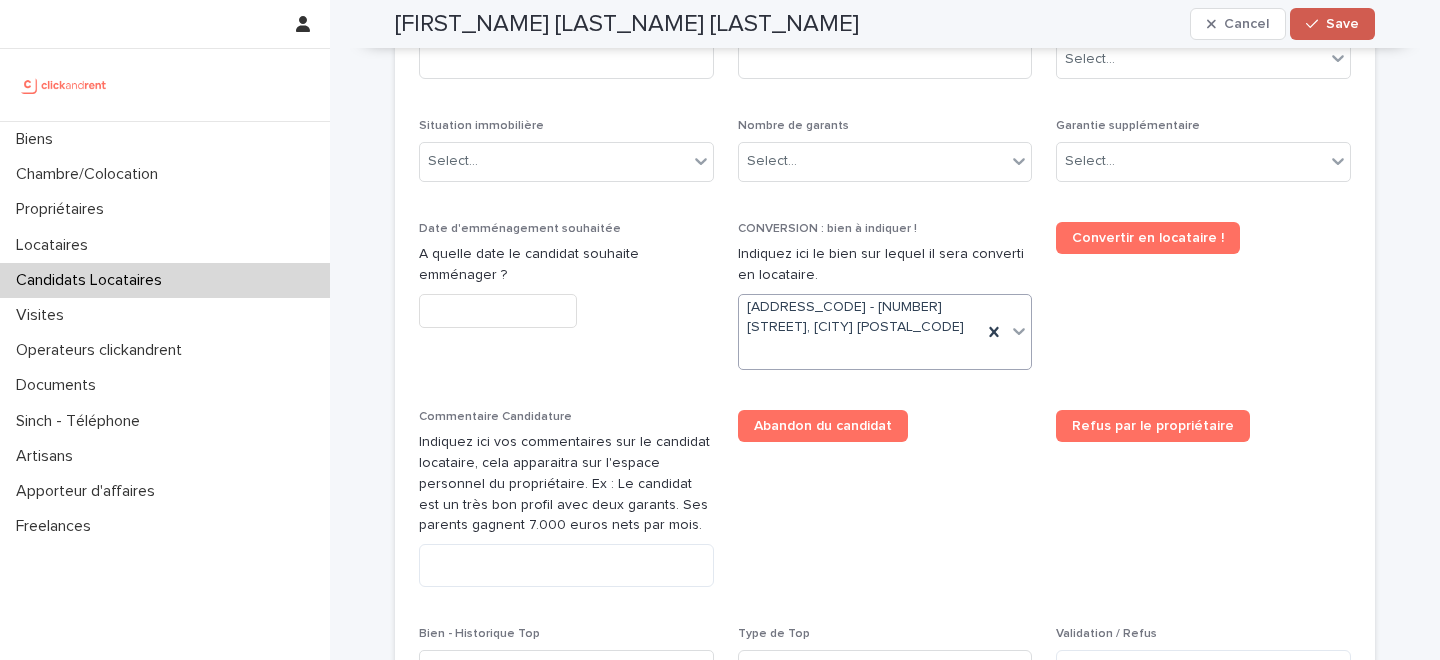 click on "Save" at bounding box center [1342, 24] 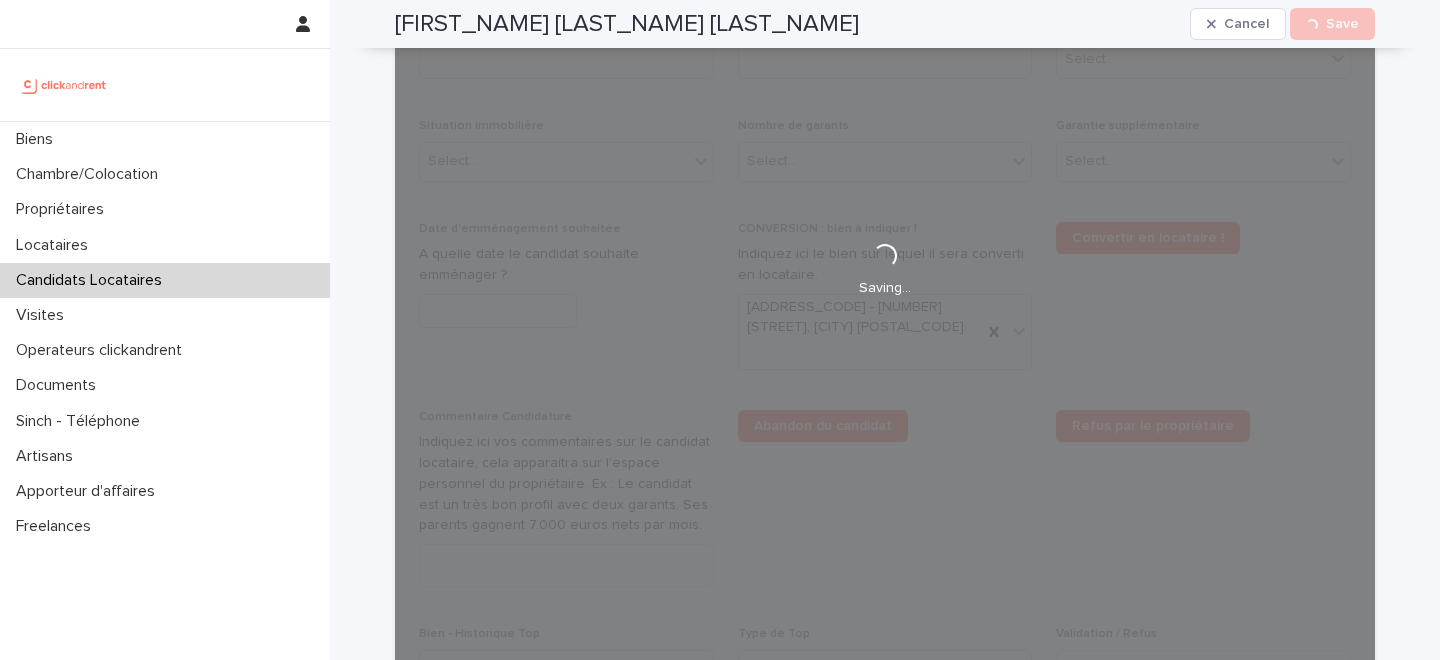 scroll, scrollTop: 501, scrollLeft: 0, axis: vertical 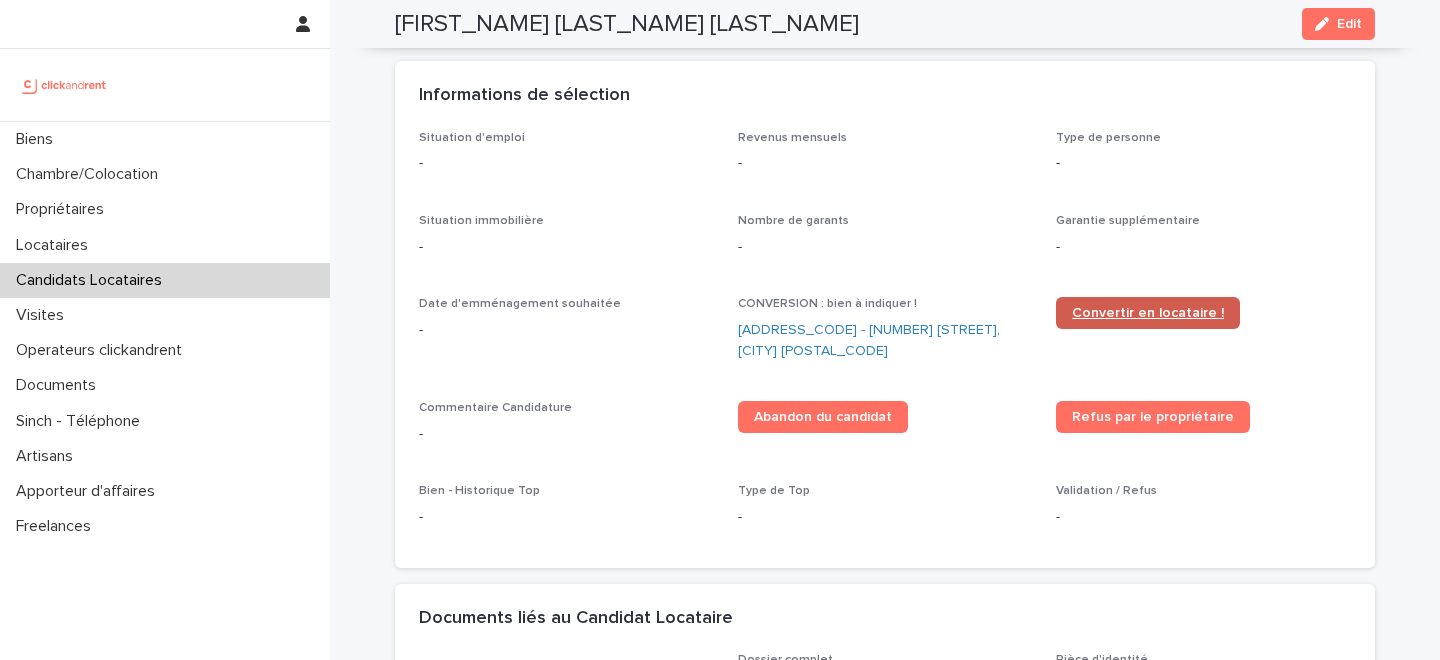 click on "Convertir en locataire !" at bounding box center [1148, 313] 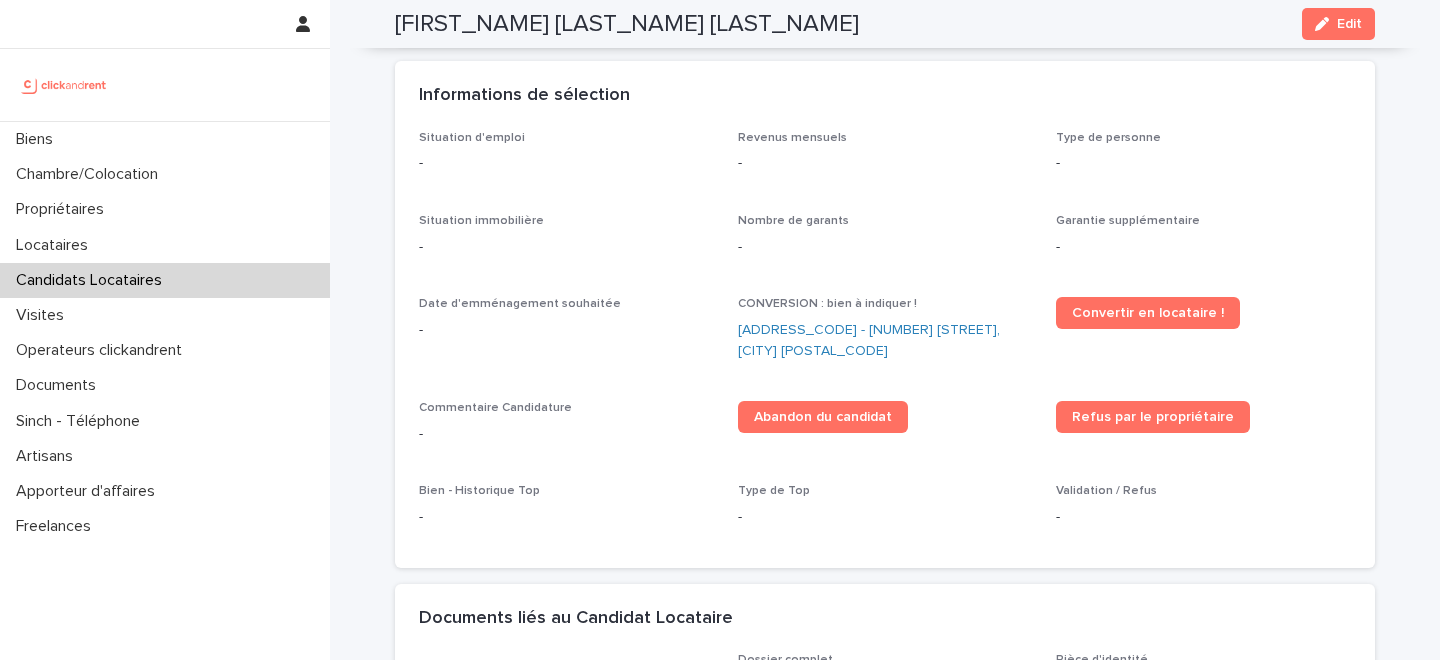 click on "Nombre de garants" at bounding box center (793, 221) 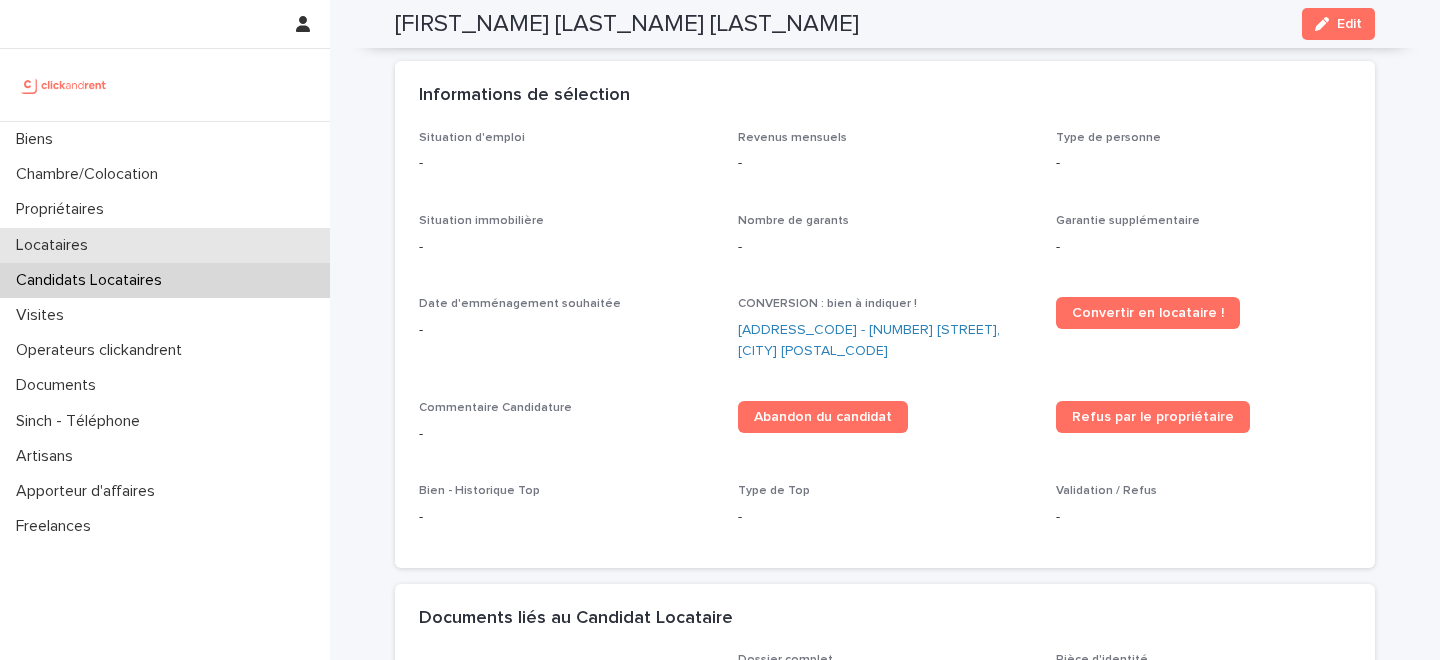 click on "Locataires" at bounding box center [165, 245] 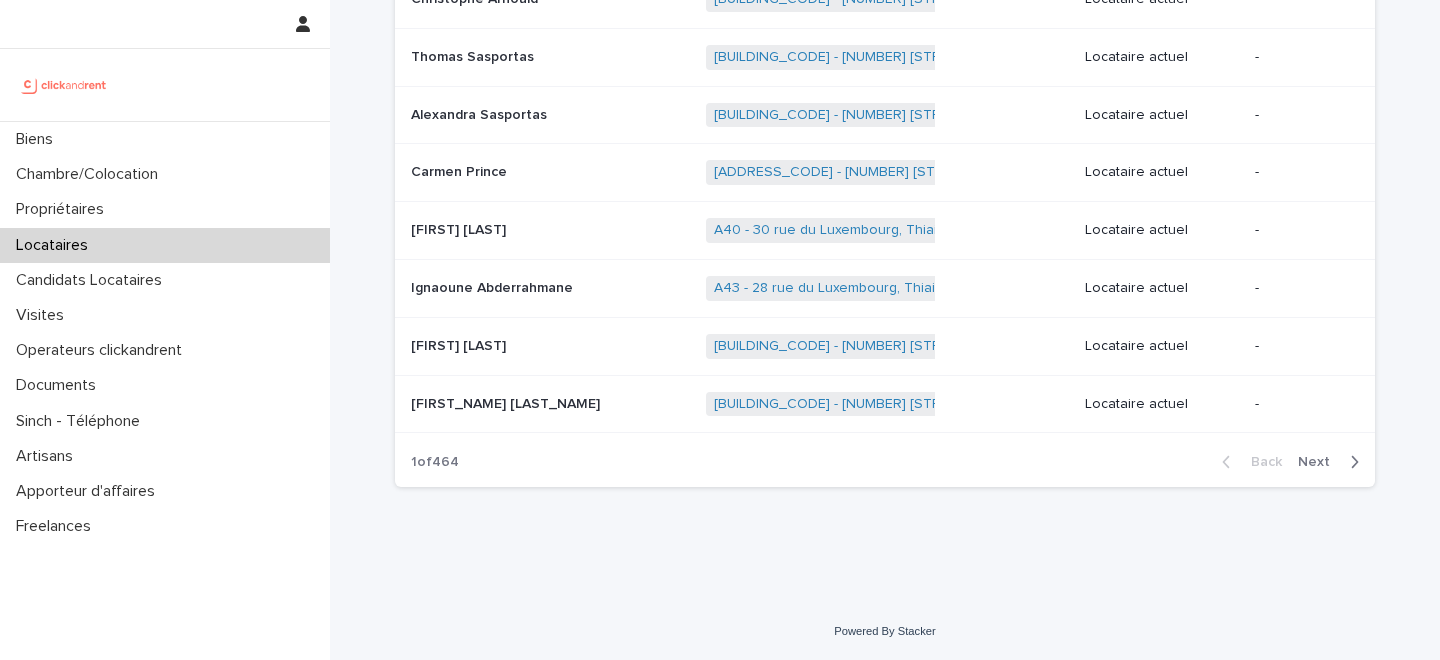 scroll, scrollTop: 0, scrollLeft: 0, axis: both 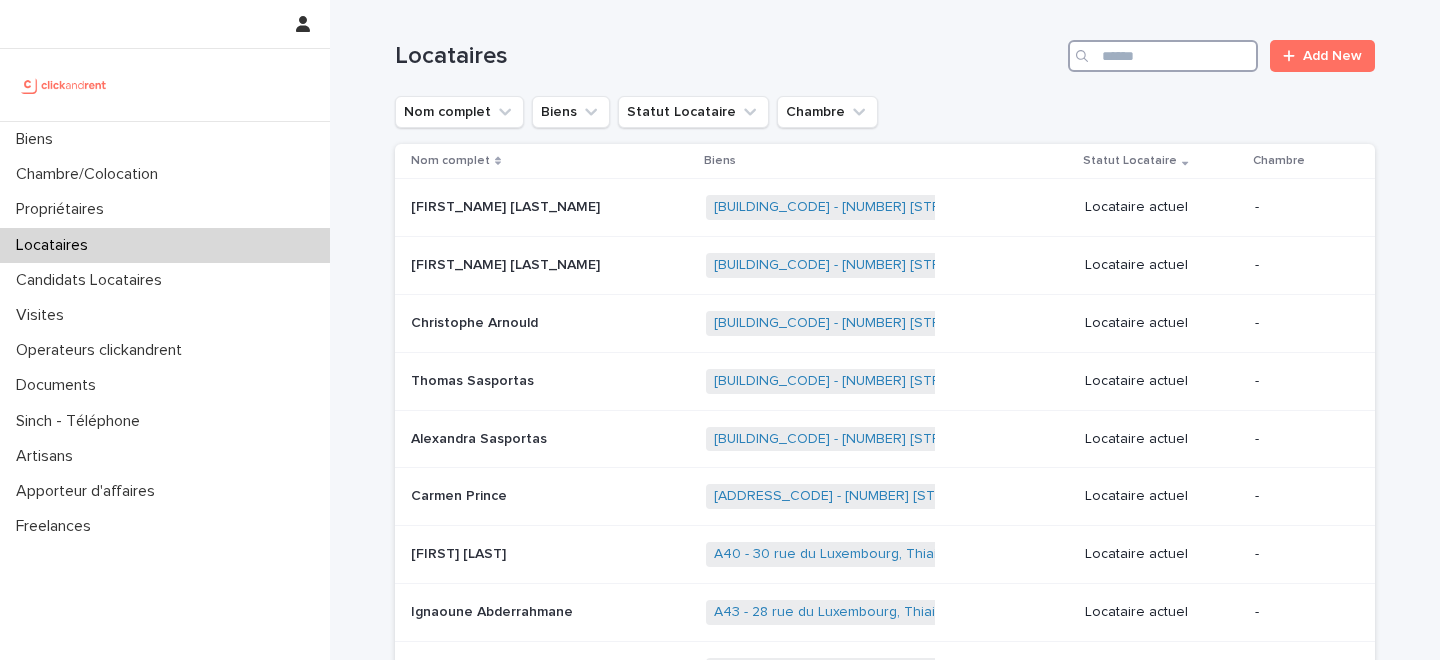 click at bounding box center [1163, 56] 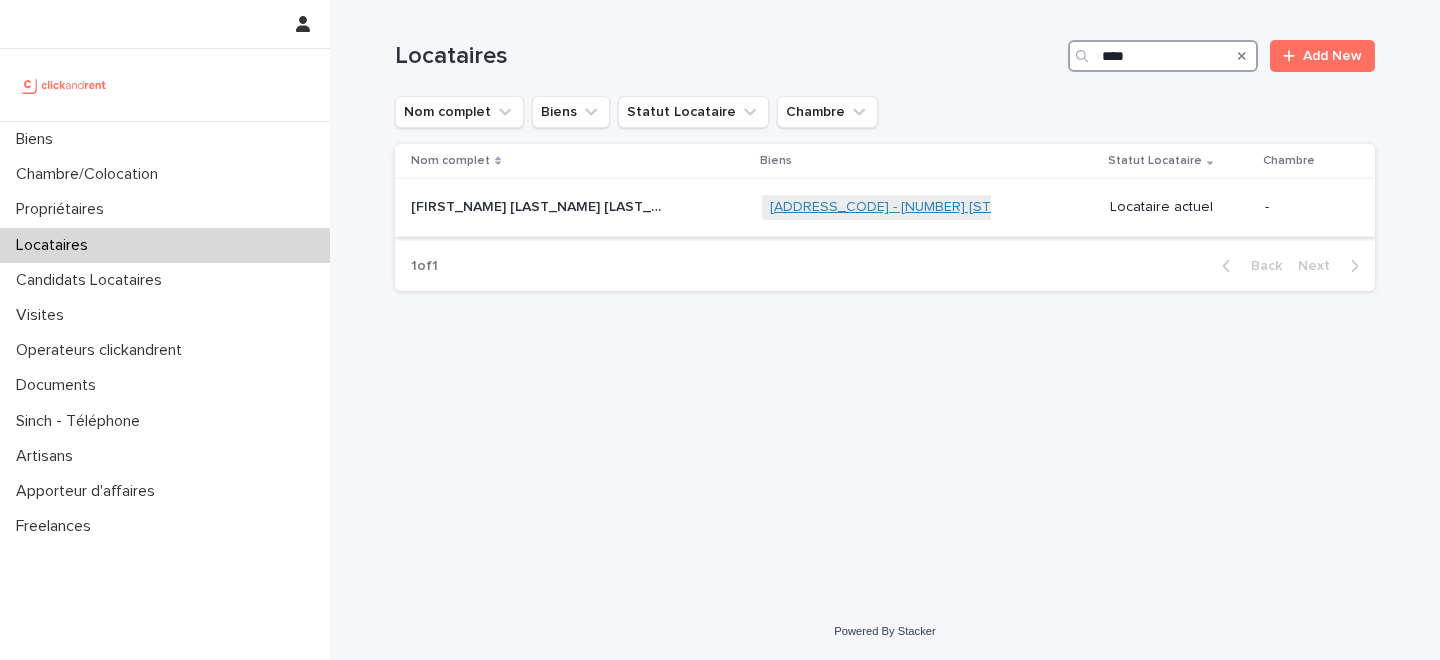 type on "****" 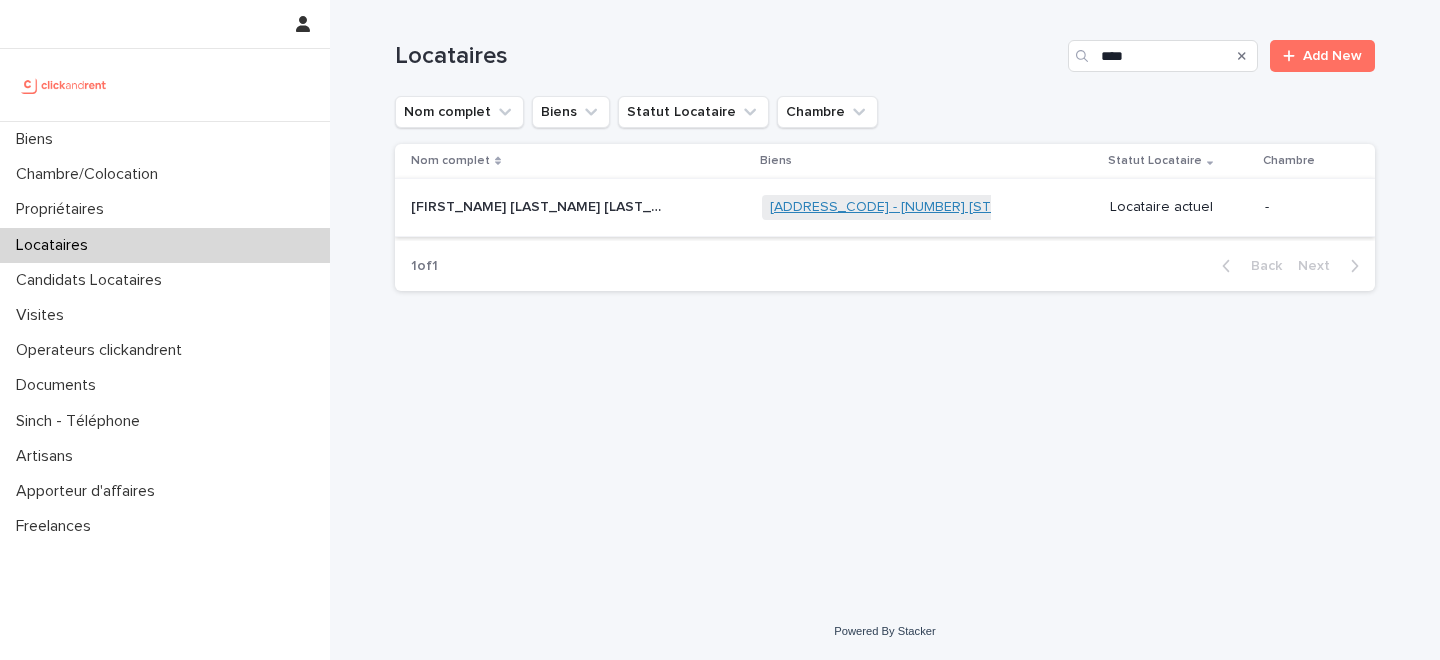 click on "A2120 - 31 Rue De Porto,  Montpellier 34000" at bounding box center [978, 207] 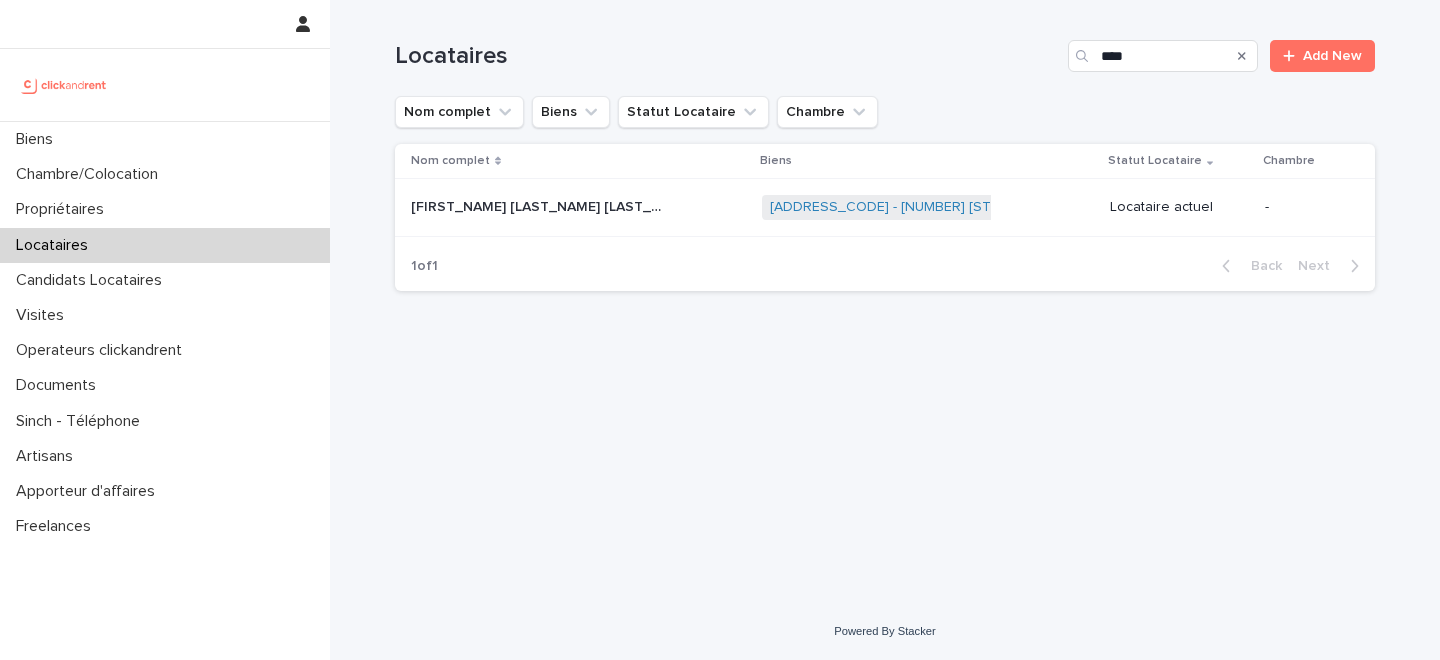 click at bounding box center (536, 207) 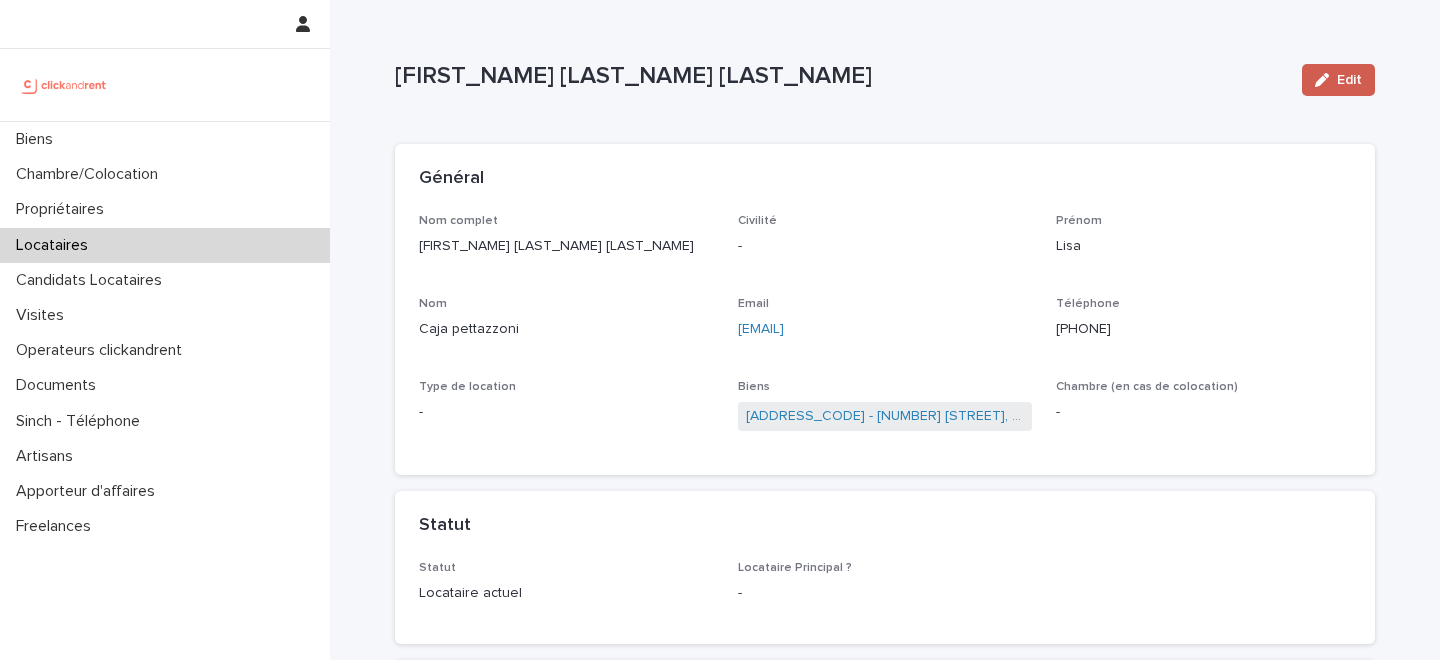 click on "Edit" at bounding box center (1349, 80) 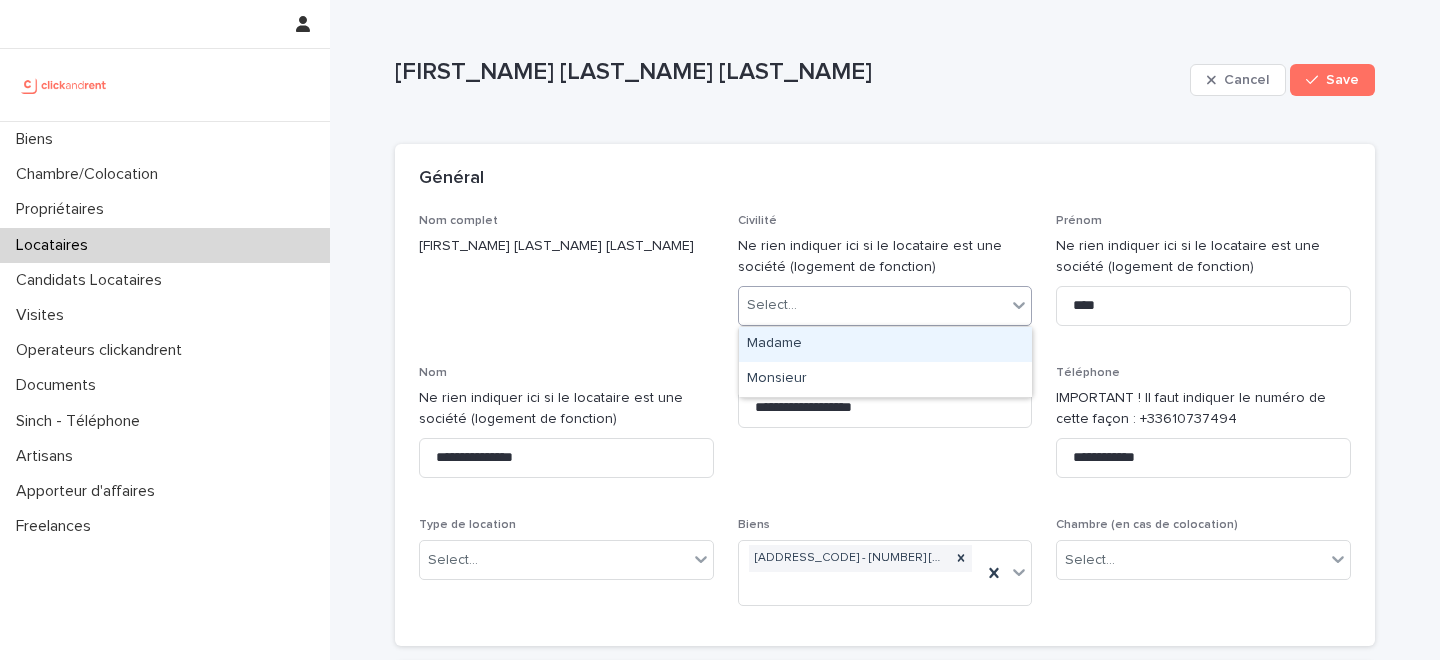 click on "Select..." at bounding box center (873, 305) 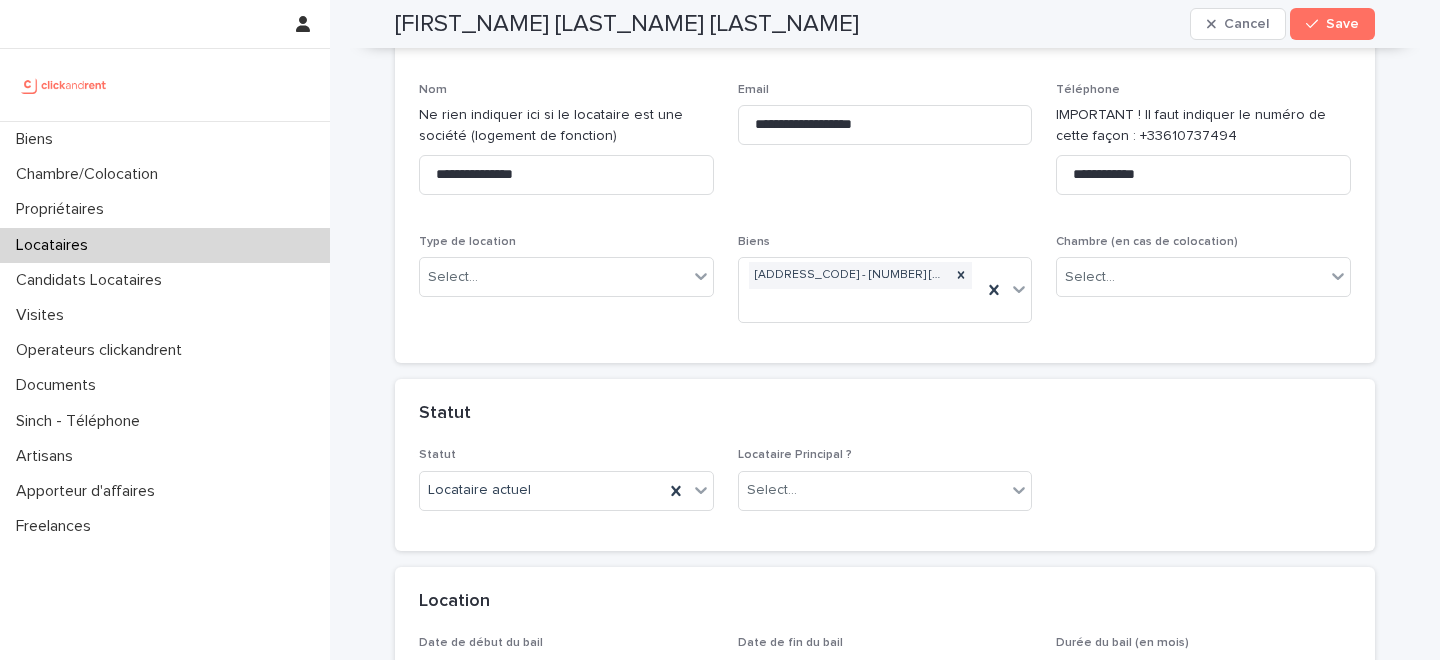 scroll, scrollTop: 290, scrollLeft: 0, axis: vertical 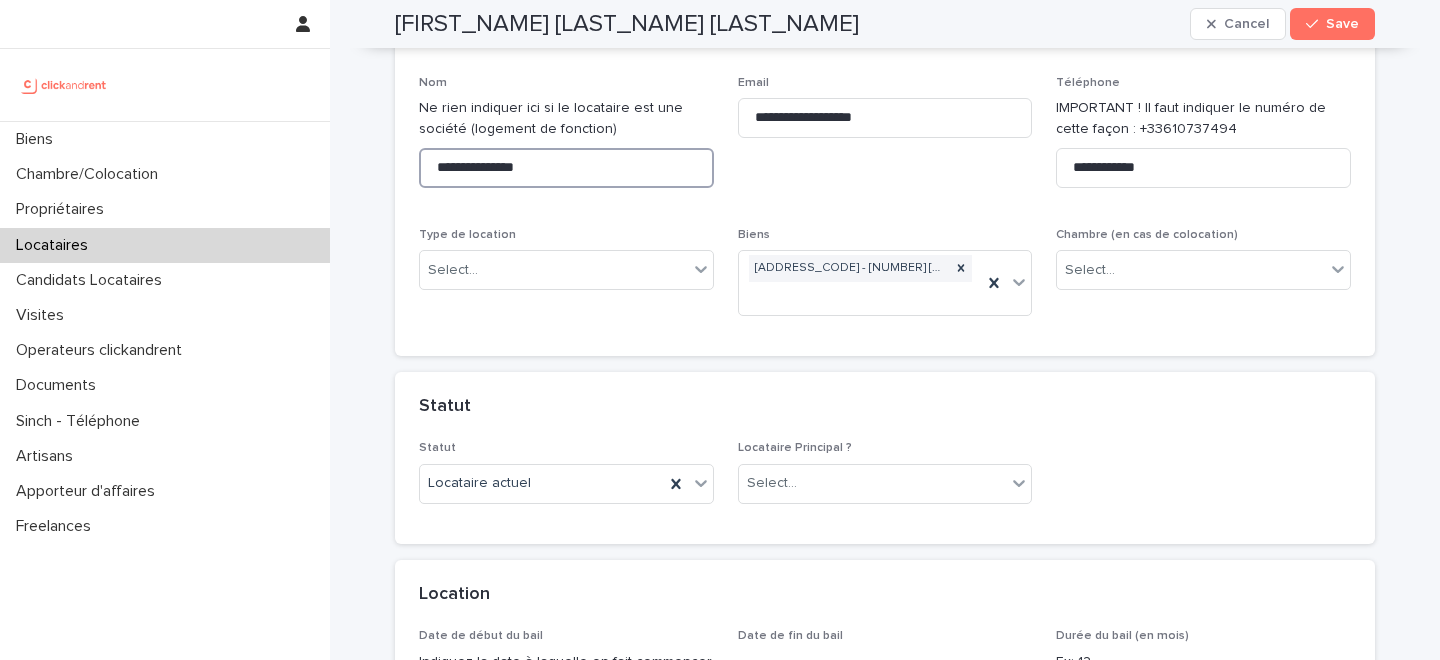 click on "**********" at bounding box center (566, 168) 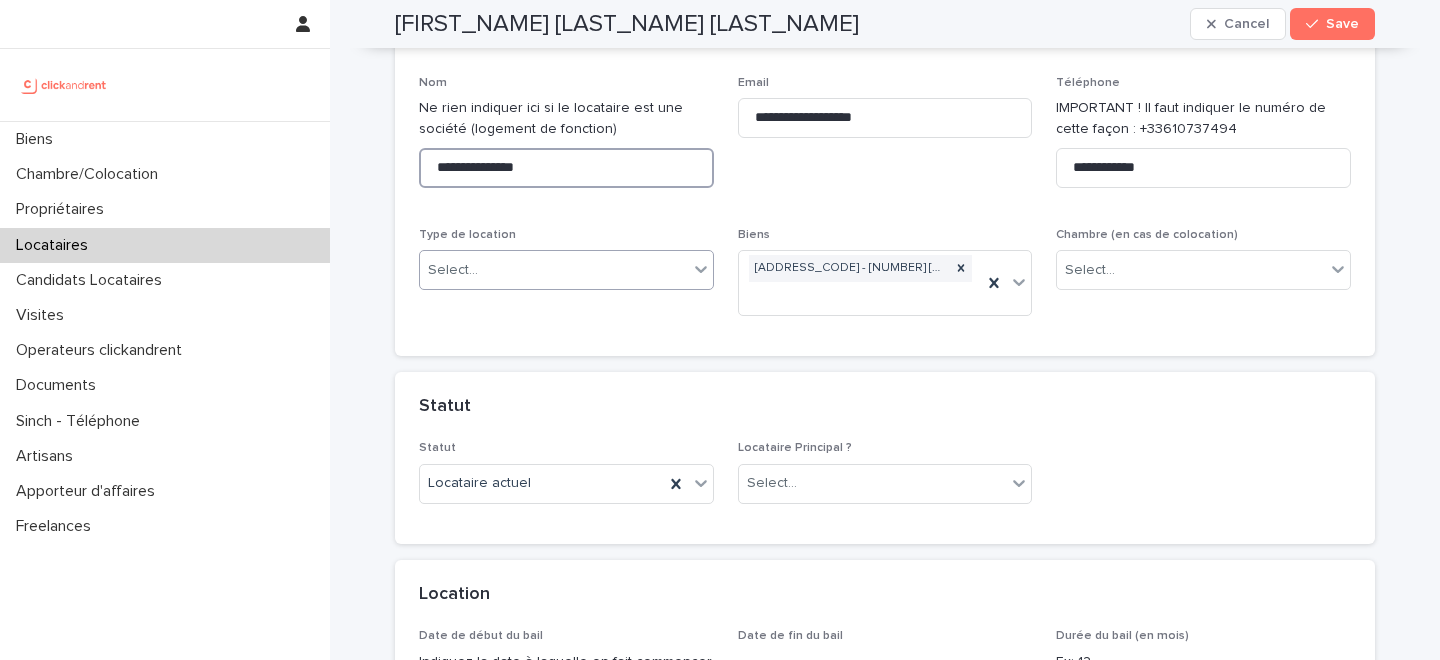 type on "**********" 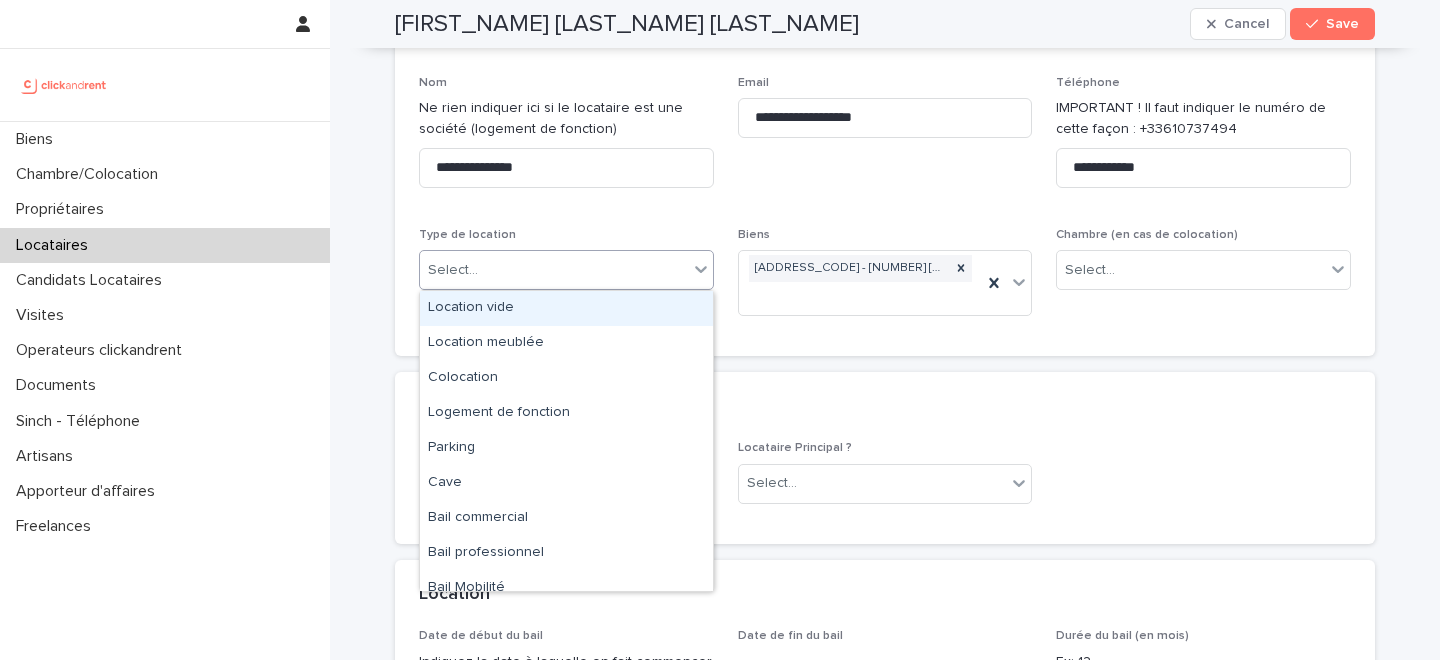 click on "Select..." at bounding box center [554, 270] 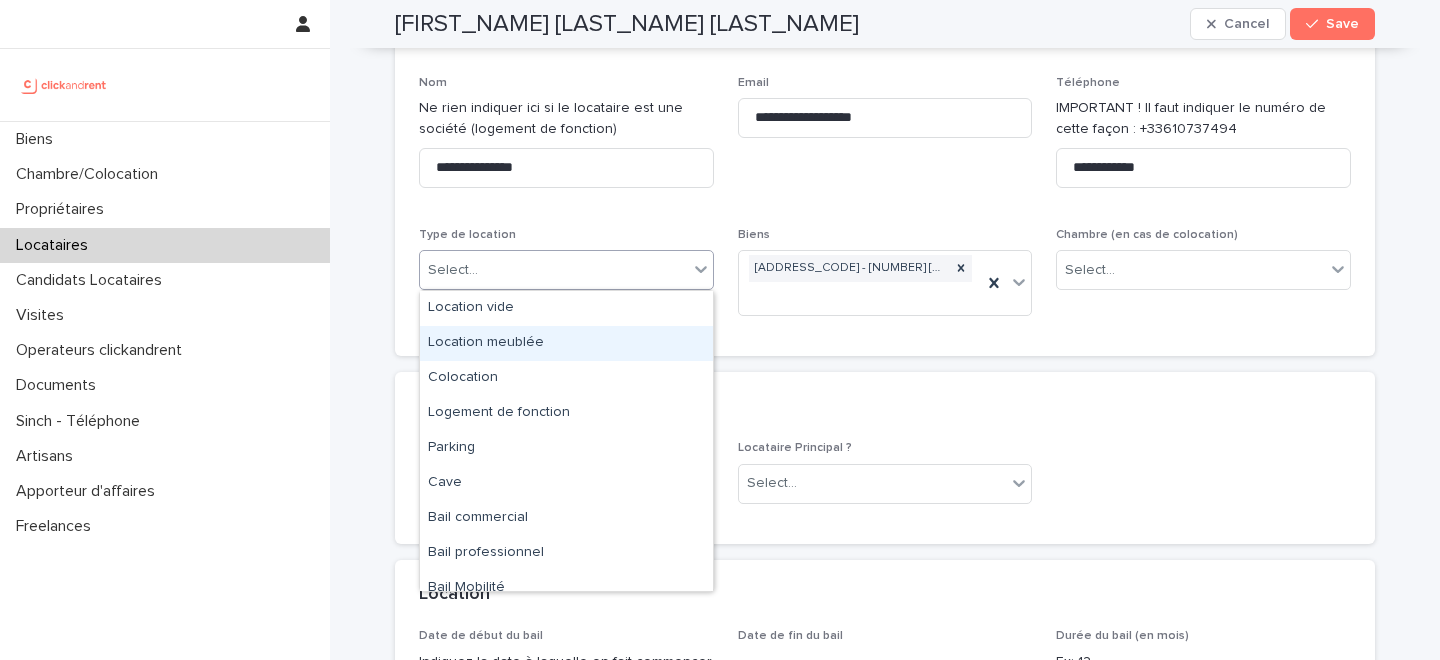 click on "Location meublée" at bounding box center (566, 343) 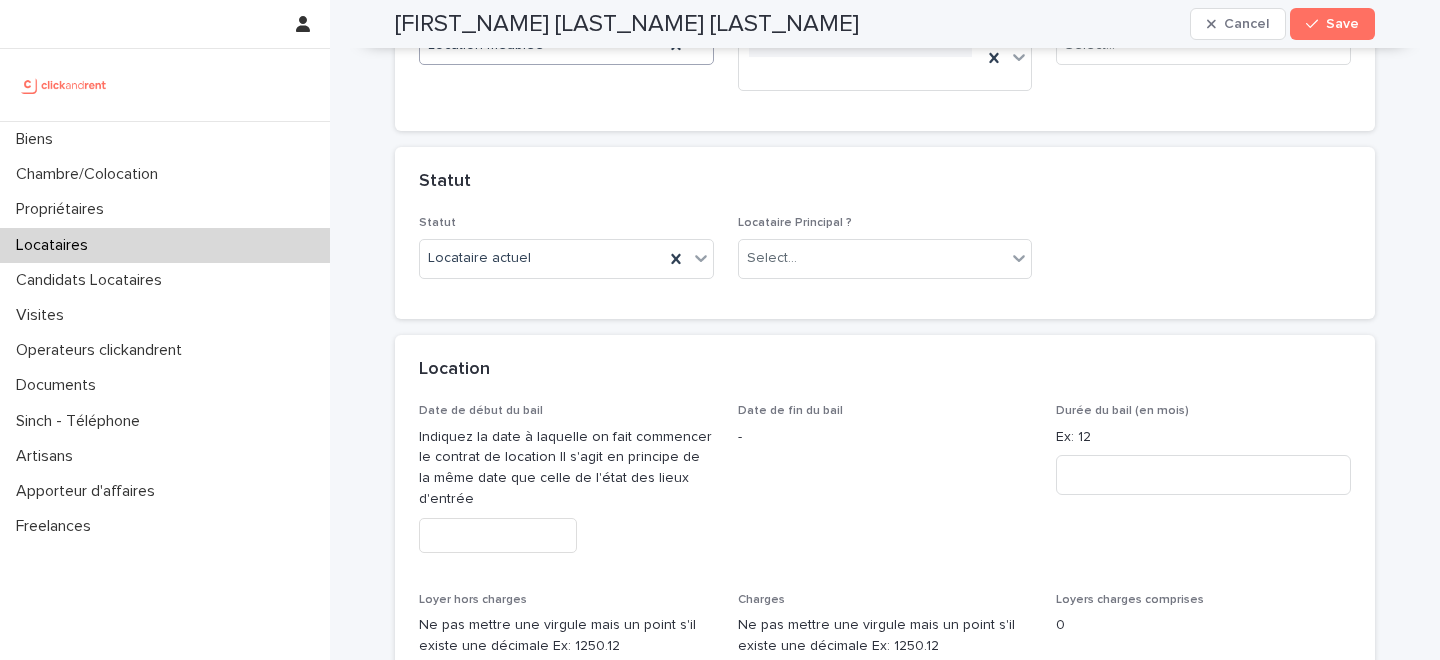 scroll, scrollTop: 537, scrollLeft: 0, axis: vertical 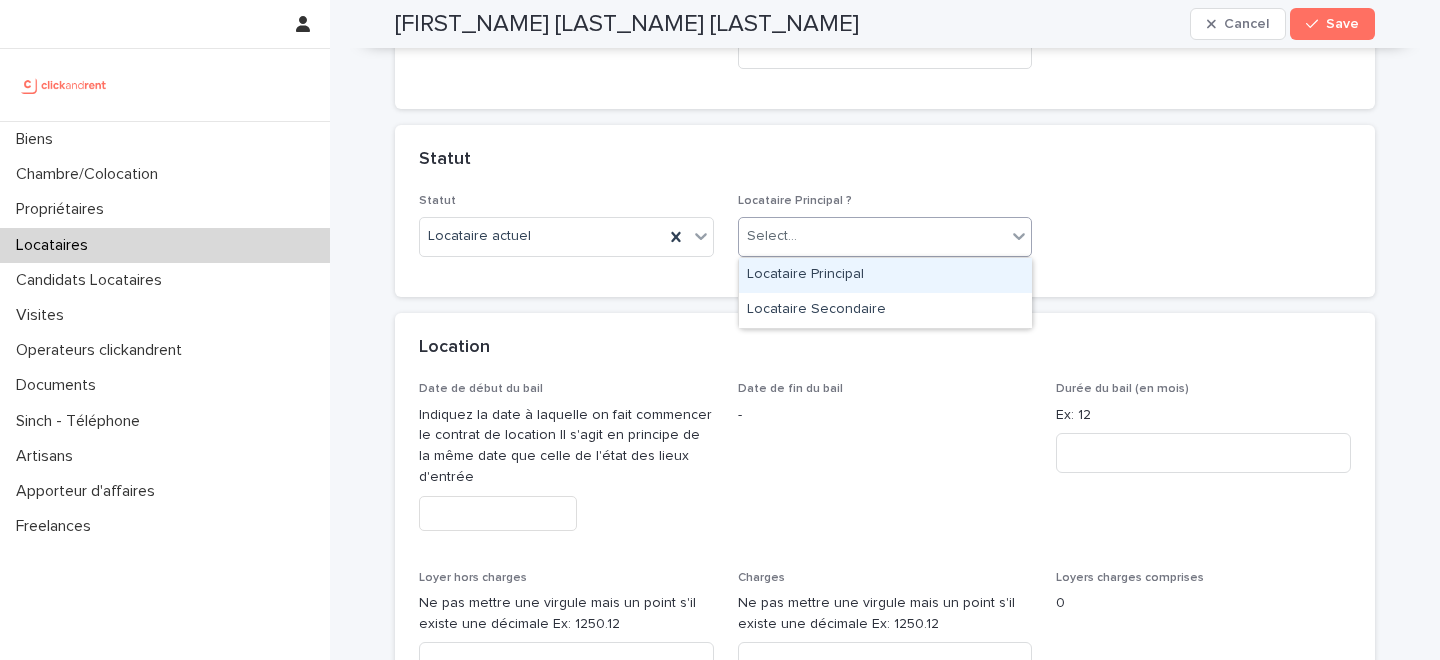 click on "Select..." at bounding box center (873, 236) 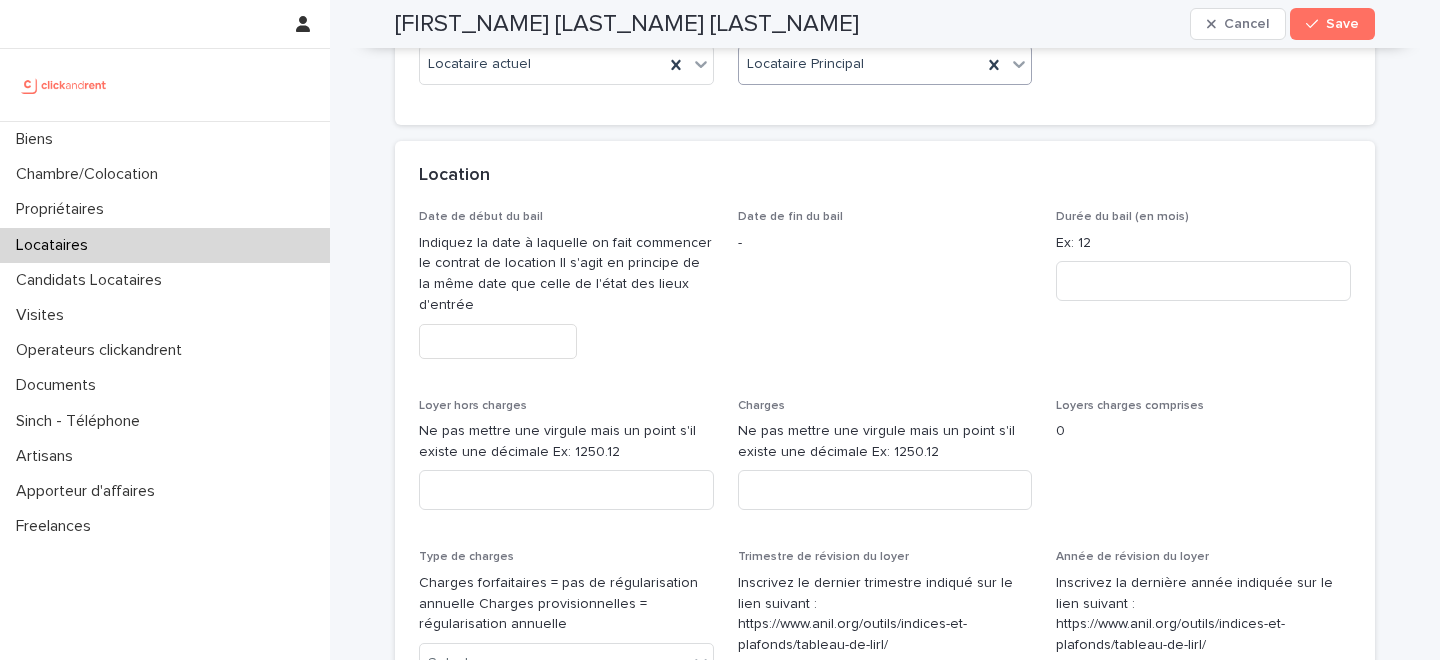 scroll, scrollTop: 764, scrollLeft: 0, axis: vertical 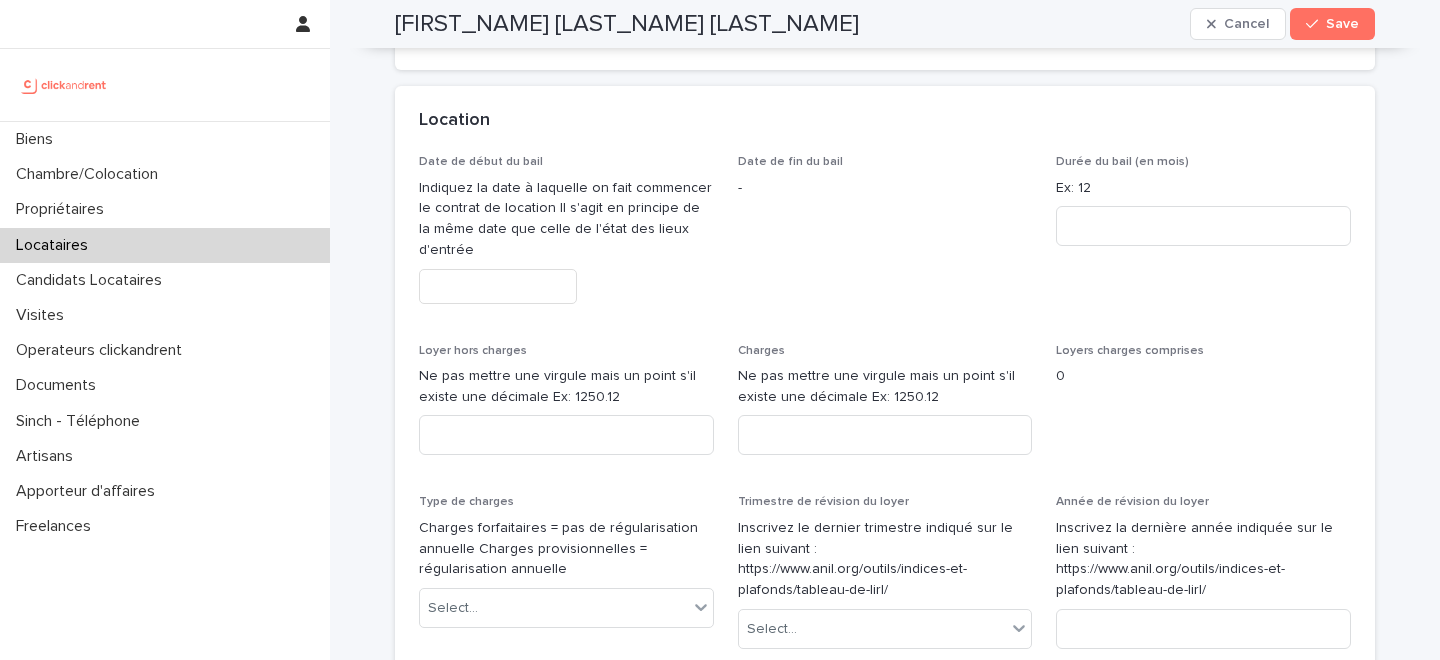 click at bounding box center (498, 286) 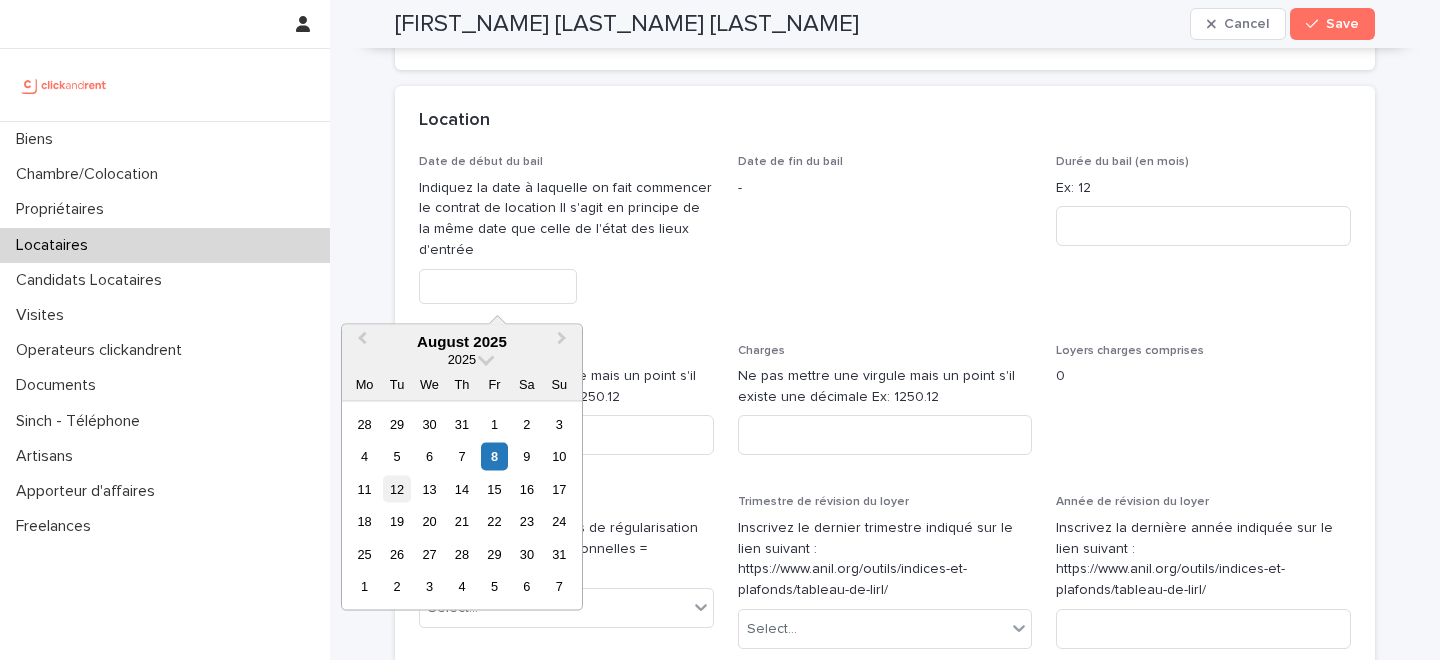 click on "12" at bounding box center (396, 488) 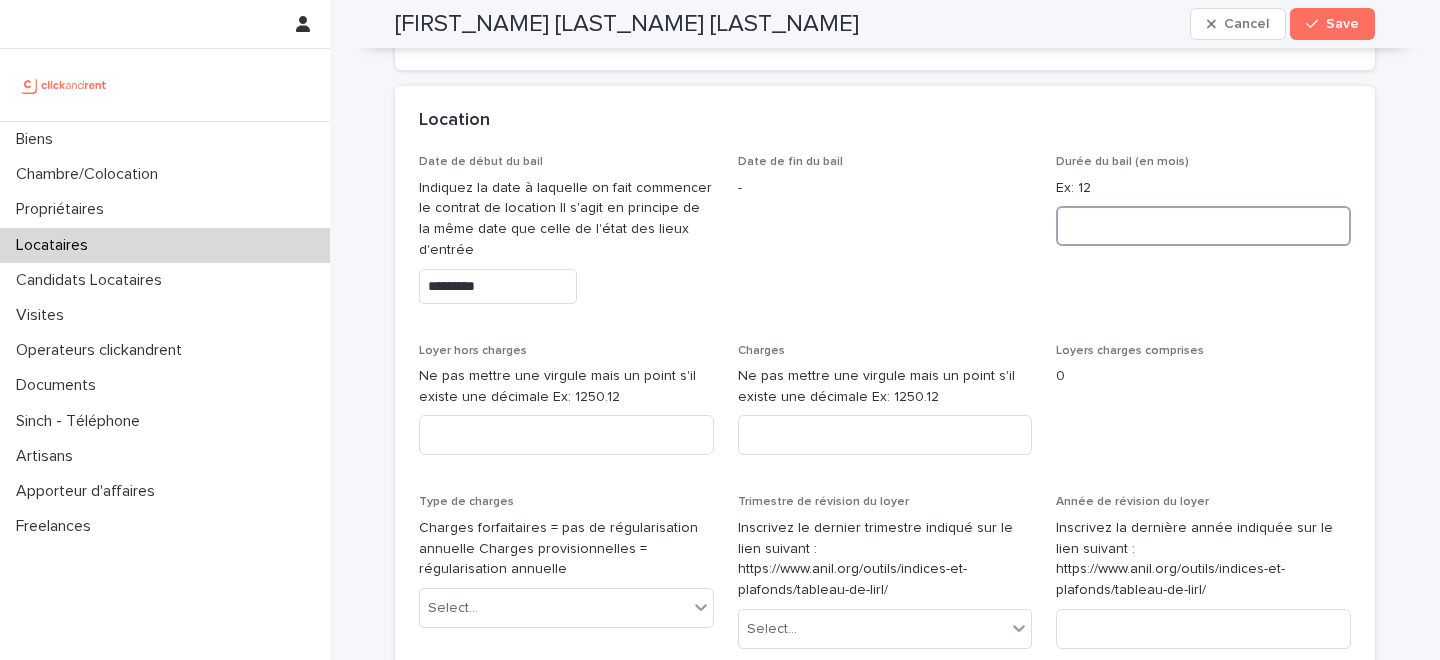 click at bounding box center (1203, 226) 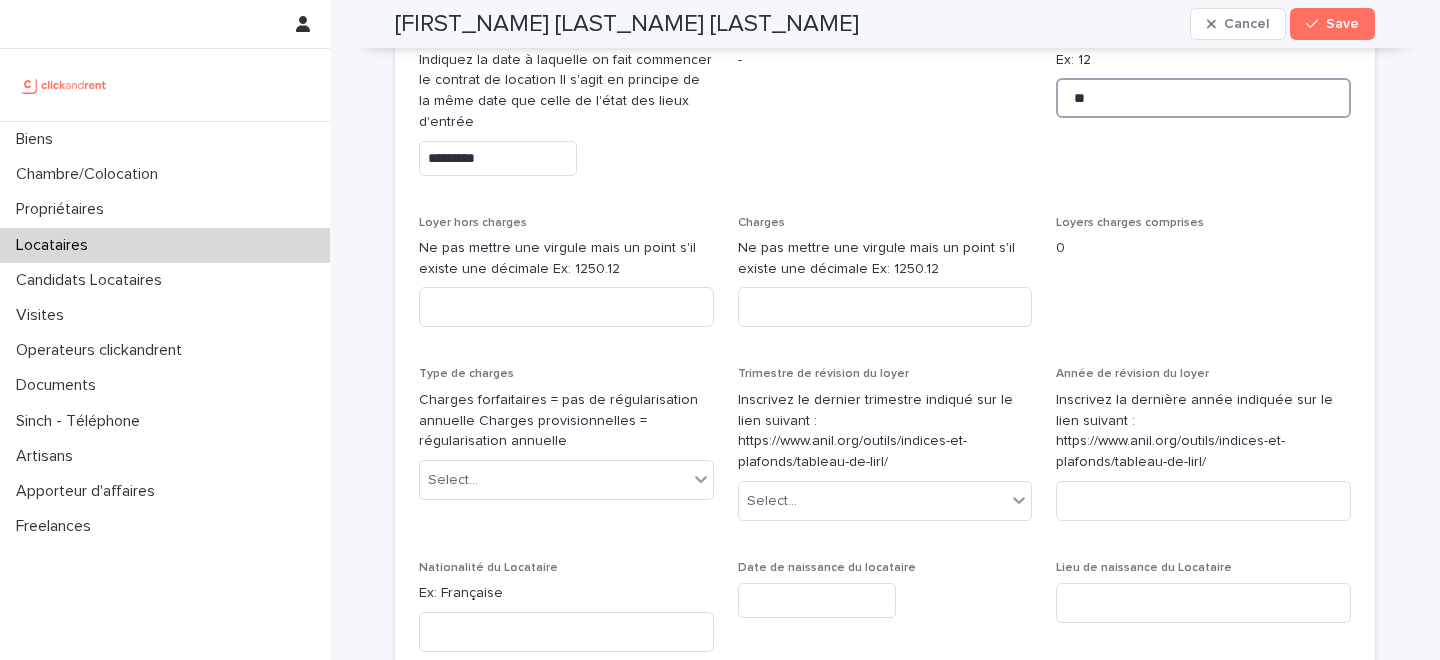 scroll, scrollTop: 1000, scrollLeft: 0, axis: vertical 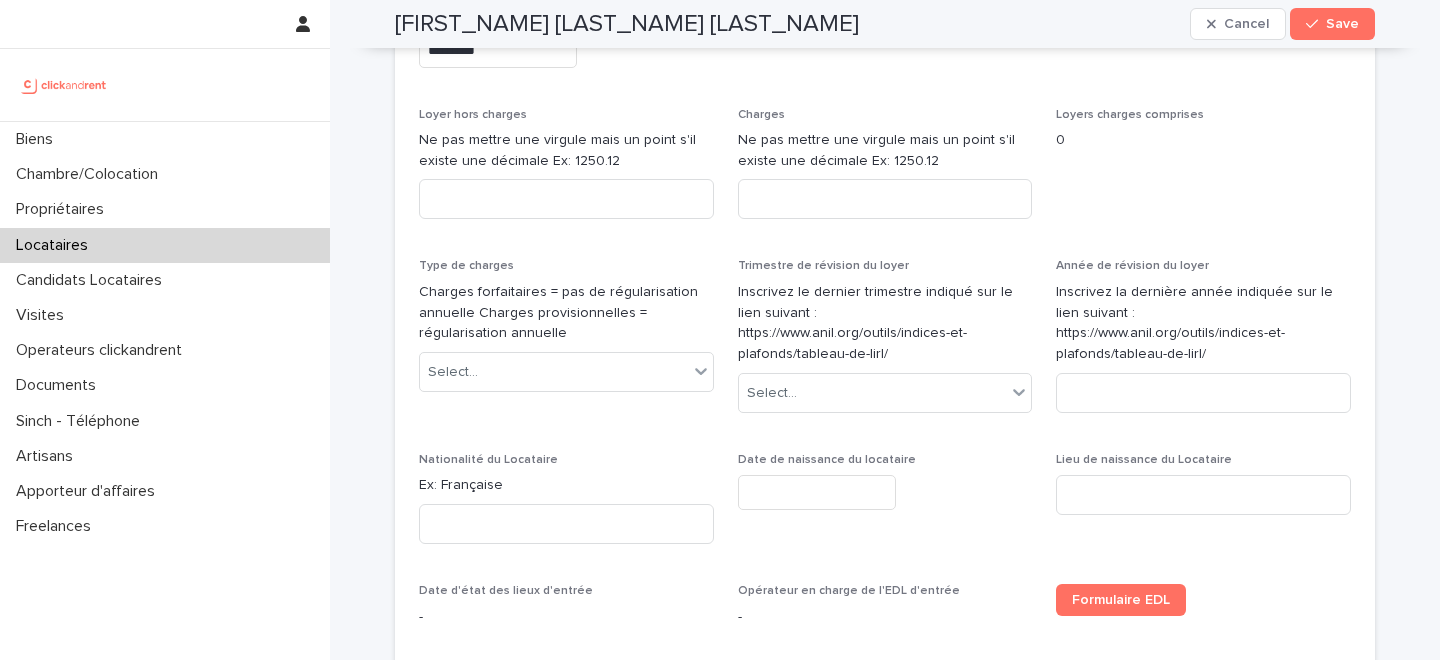 type on "**" 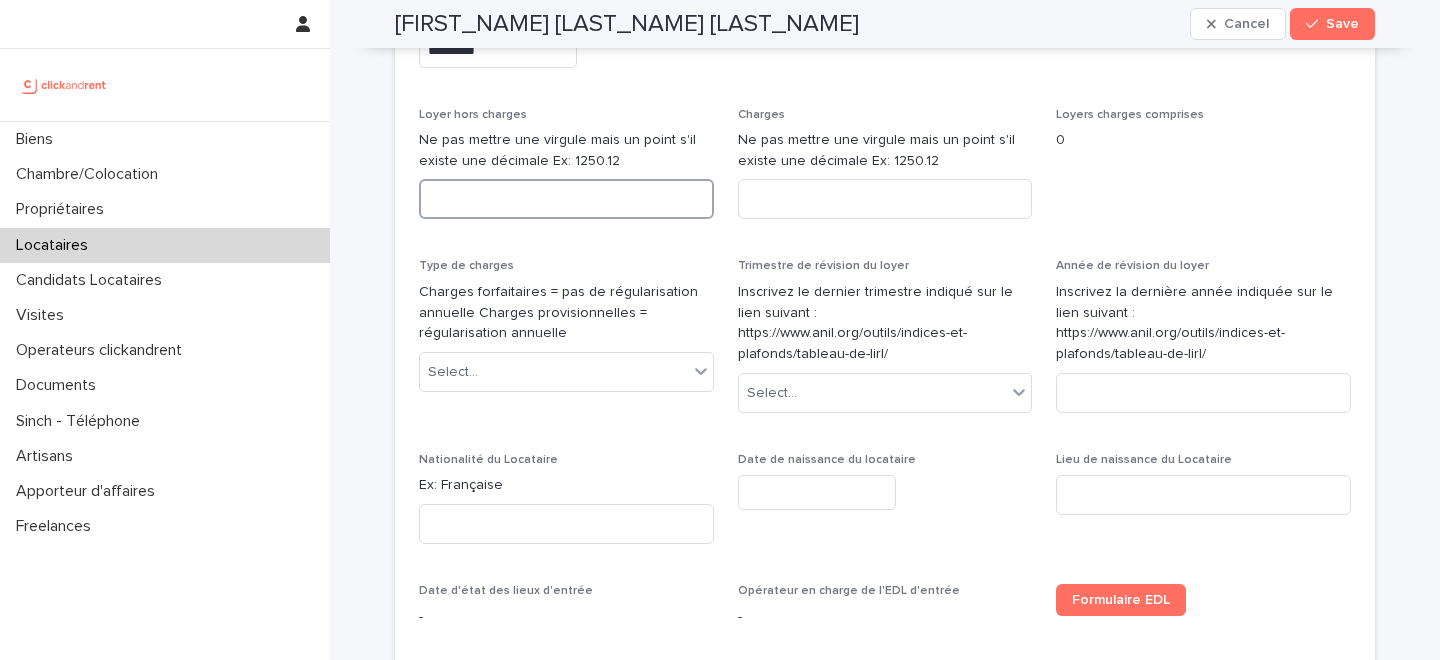click at bounding box center (566, 199) 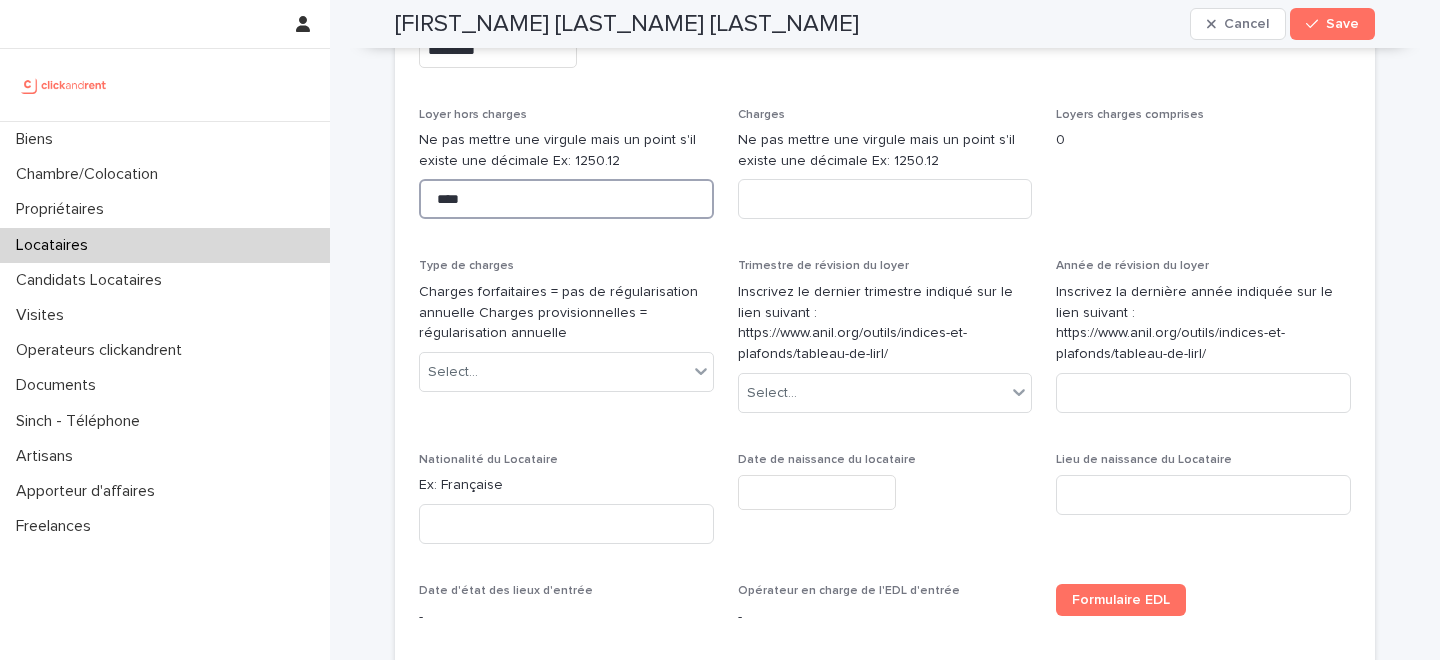 type on "****" 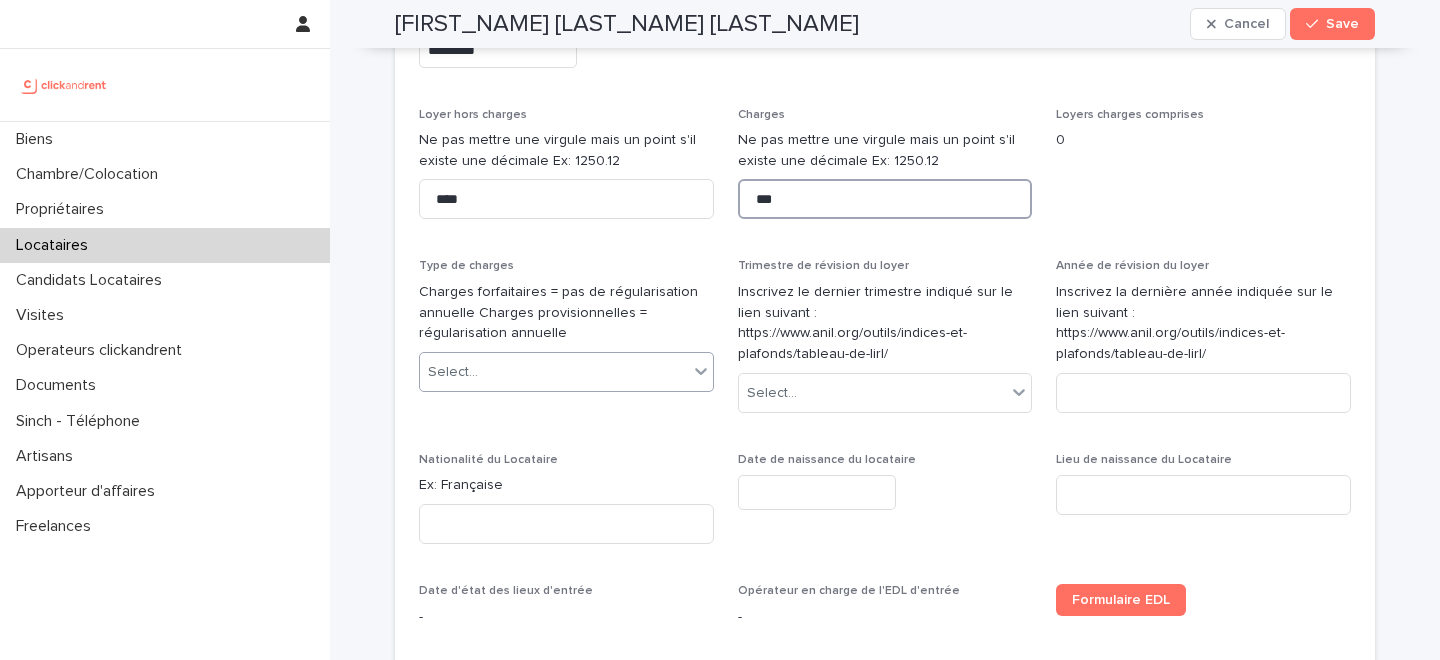 type on "***" 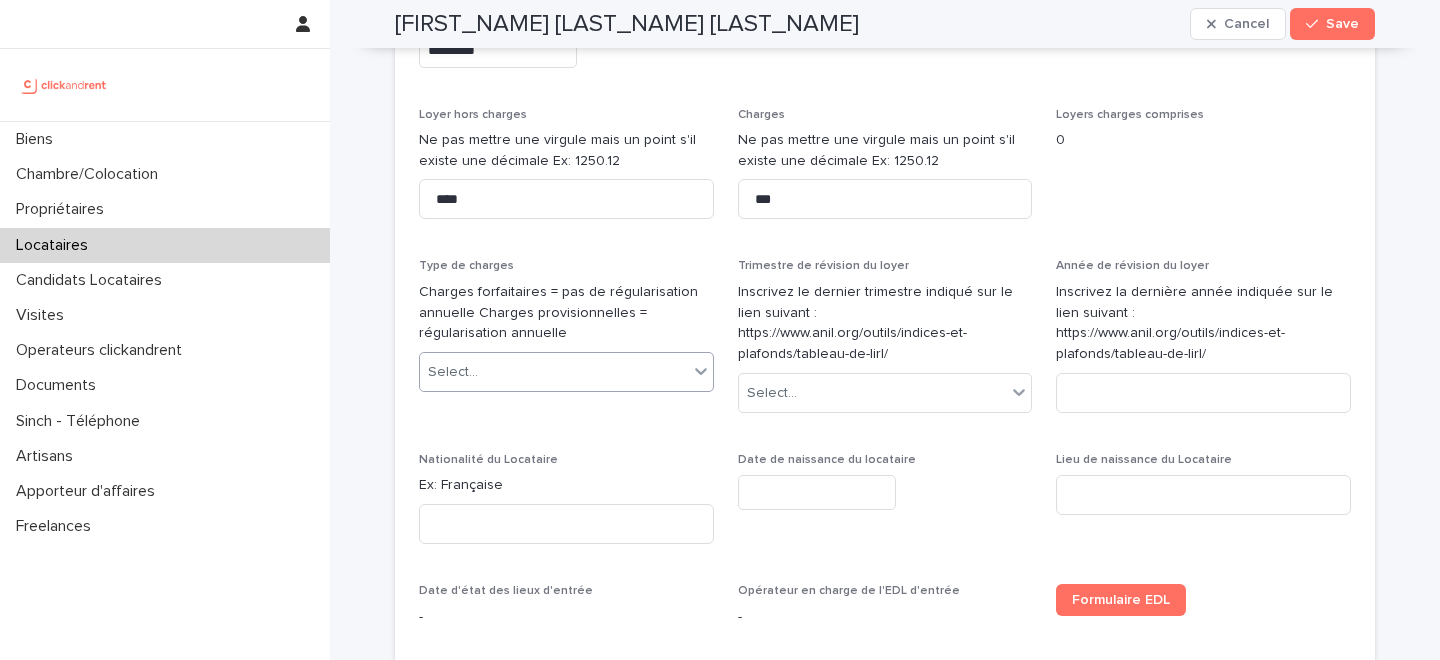 click on "Select..." at bounding box center [554, 372] 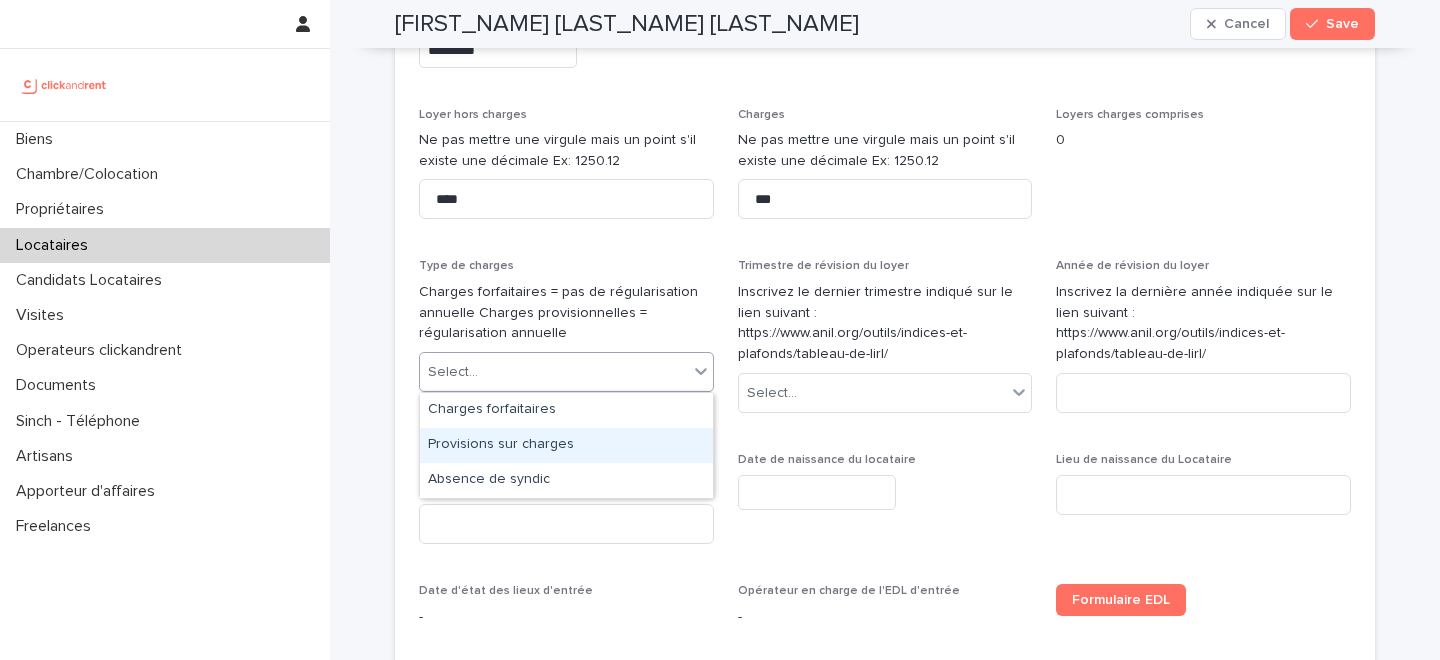 click on "Provisions sur charges" at bounding box center (566, 445) 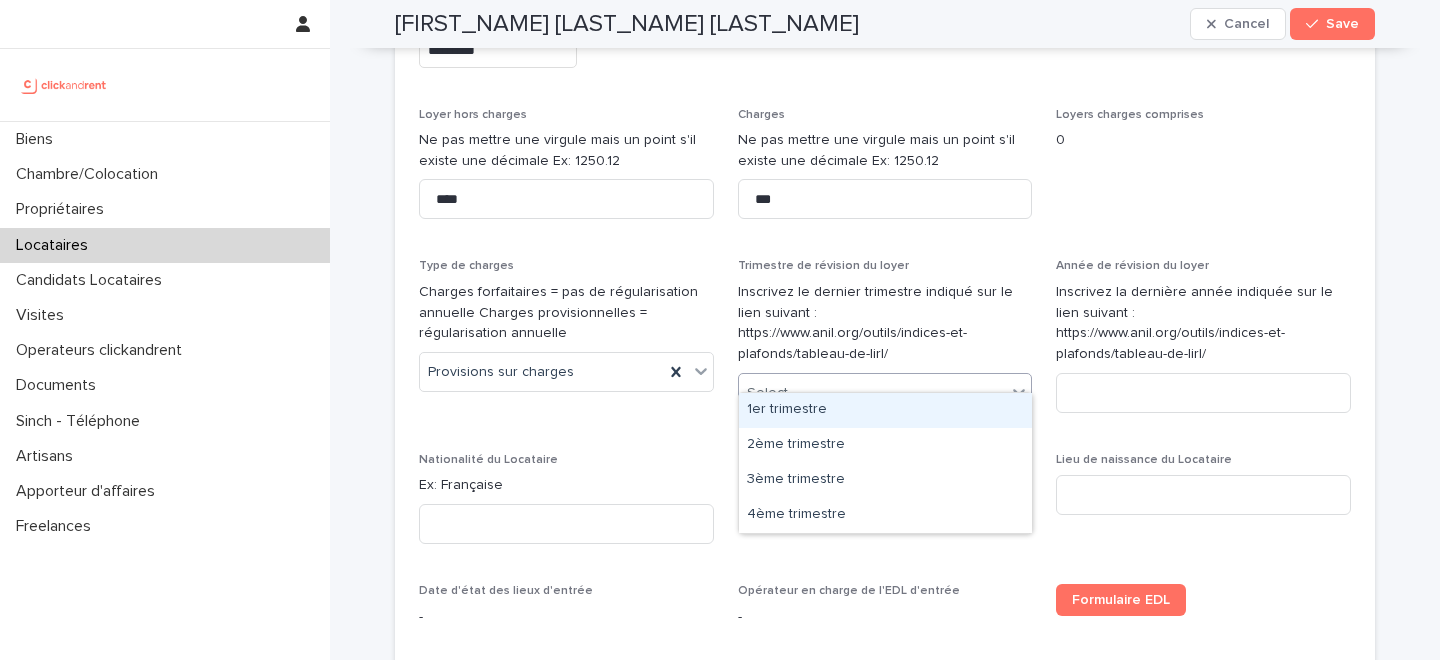 click on "Select..." at bounding box center (873, 393) 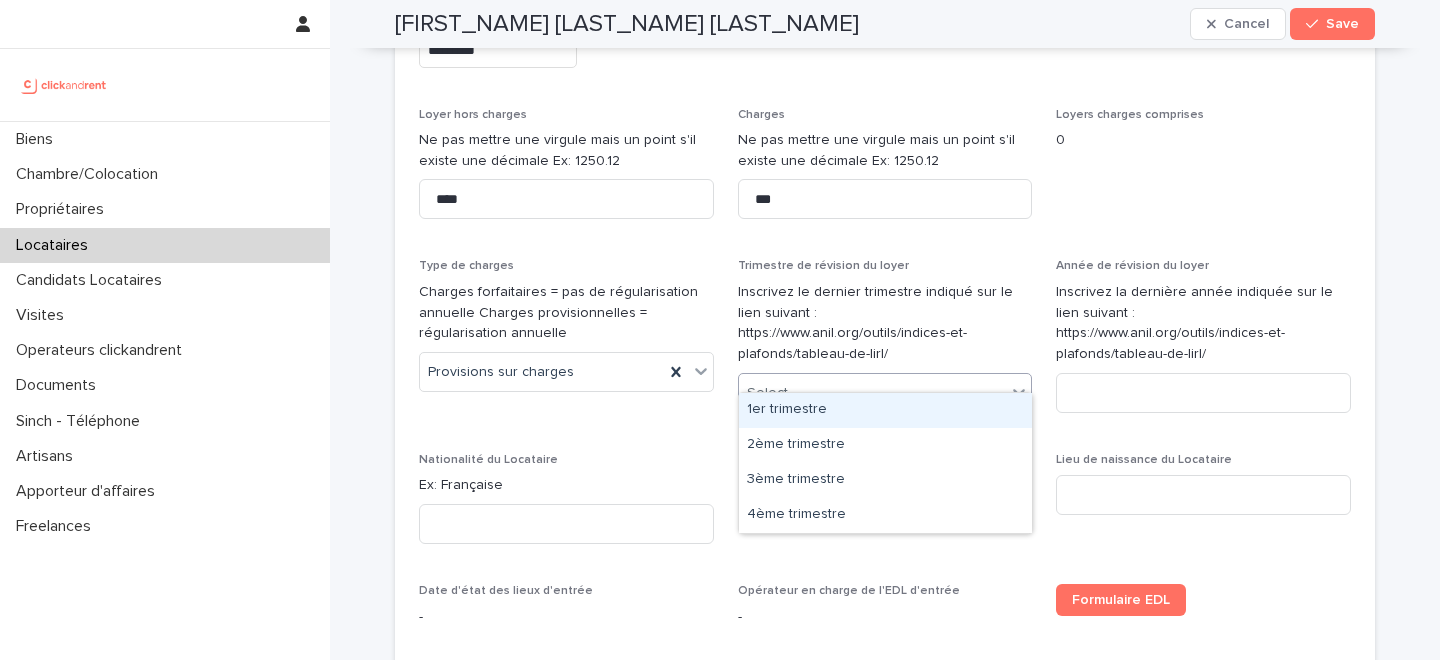 click on "Inscrivez le dernier trimestre indiqué sur le lien suivant : https://www.anil.org/outils/indices-et-plafonds/tableau-de-lirl/" at bounding box center (885, 323) 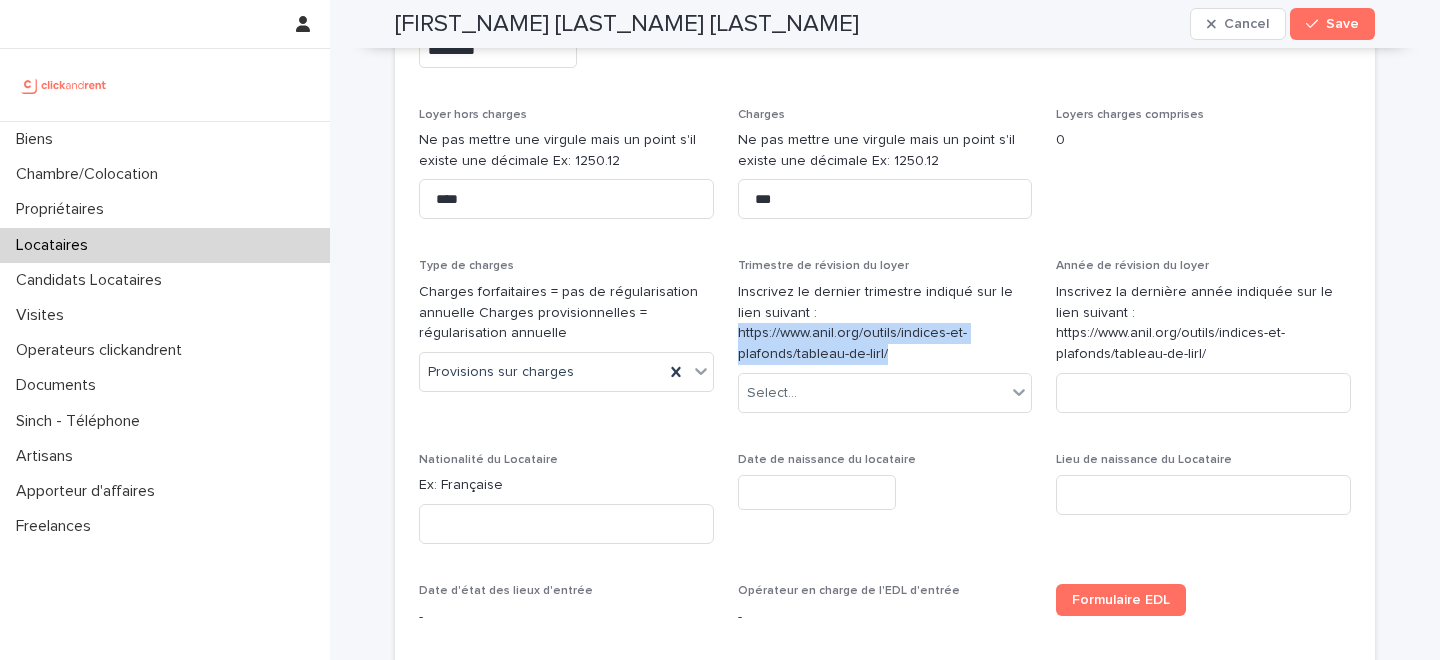drag, startPoint x: 900, startPoint y: 334, endPoint x: 794, endPoint y: 313, distance: 108.060165 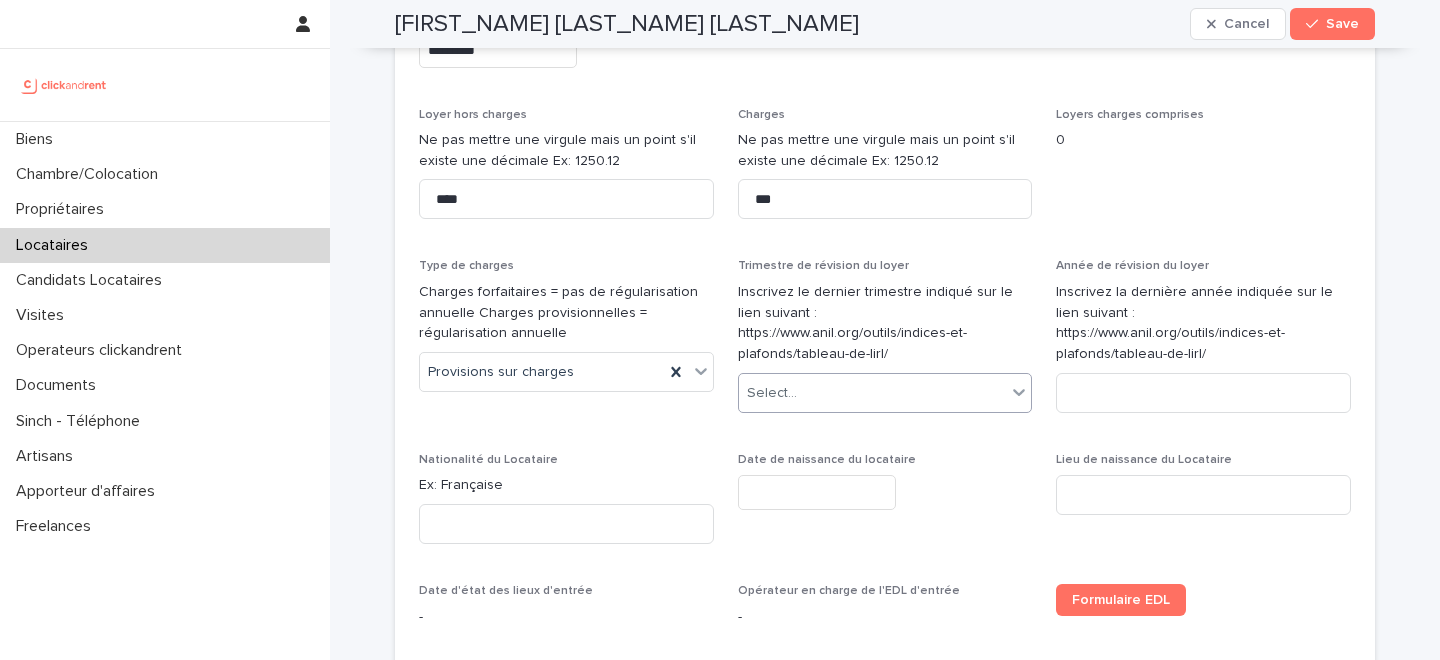 click on "Select..." at bounding box center [873, 393] 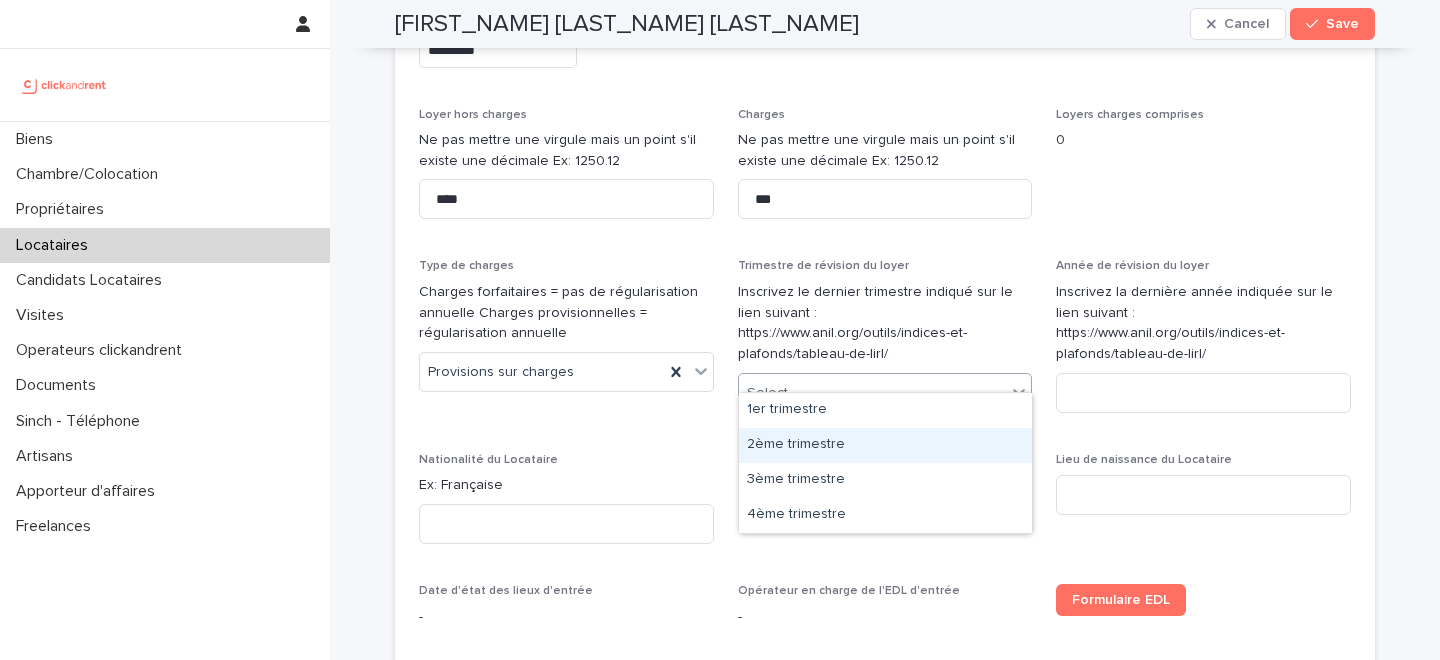 click on "2ème trimestre" at bounding box center [885, 445] 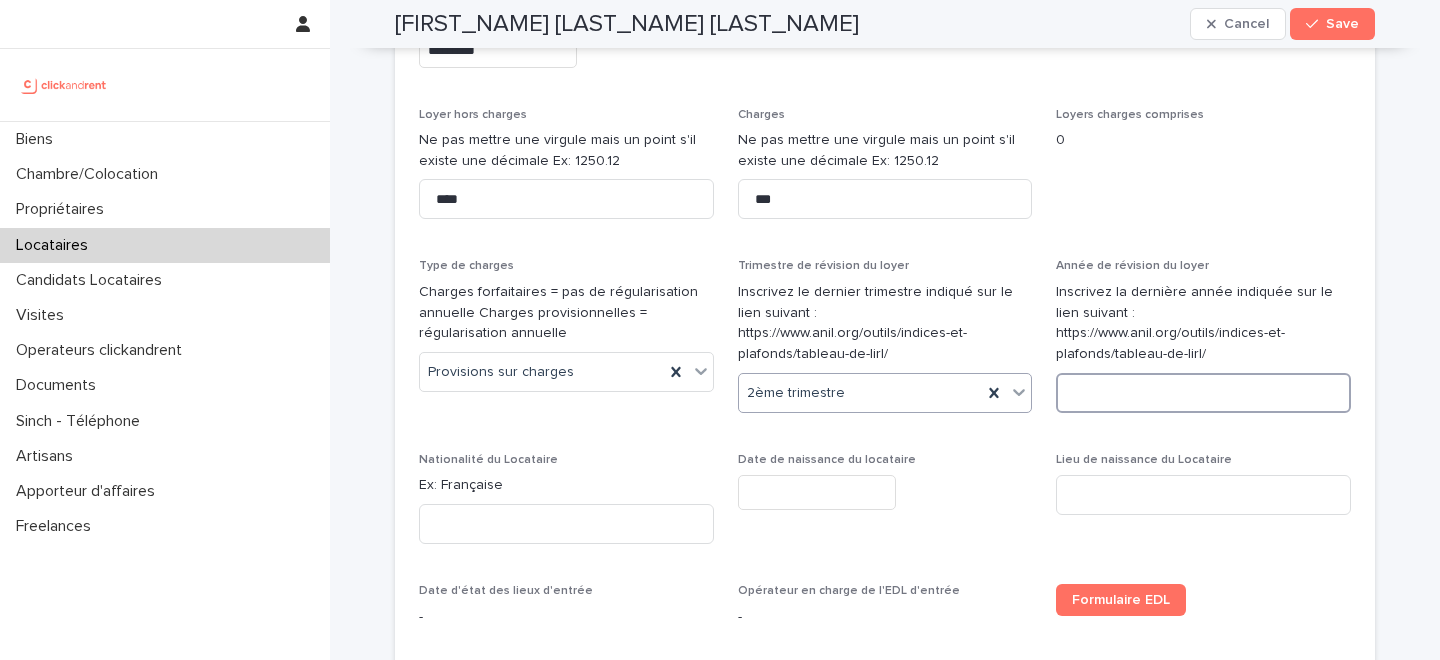 click at bounding box center (1203, 393) 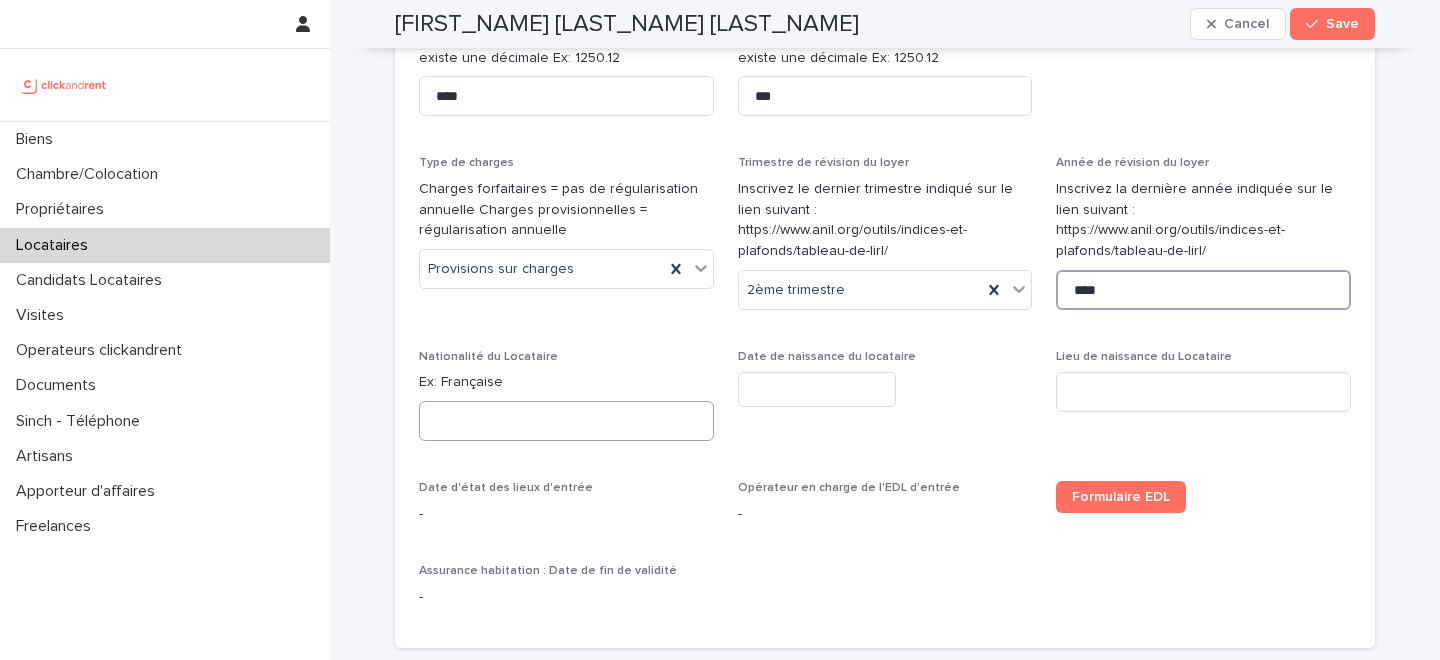 scroll, scrollTop: 1116, scrollLeft: 0, axis: vertical 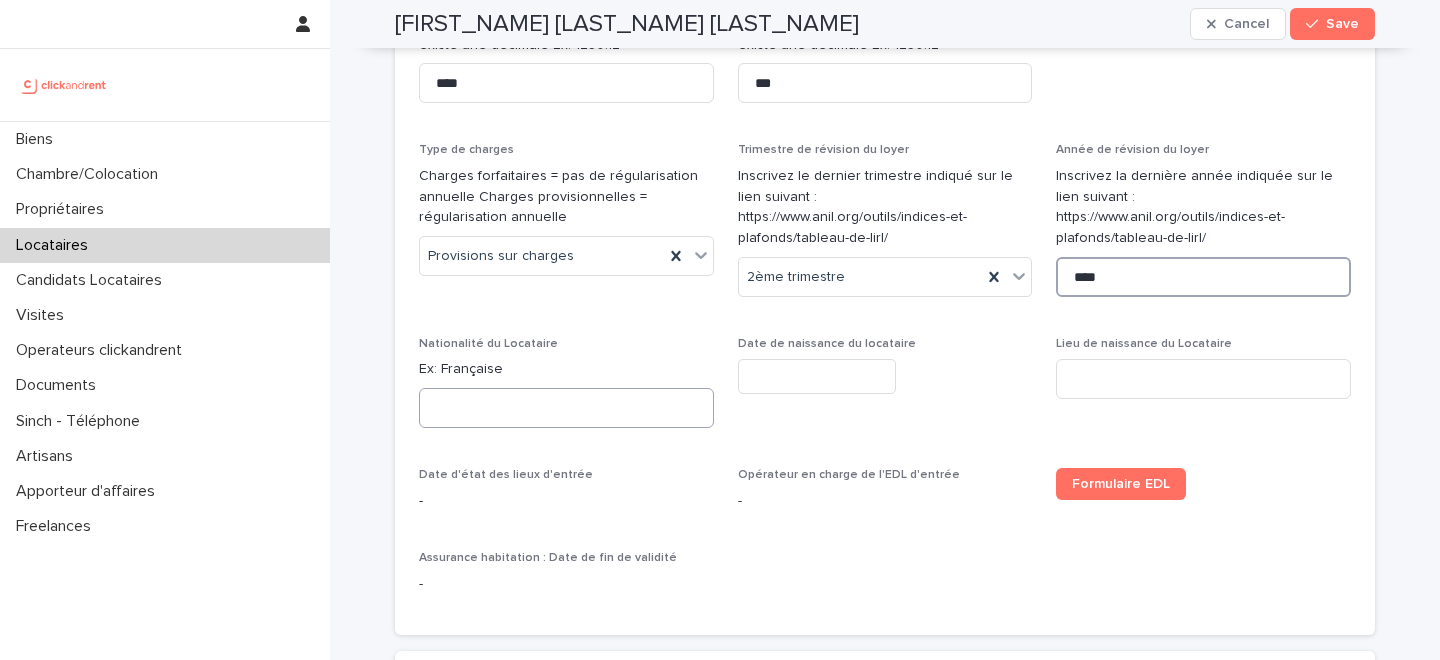 type on "****" 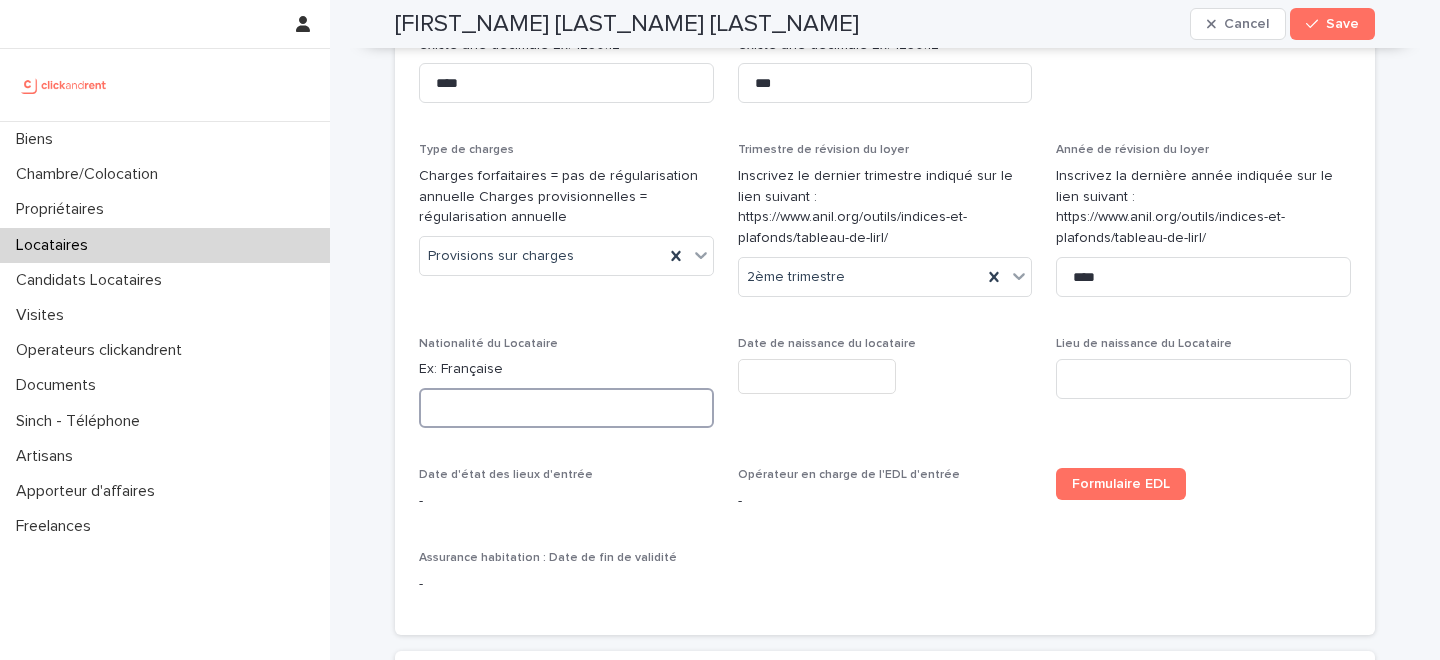 click at bounding box center [566, 408] 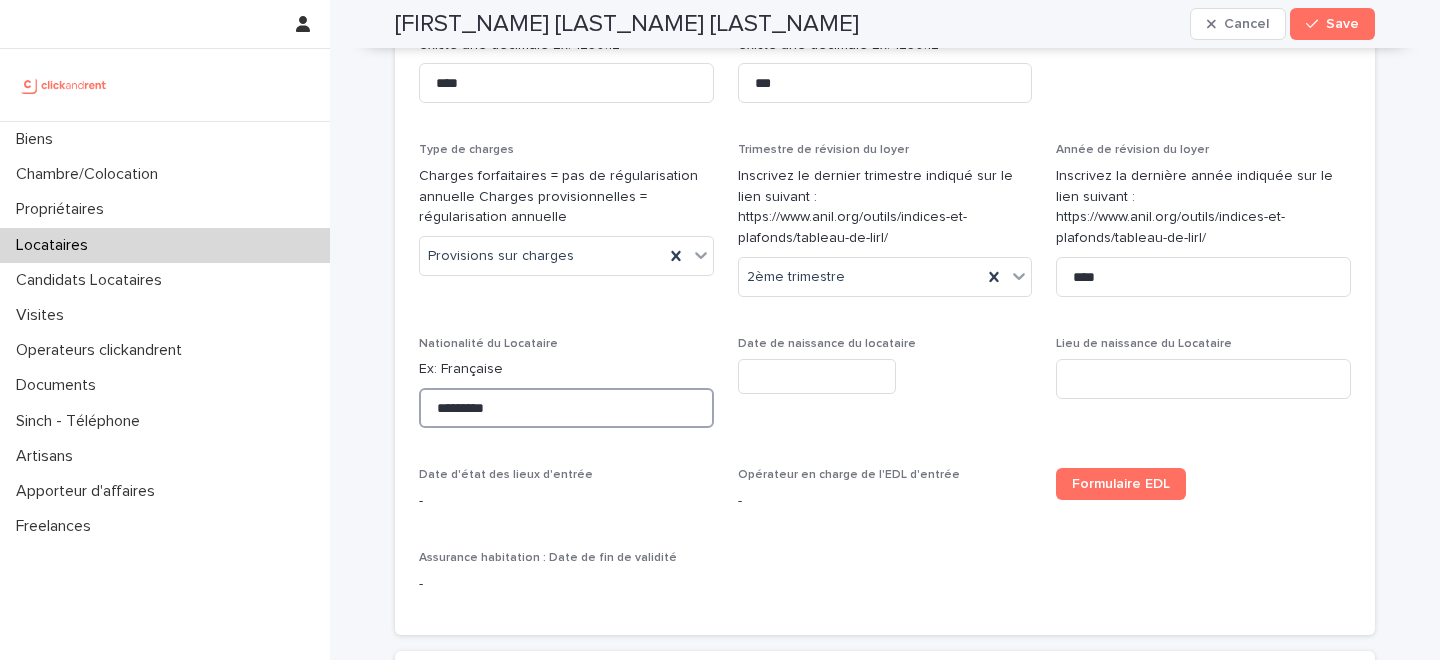 type on "*********" 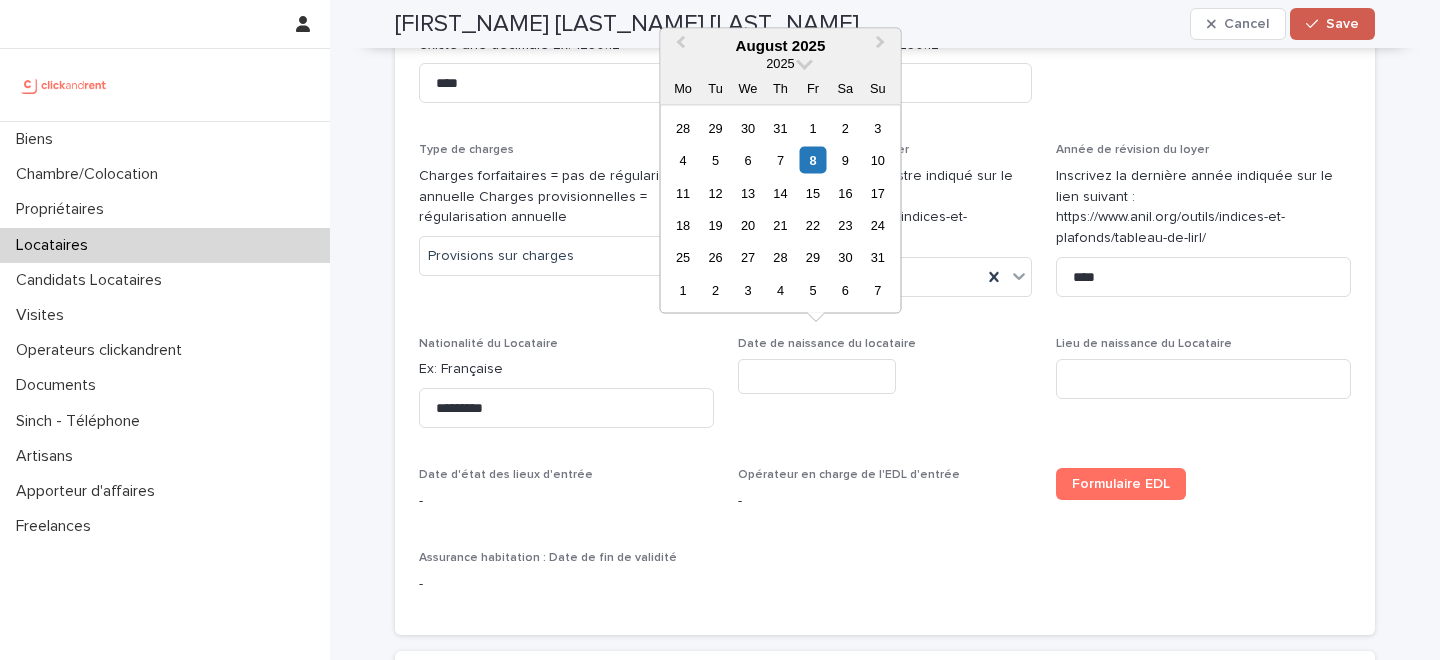 click on "Save" at bounding box center [1342, 24] 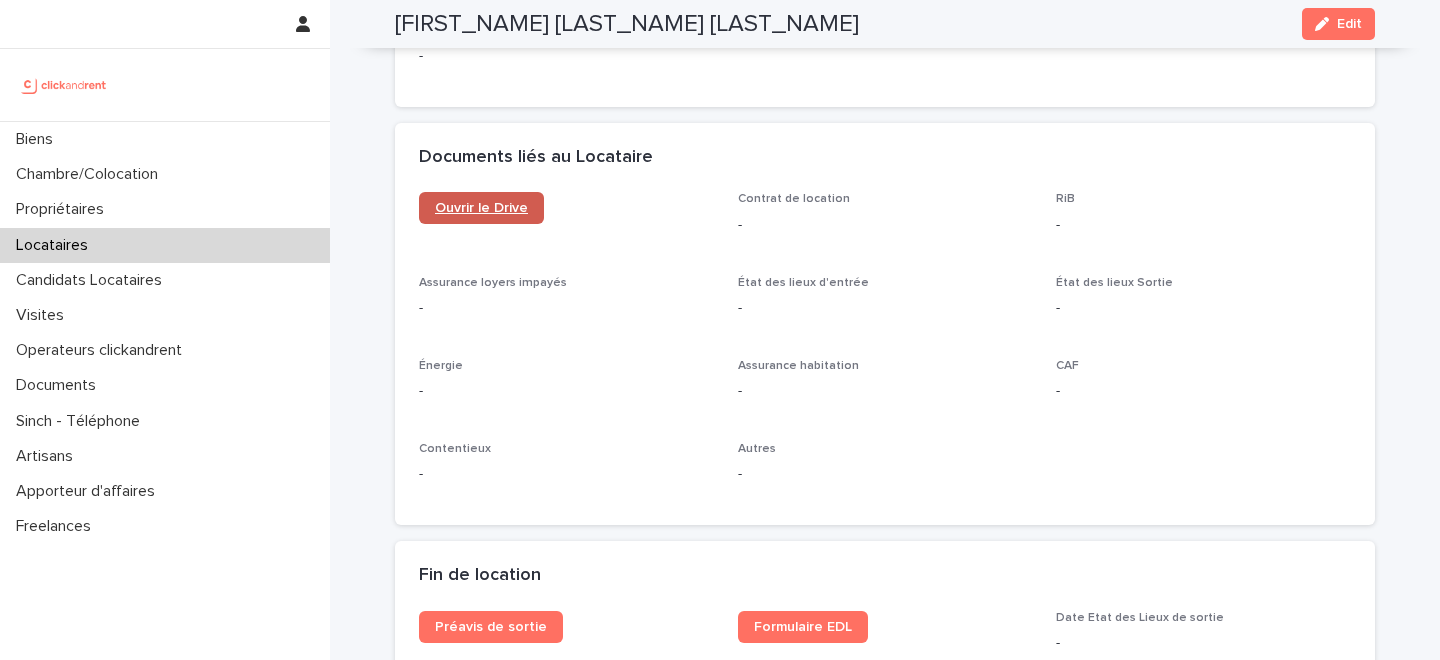 scroll, scrollTop: 2036, scrollLeft: 0, axis: vertical 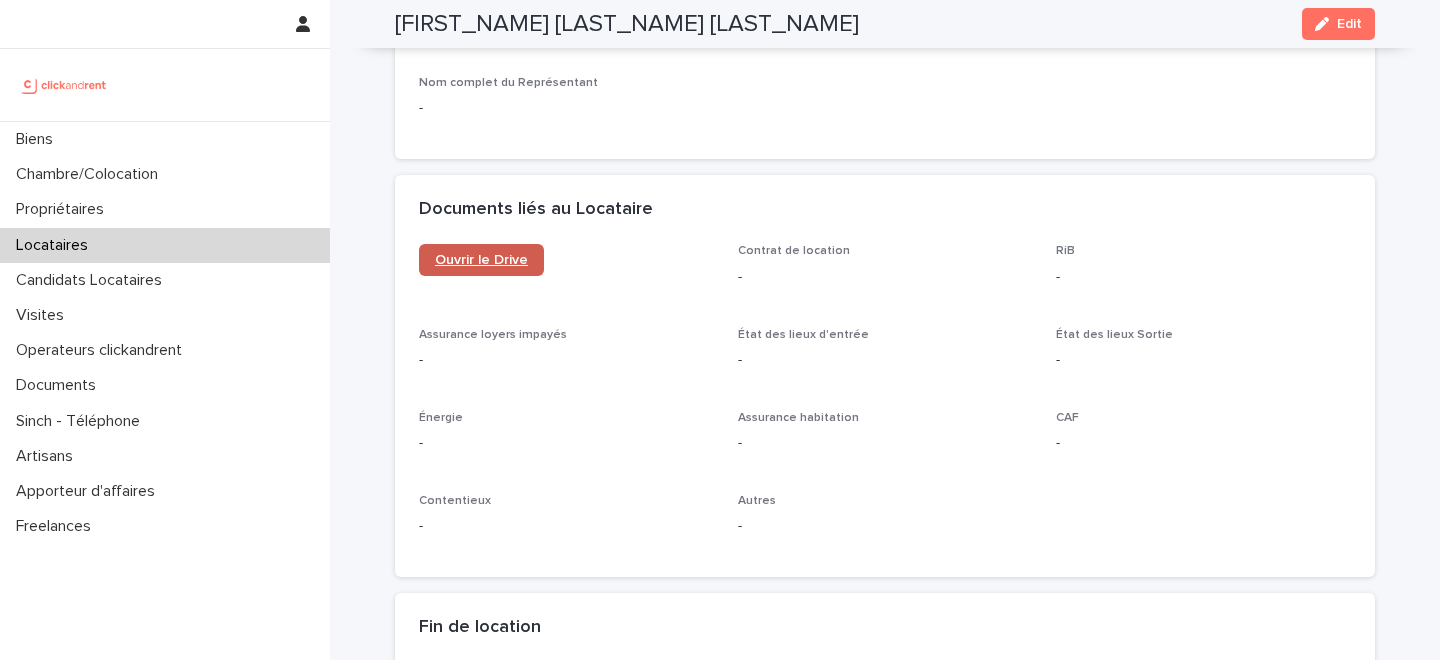 click on "Ouvrir le Drive" at bounding box center (481, 260) 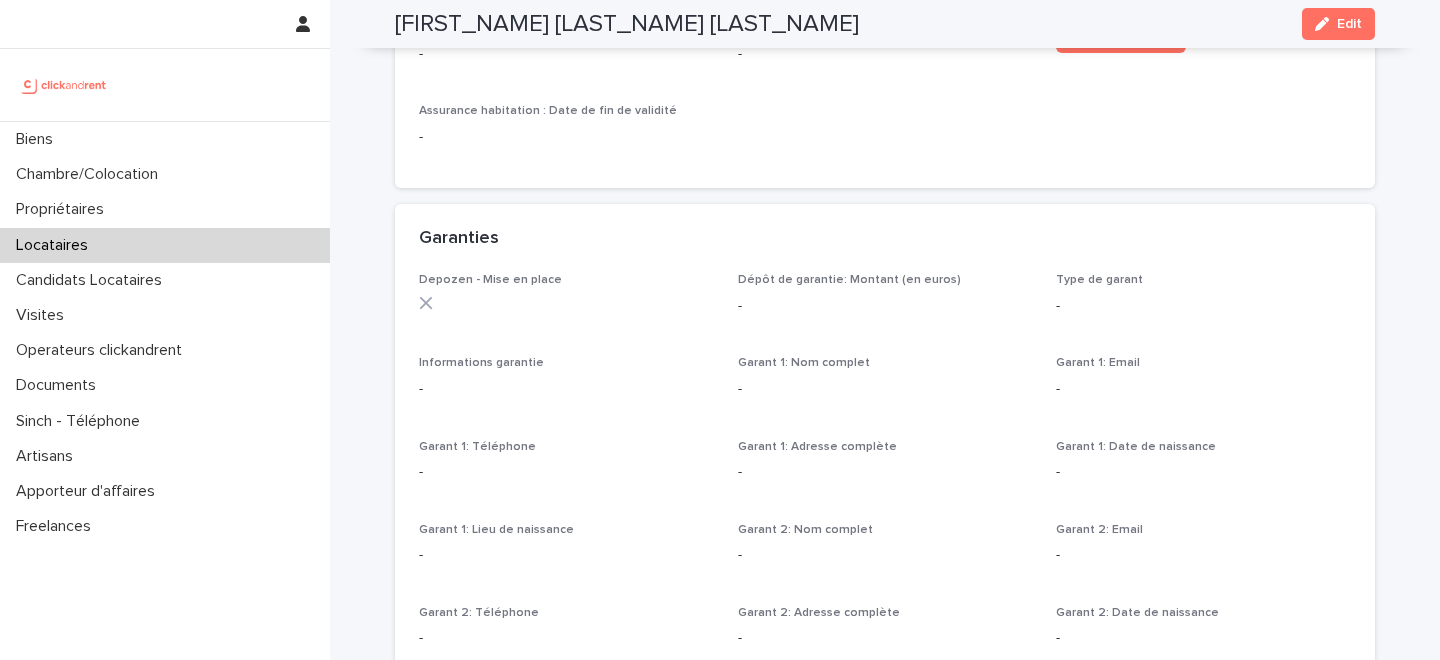 scroll, scrollTop: 0, scrollLeft: 0, axis: both 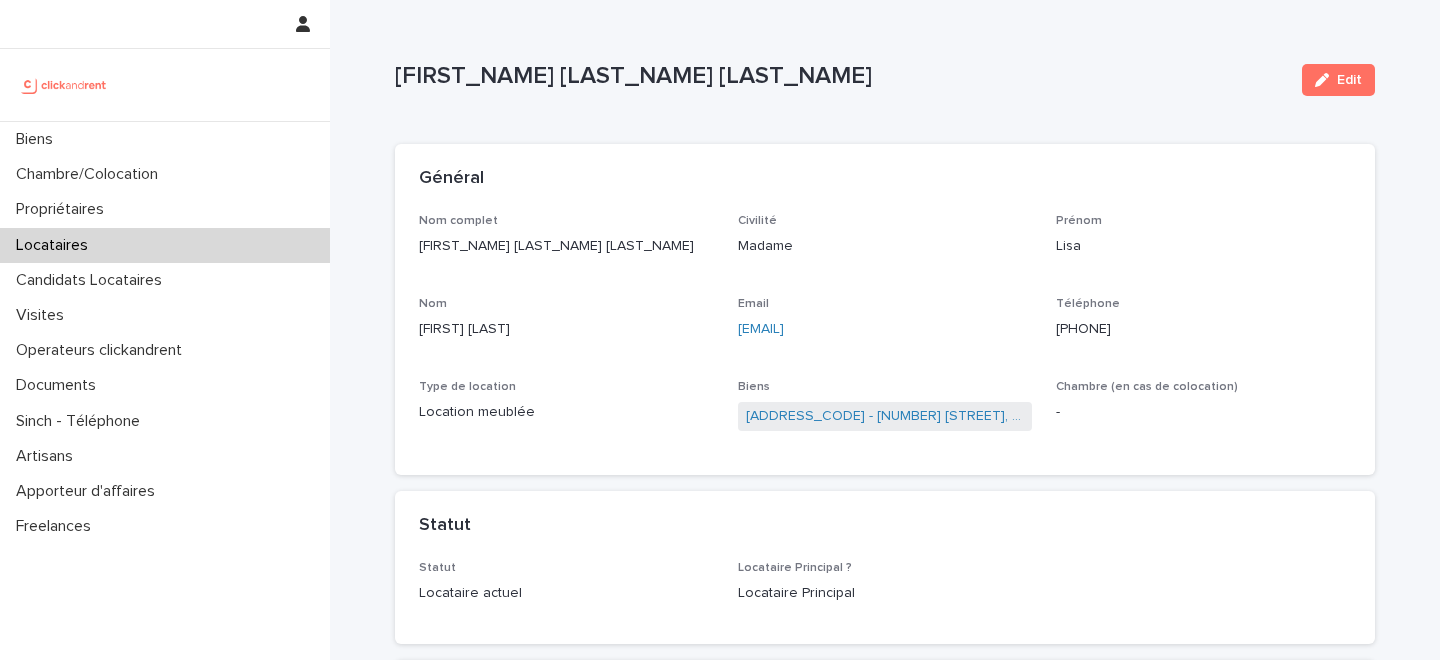 drag, startPoint x: 871, startPoint y: 324, endPoint x: 728, endPoint y: 329, distance: 143.08739 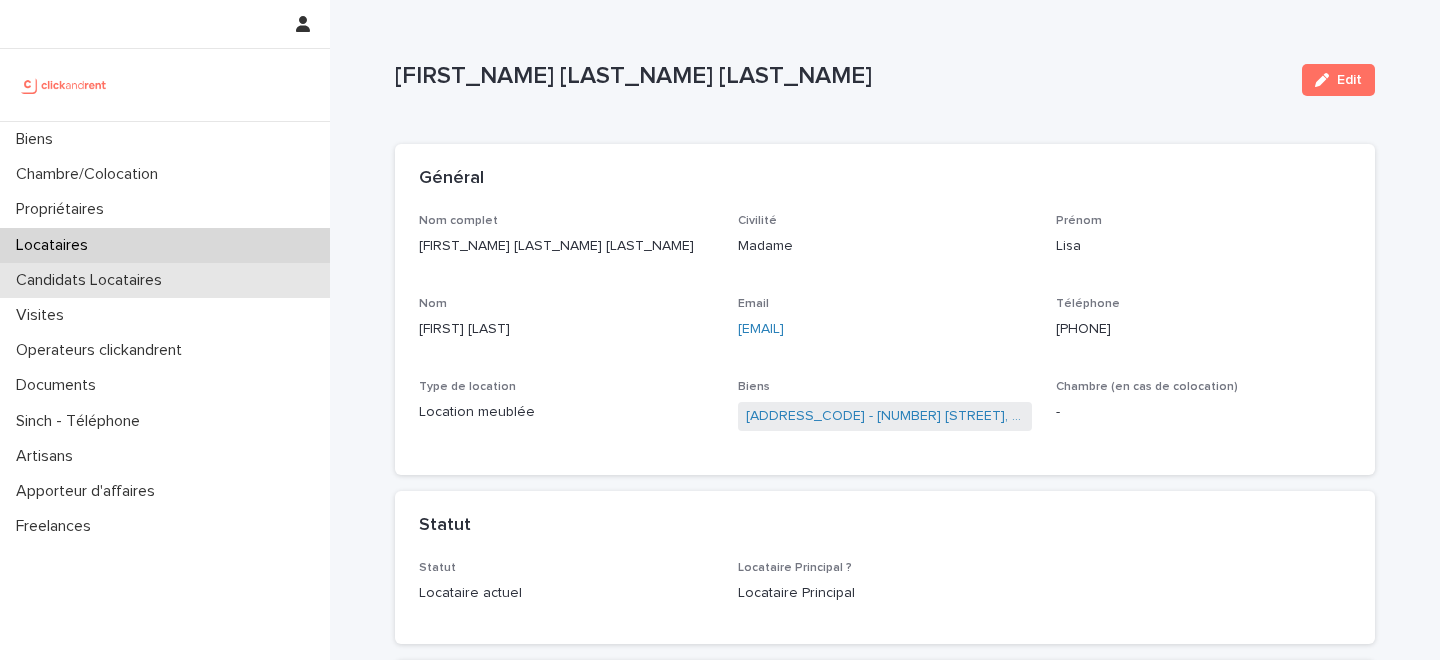 click on "Candidats Locataires" at bounding box center [93, 280] 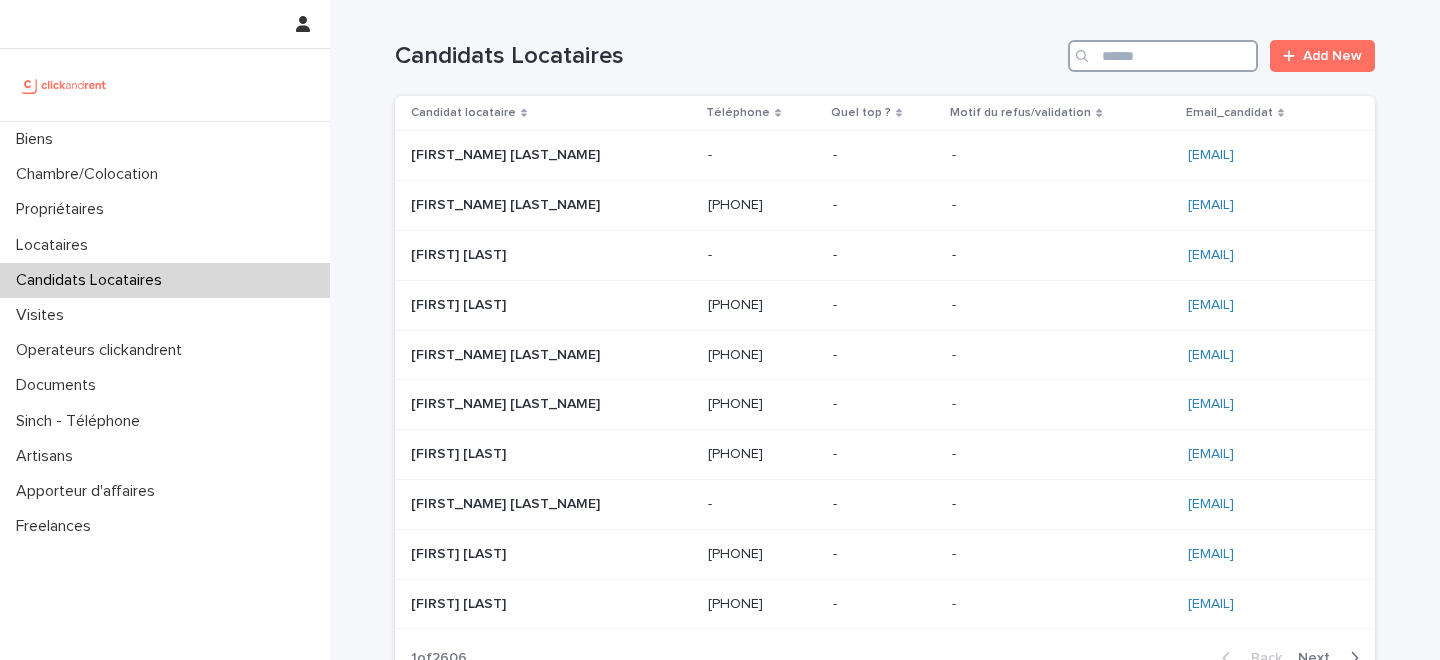 click at bounding box center [1163, 56] 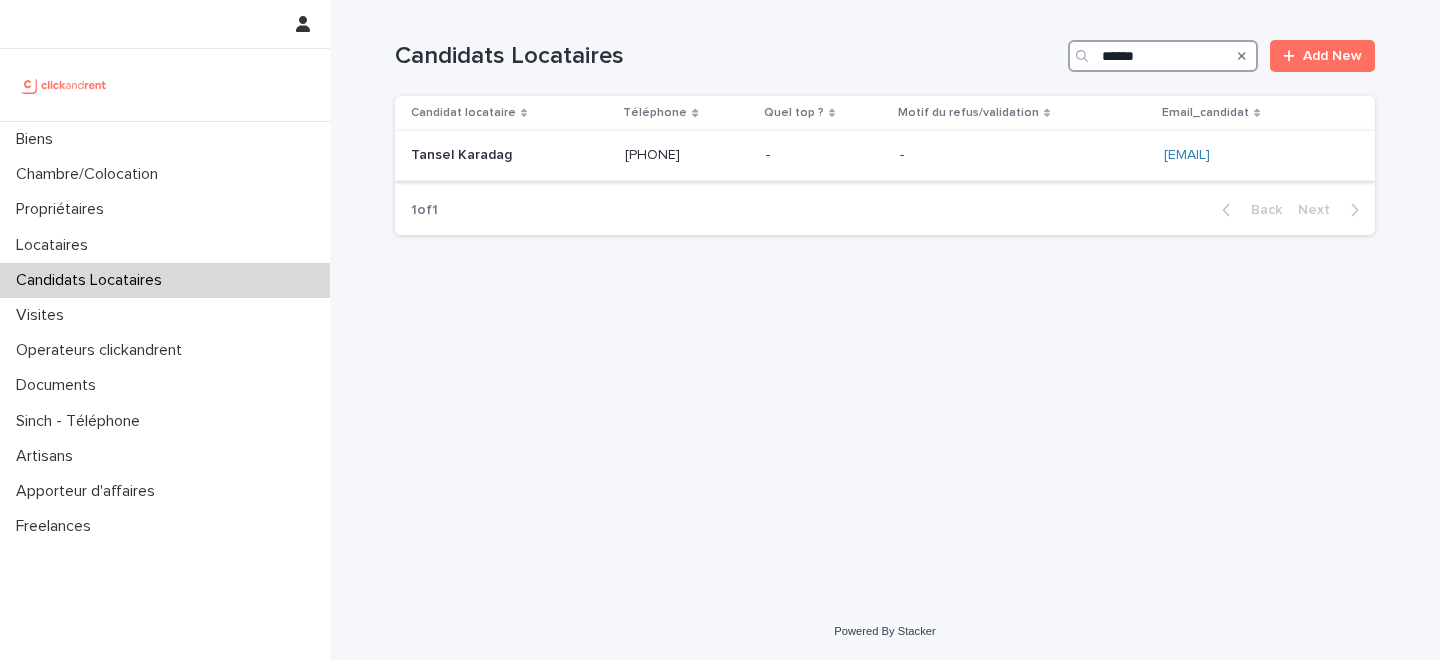 type on "******" 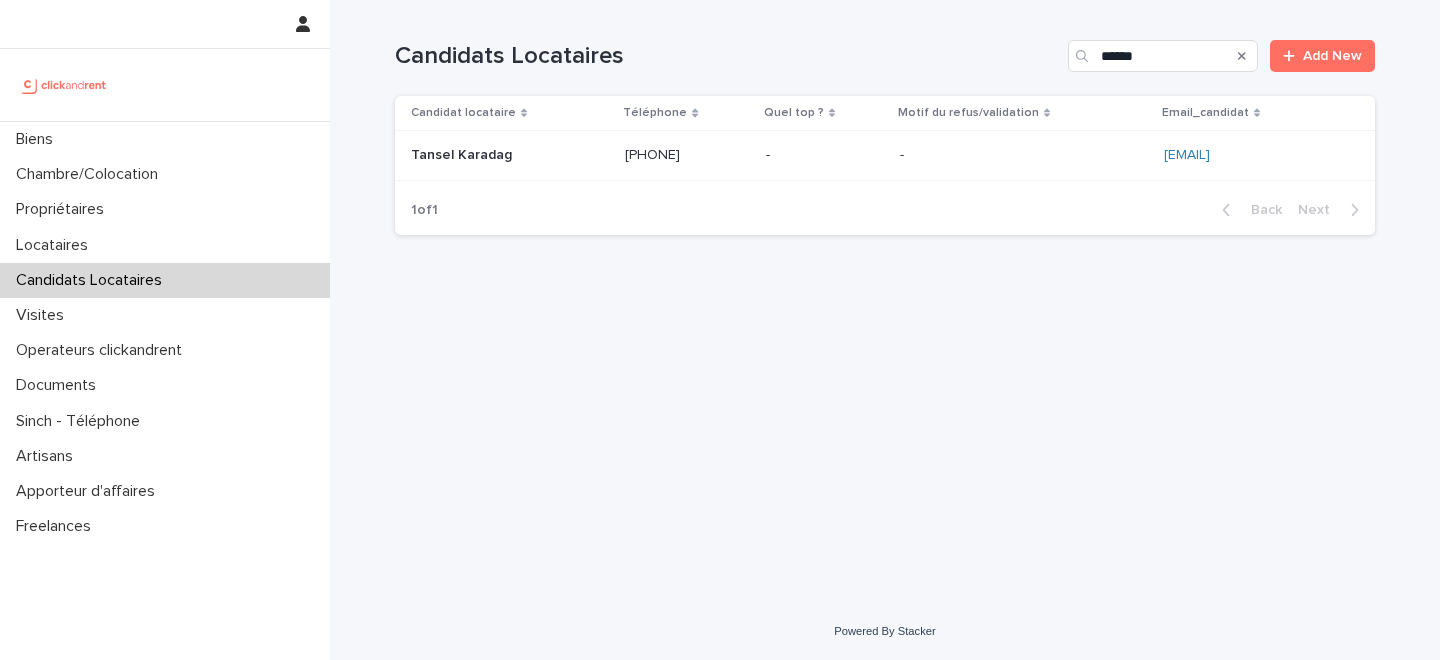 click on "+33781071614" at bounding box center (654, 153) 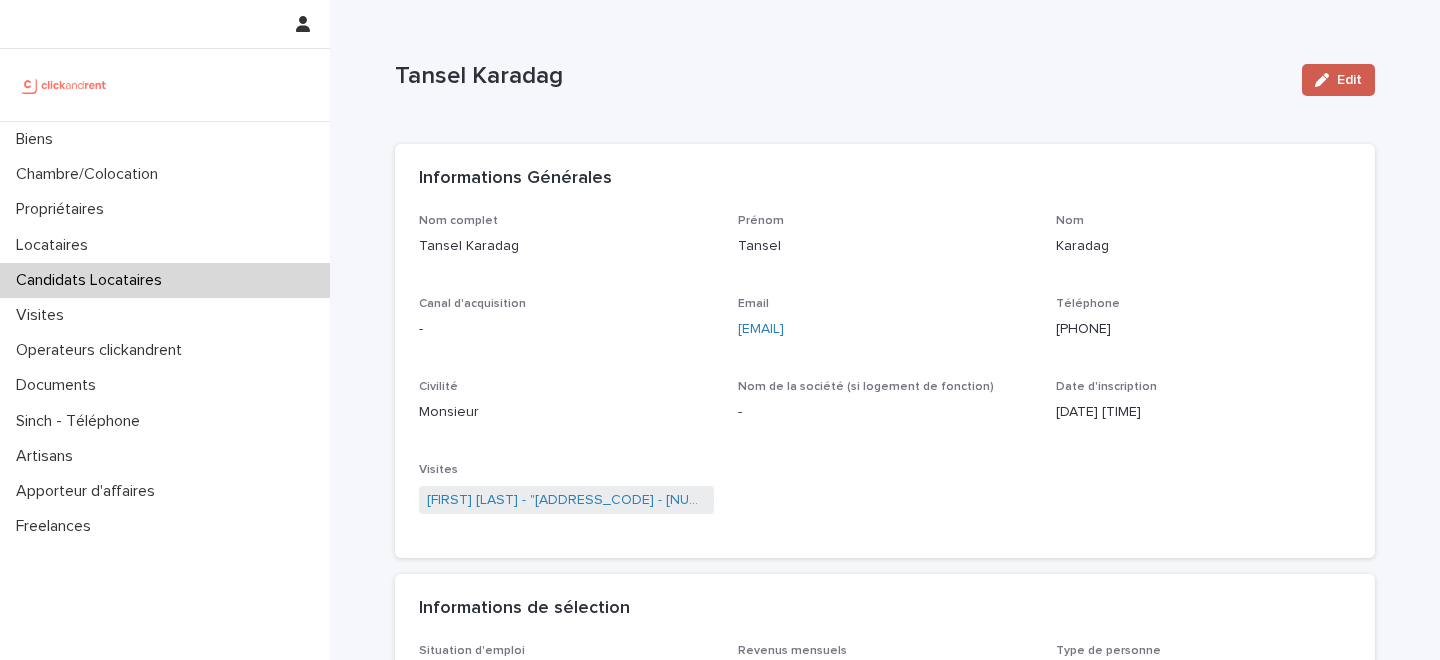 click at bounding box center [1326, 80] 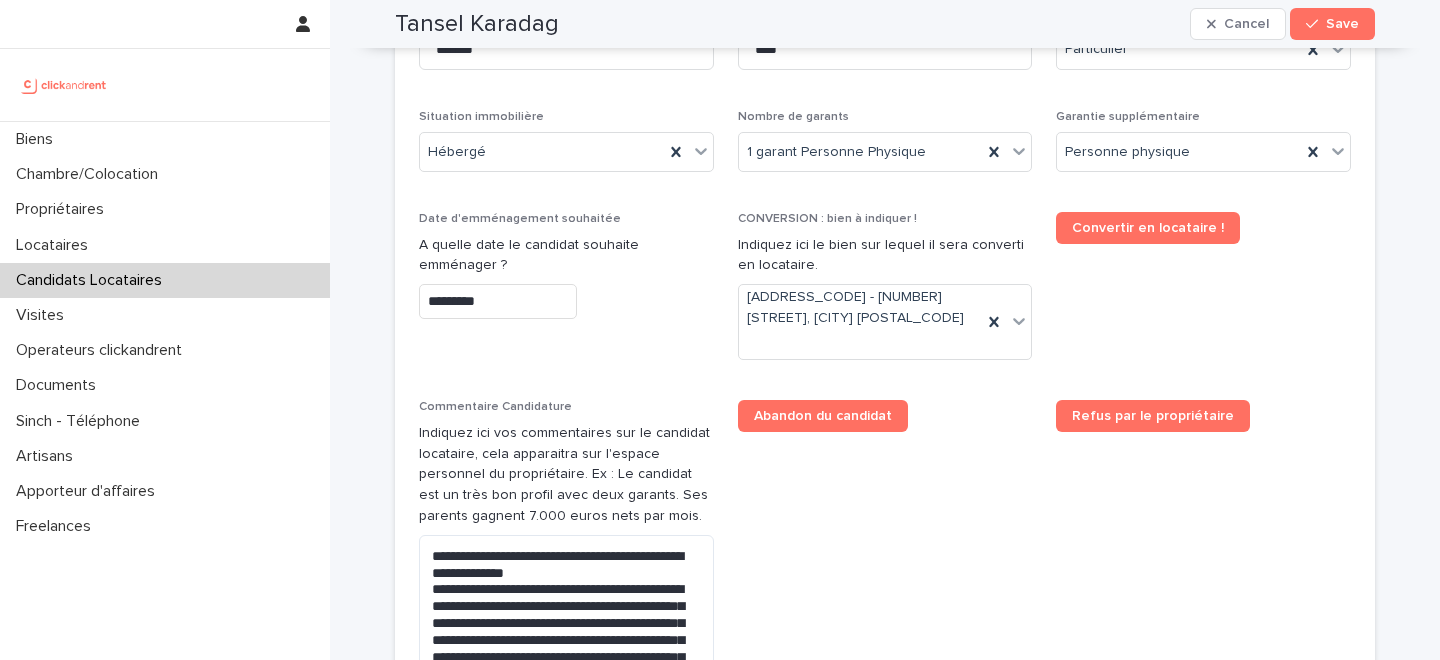 scroll, scrollTop: 894, scrollLeft: 0, axis: vertical 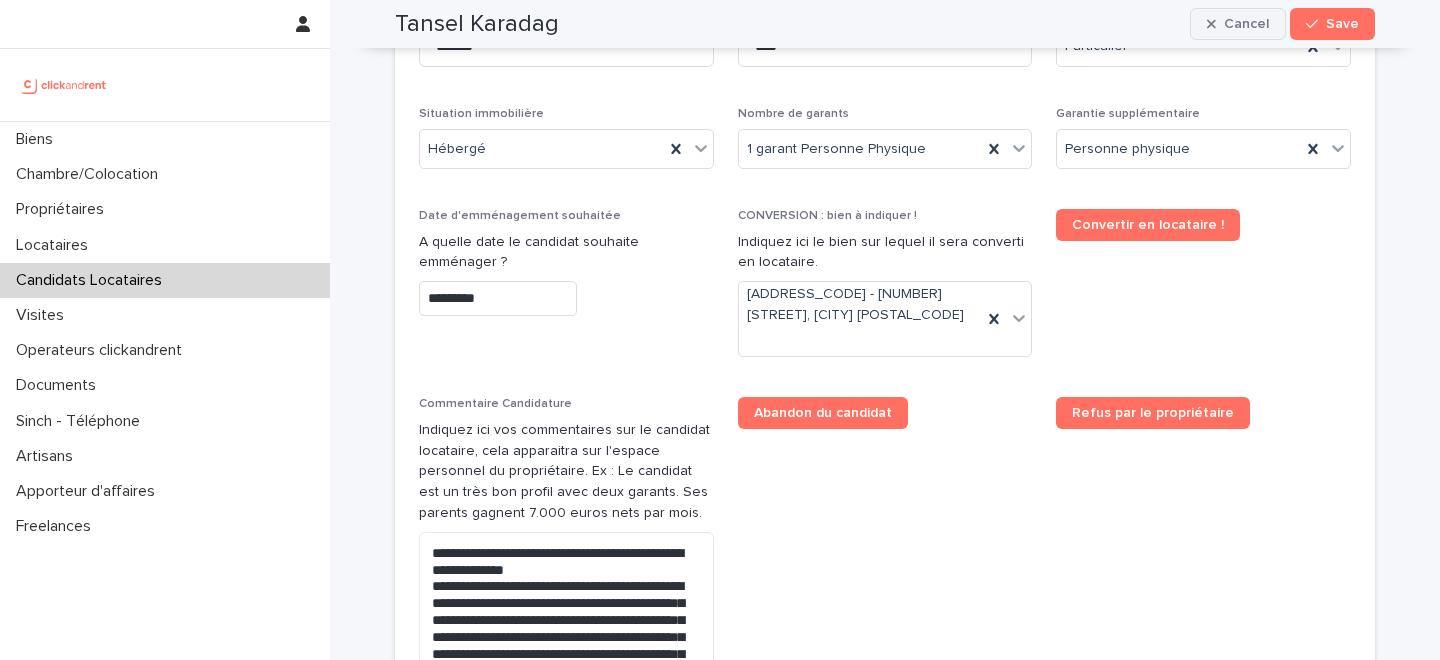 click on "Cancel" at bounding box center [1246, 24] 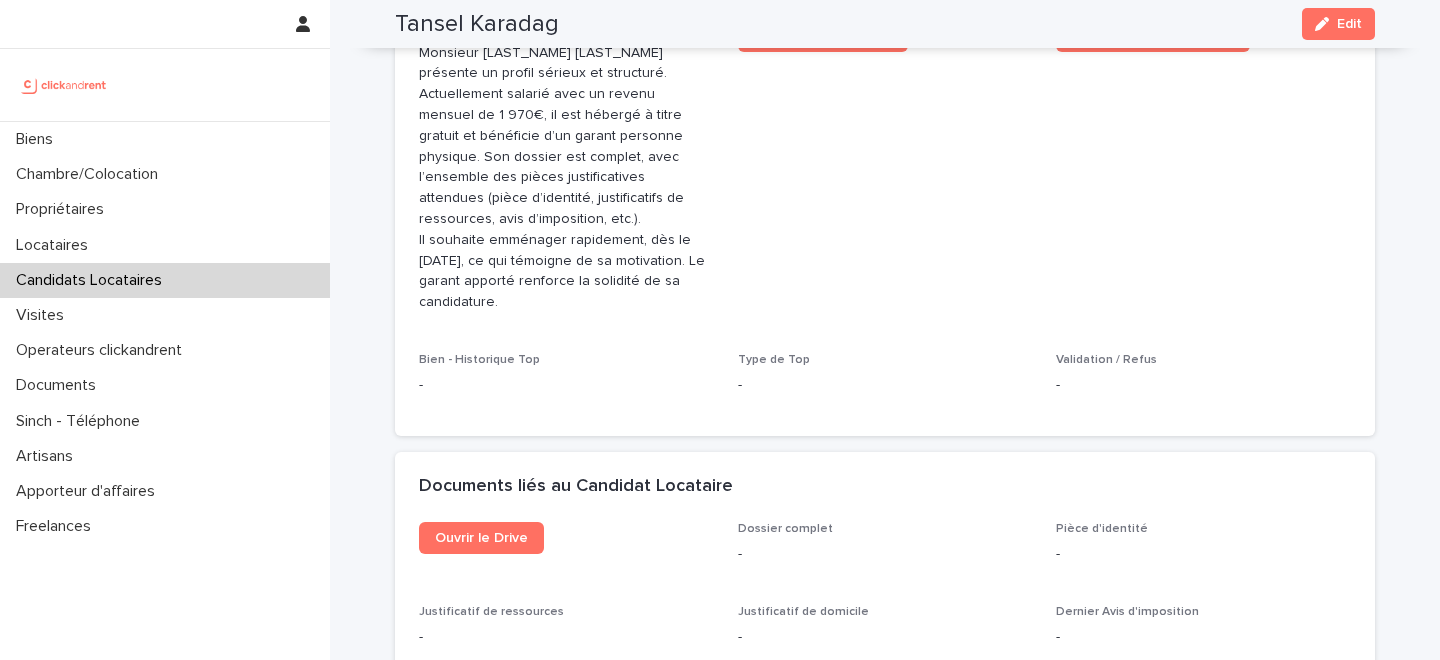 scroll, scrollTop: 583, scrollLeft: 0, axis: vertical 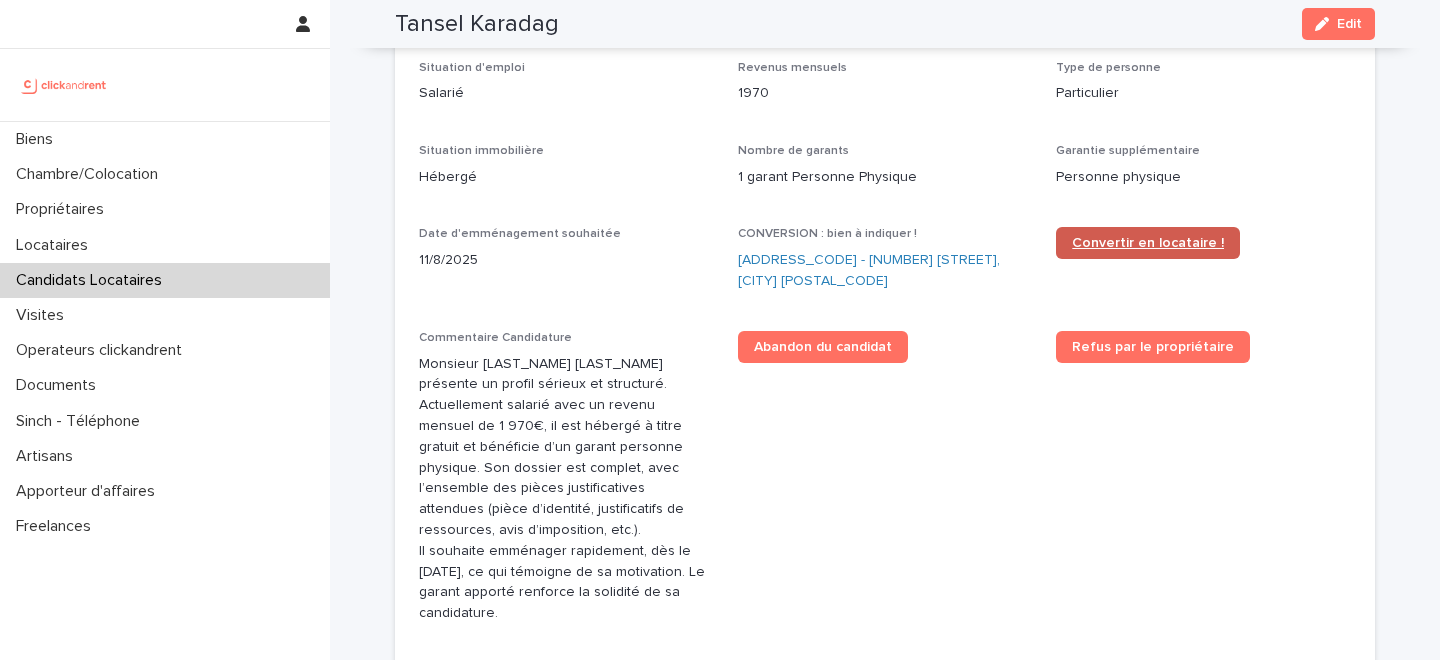 click on "Convertir en locataire !" at bounding box center (1148, 243) 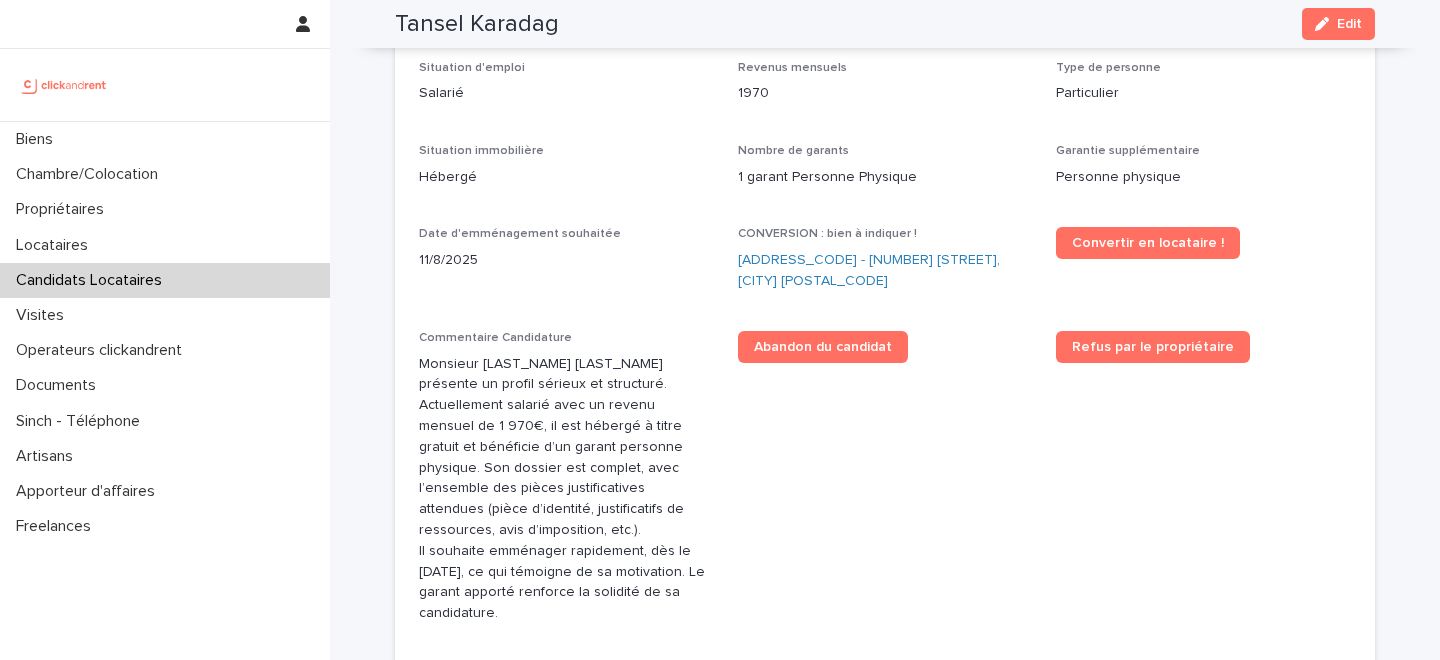 click on "Candidats Locataires" at bounding box center (165, 280) 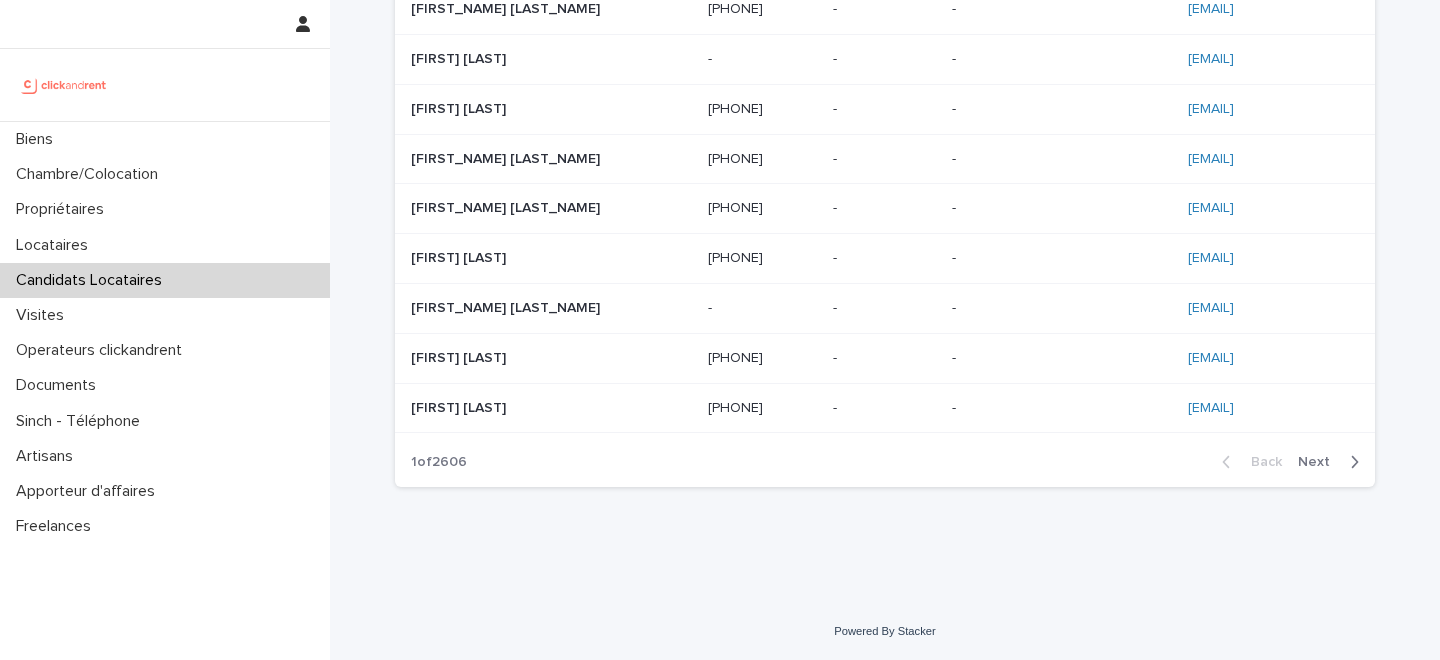 scroll, scrollTop: 0, scrollLeft: 0, axis: both 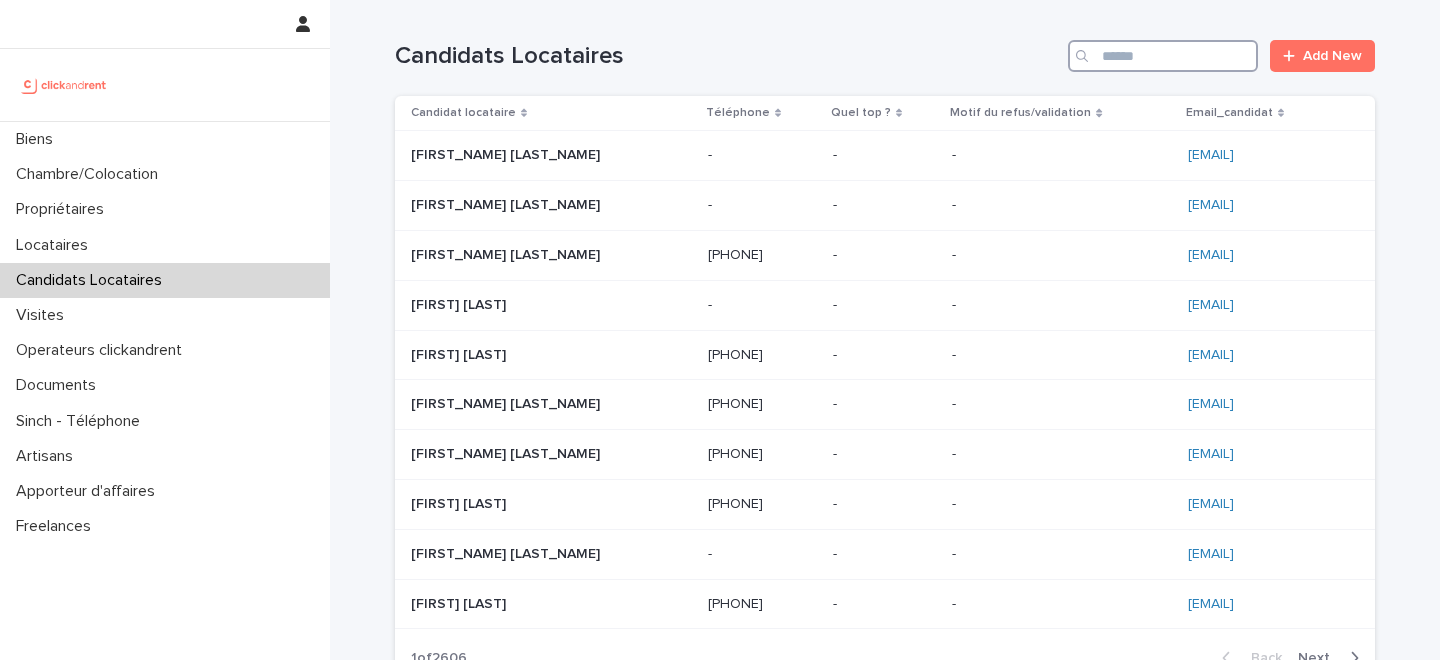 click at bounding box center [1163, 56] 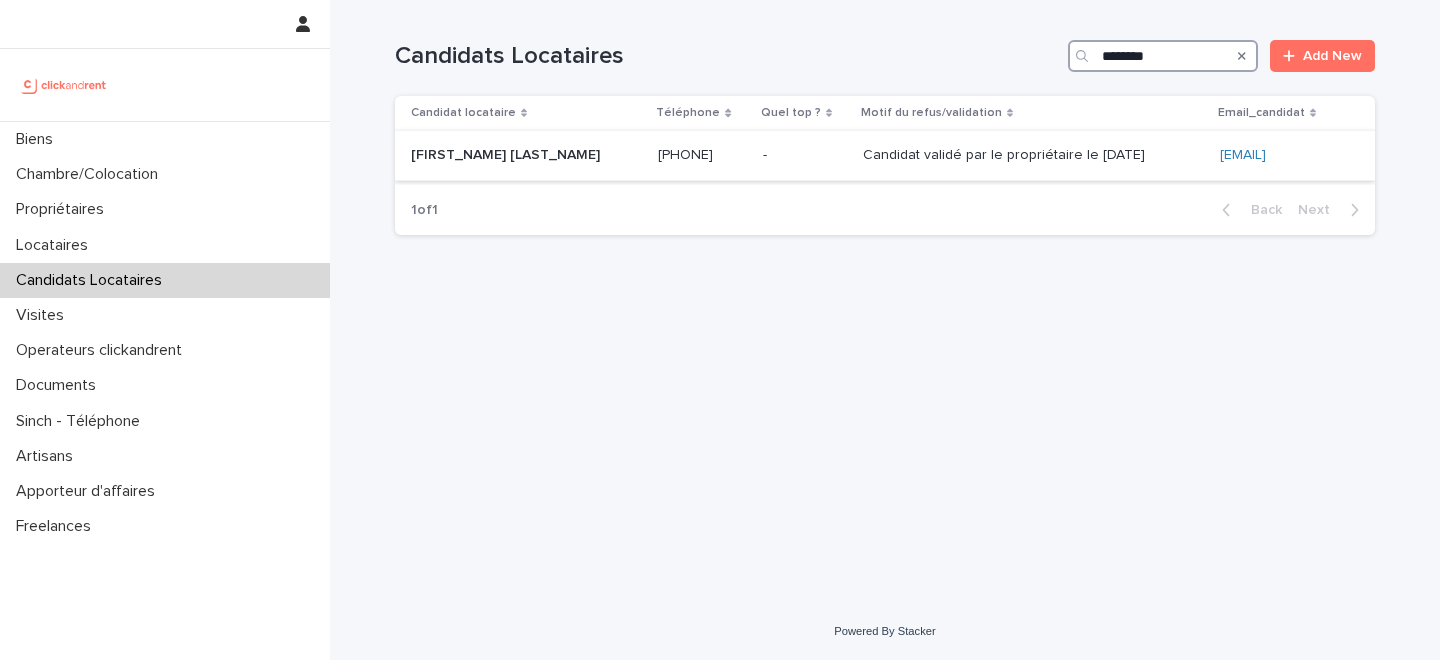 type on "********" 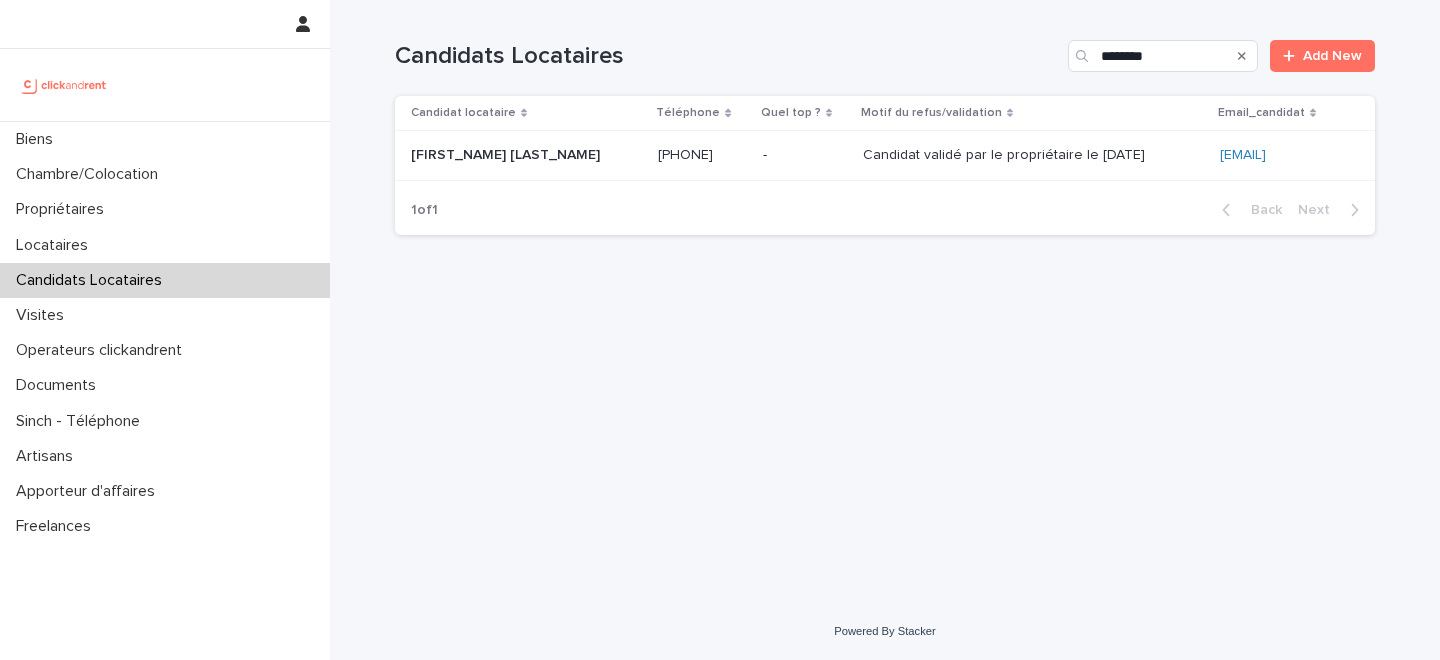 click on "+33612991881 +33612991881" at bounding box center (702, 155) 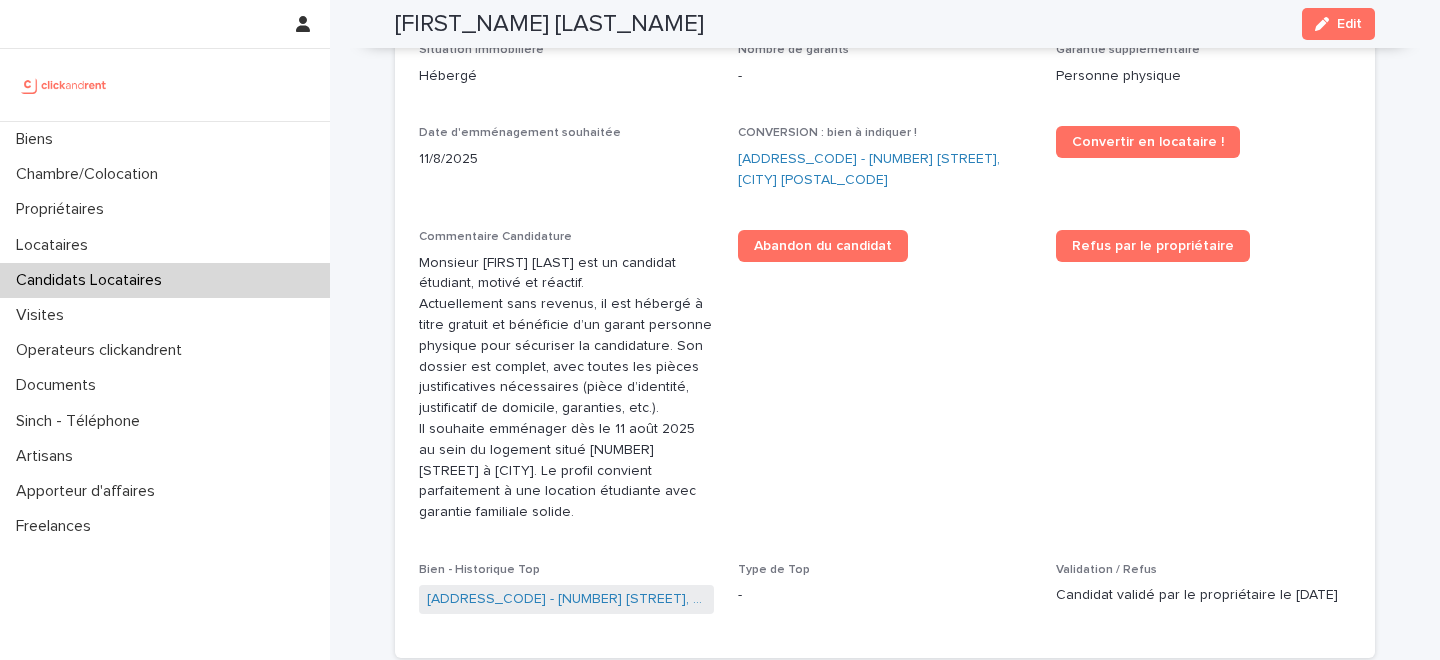 scroll, scrollTop: 671, scrollLeft: 0, axis: vertical 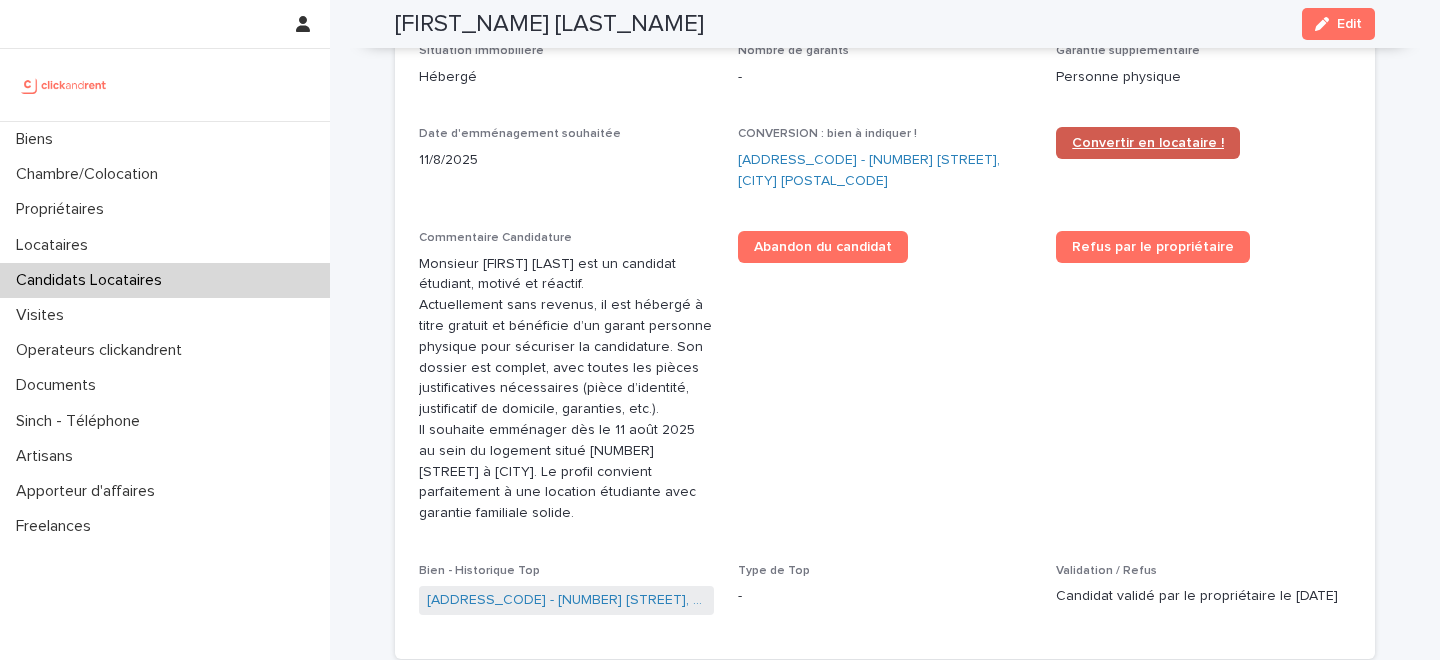 click on "Convertir en locataire !" at bounding box center [1148, 143] 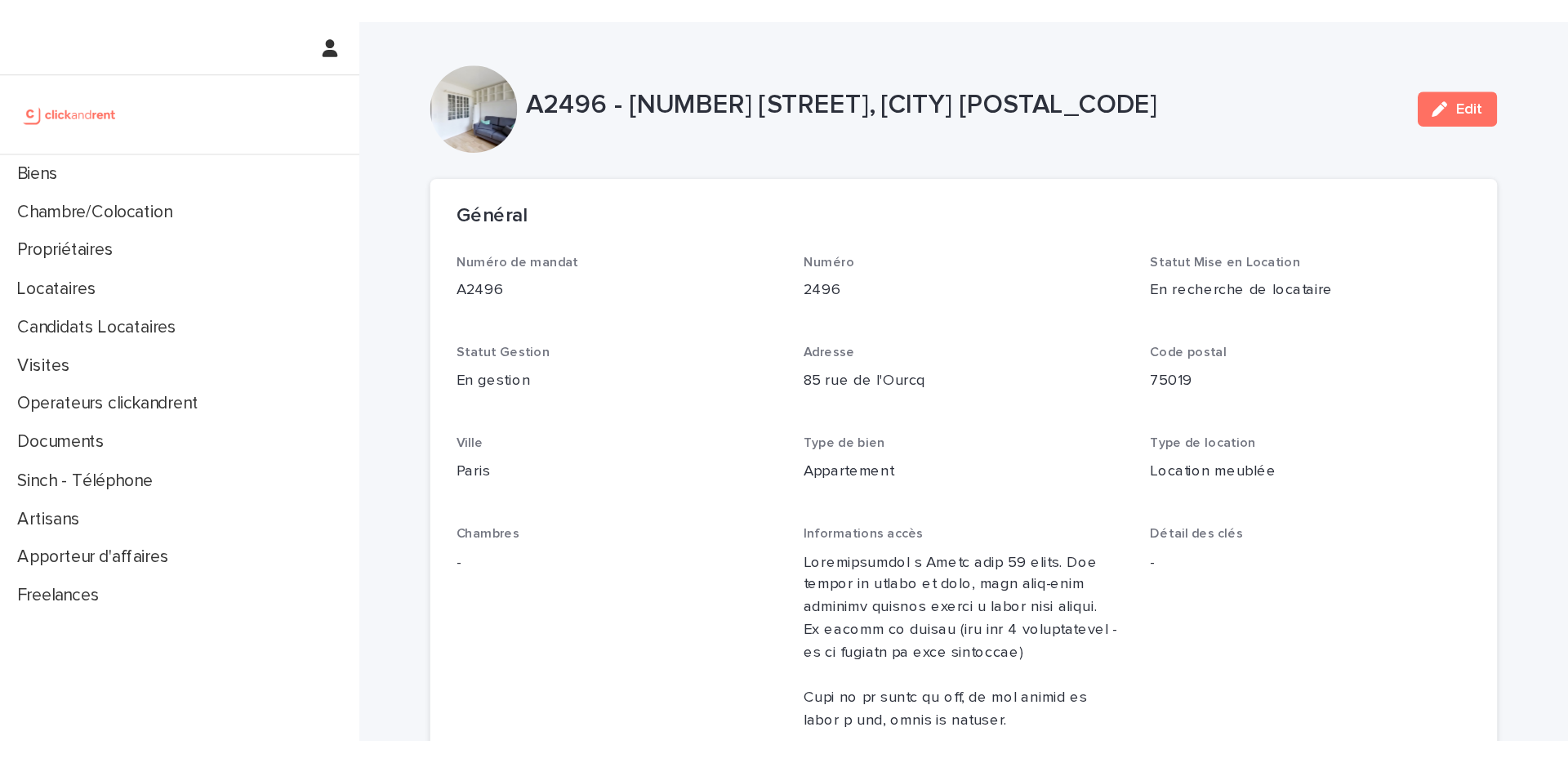 scroll, scrollTop: 0, scrollLeft: 0, axis: both 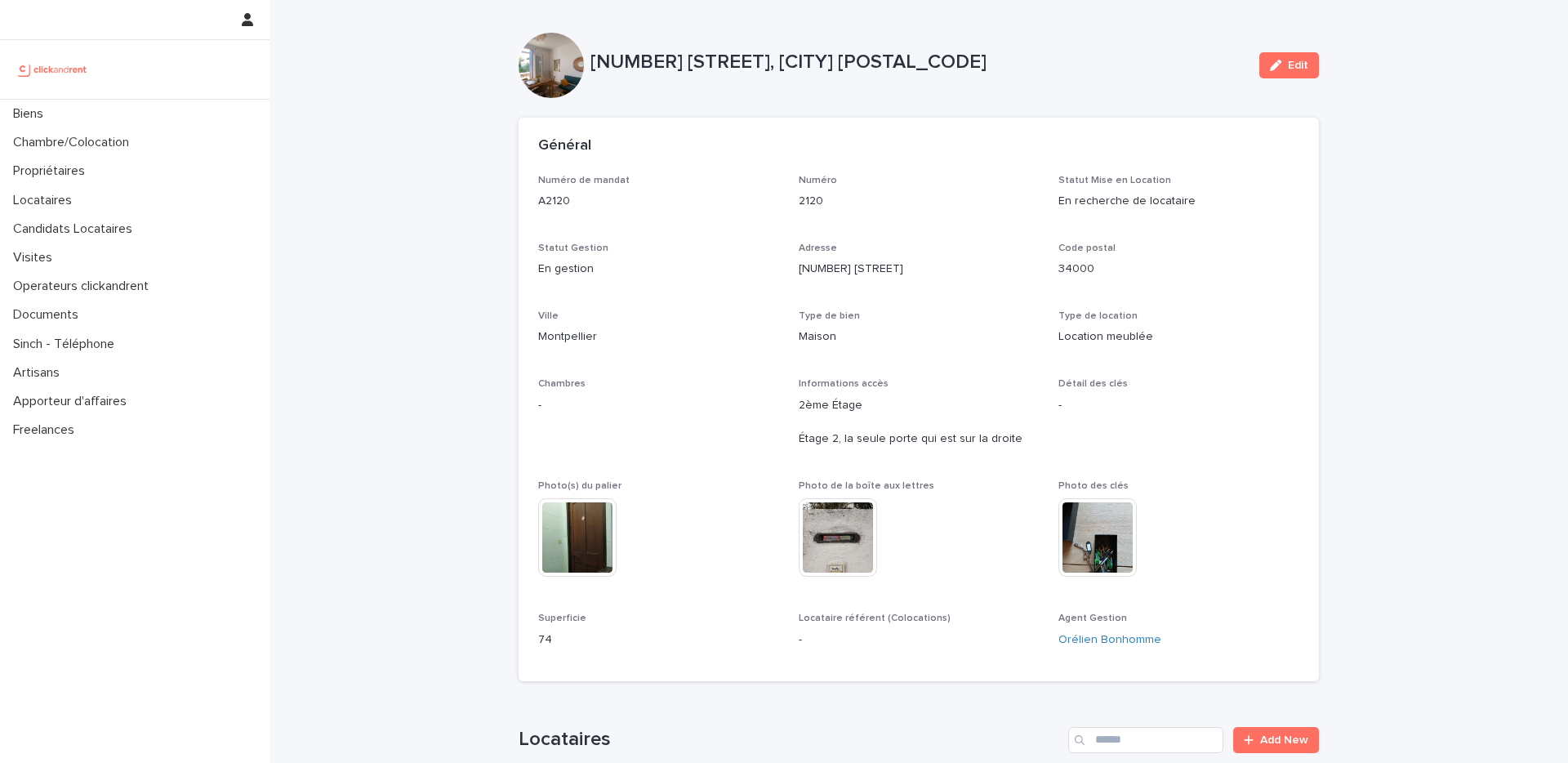 click on "Maison" at bounding box center [919, 337] 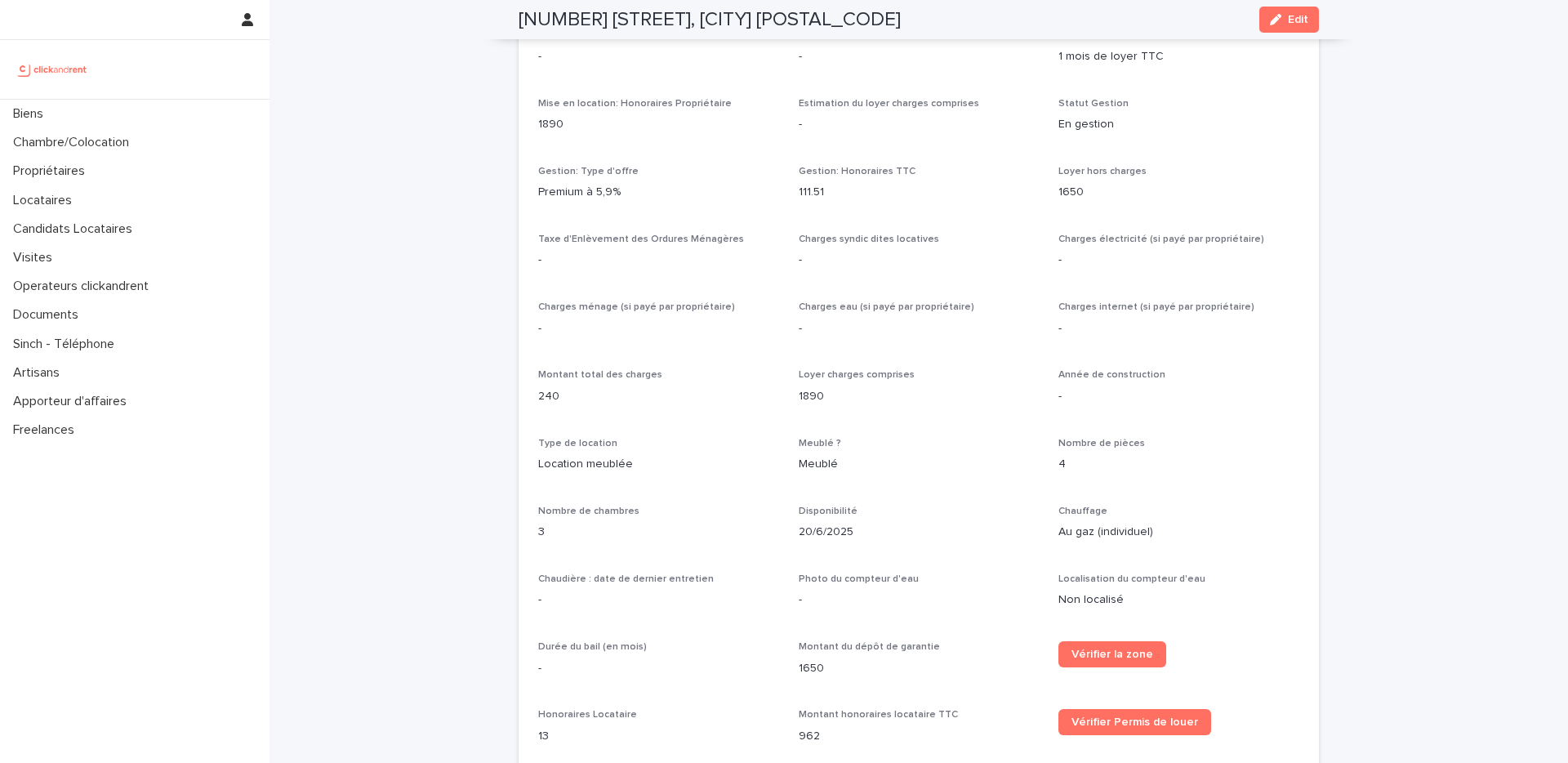 scroll, scrollTop: 1308, scrollLeft: 0, axis: vertical 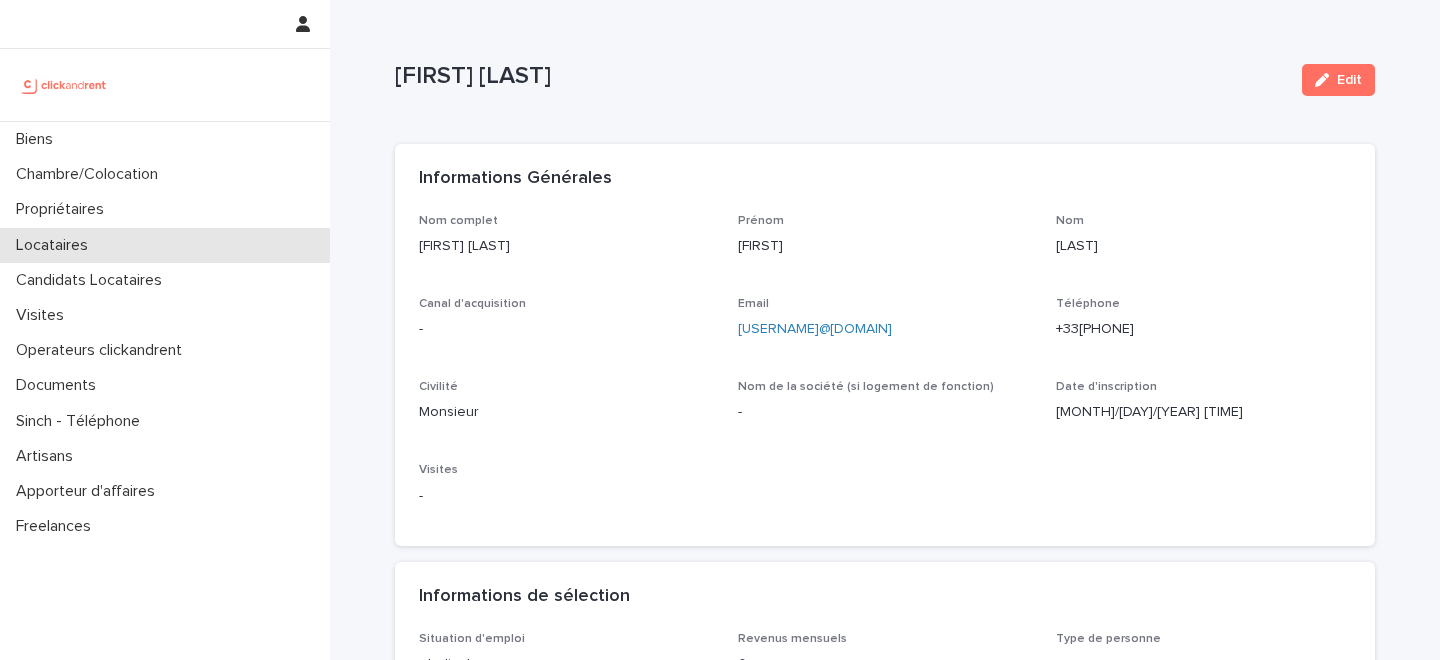 click on "Locataires" at bounding box center (165, 245) 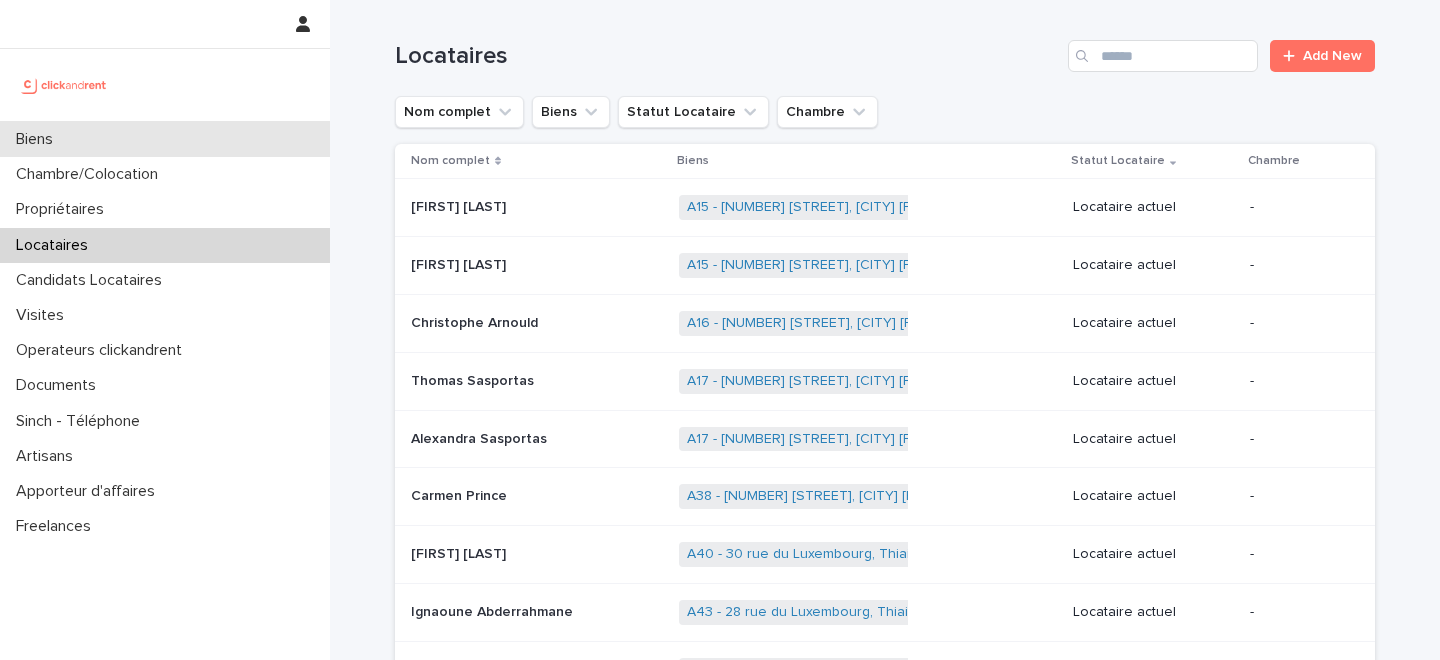 click on "Biens" at bounding box center [165, 139] 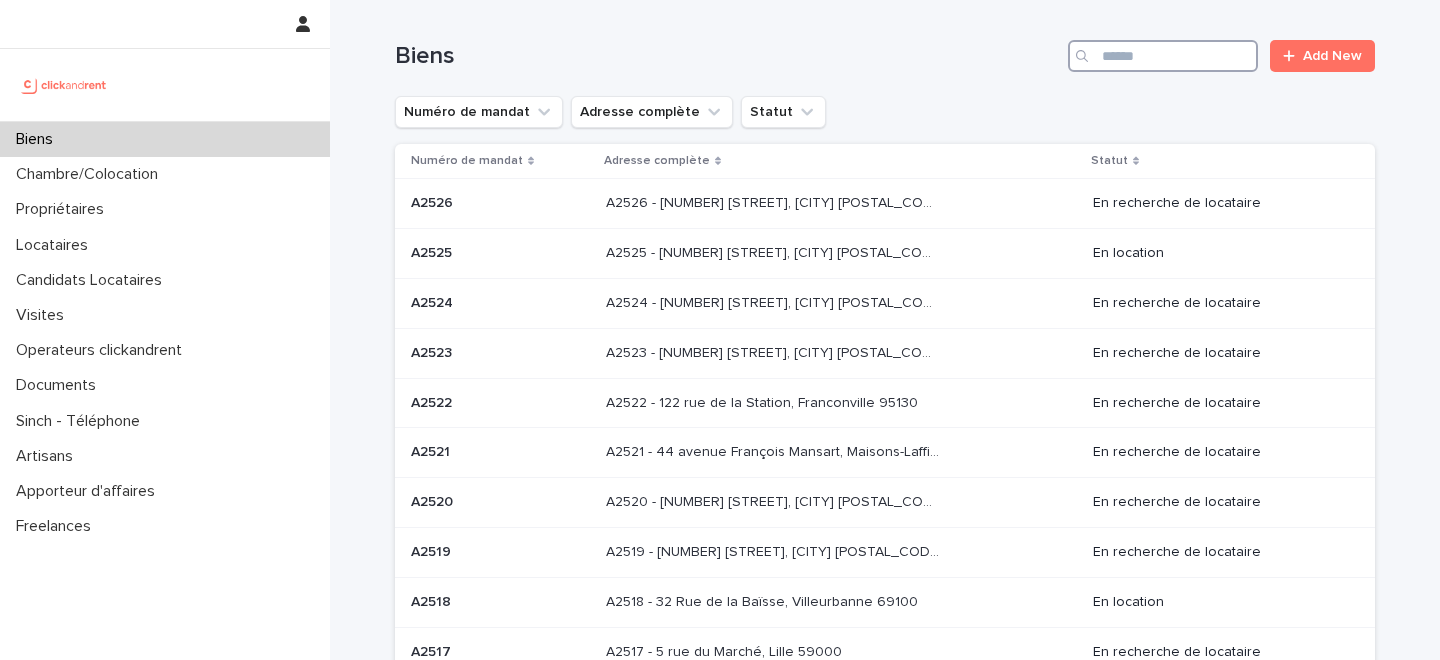 click at bounding box center [1163, 56] 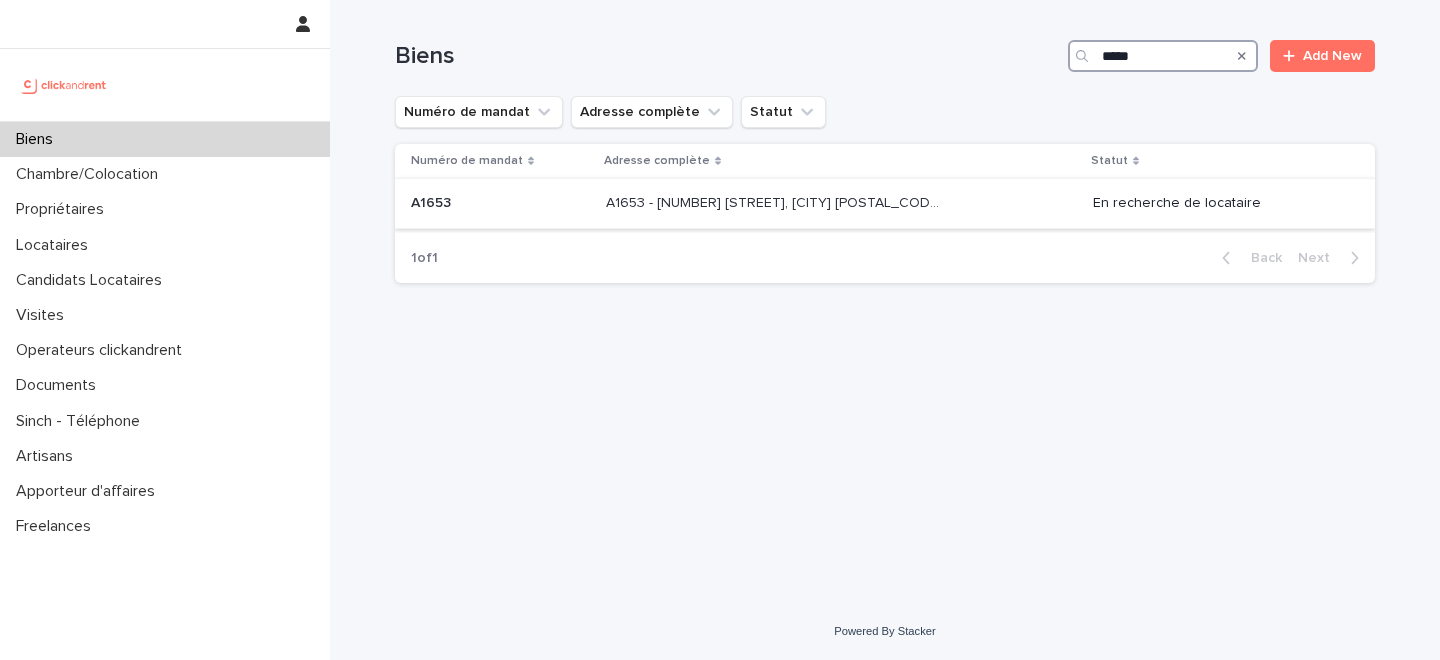 type on "*****" 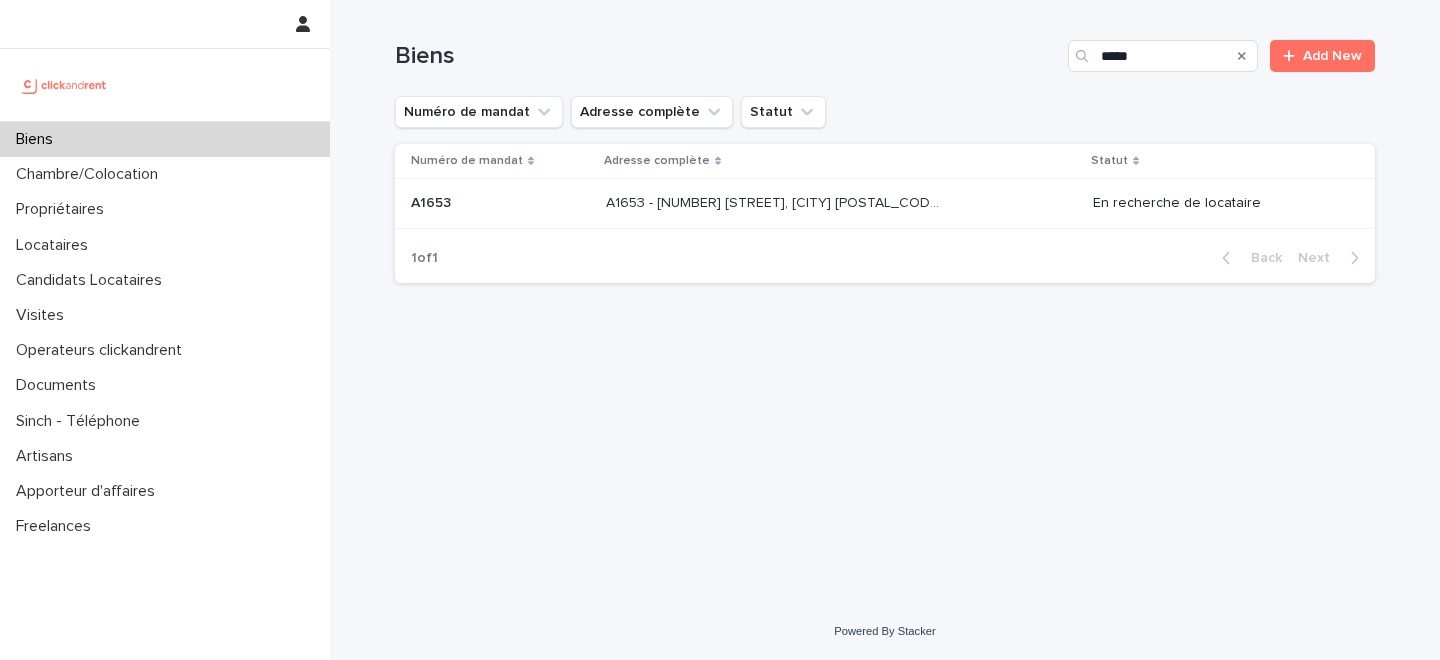 click on "A1653 - [NUMBER] [STREET], [CITY] [POSTAL_CODE] A1653 - [NUMBER] [STREET], [CITY] [POSTAL_CODE]" at bounding box center (841, 203) 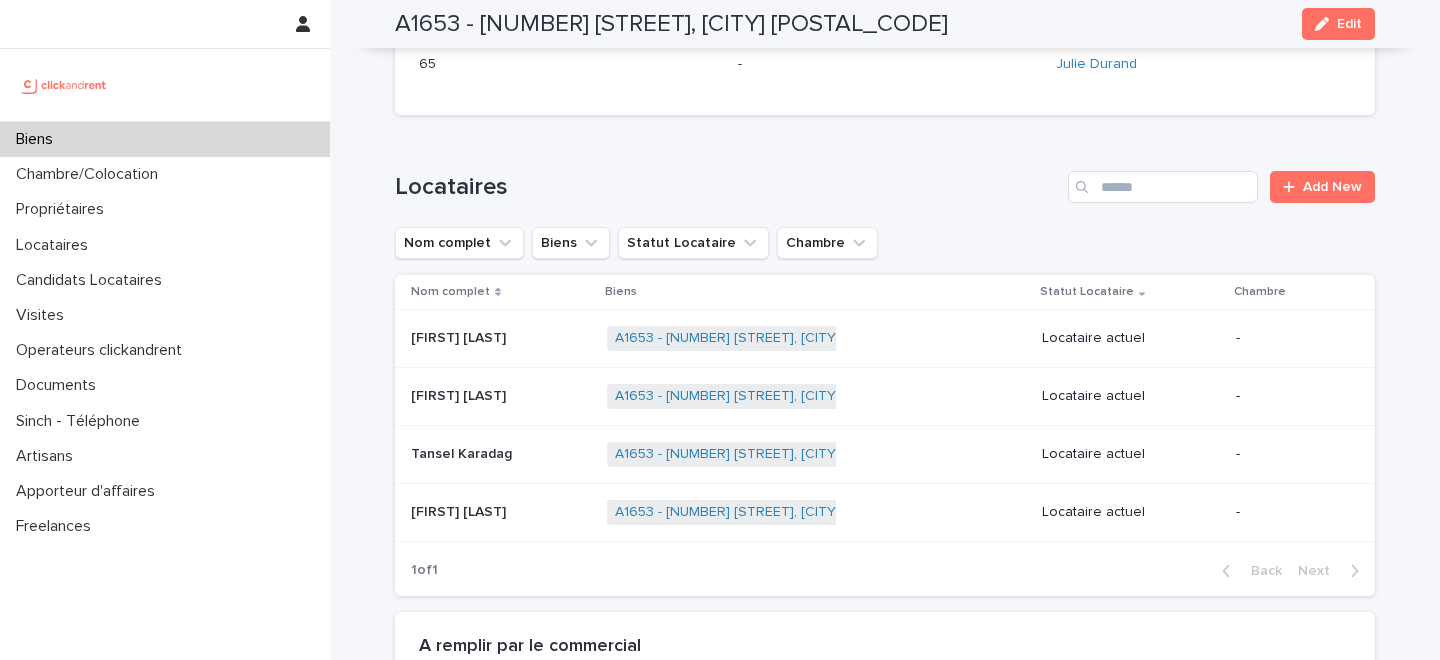 scroll, scrollTop: 981, scrollLeft: 0, axis: vertical 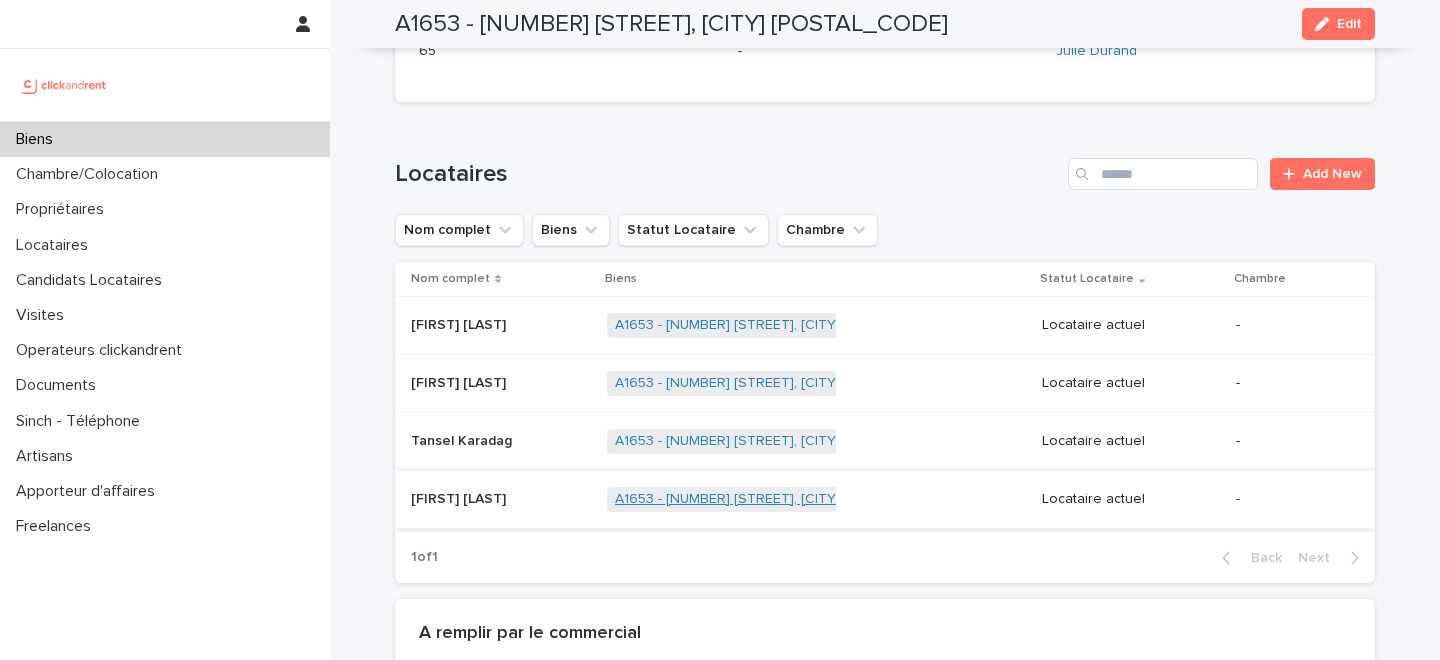click on "A1653 - [NUMBER] [STREET], [CITY] [POSTAL_CODE]" at bounding box center (783, 499) 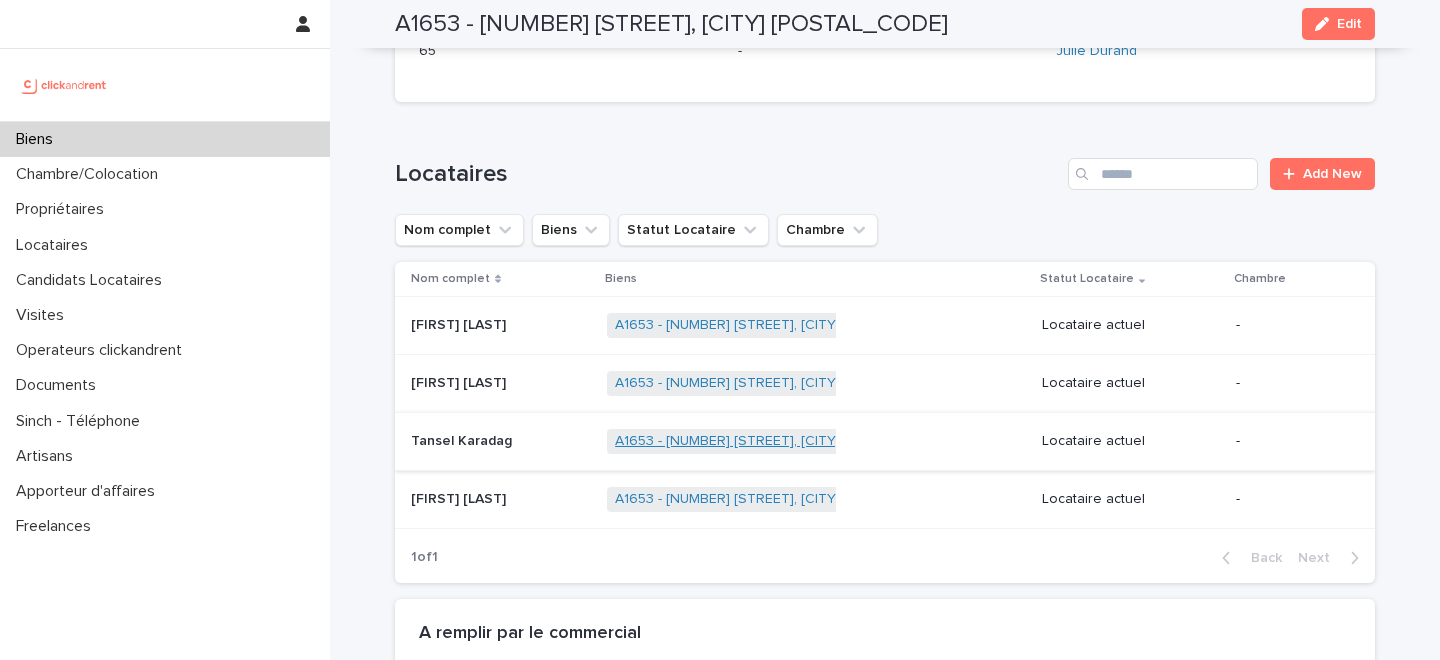 click on "A1653 - [NUMBER] [STREET], [CITY] [POSTAL_CODE]" at bounding box center [783, 441] 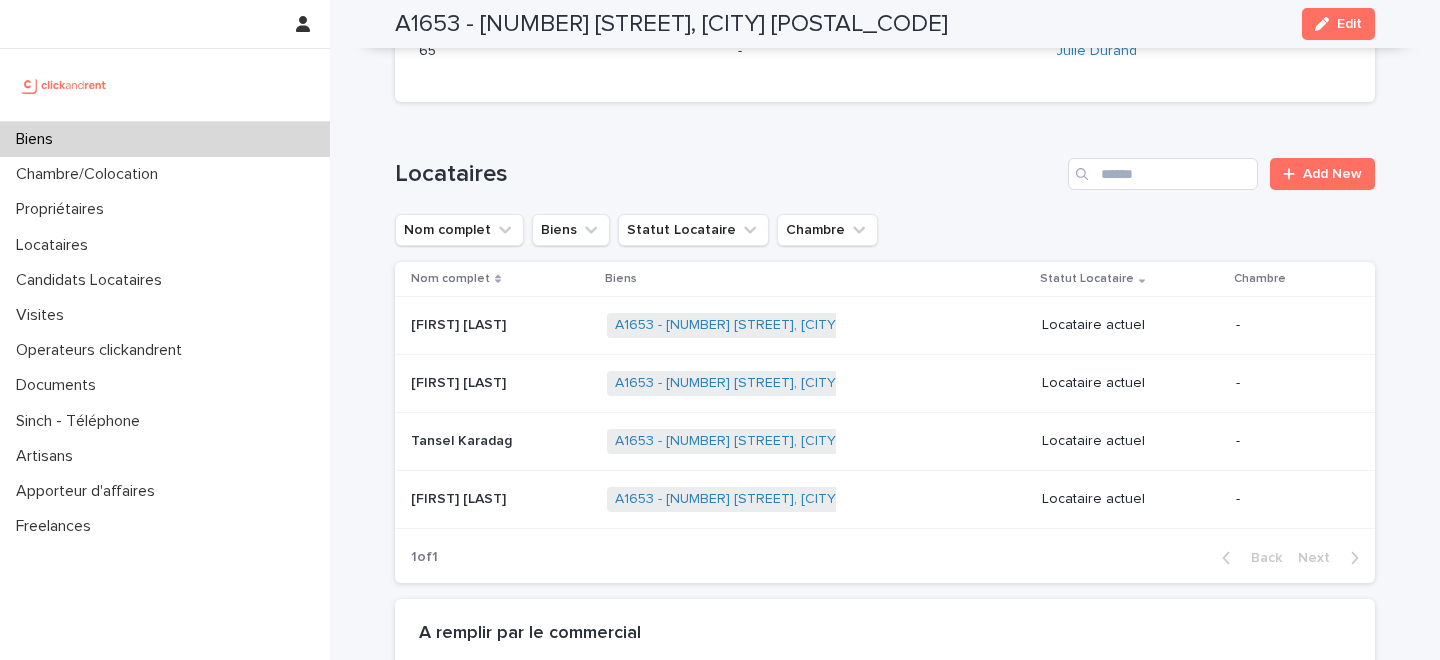 click on "Tansel Karadag" at bounding box center (463, 439) 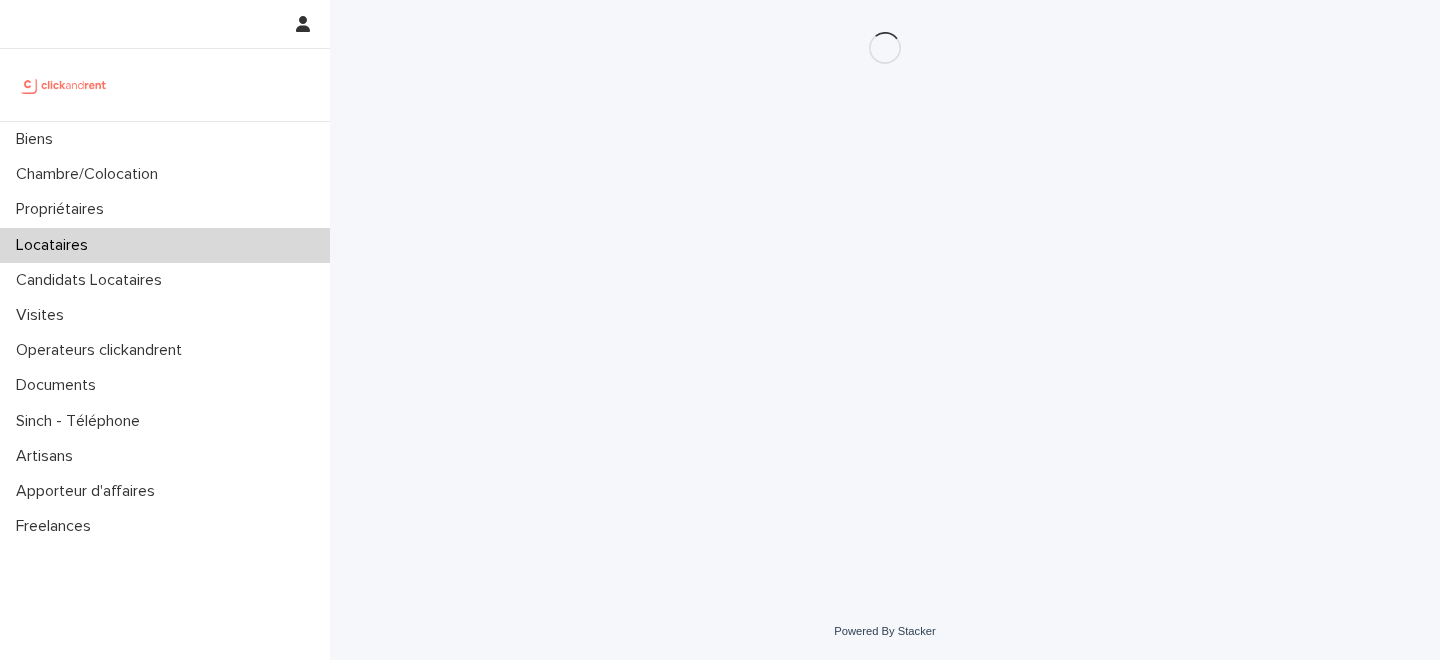 scroll, scrollTop: 0, scrollLeft: 0, axis: both 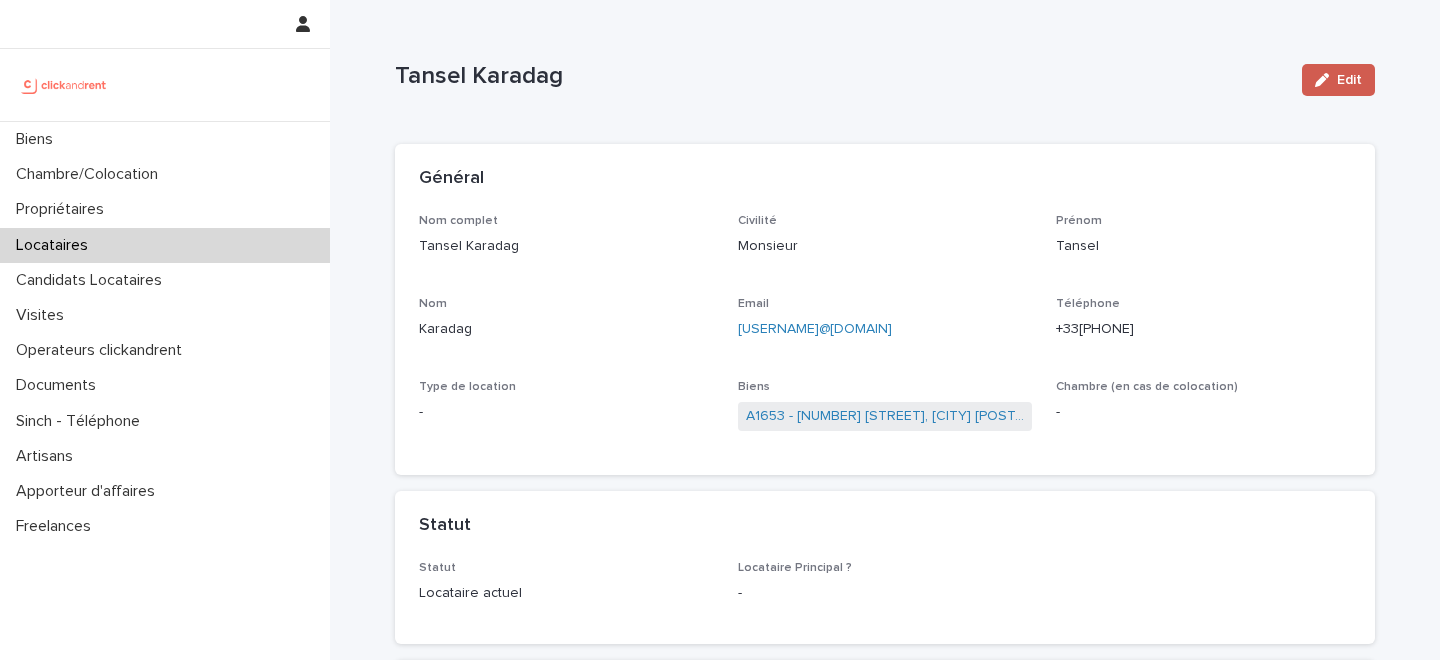 click on "Edit" at bounding box center [1349, 80] 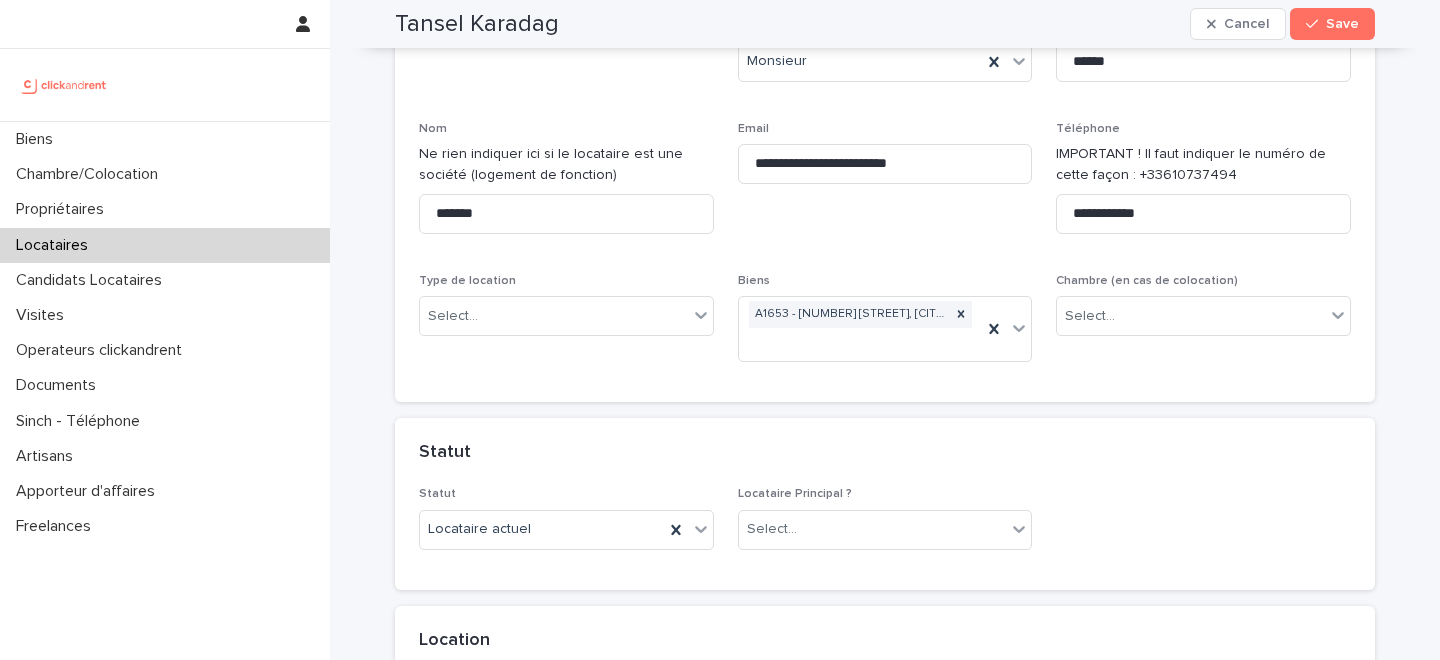 scroll, scrollTop: 247, scrollLeft: 0, axis: vertical 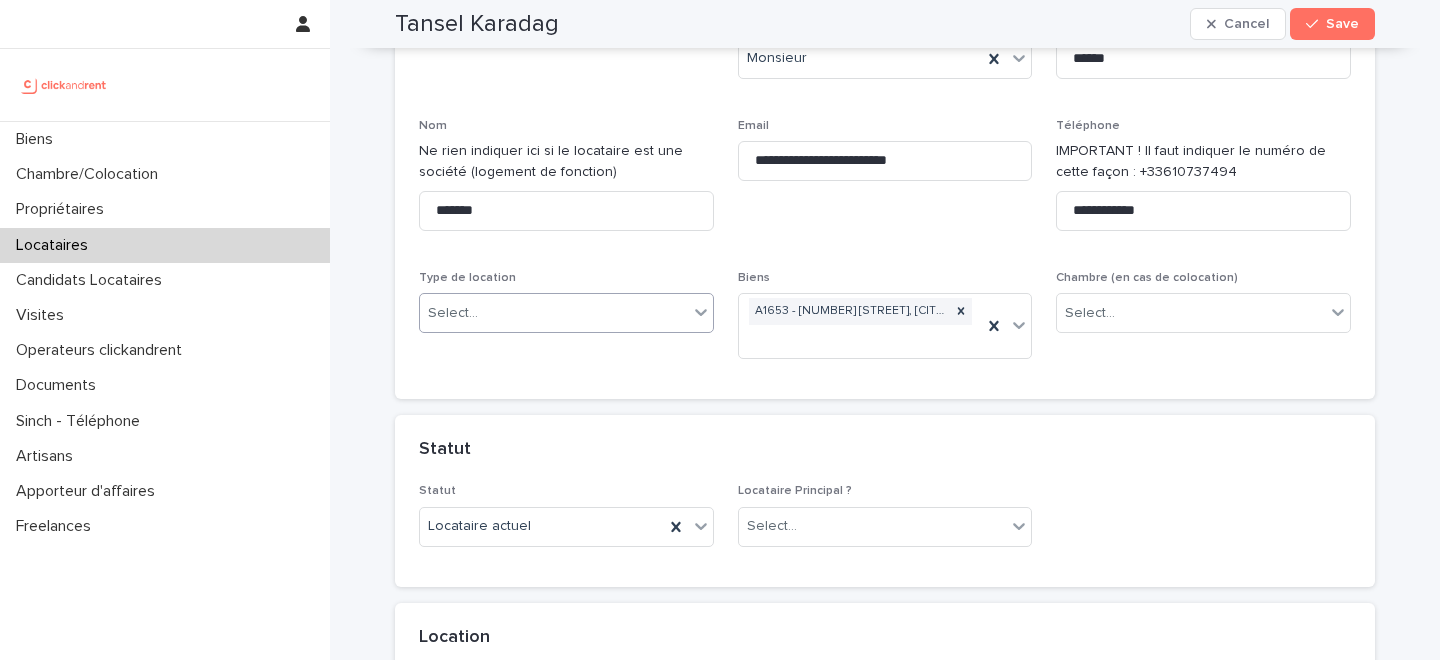 click on "Select..." at bounding box center (554, 313) 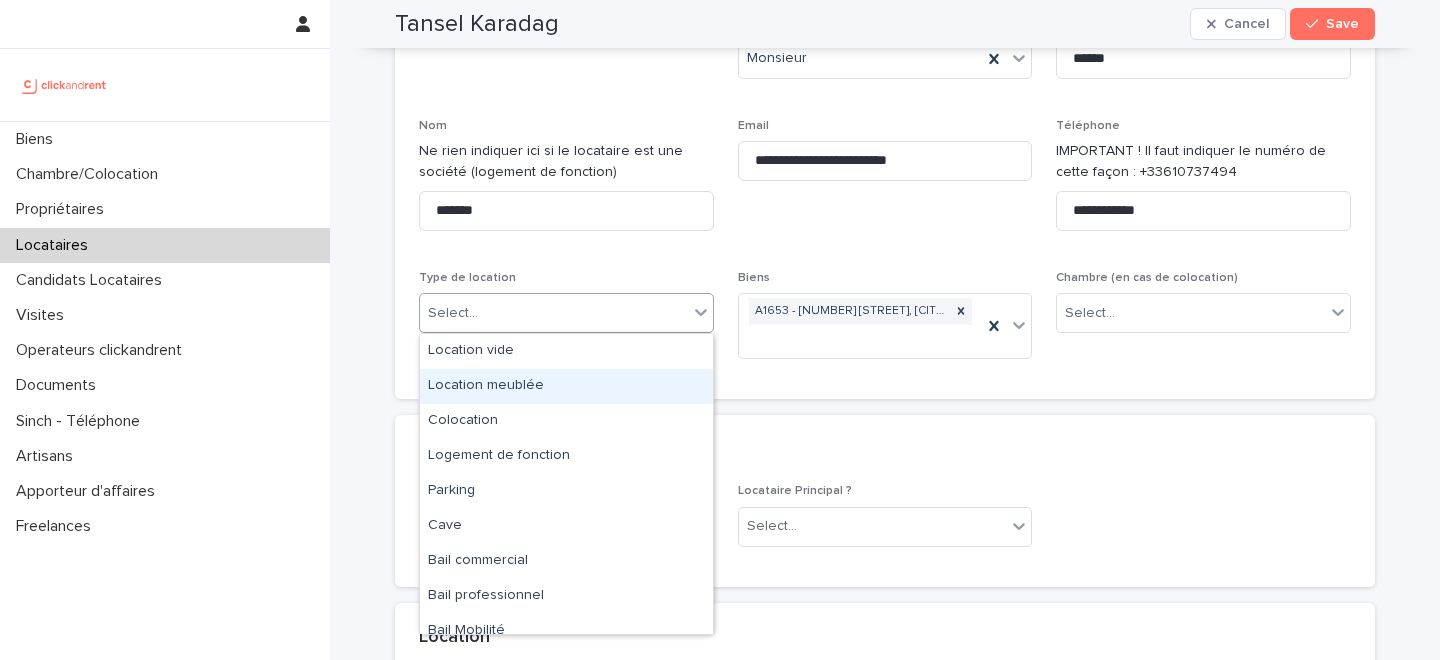 click on "Location meublée" at bounding box center [566, 386] 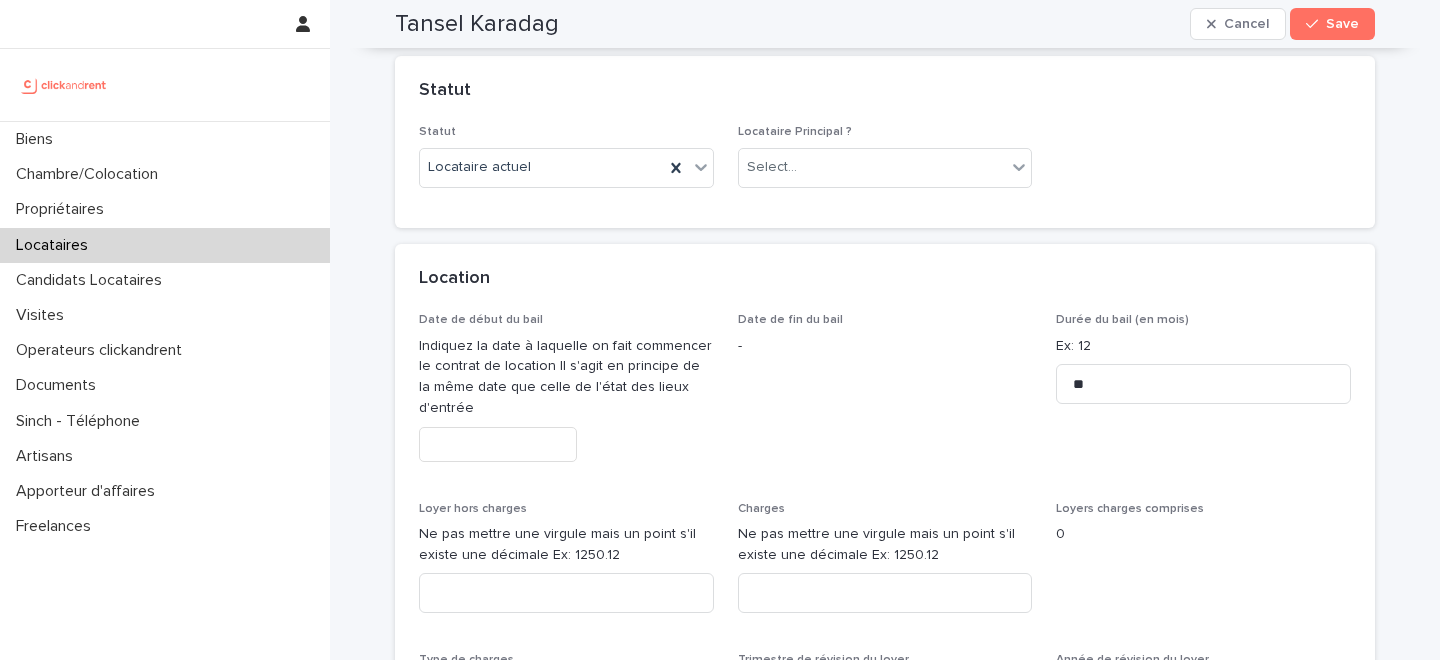 scroll, scrollTop: 628, scrollLeft: 0, axis: vertical 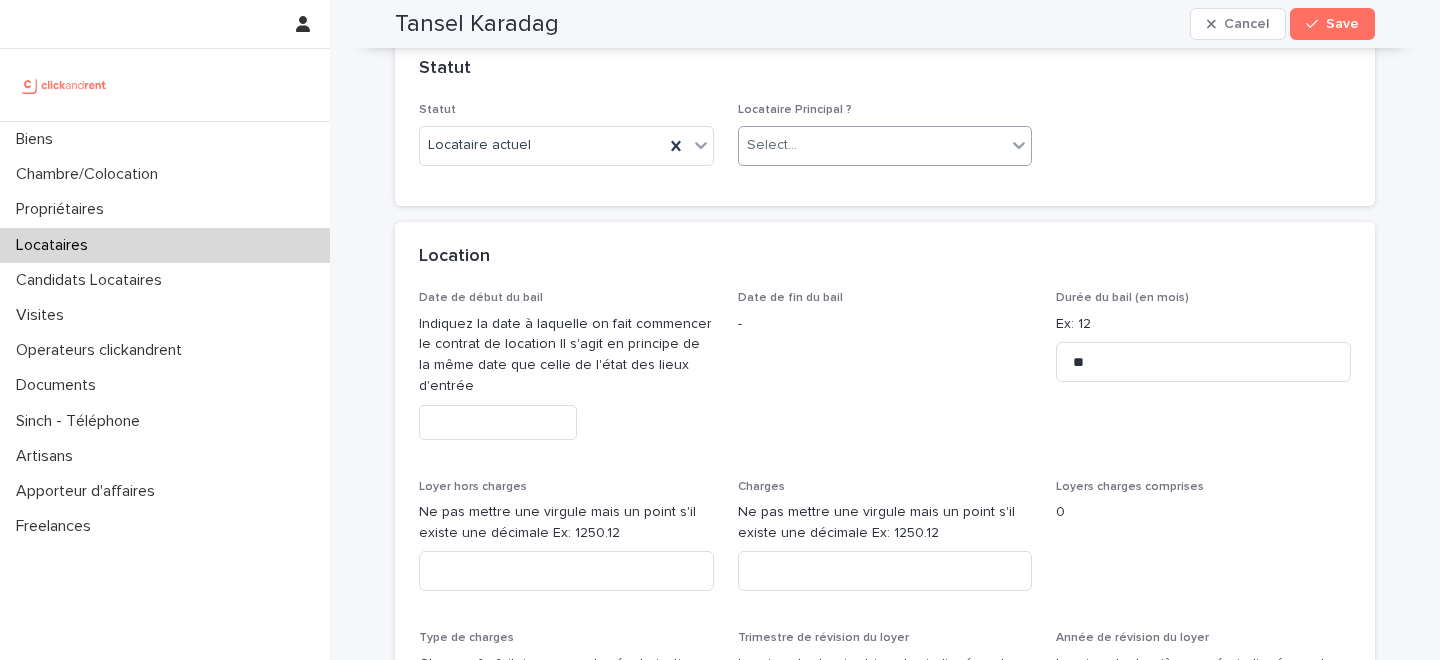 click on "Select..." at bounding box center [873, 145] 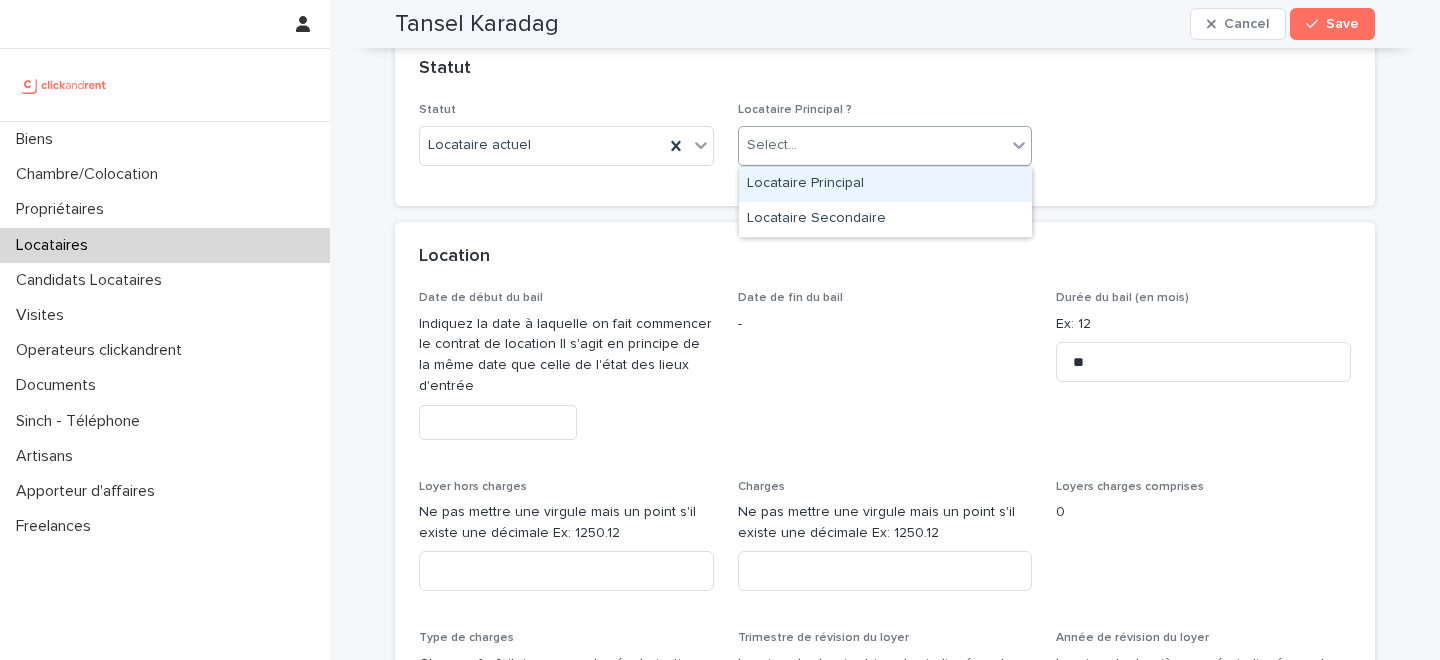 click on "Locataire Principal" at bounding box center [885, 184] 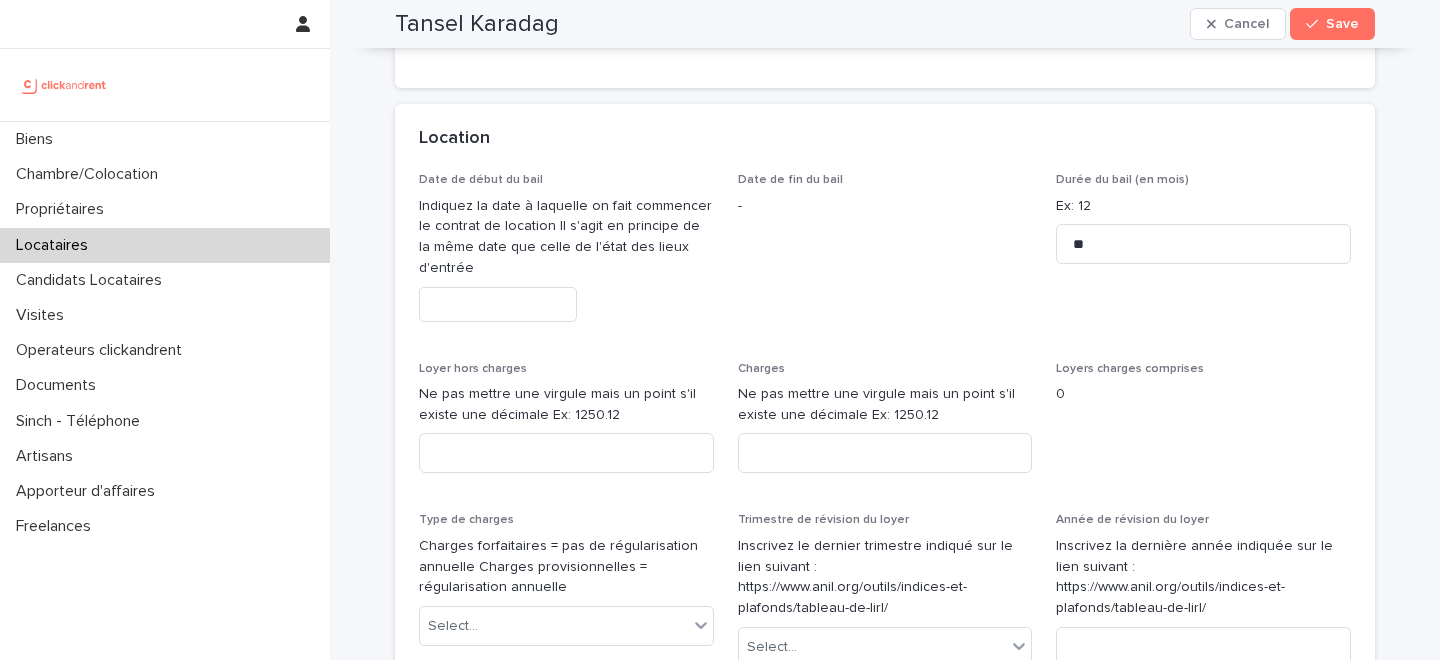 scroll, scrollTop: 800, scrollLeft: 0, axis: vertical 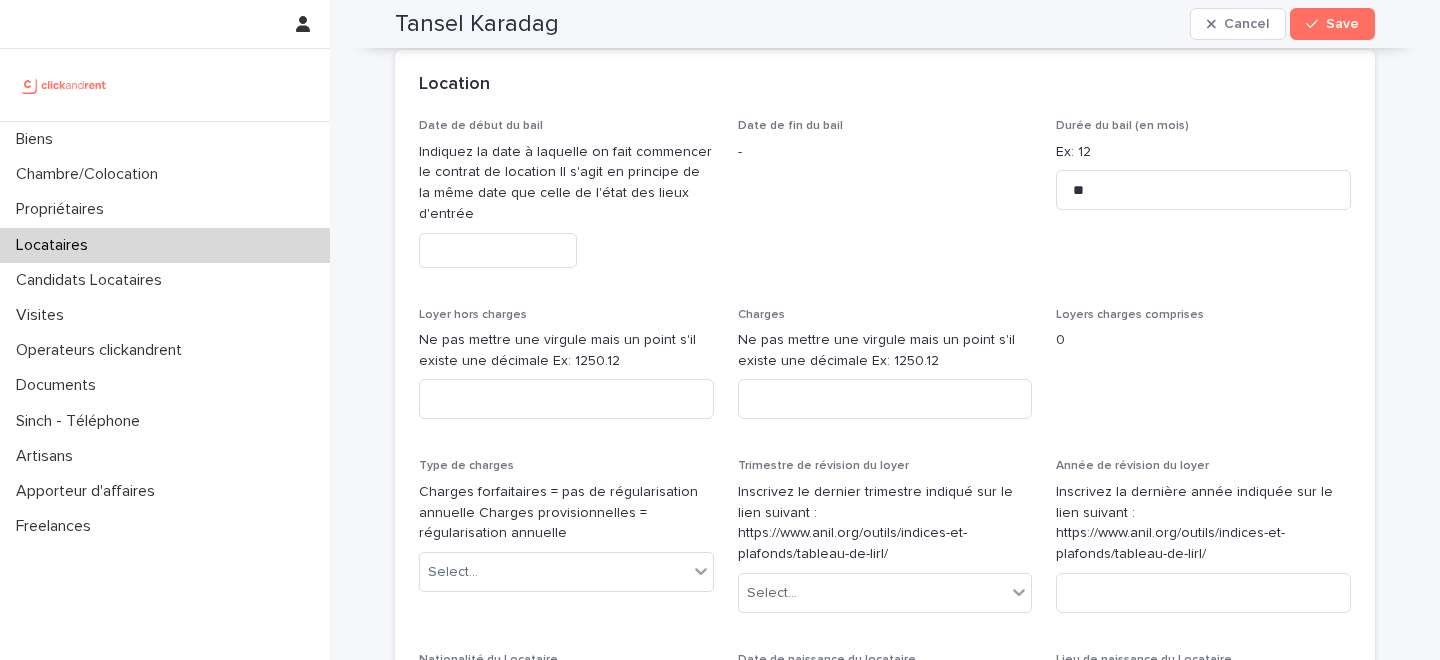 click at bounding box center (498, 250) 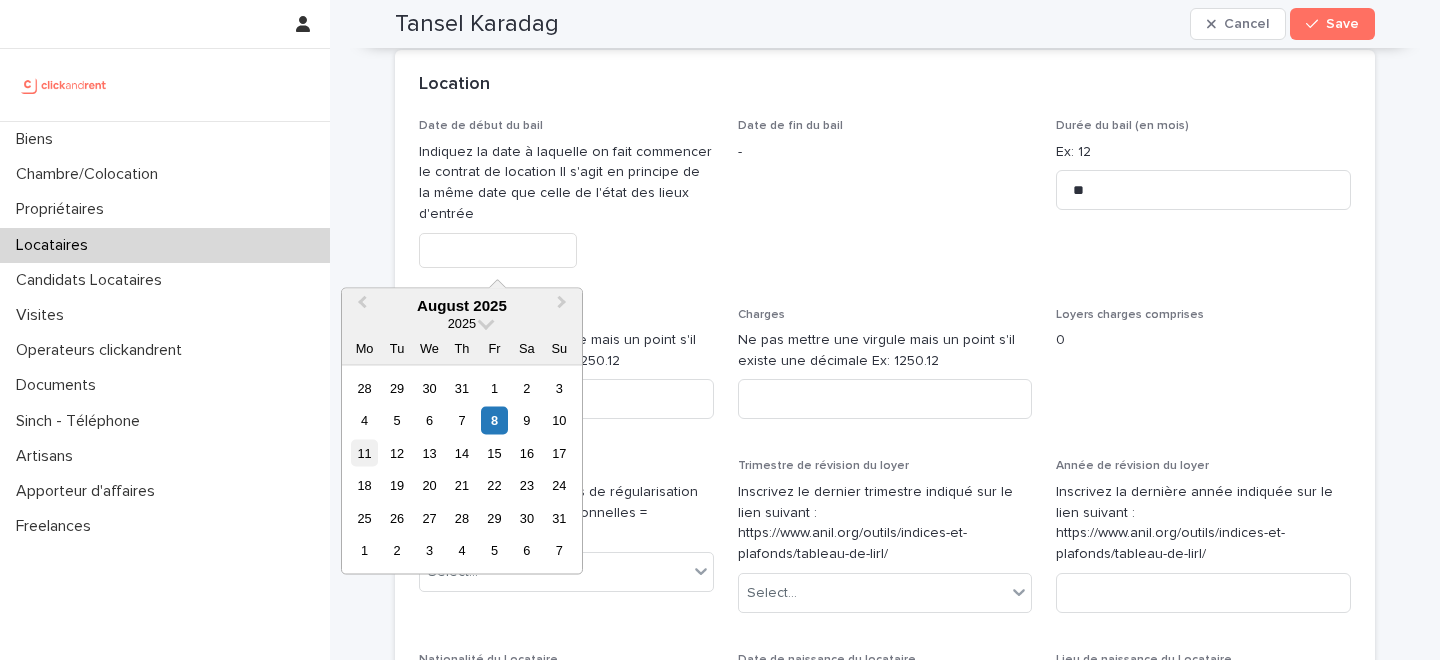 click on "11" at bounding box center [364, 452] 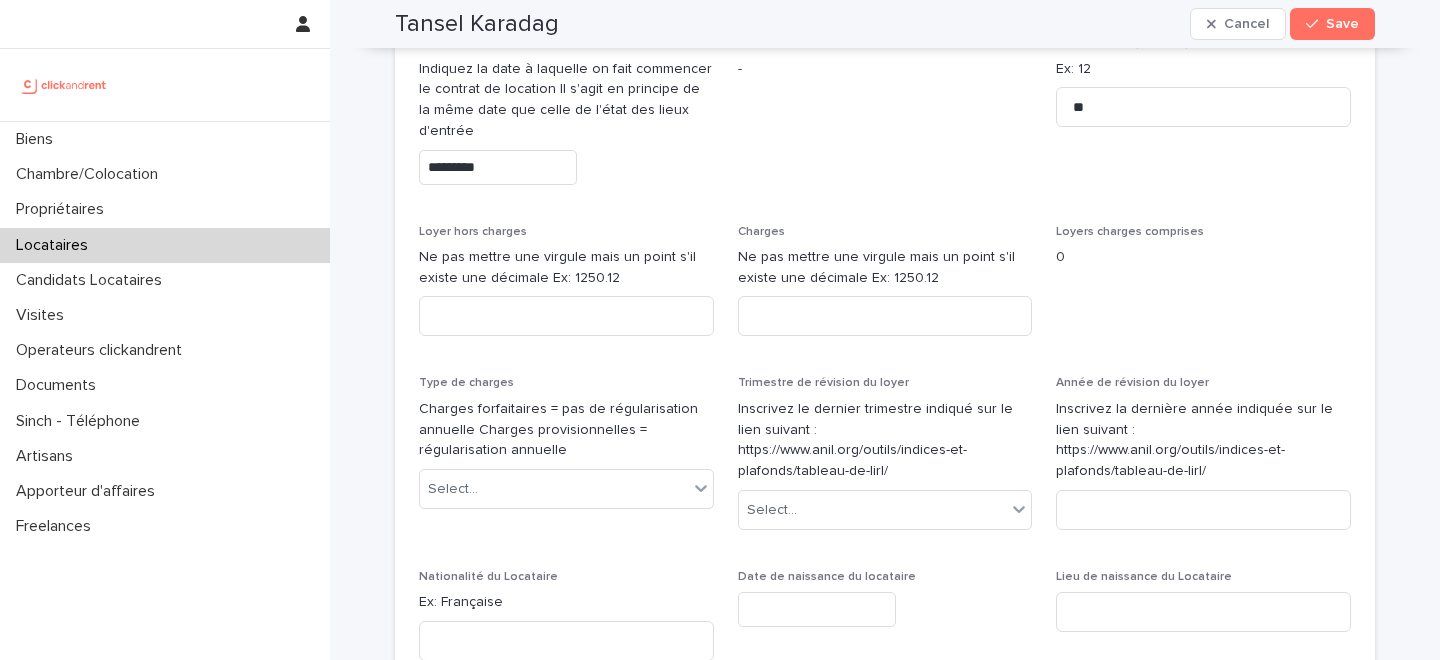scroll, scrollTop: 923, scrollLeft: 0, axis: vertical 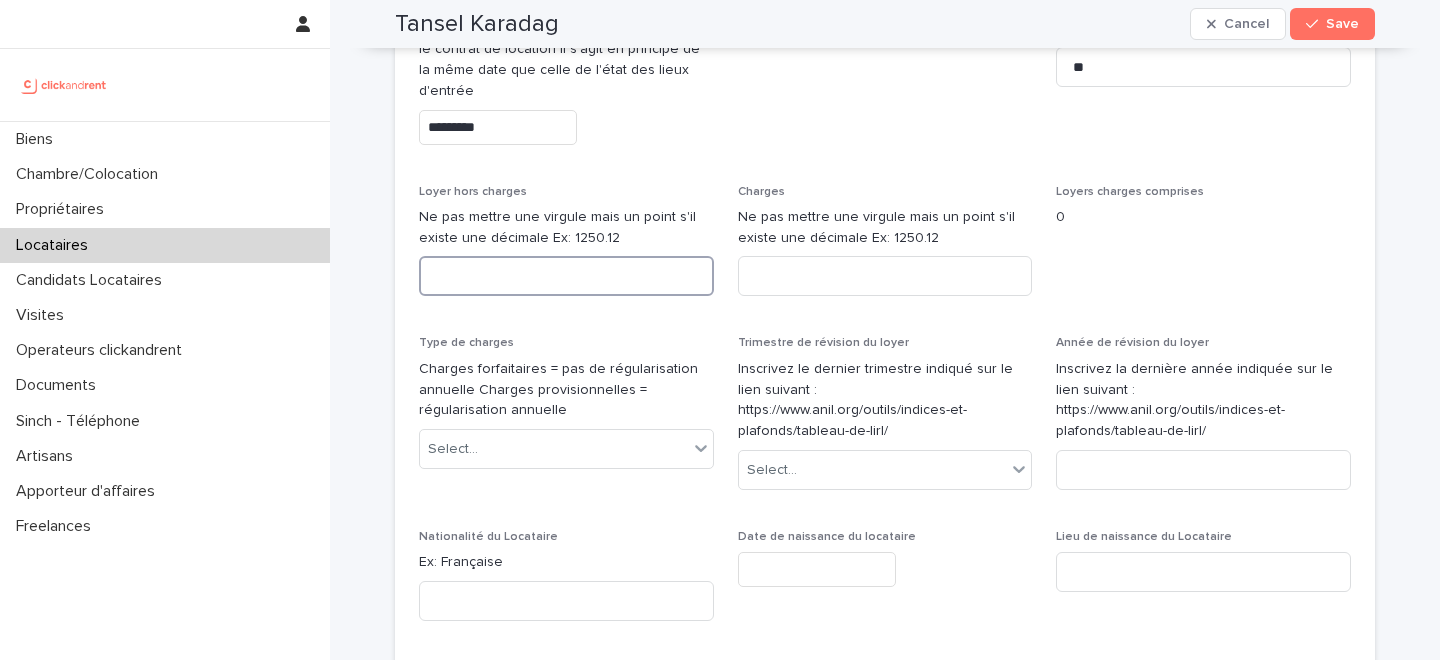 click at bounding box center (566, 276) 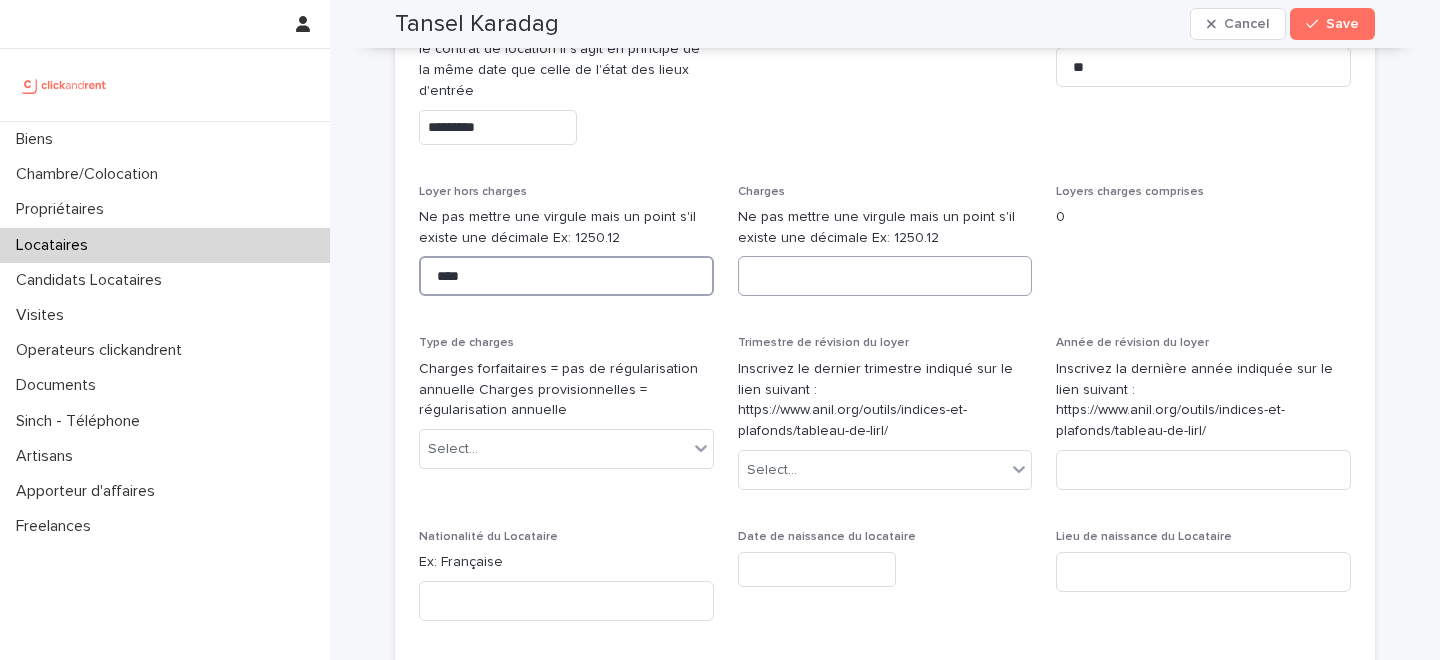 type on "****" 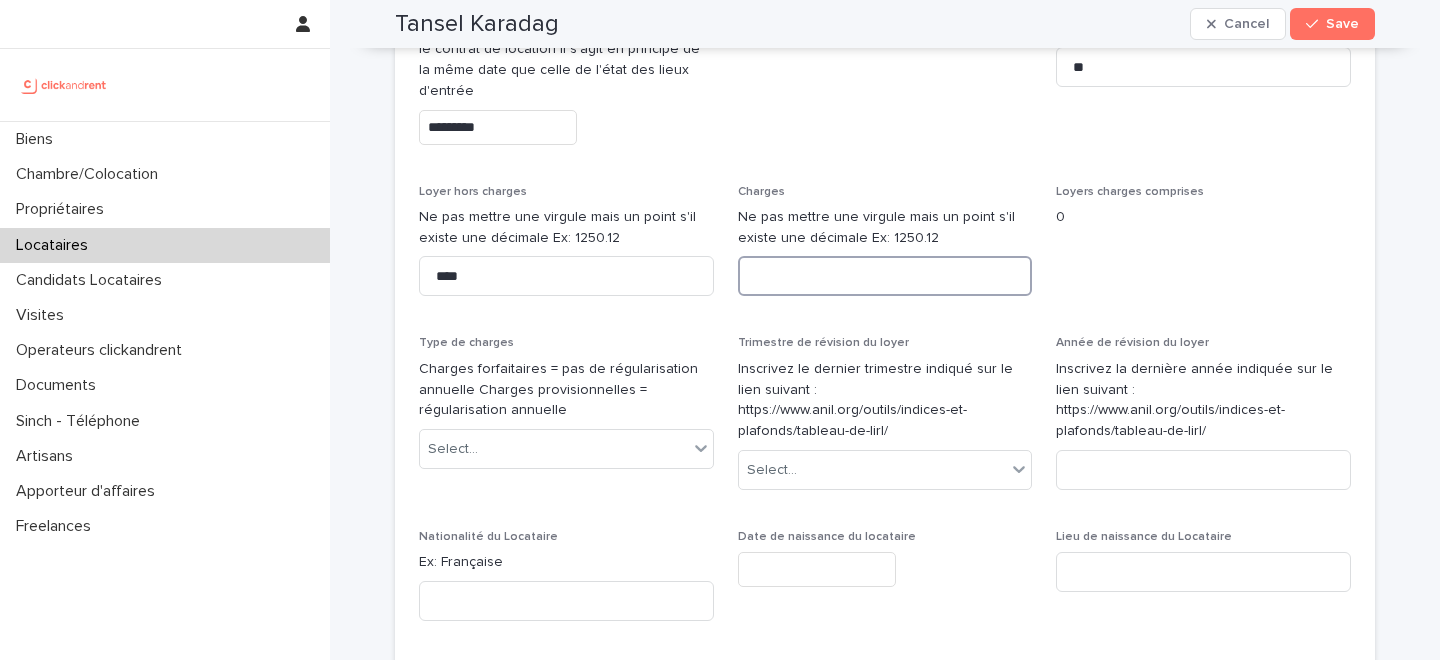 click at bounding box center [885, 276] 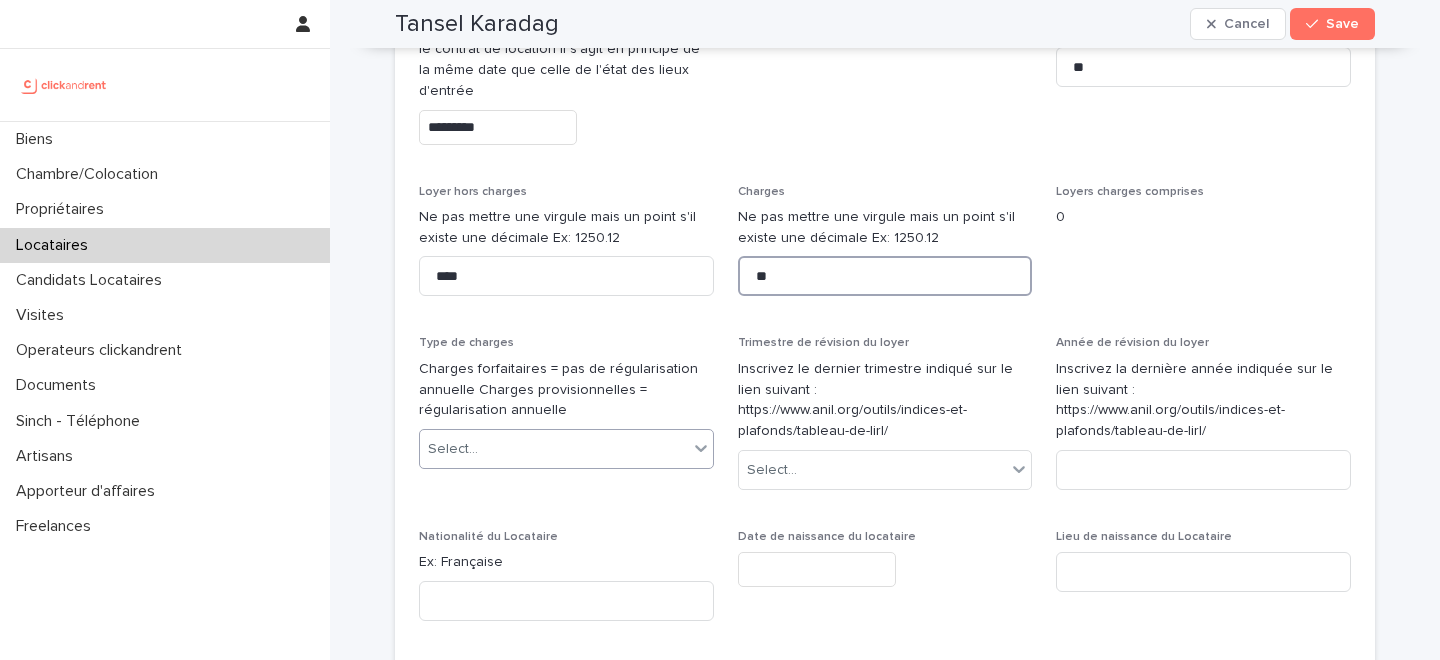 type on "**" 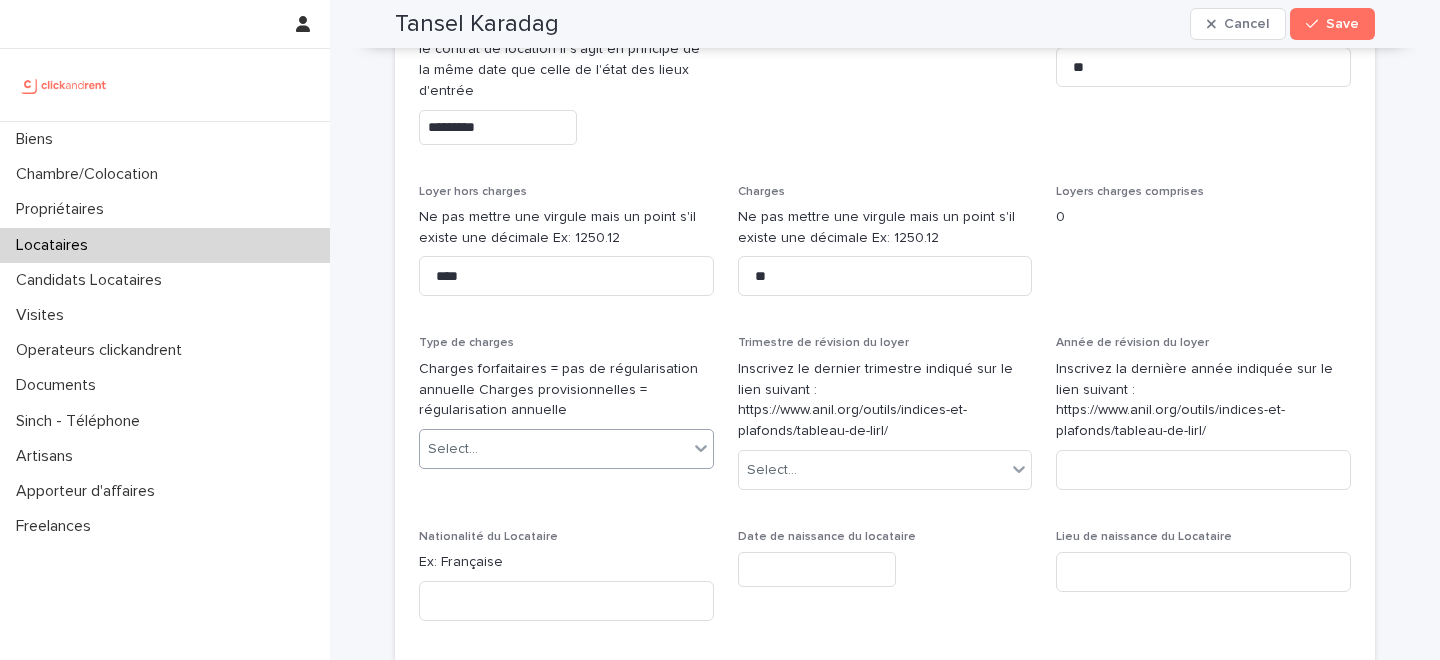 click on "Select..." at bounding box center (554, 449) 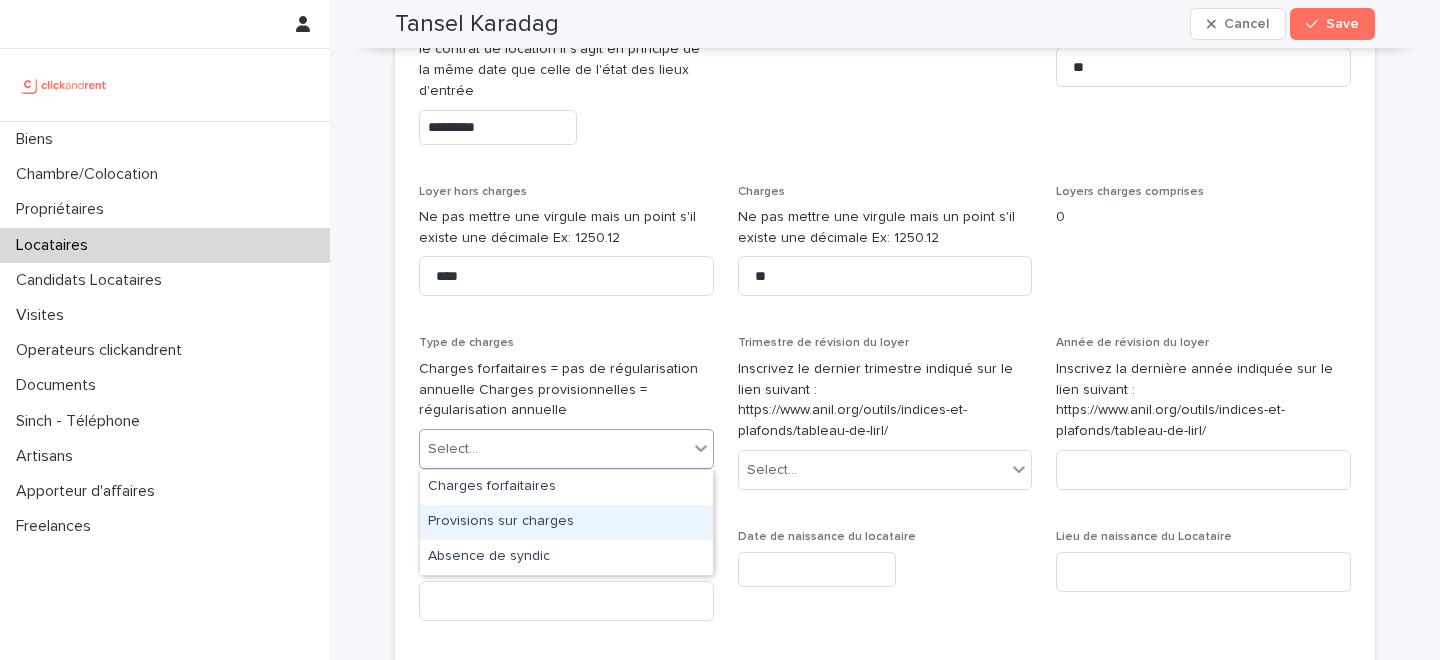 click on "Provisions sur charges" at bounding box center (566, 522) 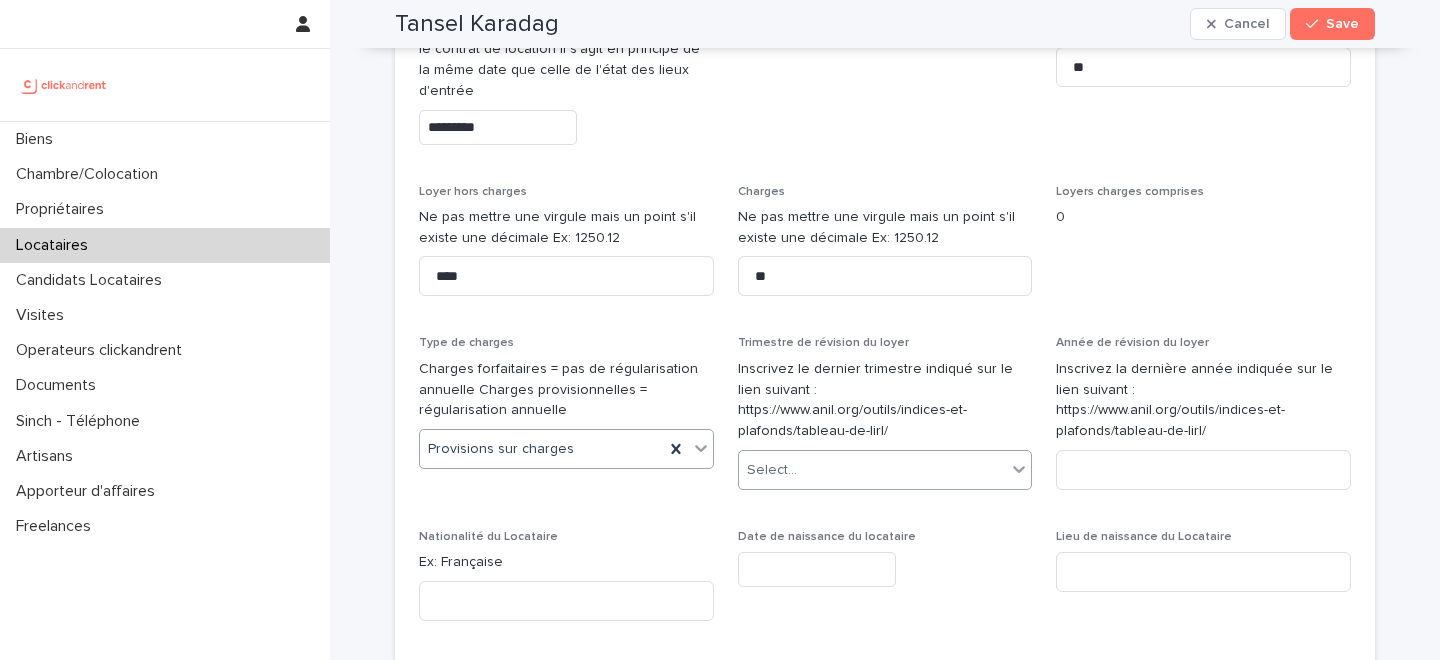 click on "Select..." at bounding box center (873, 470) 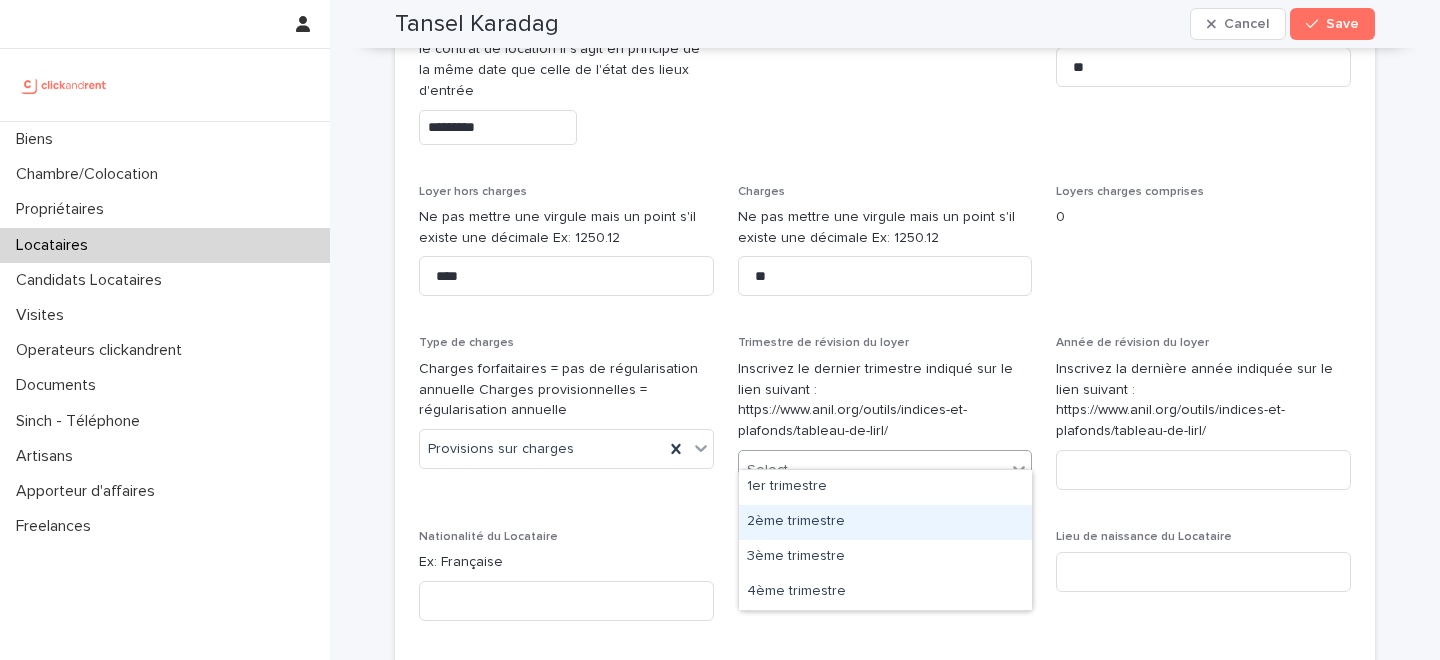 click on "2ème trimestre" at bounding box center (885, 522) 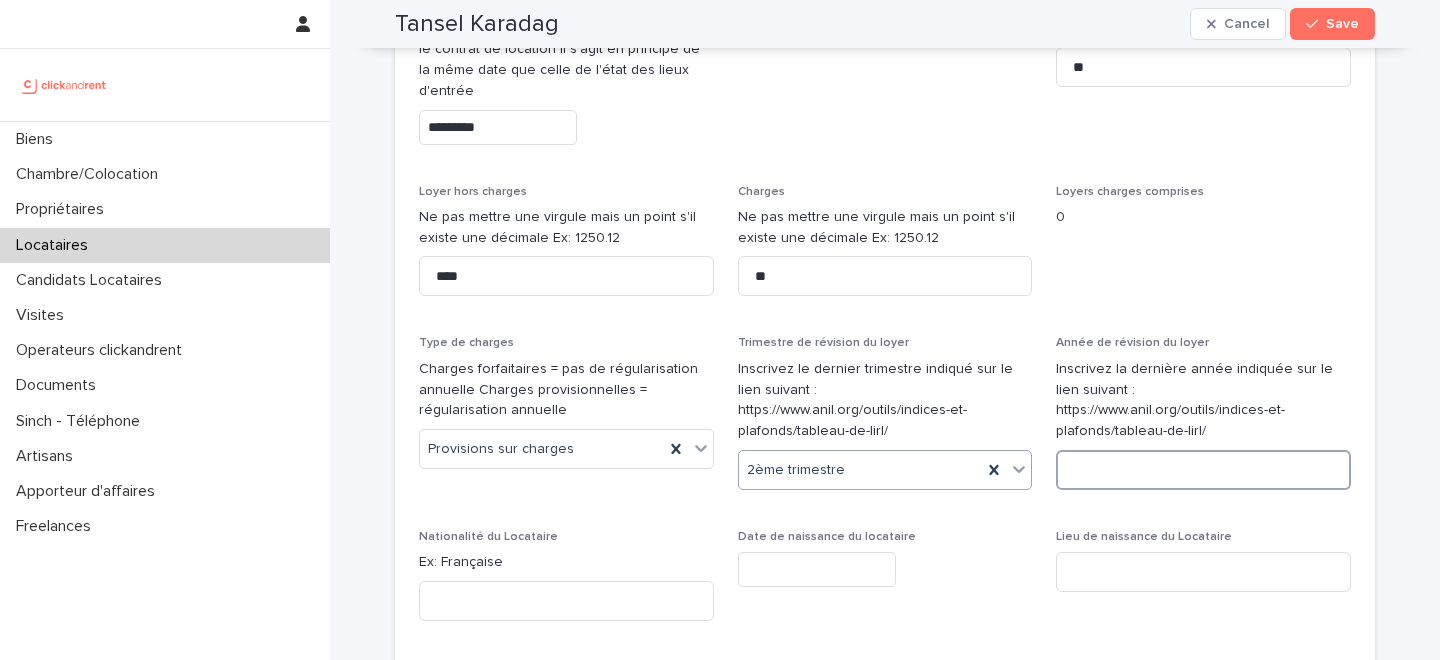 click at bounding box center (1203, 470) 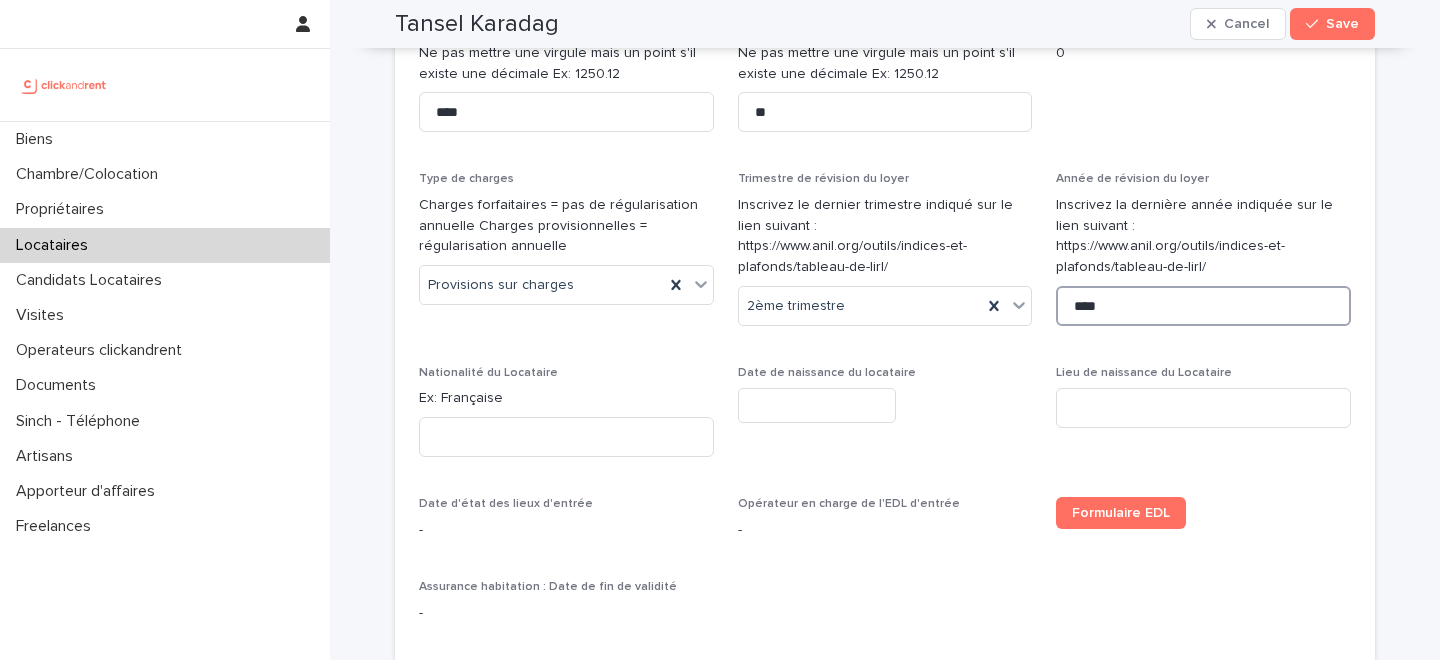 scroll, scrollTop: 1209, scrollLeft: 0, axis: vertical 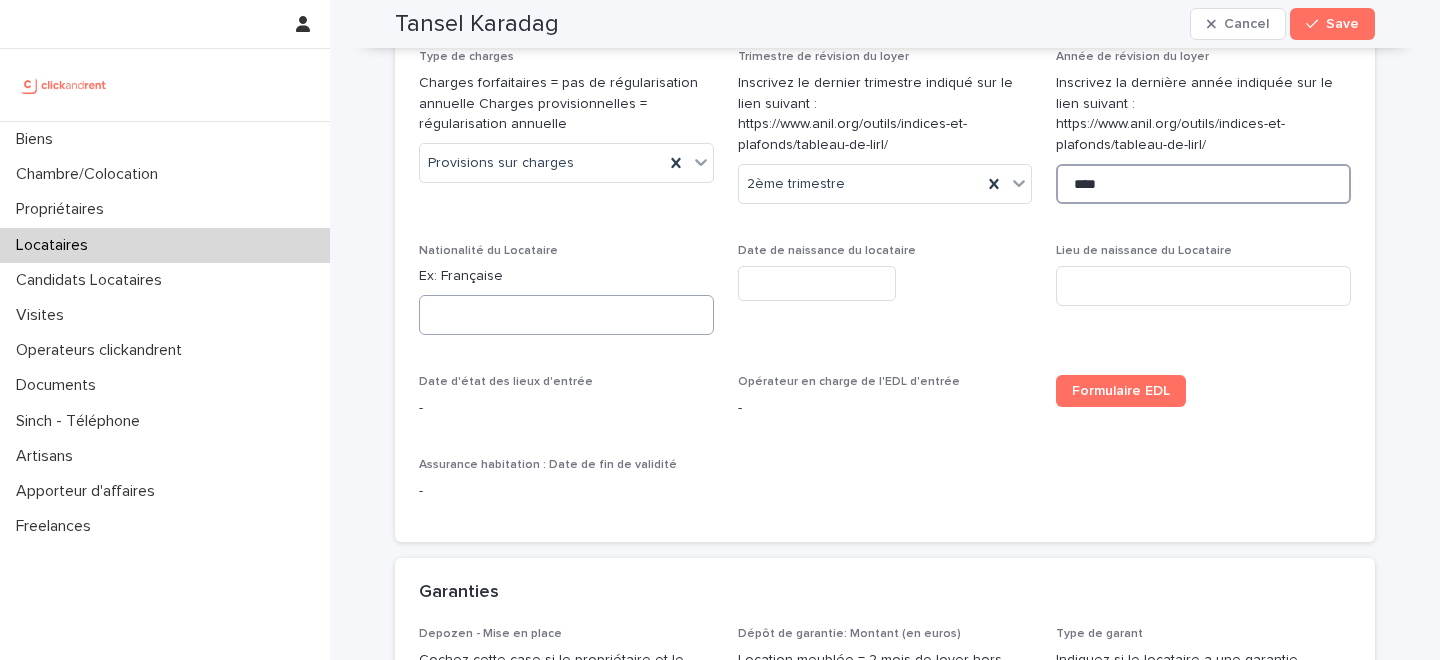 type on "****" 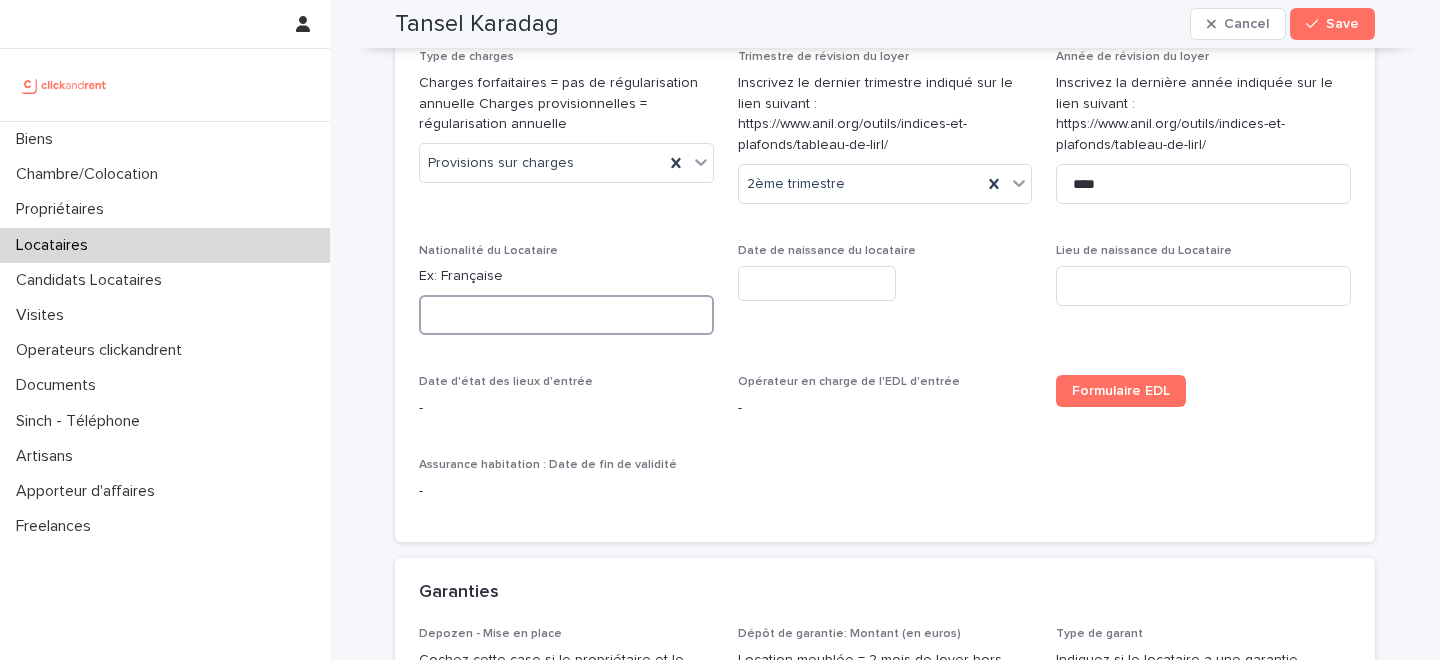 click at bounding box center [566, 315] 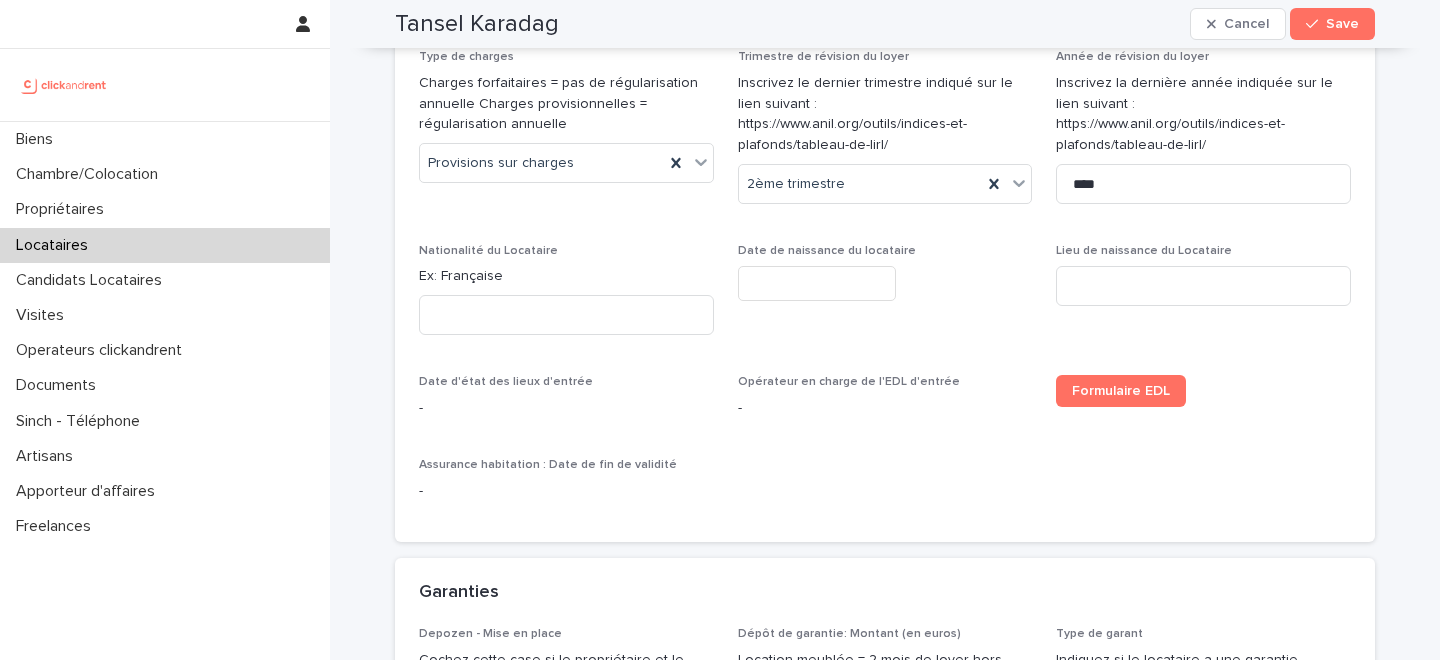 click on "Tansel Karadag Cancel Save" at bounding box center [885, 24] 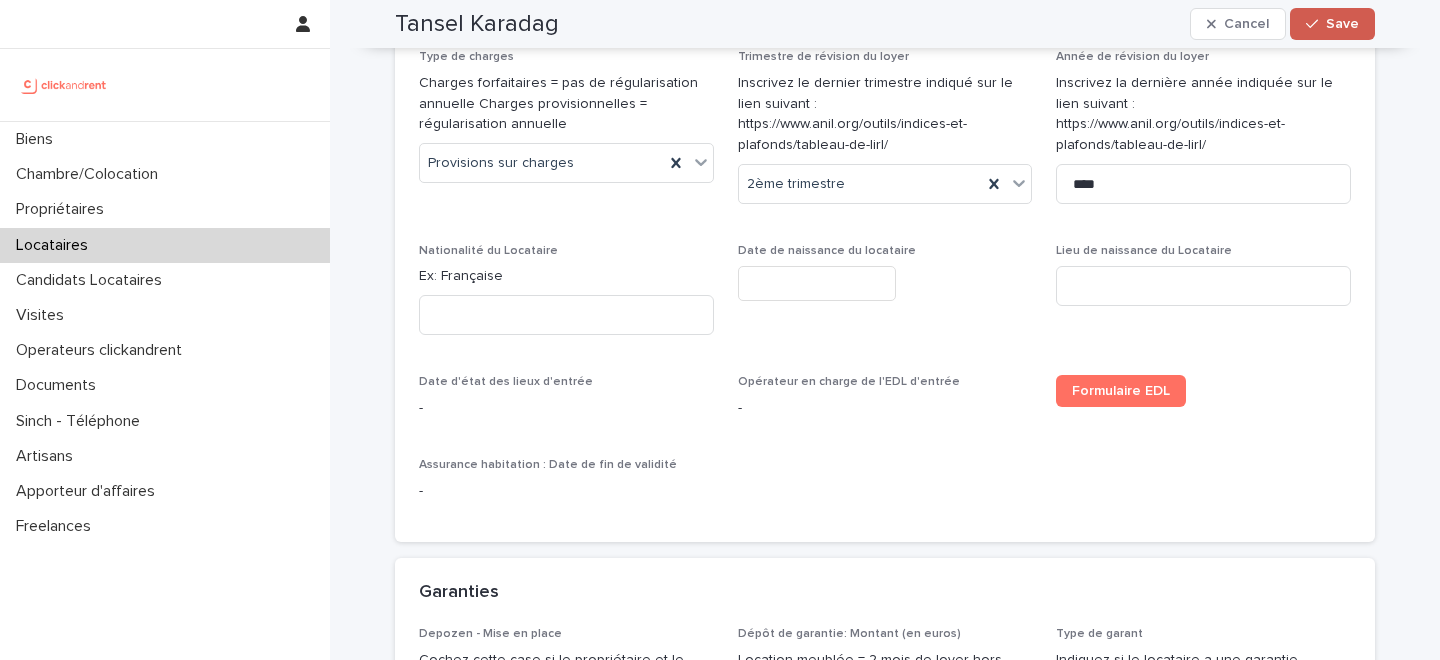 click on "Save" at bounding box center (1342, 24) 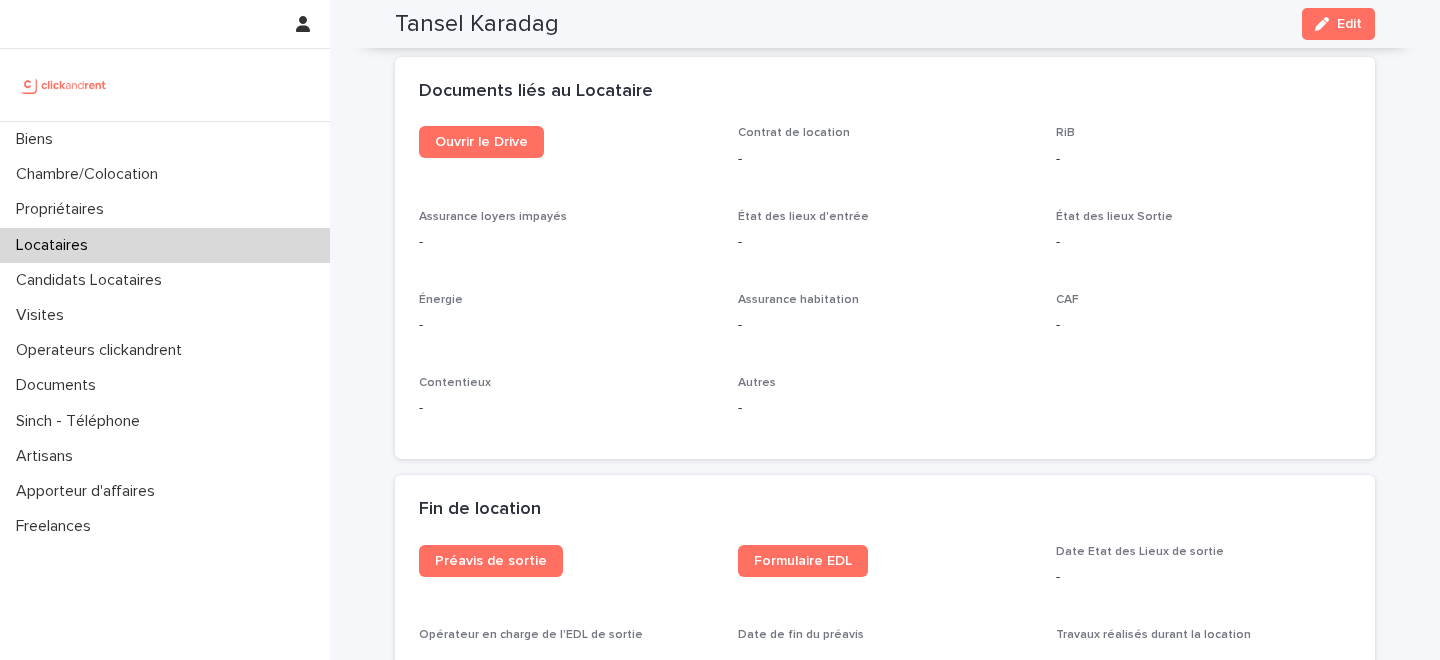 scroll, scrollTop: 2144, scrollLeft: 0, axis: vertical 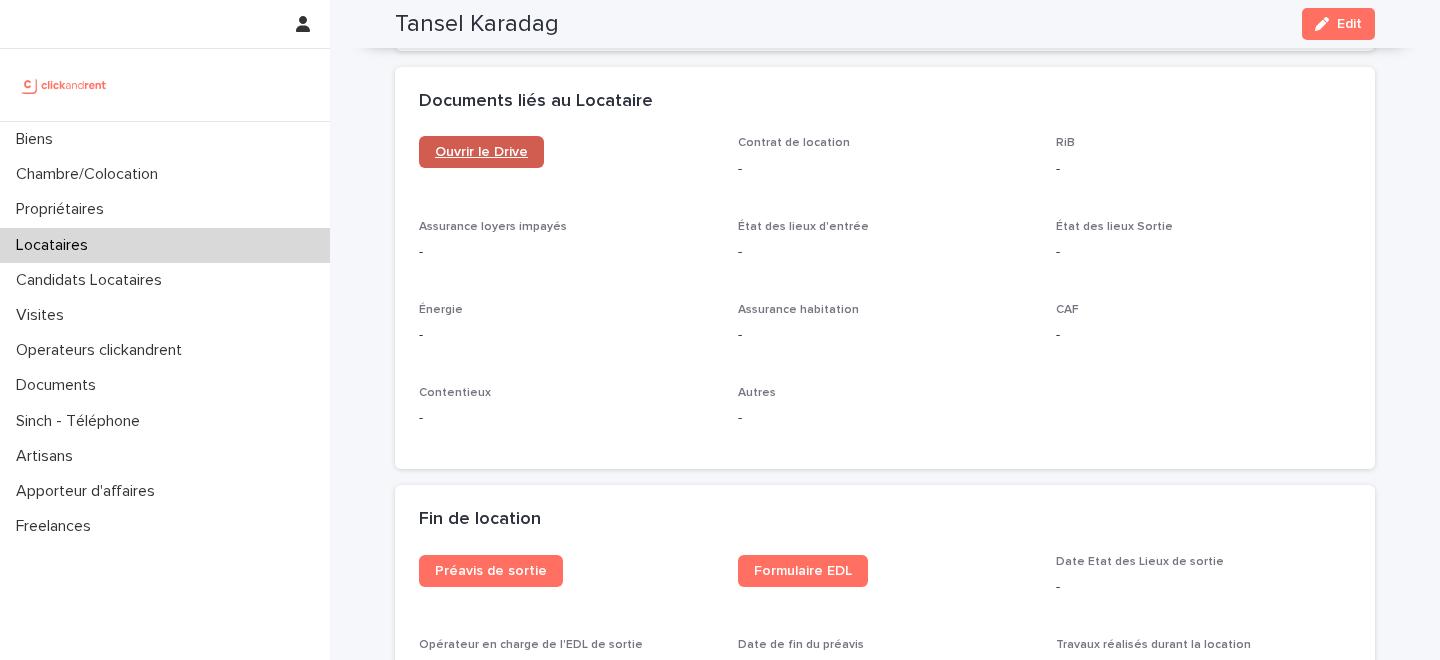 click on "Ouvrir le Drive" at bounding box center (481, 152) 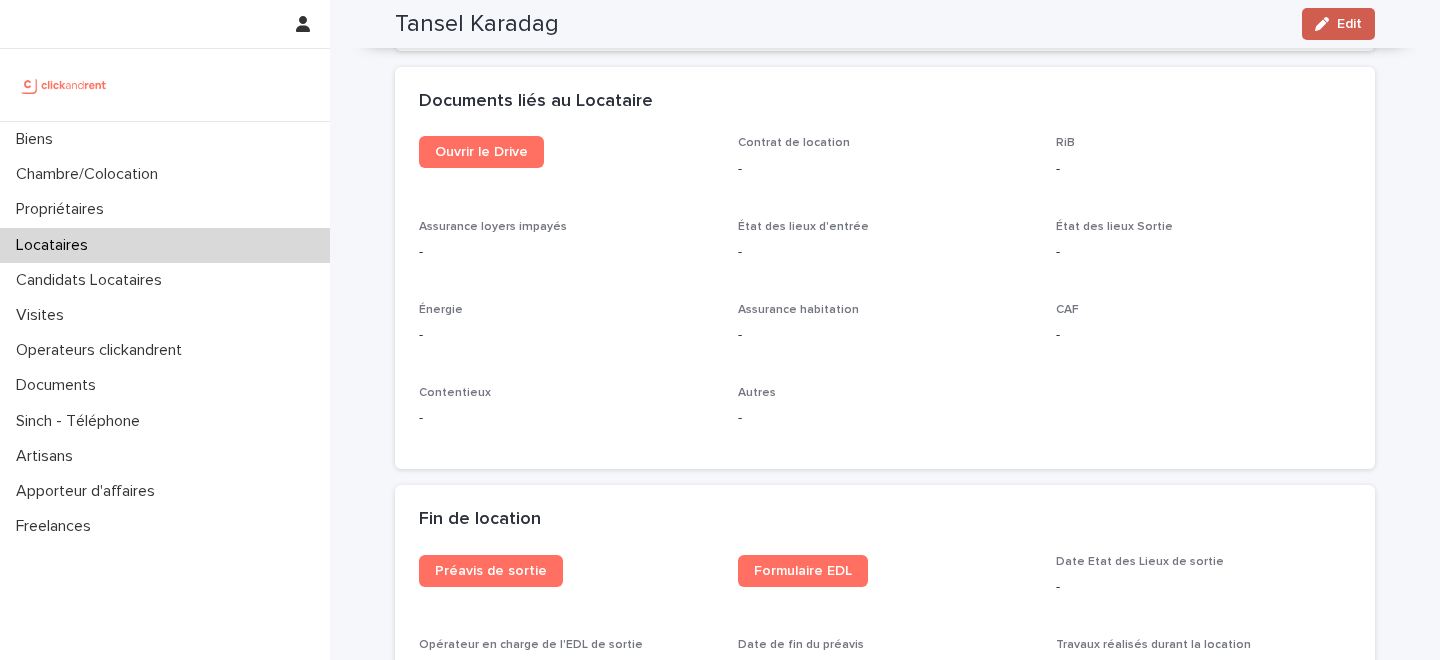 click at bounding box center [1326, 24] 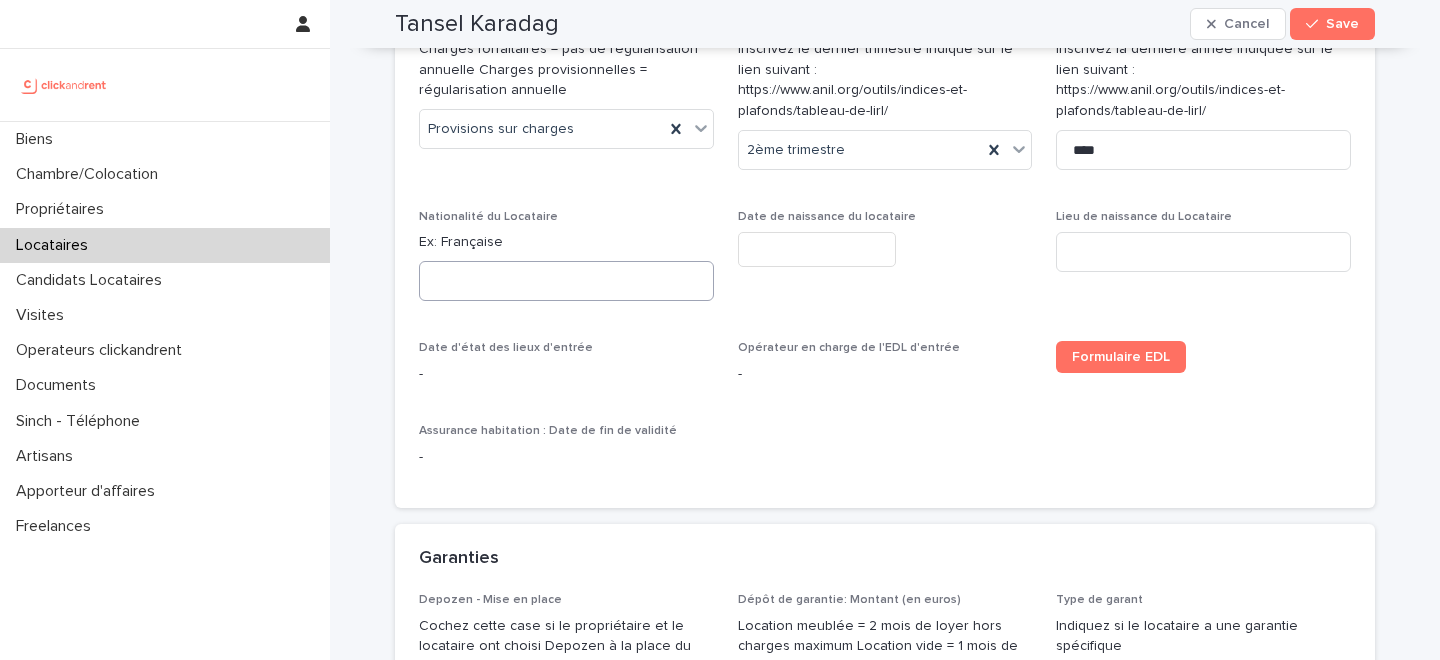 scroll, scrollTop: 1248, scrollLeft: 0, axis: vertical 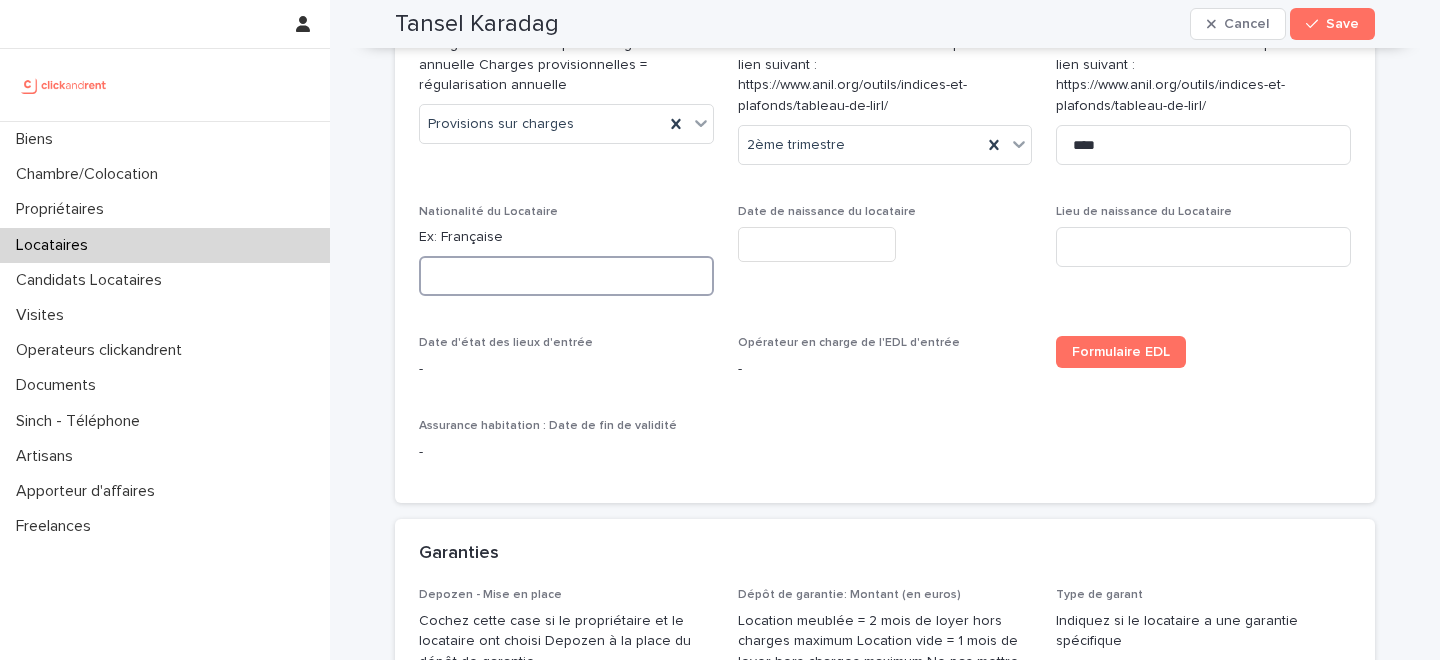 click at bounding box center (566, 276) 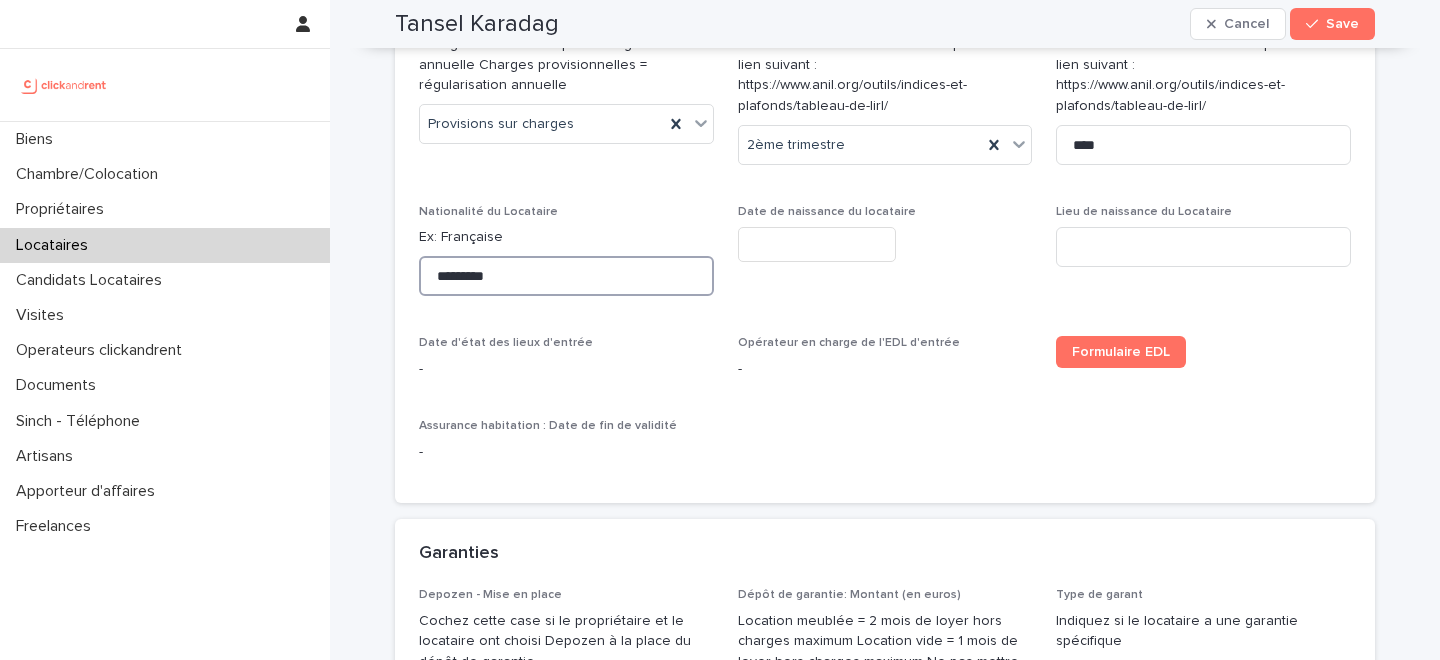 type on "*********" 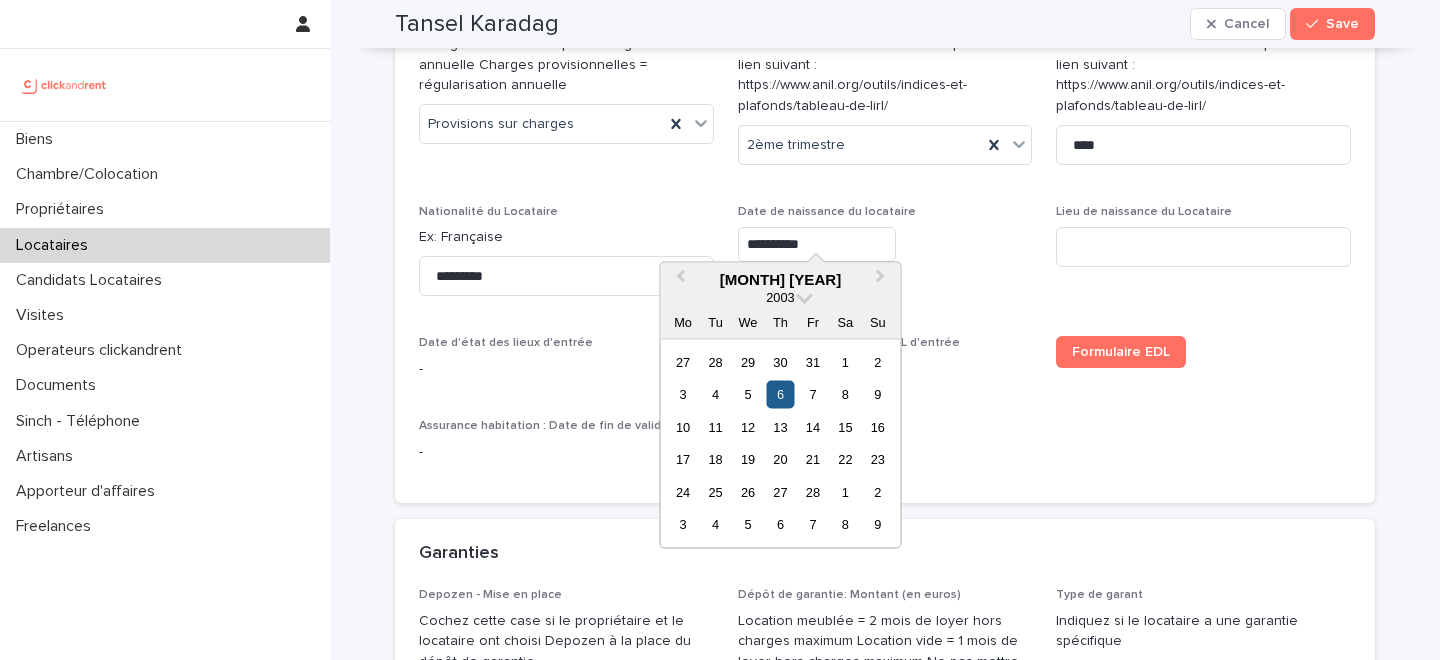 click on "6" at bounding box center [780, 394] 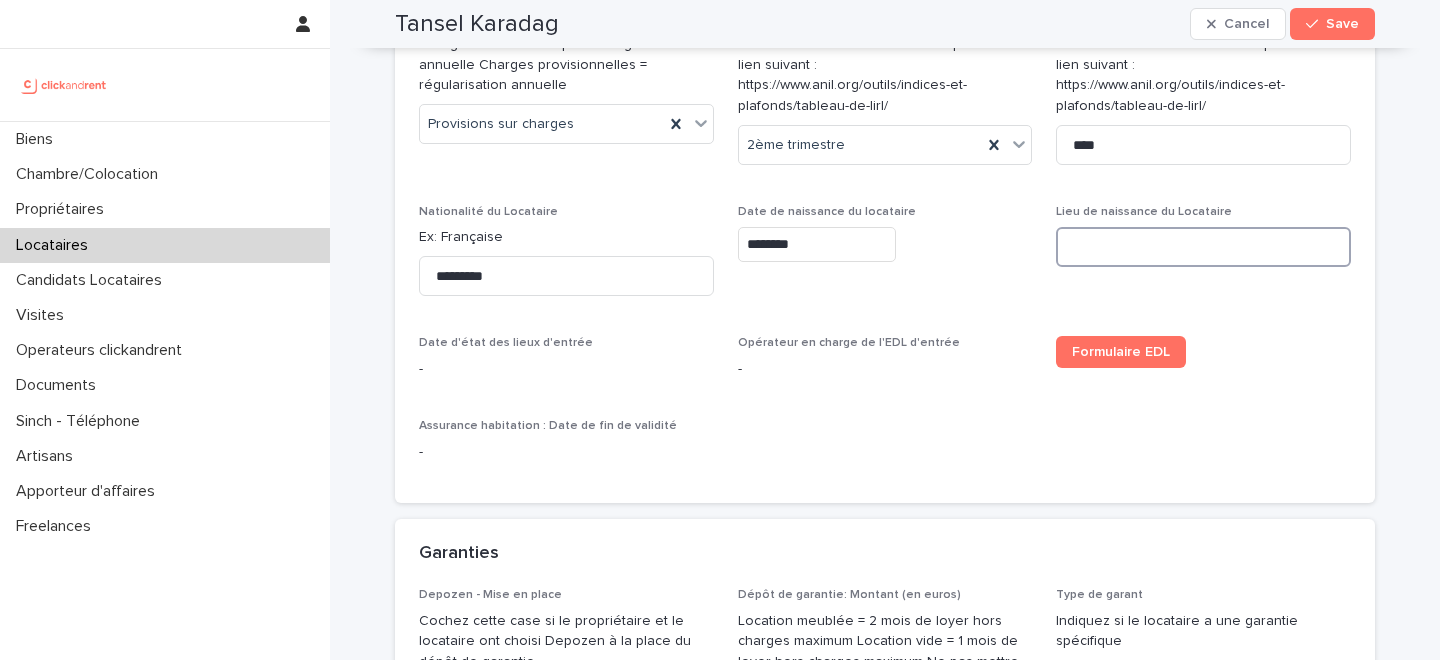 click at bounding box center (1203, 247) 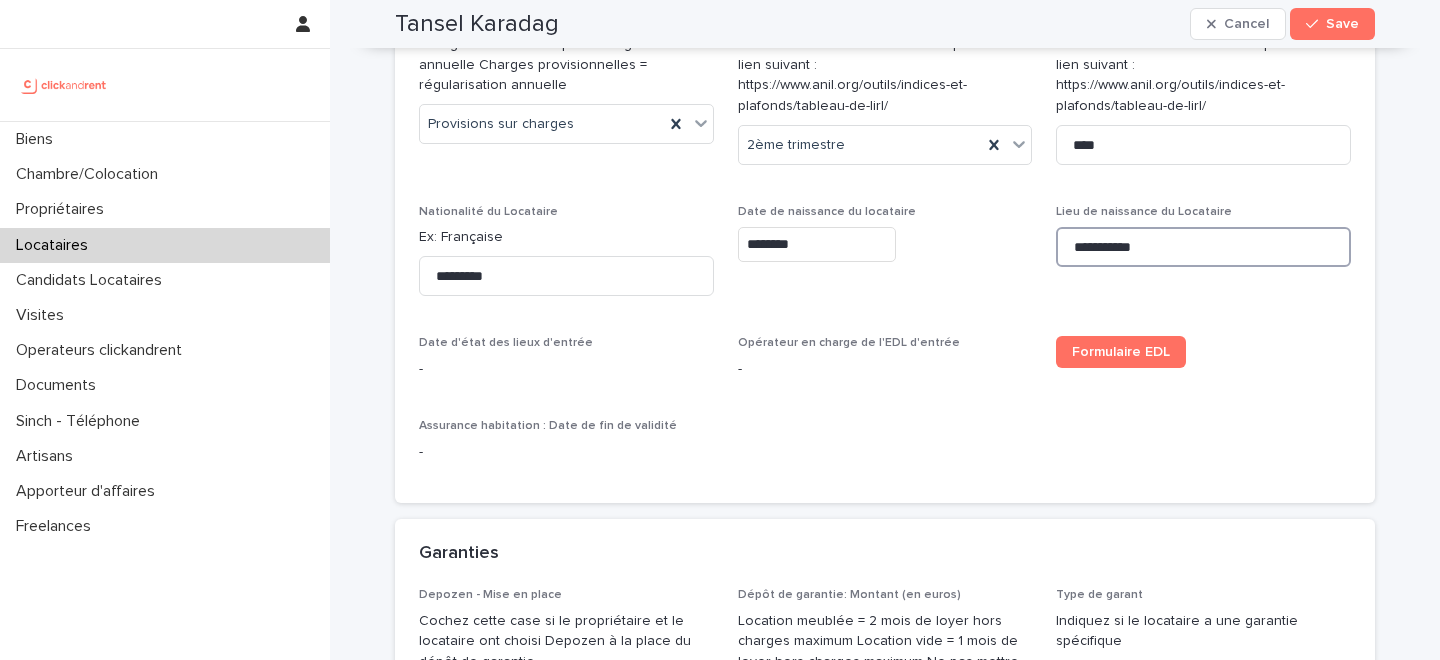 type on "**********" 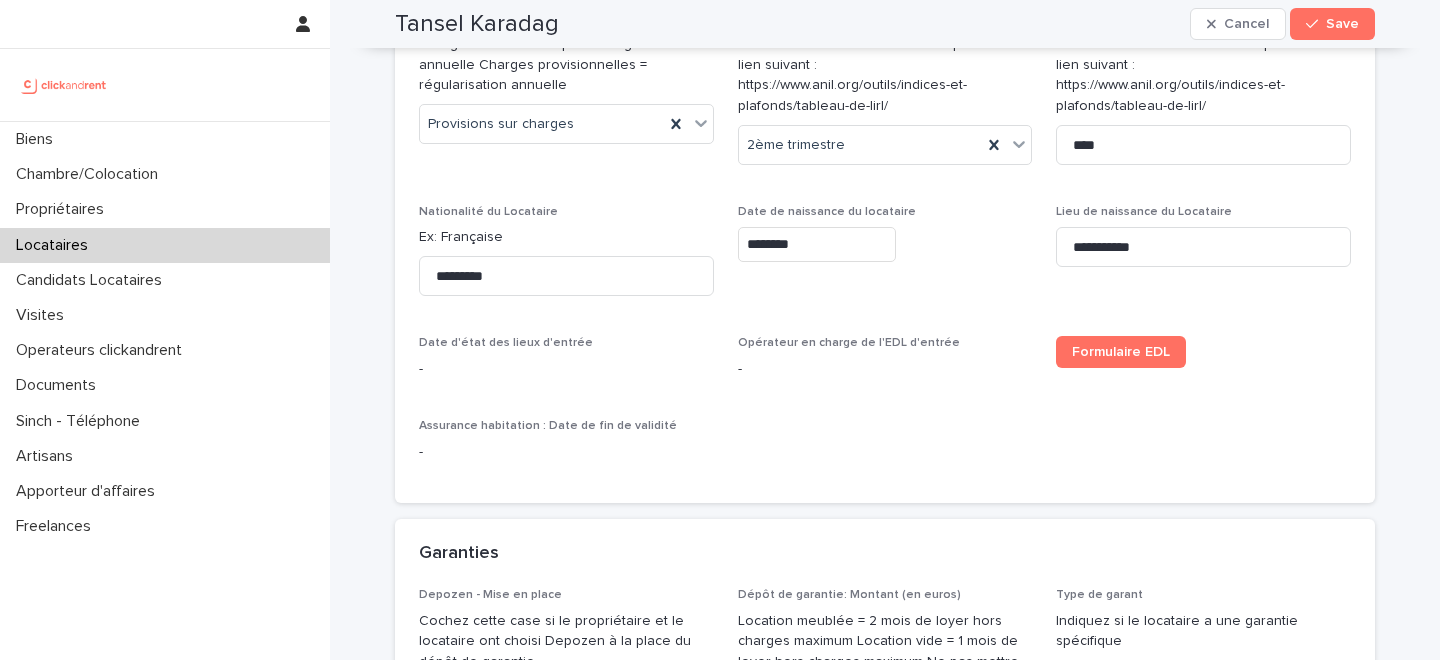click on "**********" at bounding box center [885, 75] 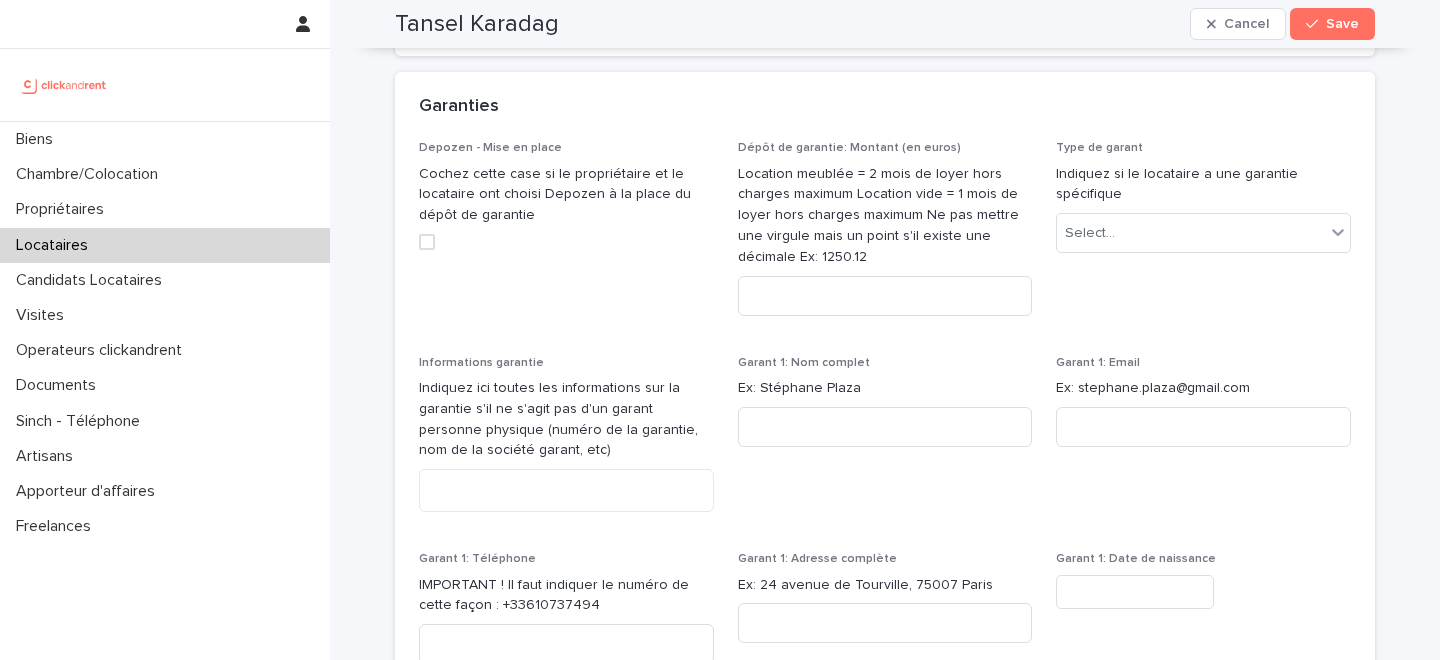 scroll, scrollTop: 1694, scrollLeft: 0, axis: vertical 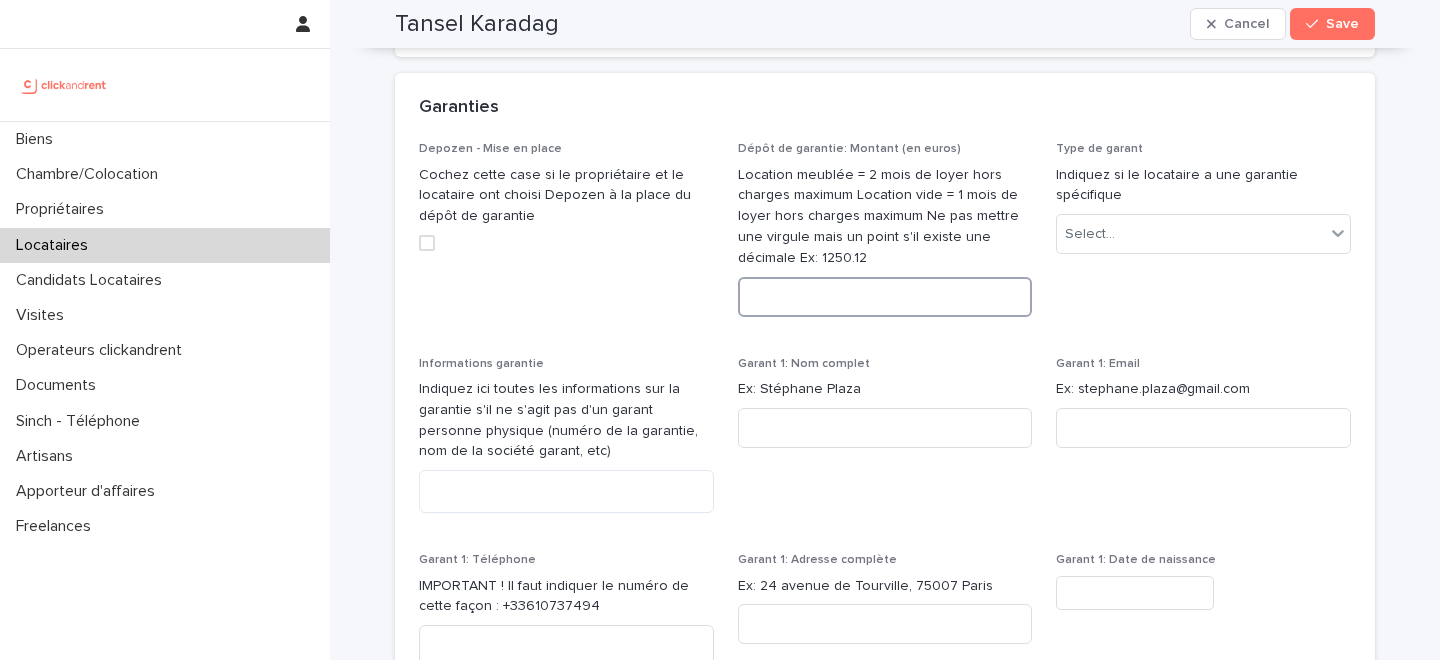 click at bounding box center (885, 297) 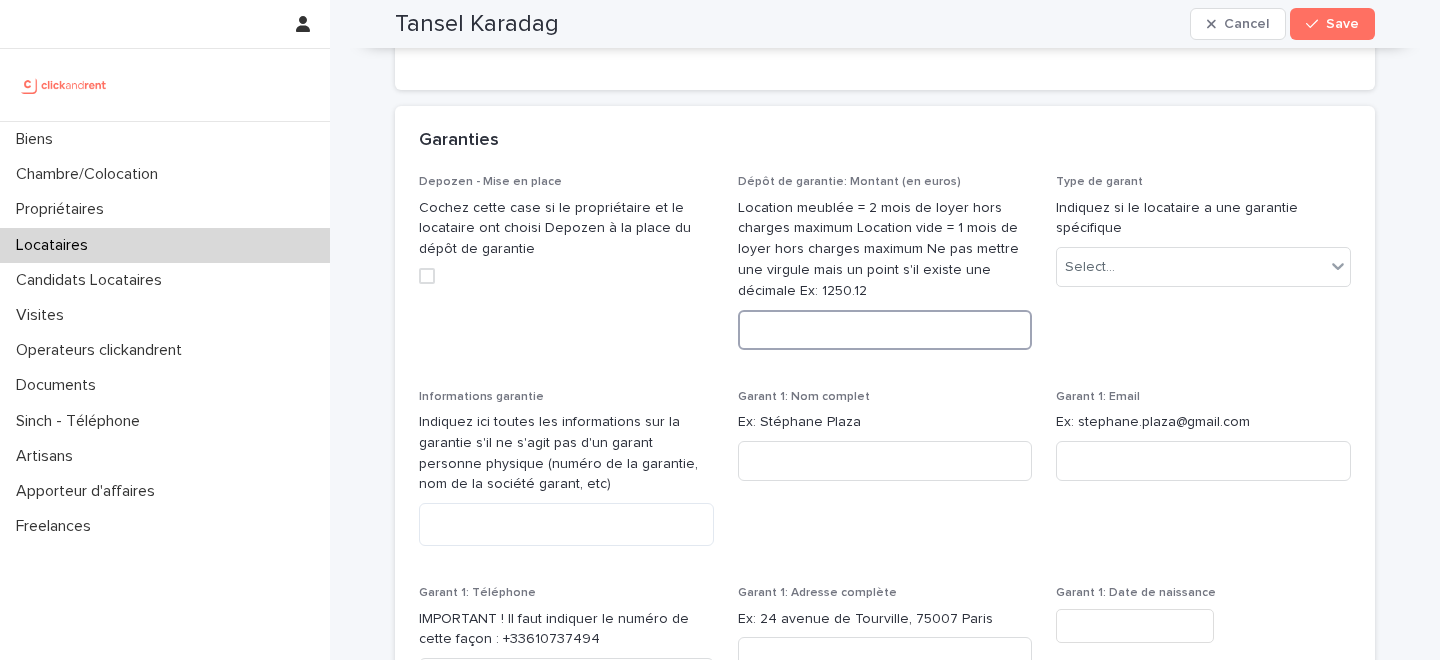 scroll, scrollTop: 1663, scrollLeft: 0, axis: vertical 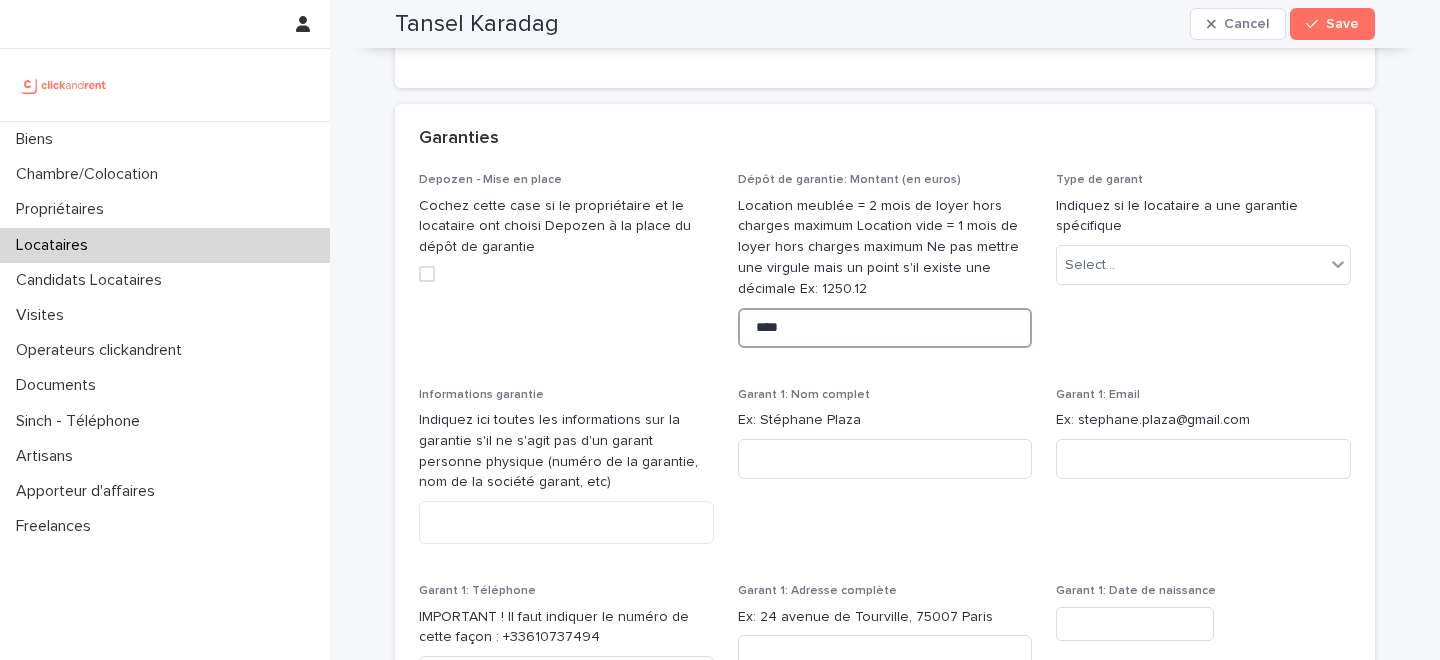 type on "****" 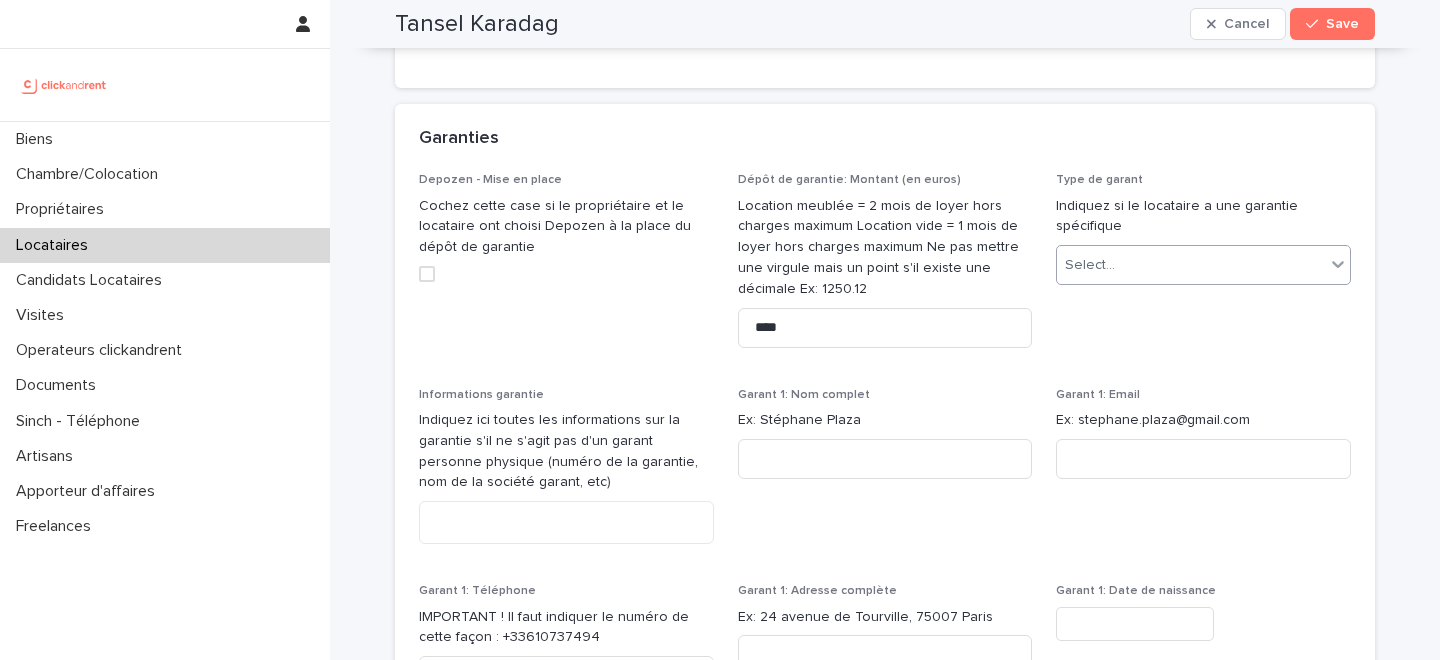 click on "Select..." at bounding box center [1090, 265] 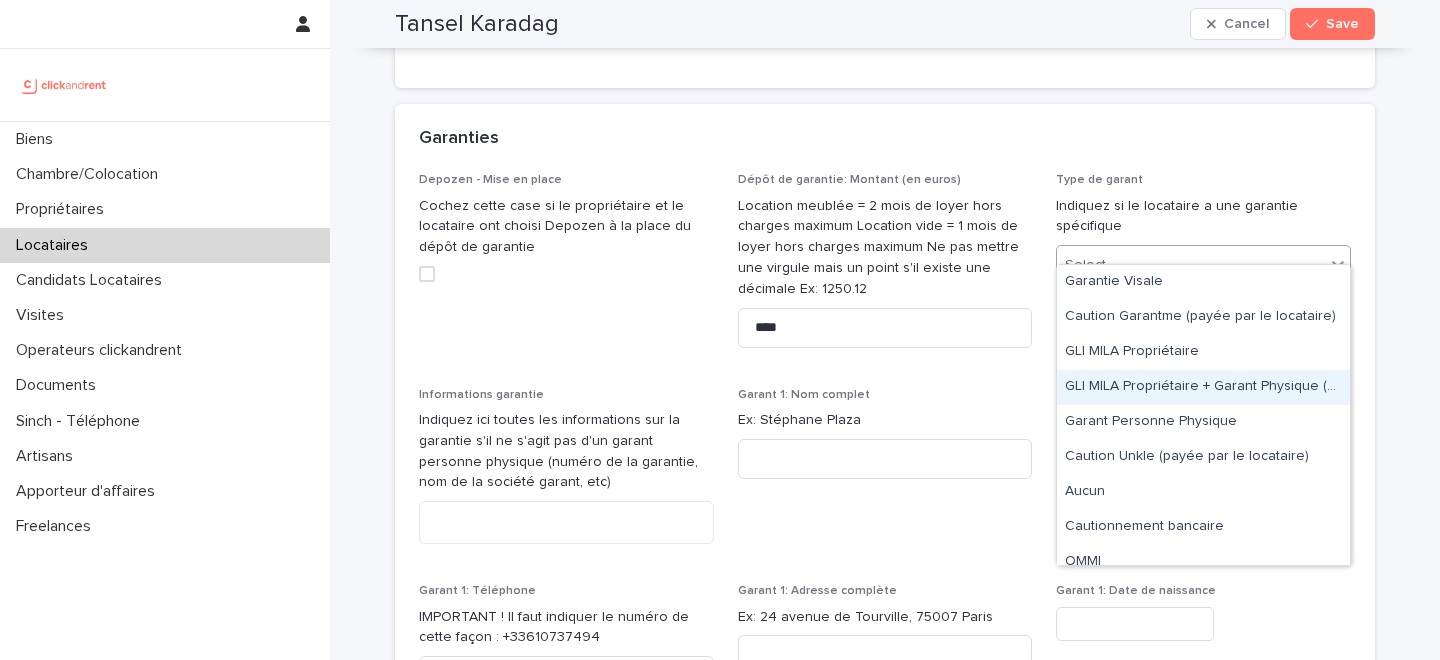scroll, scrollTop: 39, scrollLeft: 0, axis: vertical 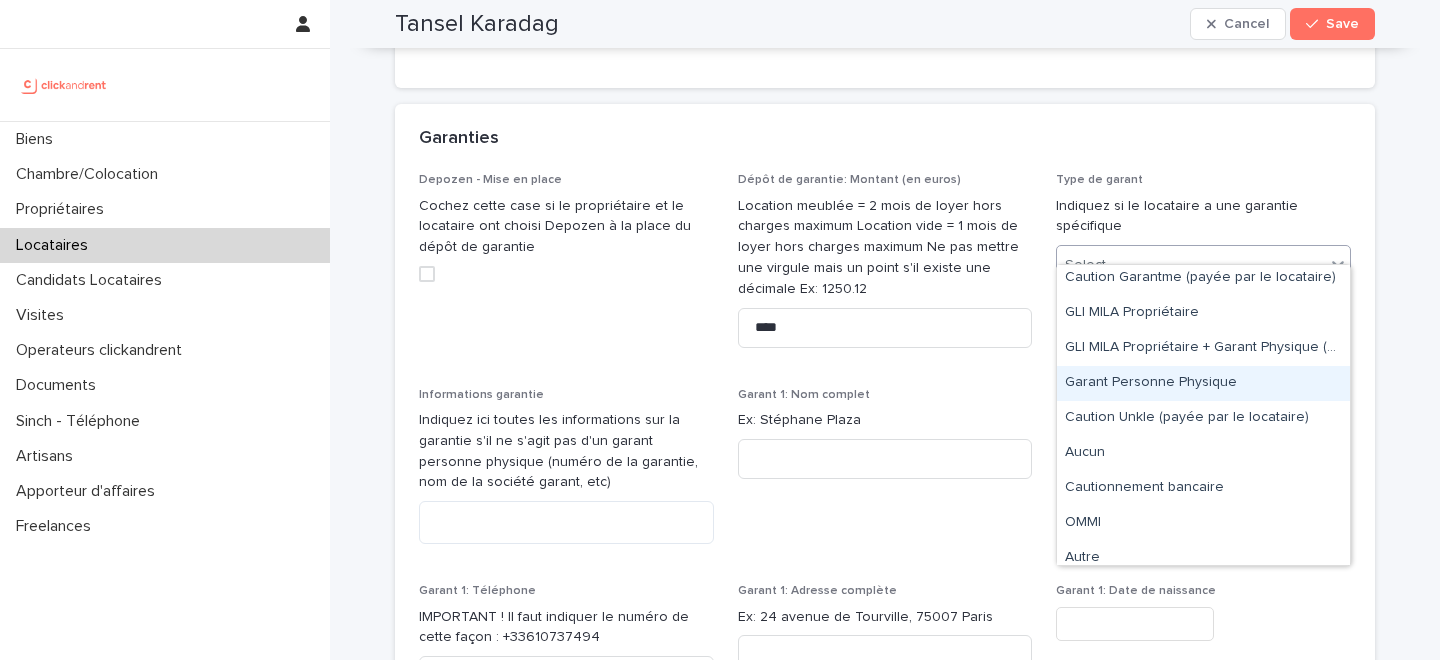 click on "Garant Personne Physique" at bounding box center [1203, 383] 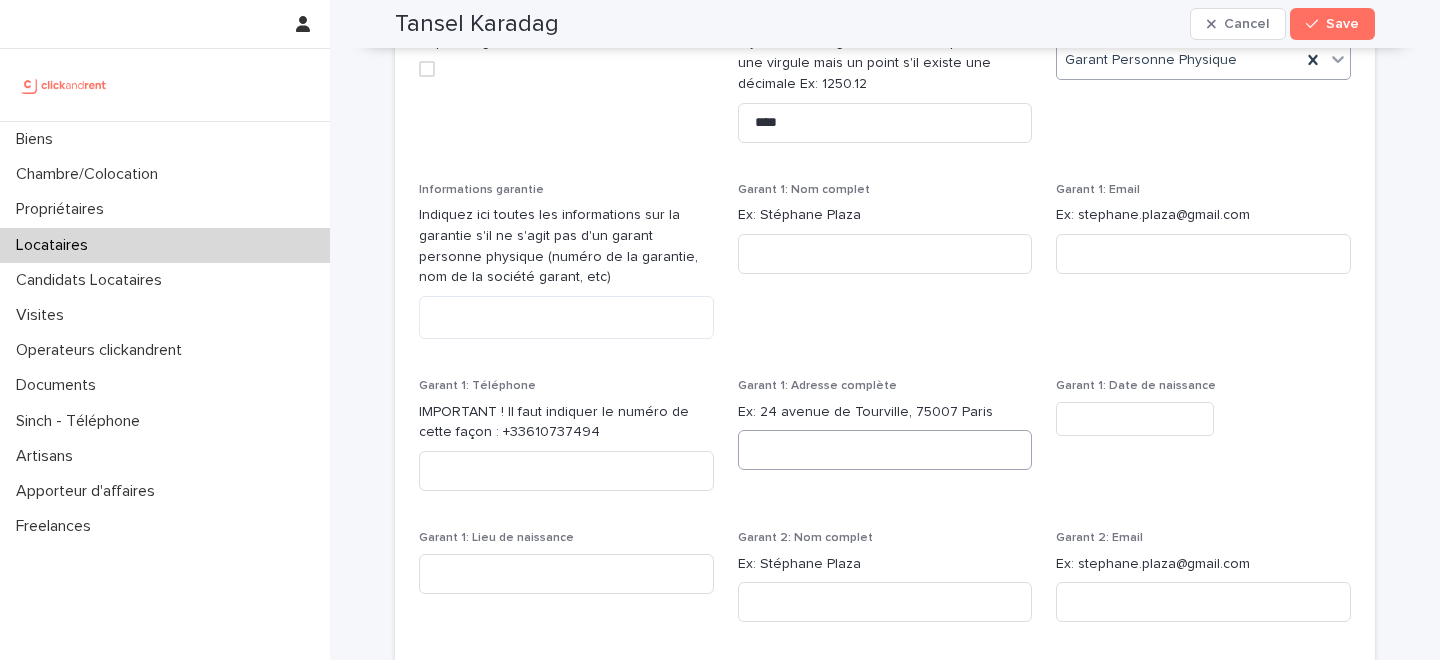 scroll, scrollTop: 1887, scrollLeft: 0, axis: vertical 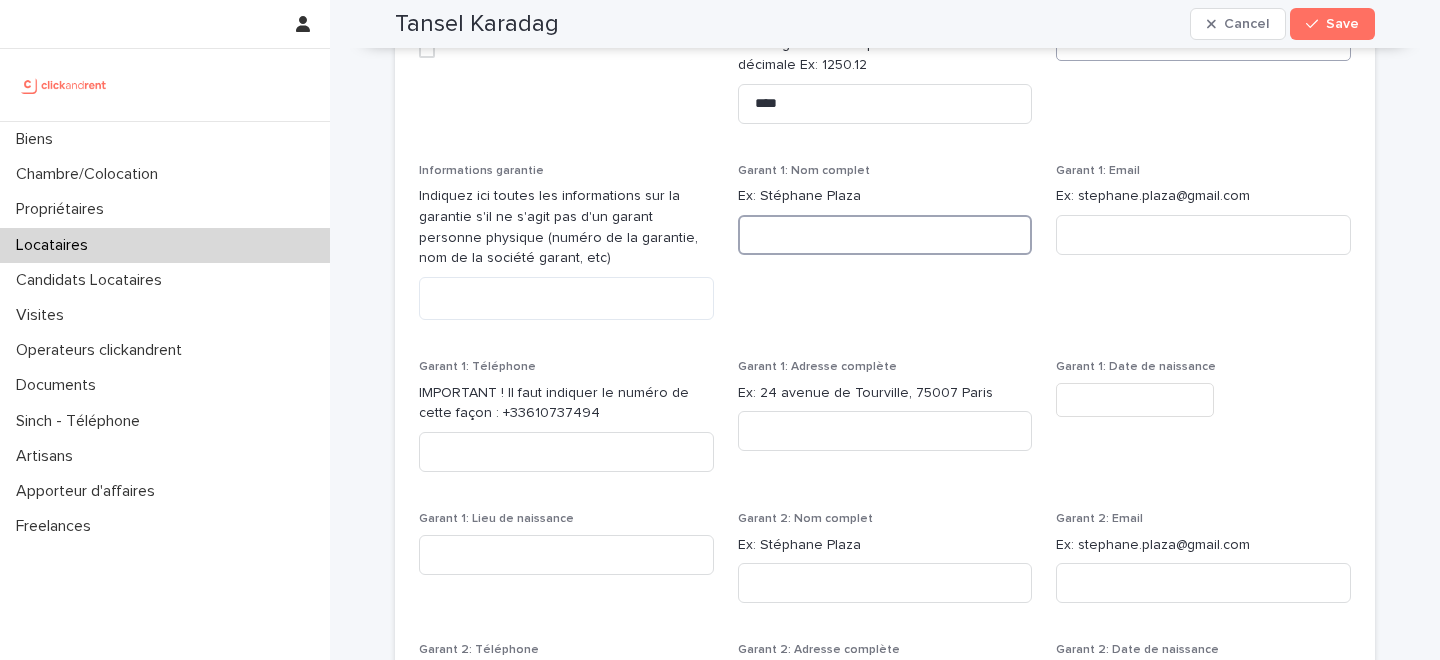 click at bounding box center [885, 235] 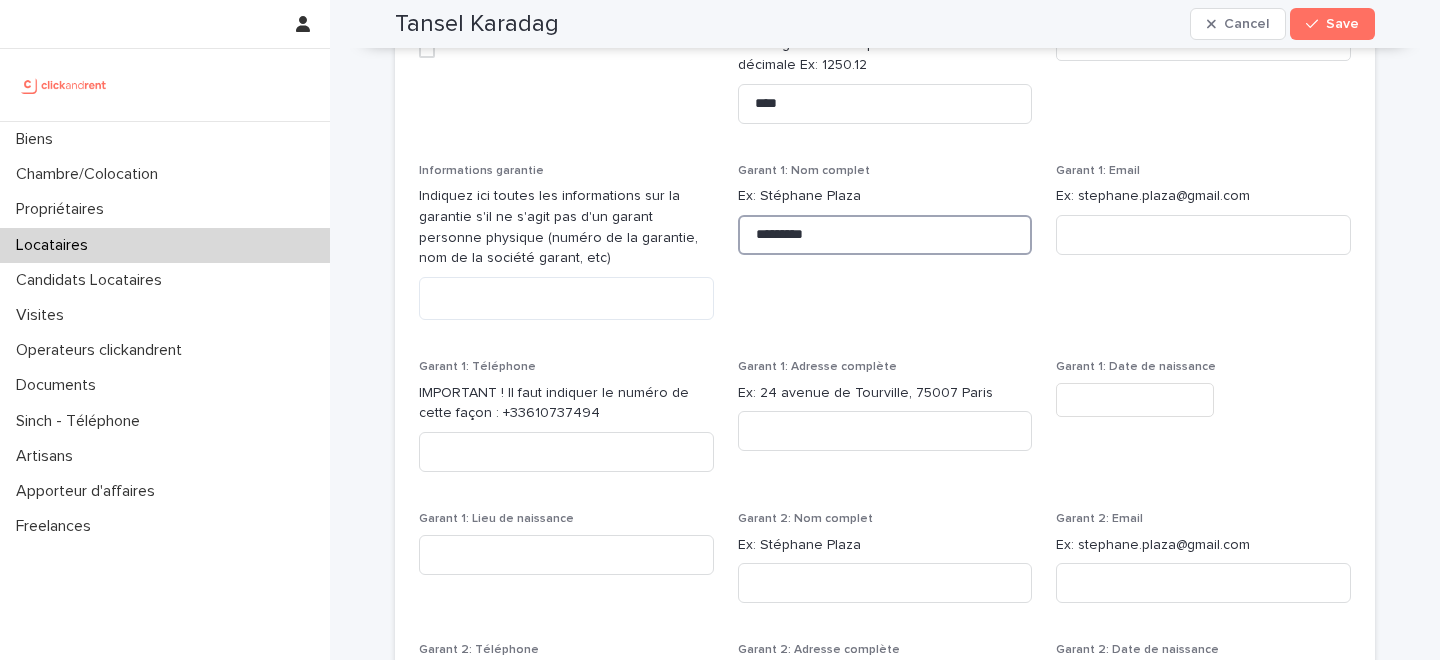 type on "*********" 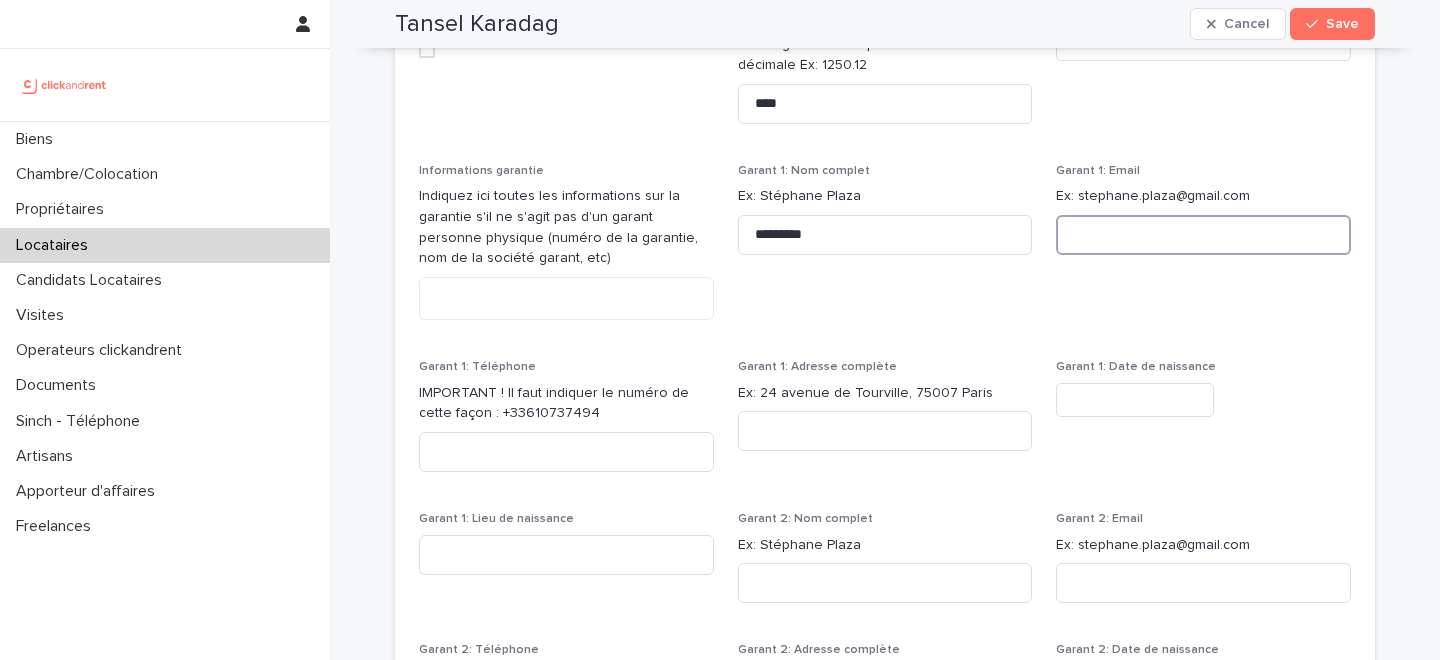 paste on "**********" 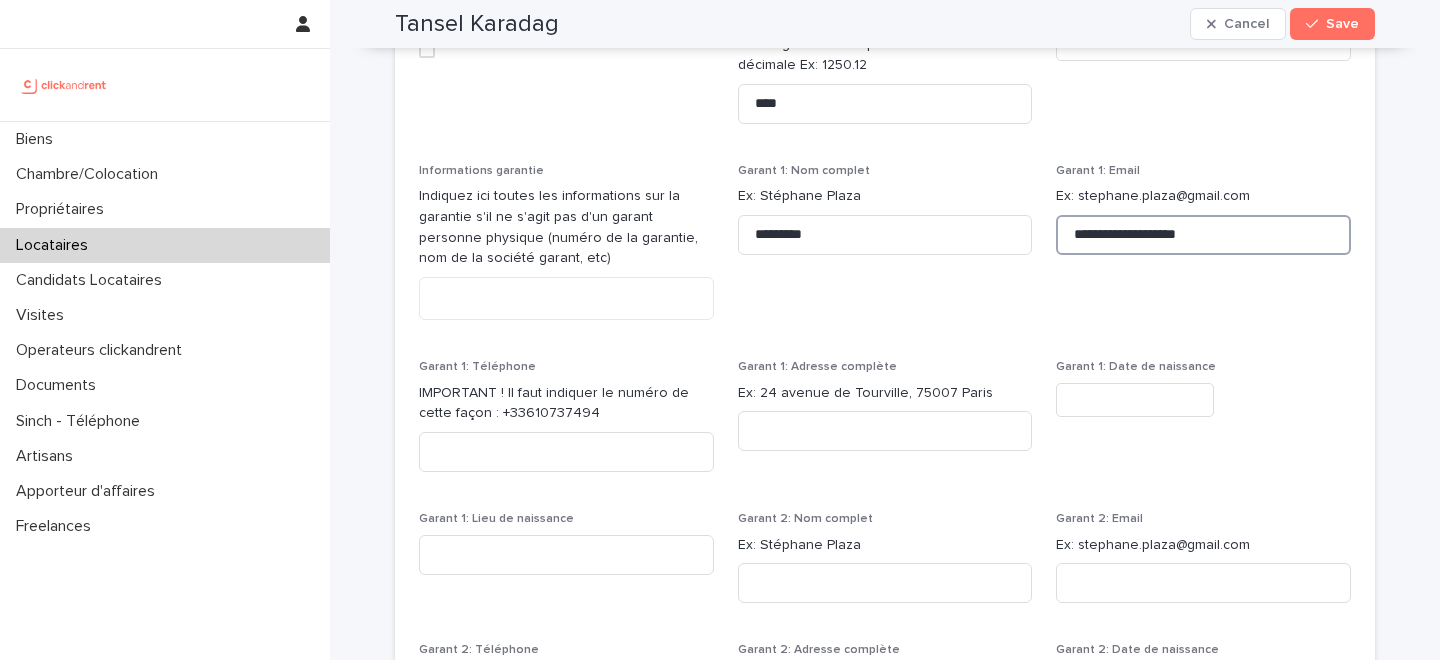 type on "**********" 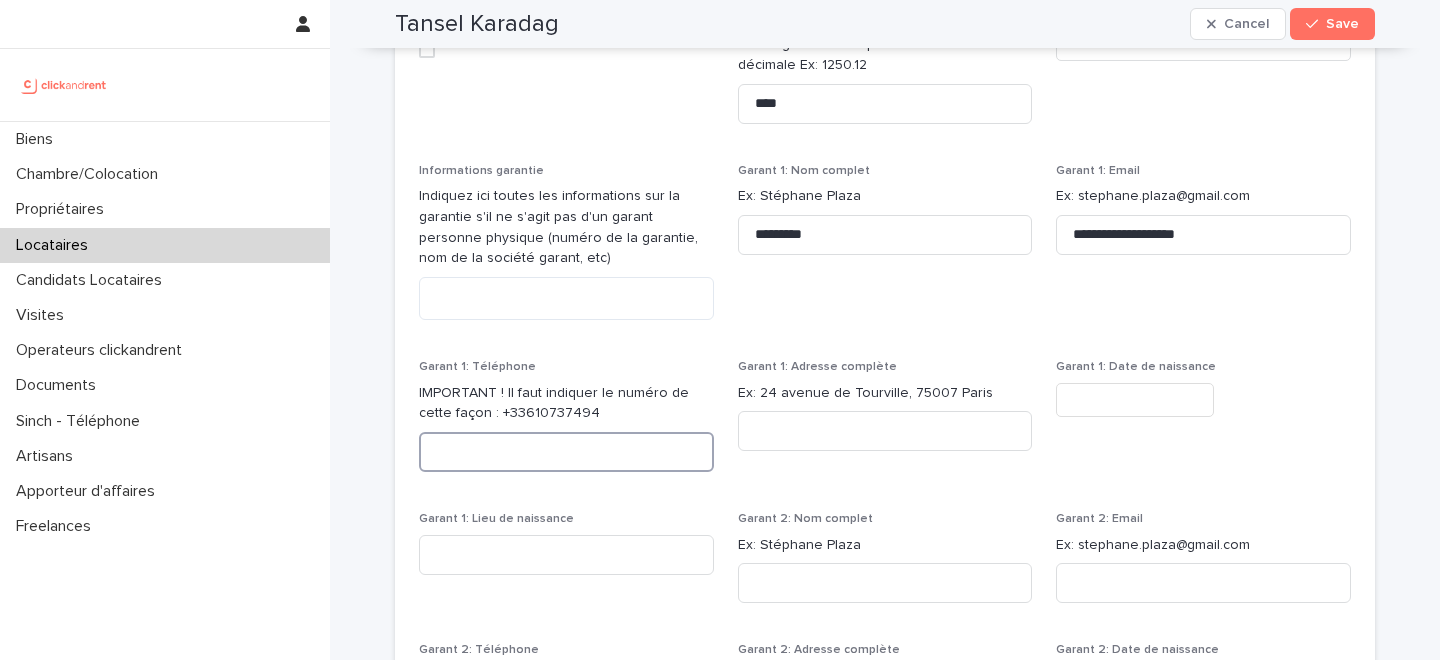 click at bounding box center (566, 452) 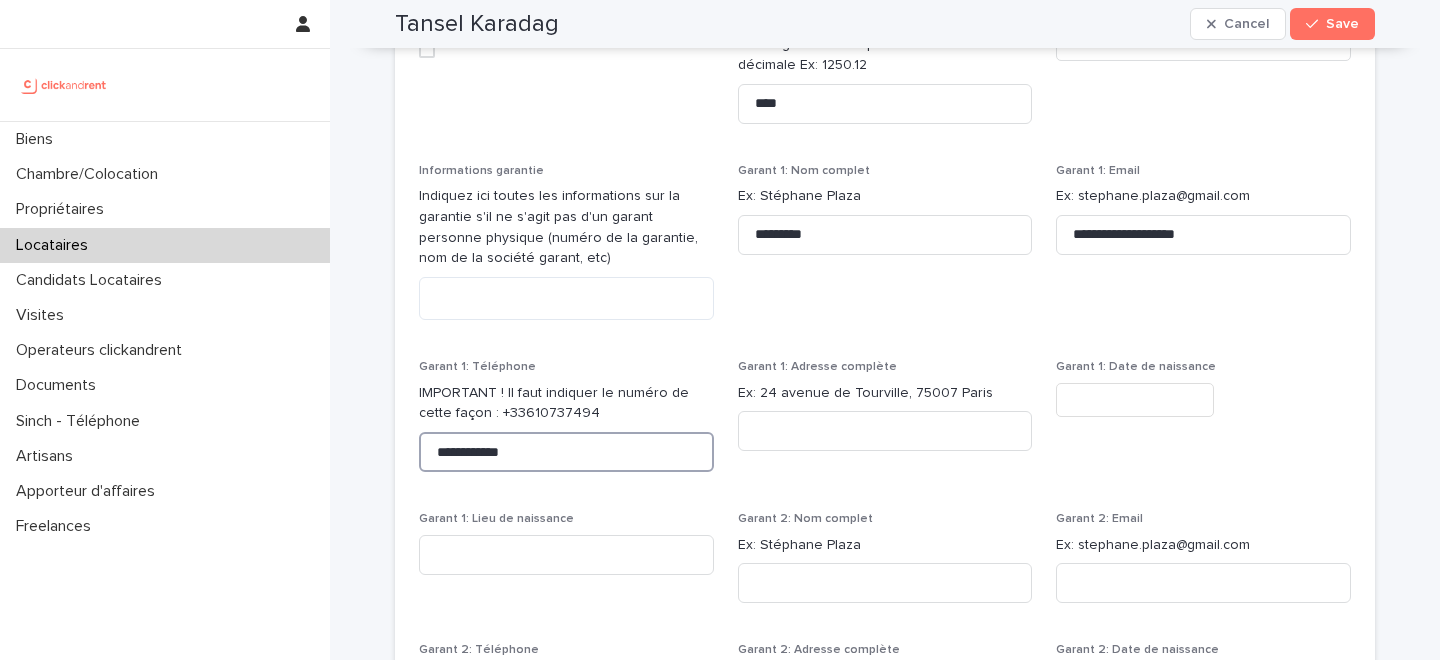 click on "**********" at bounding box center [566, 452] 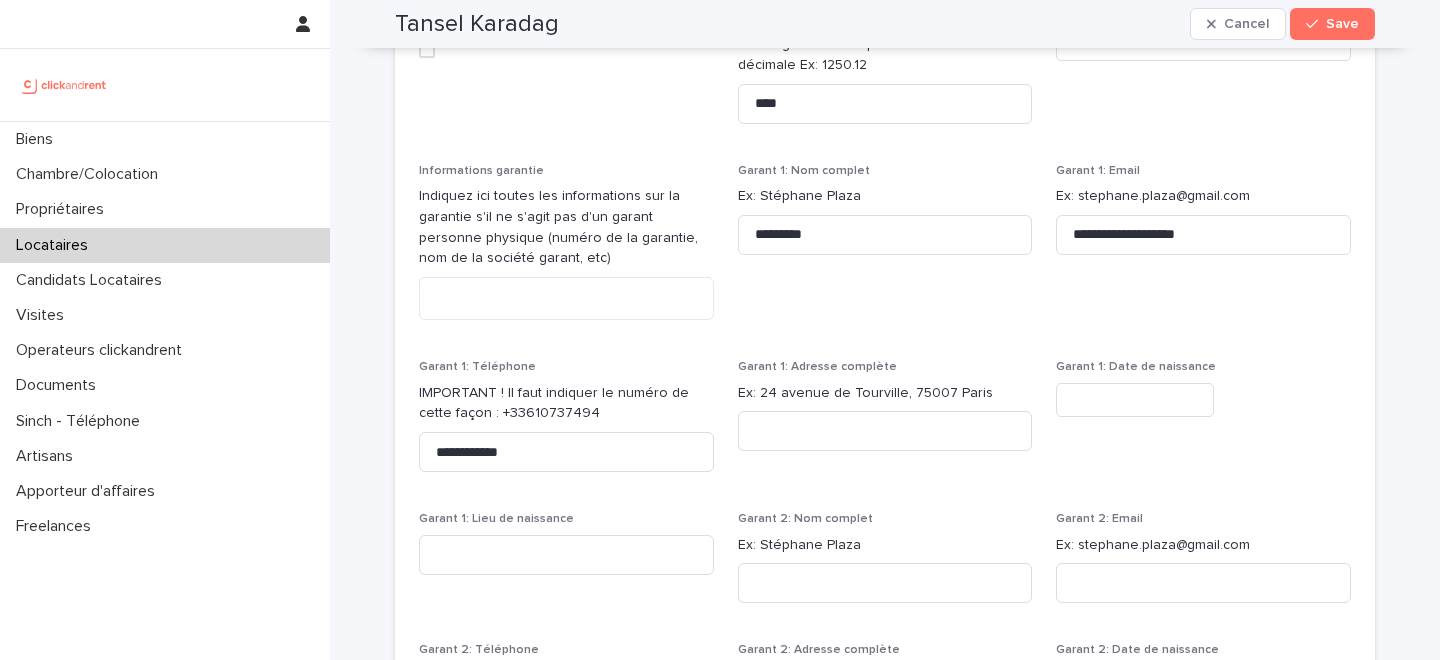 click on "**********" at bounding box center (885, 437) 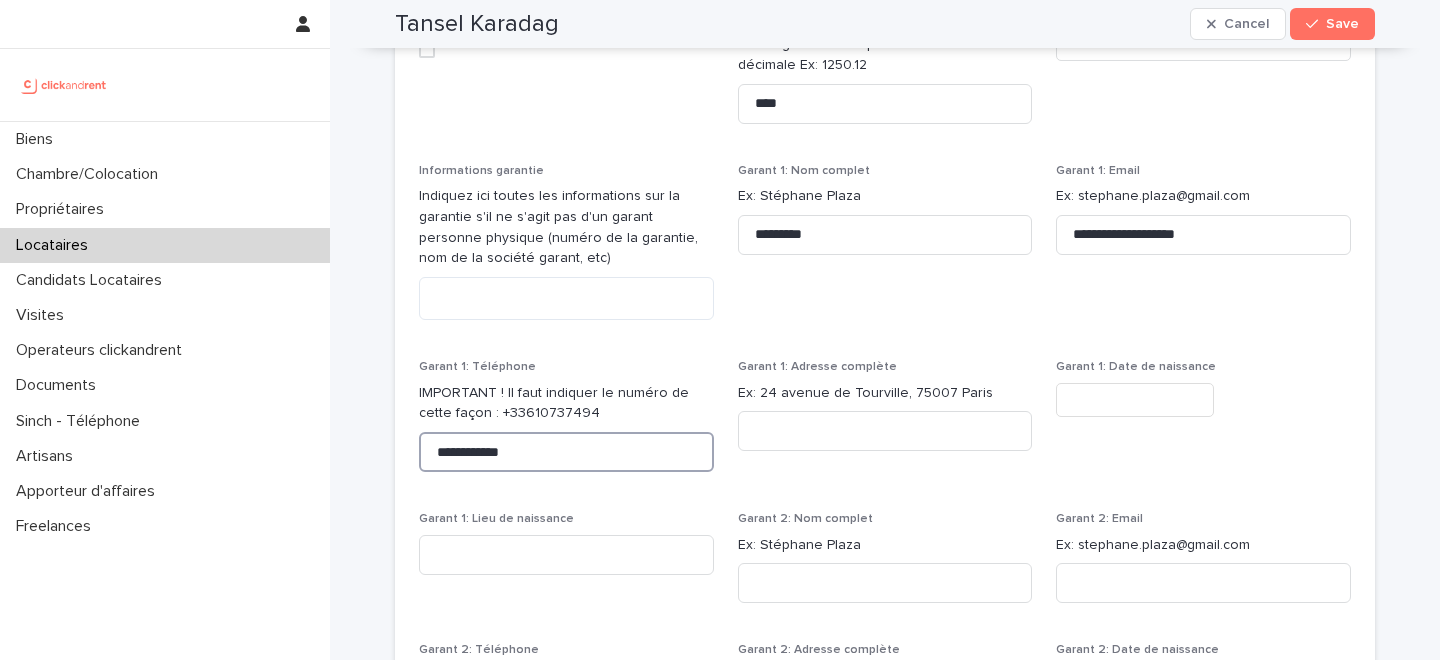 click on "**********" at bounding box center (566, 452) 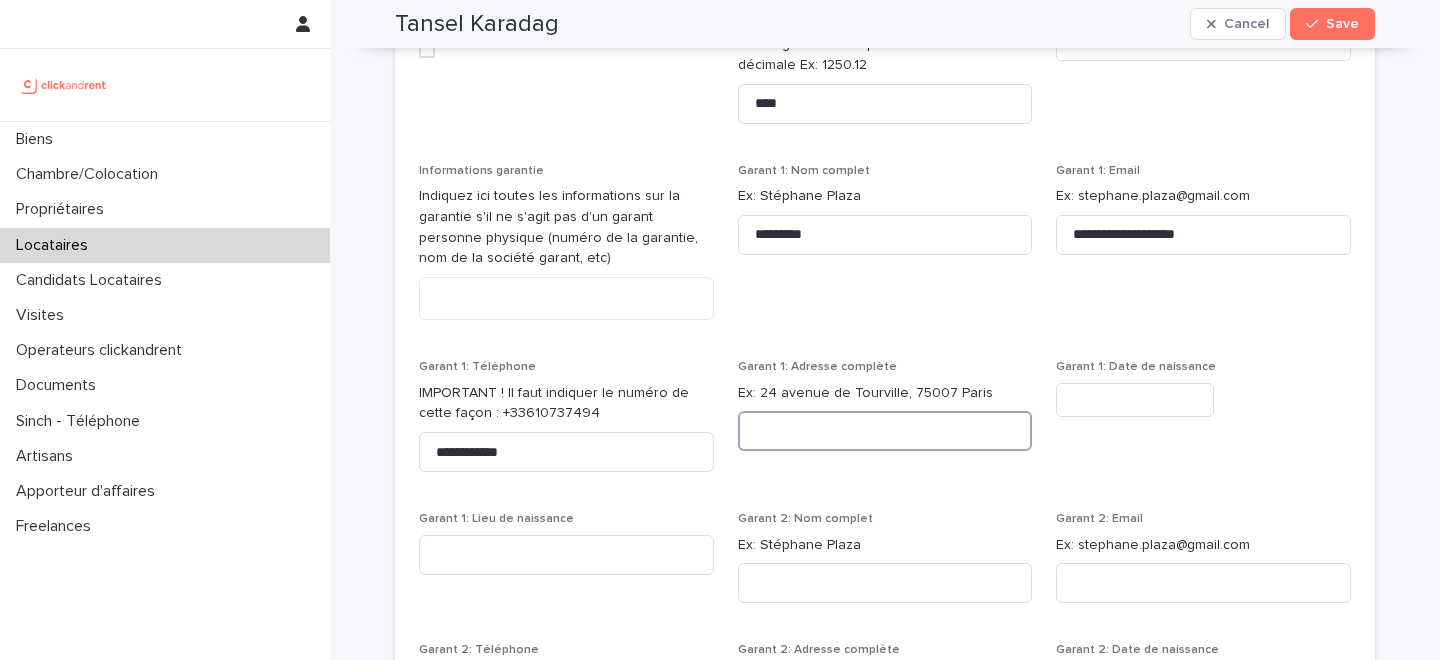 click at bounding box center [885, 431] 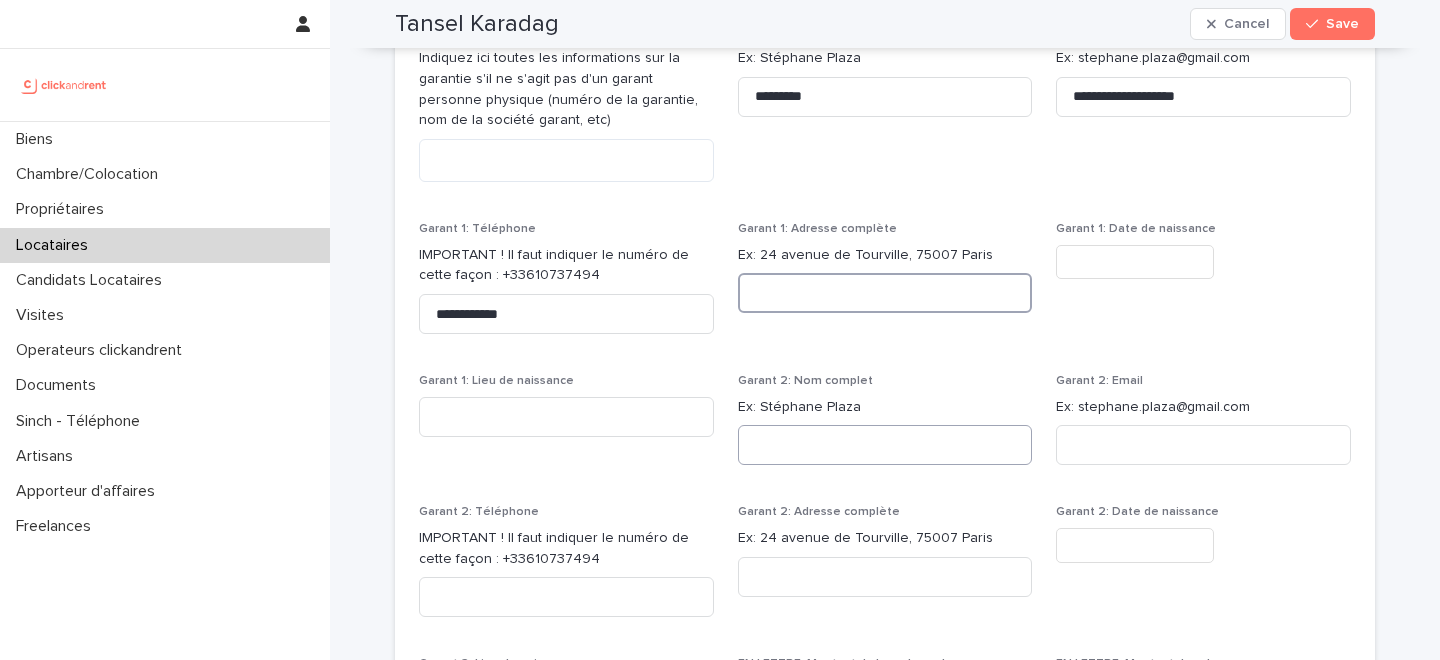 scroll, scrollTop: 2047, scrollLeft: 0, axis: vertical 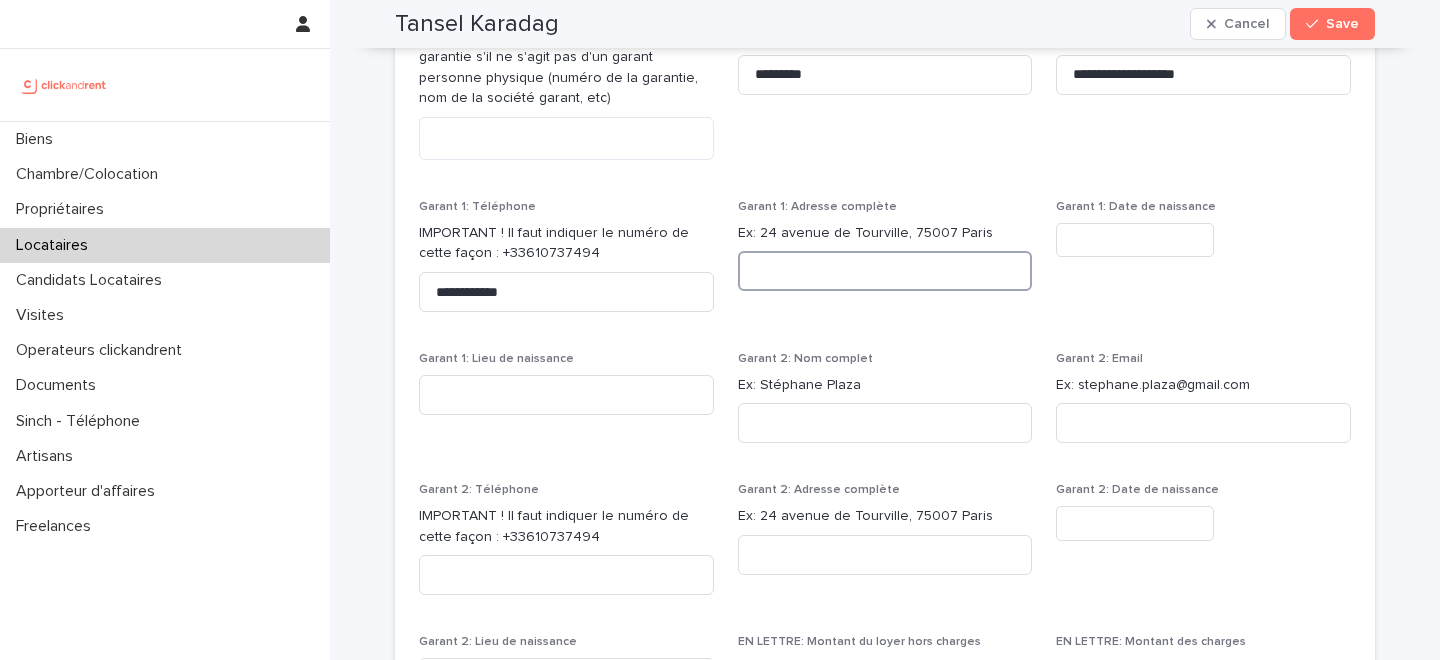 click at bounding box center (885, 271) 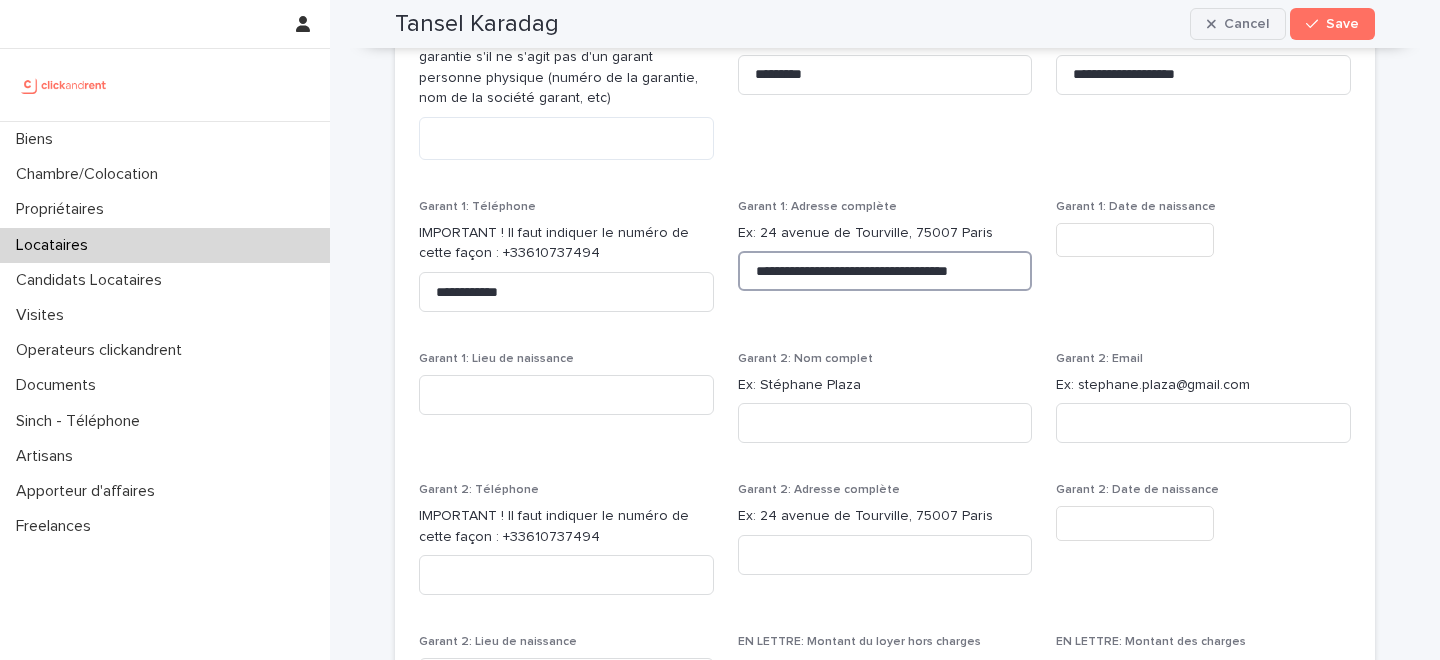 type on "**********" 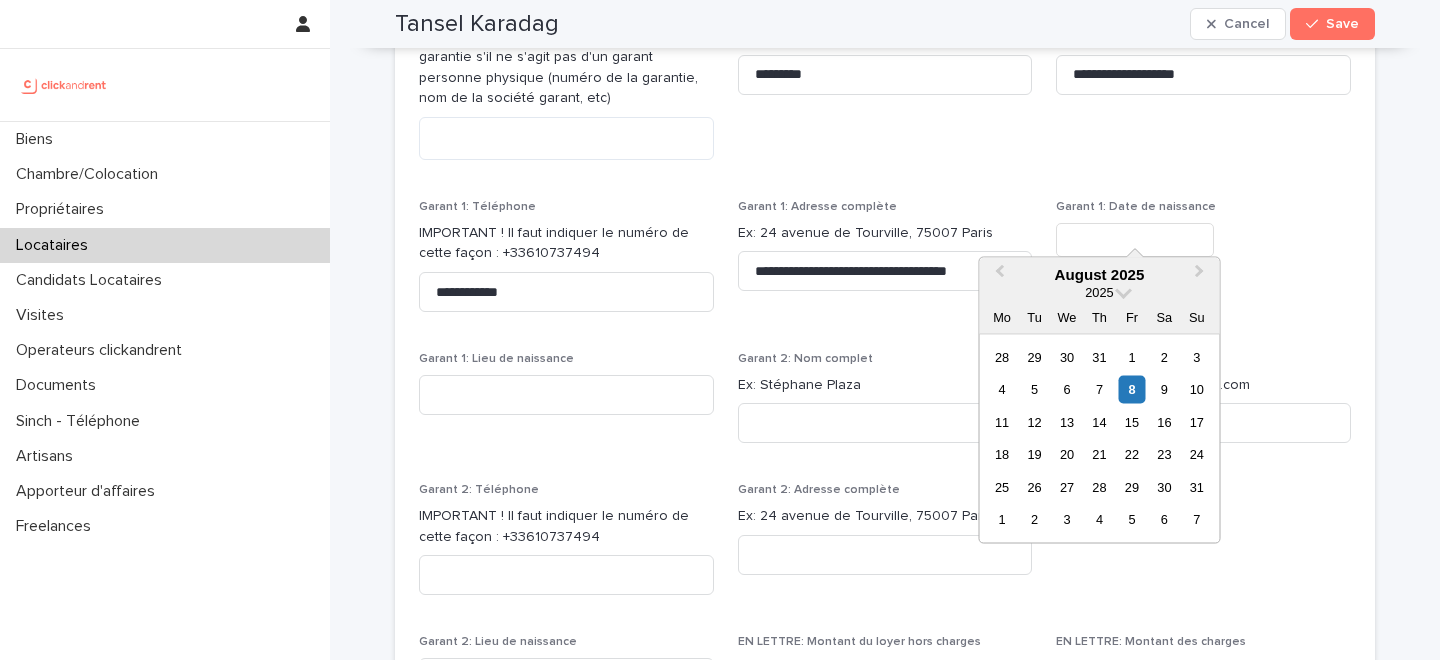 click at bounding box center (1135, 240) 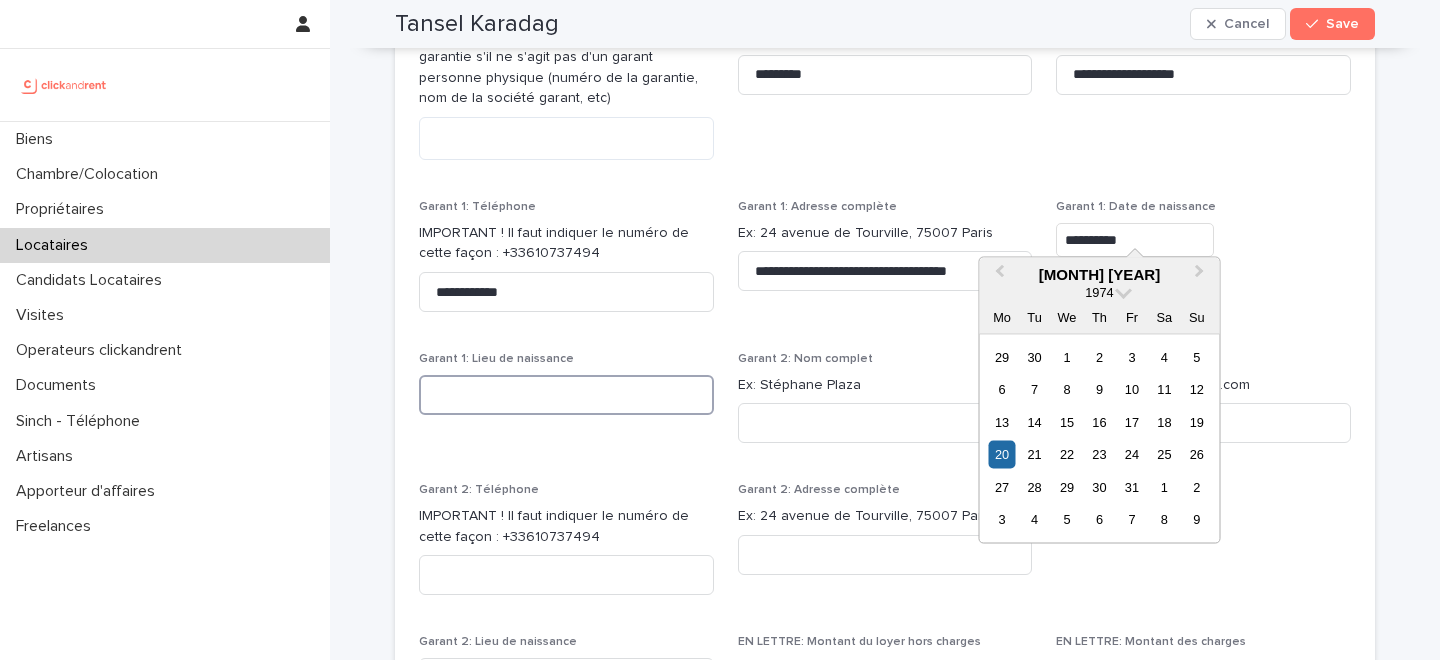 type on "*********" 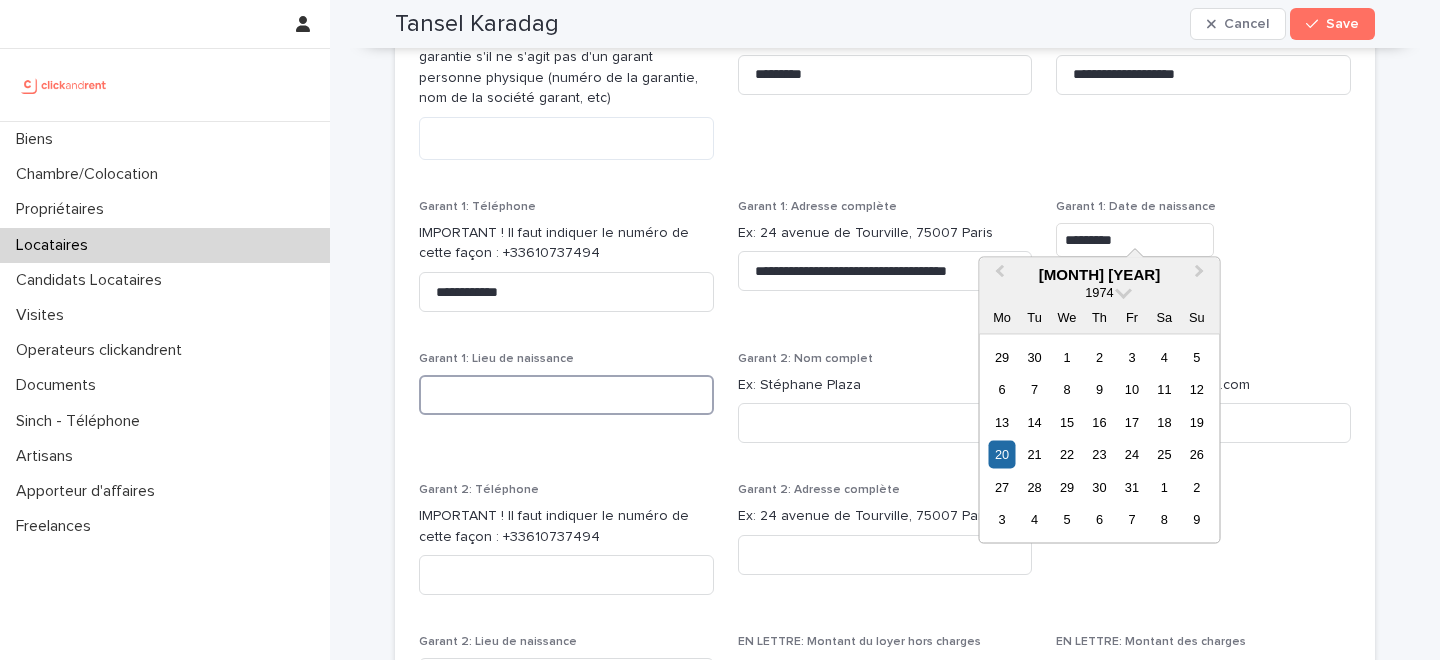 click at bounding box center [566, 395] 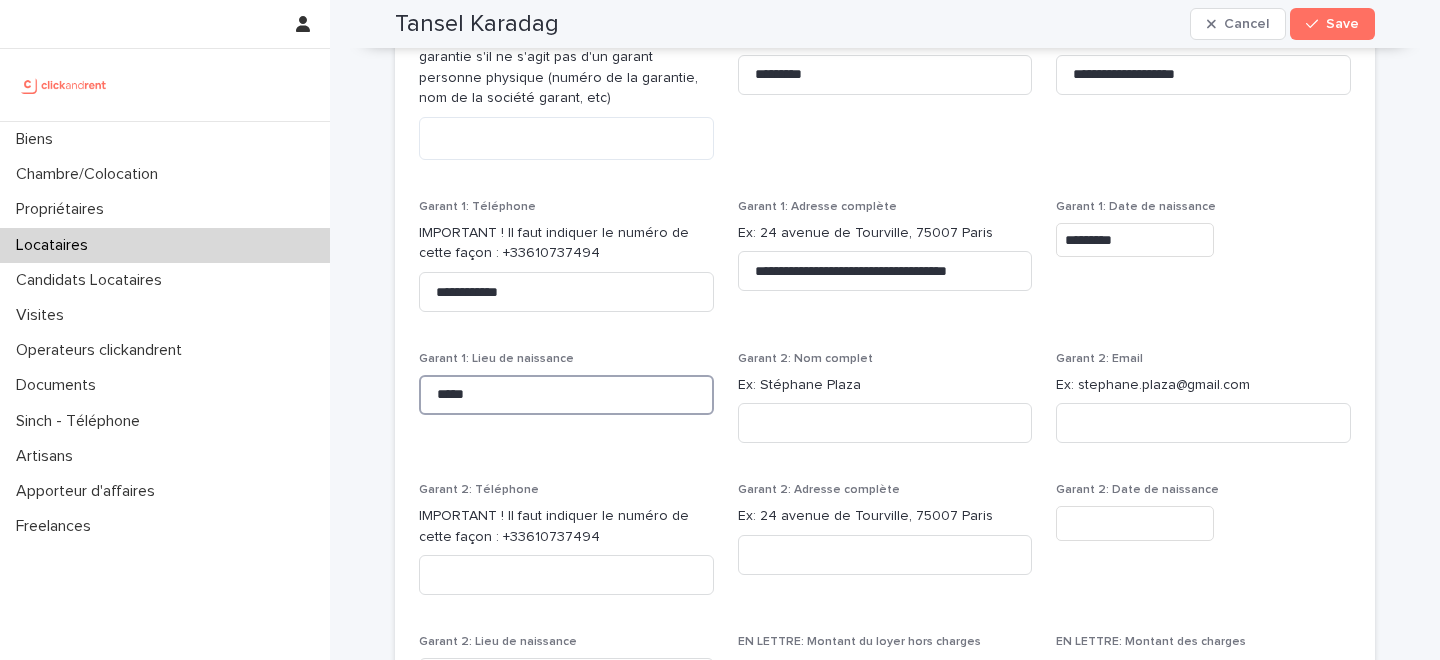 type on "*****" 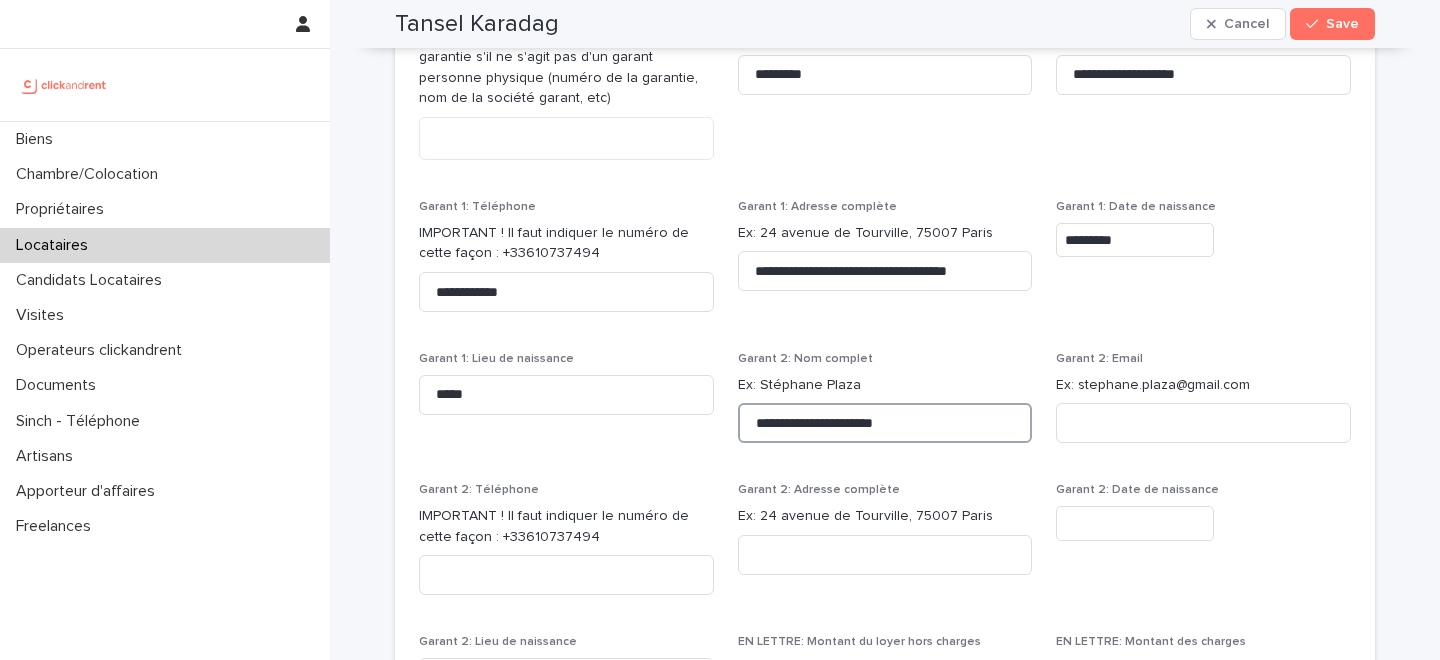 type on "**********" 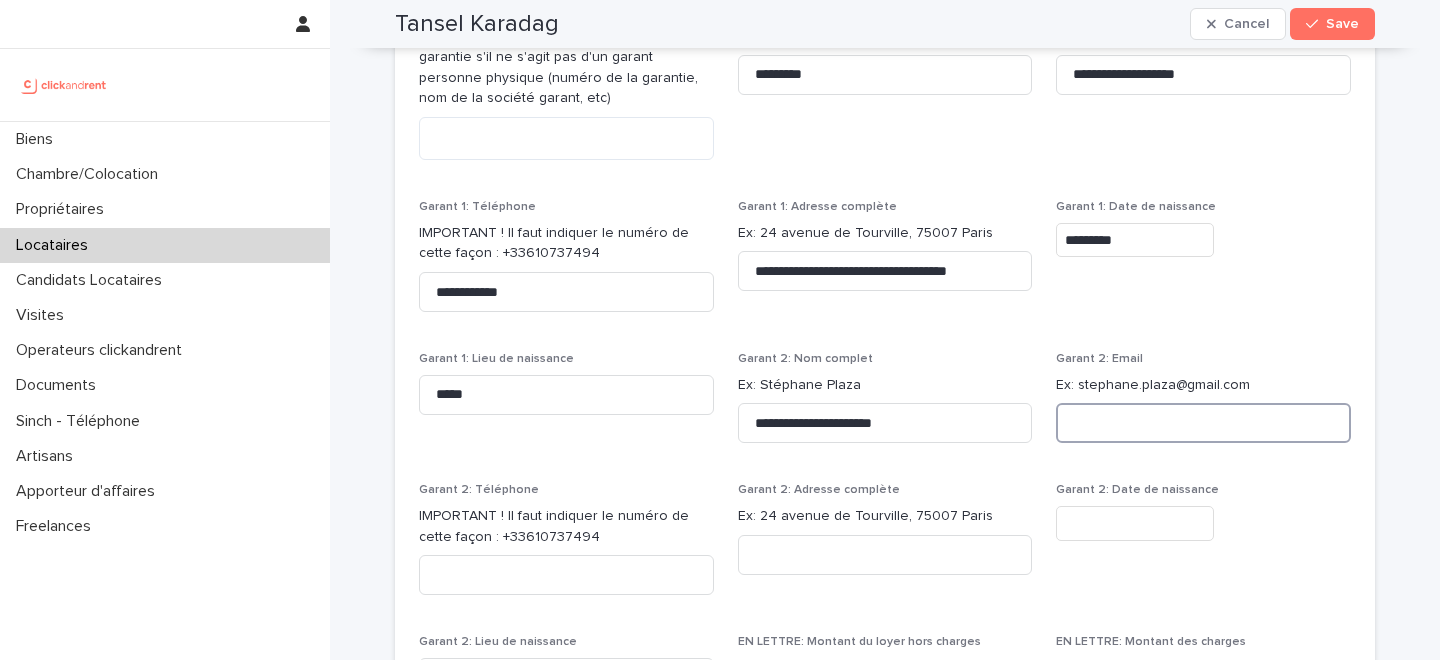 paste on "**********" 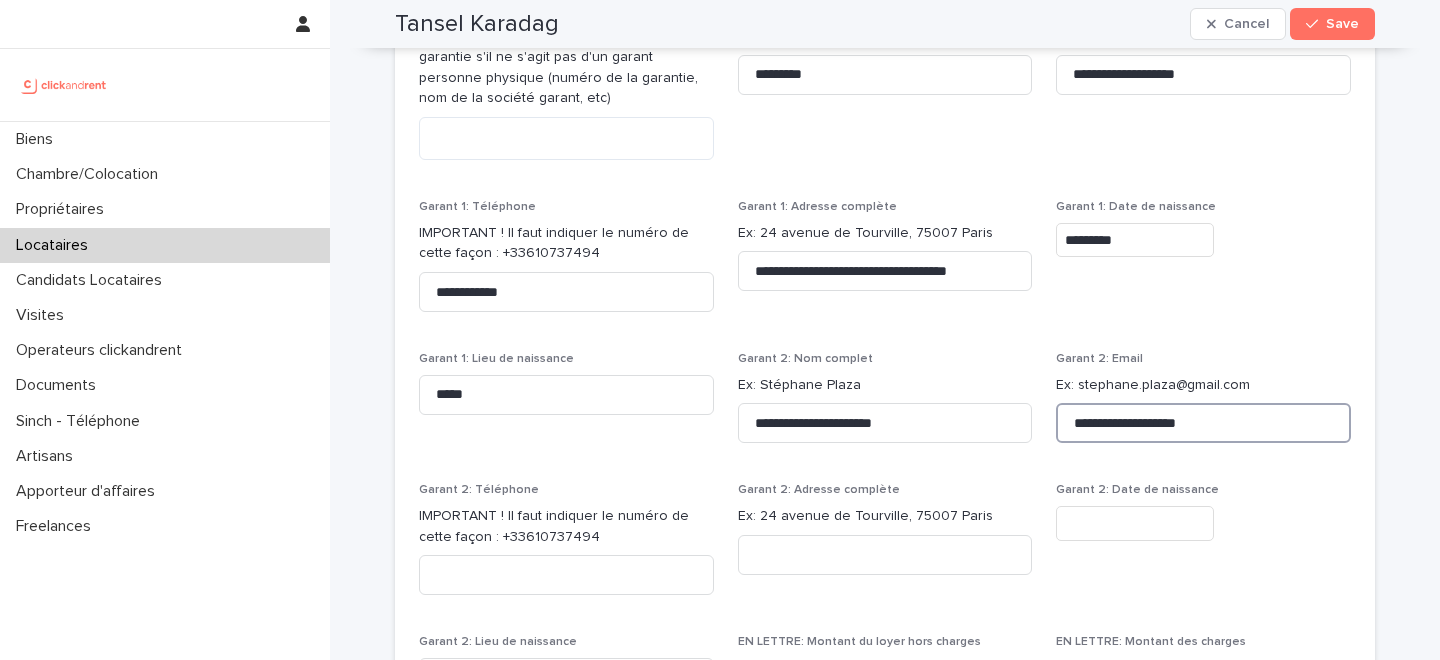 type on "**********" 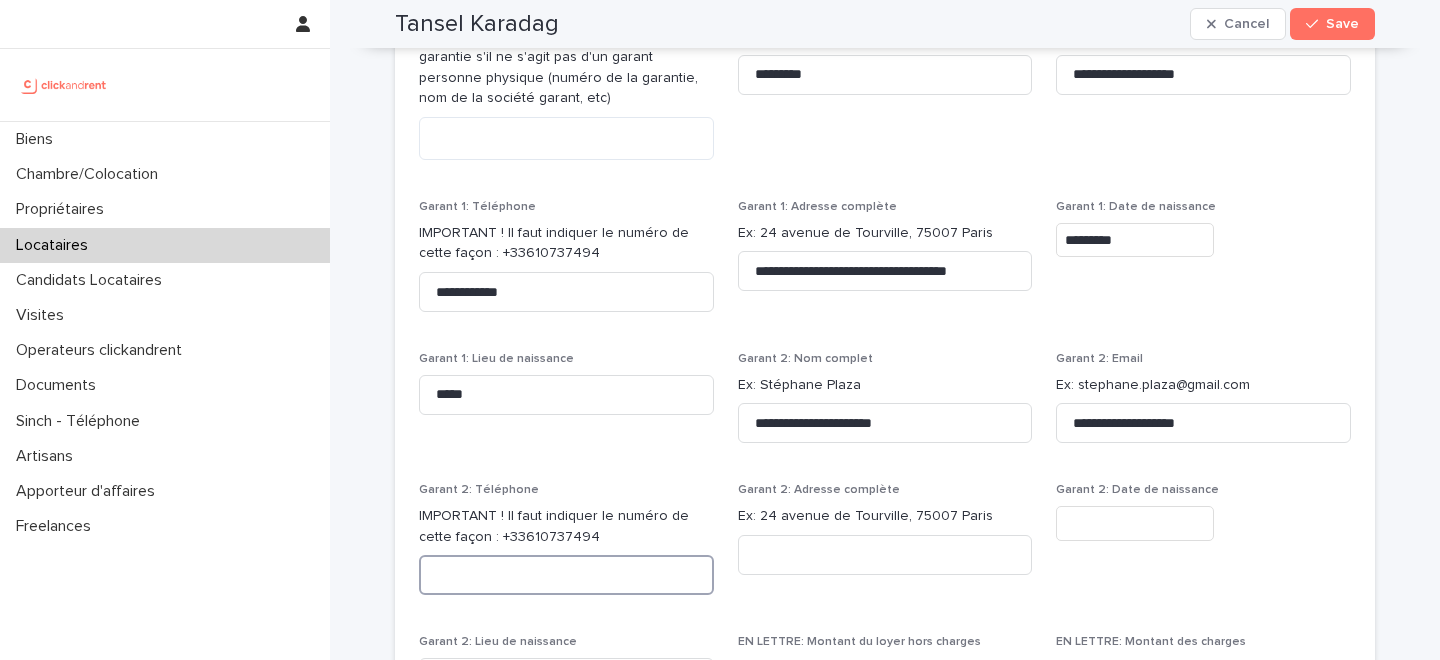 click at bounding box center (566, 575) 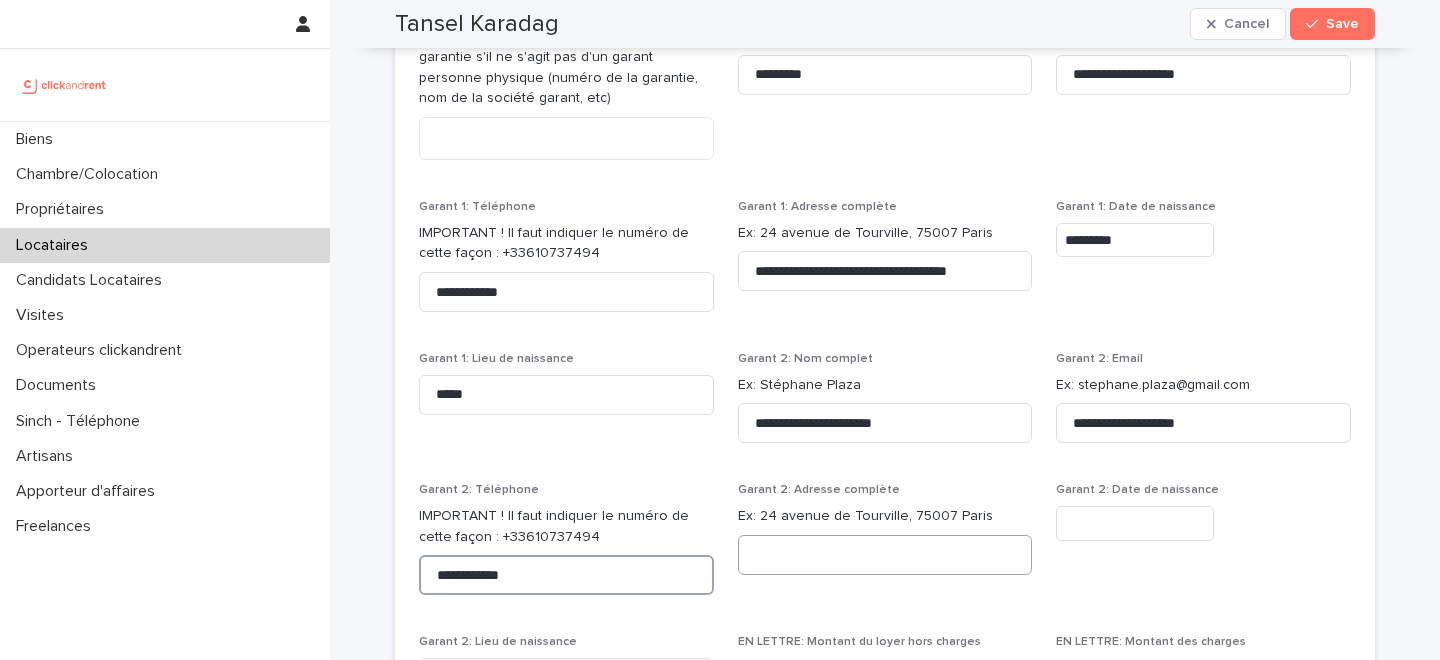 type on "**********" 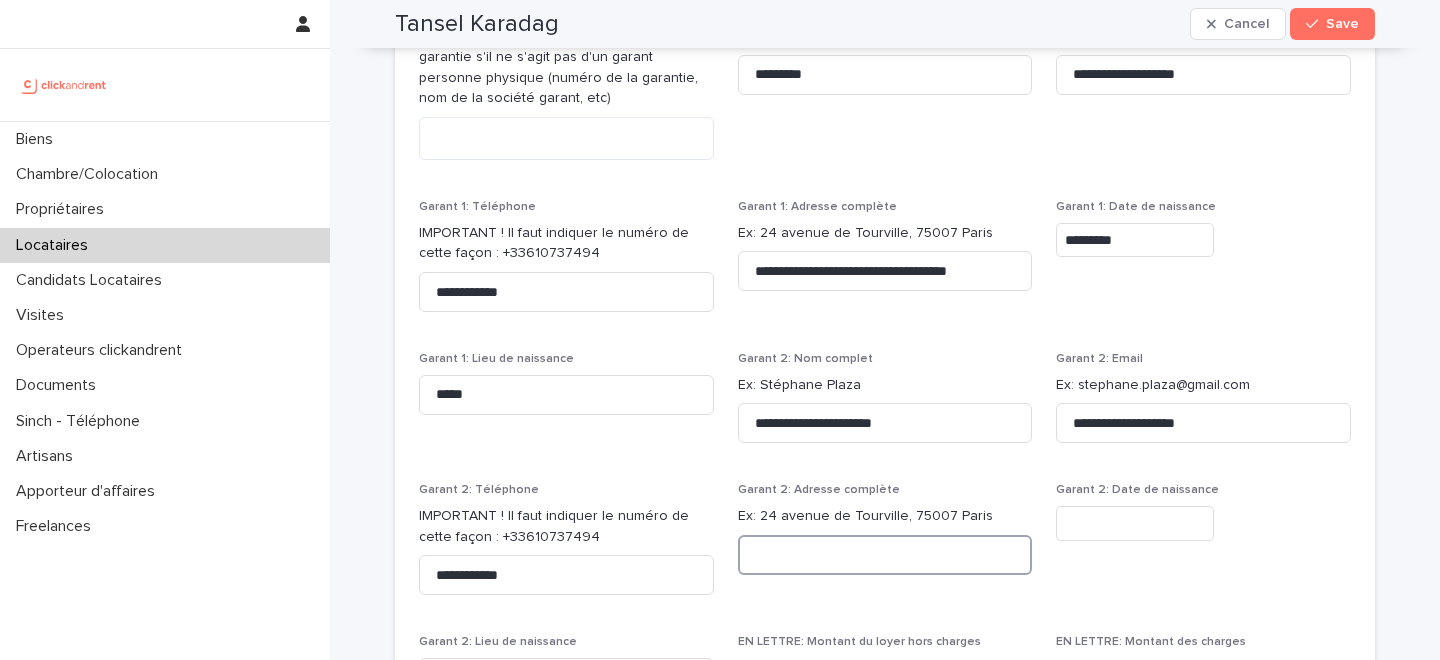 click at bounding box center [885, 555] 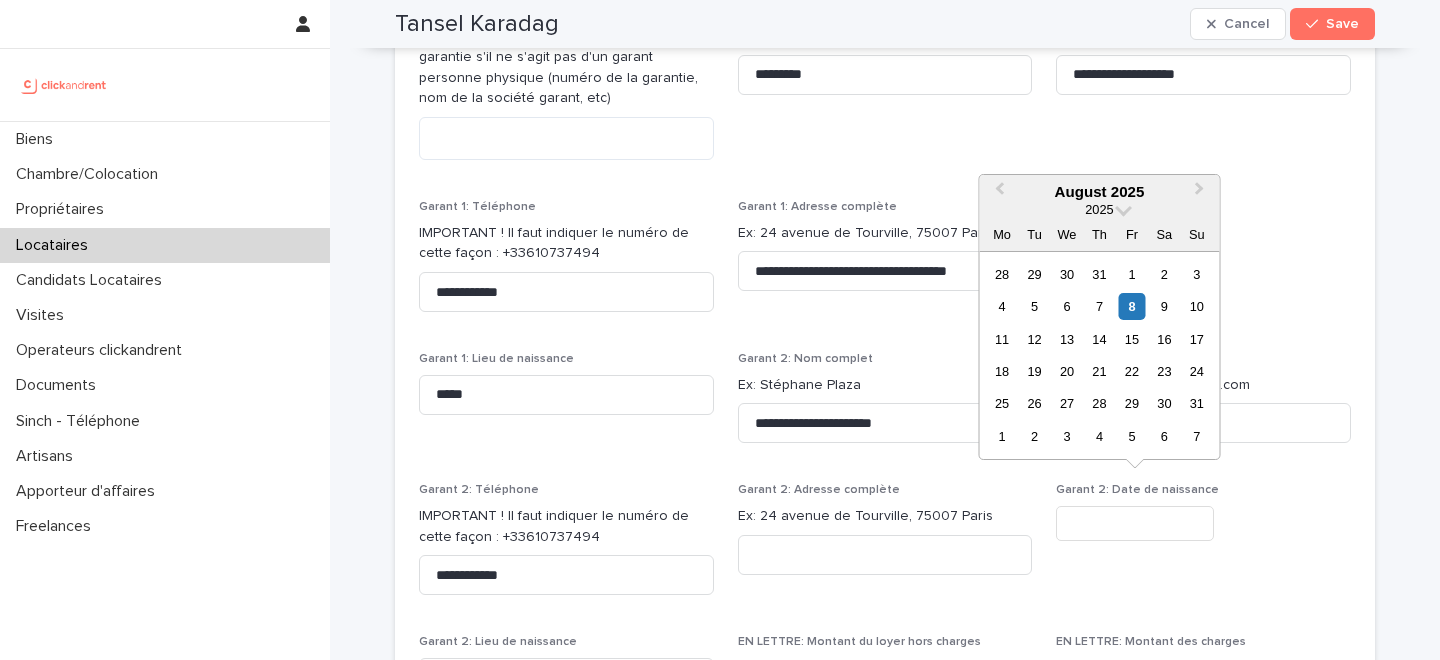 click at bounding box center [1135, 523] 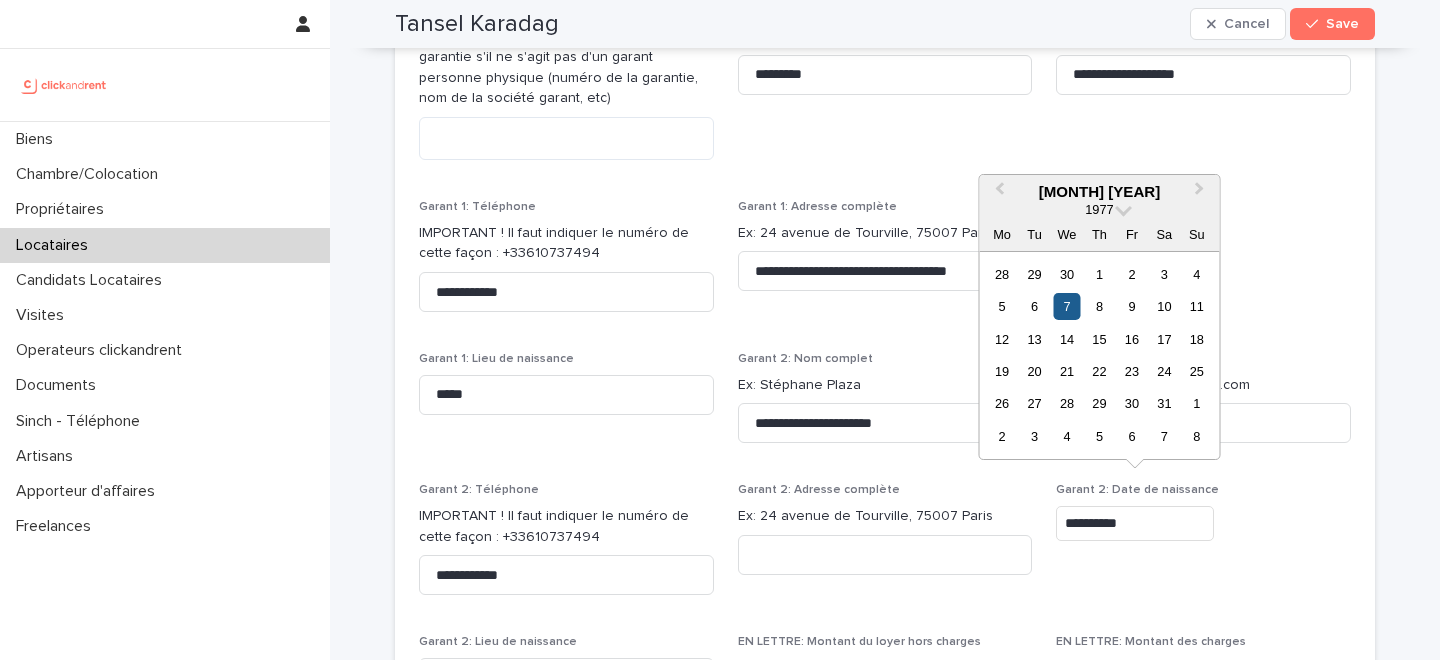 click on "7" at bounding box center [1066, 306] 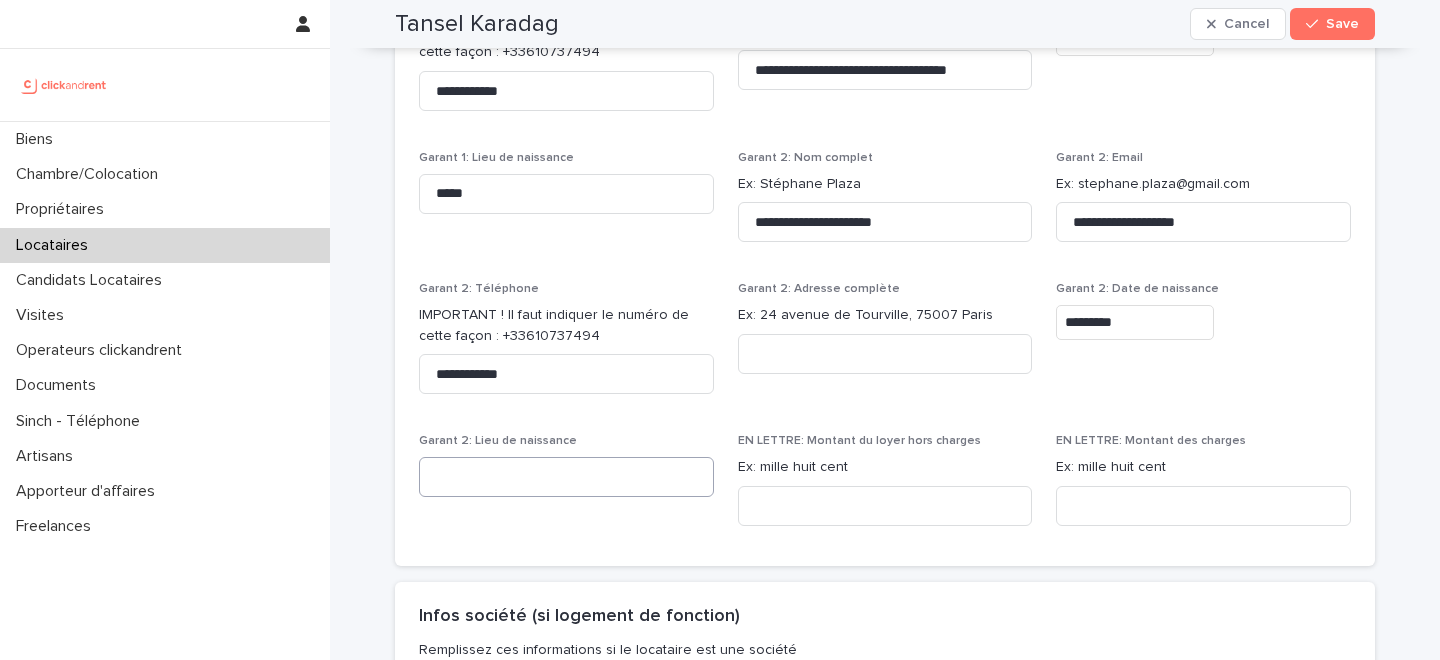 scroll, scrollTop: 2305, scrollLeft: 0, axis: vertical 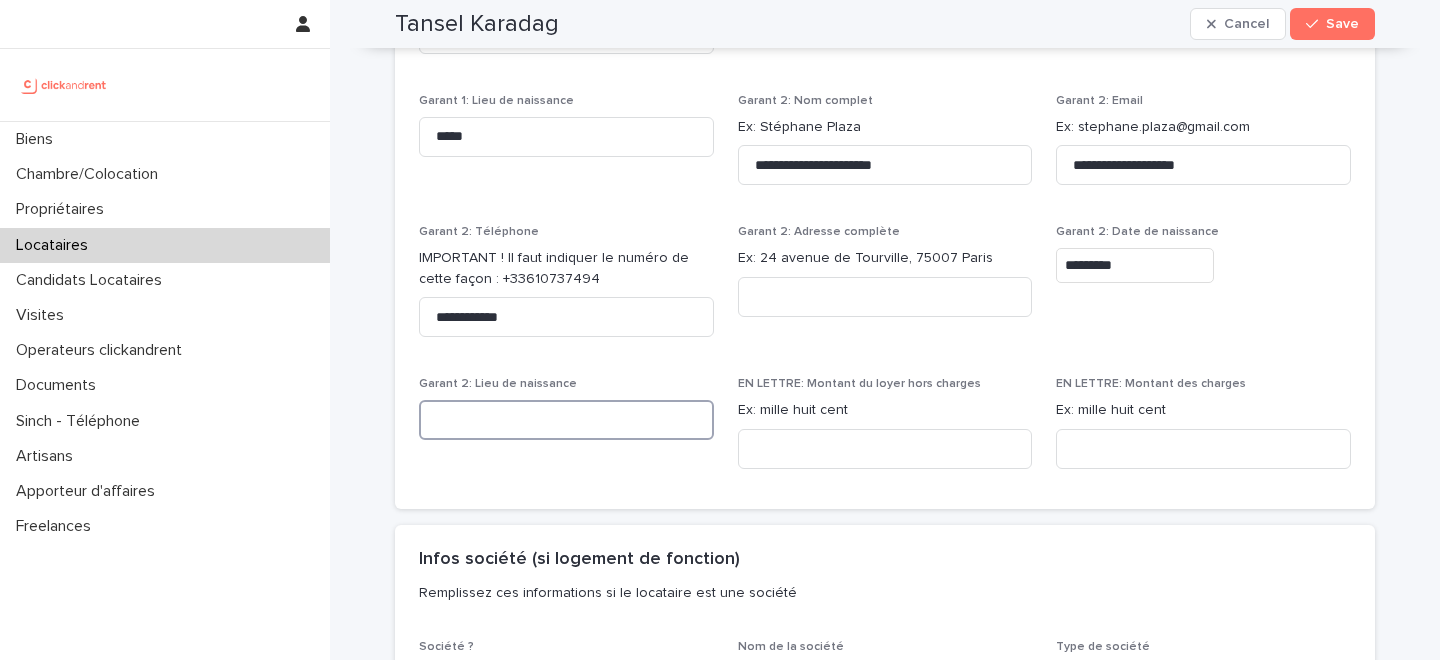 click at bounding box center (566, 420) 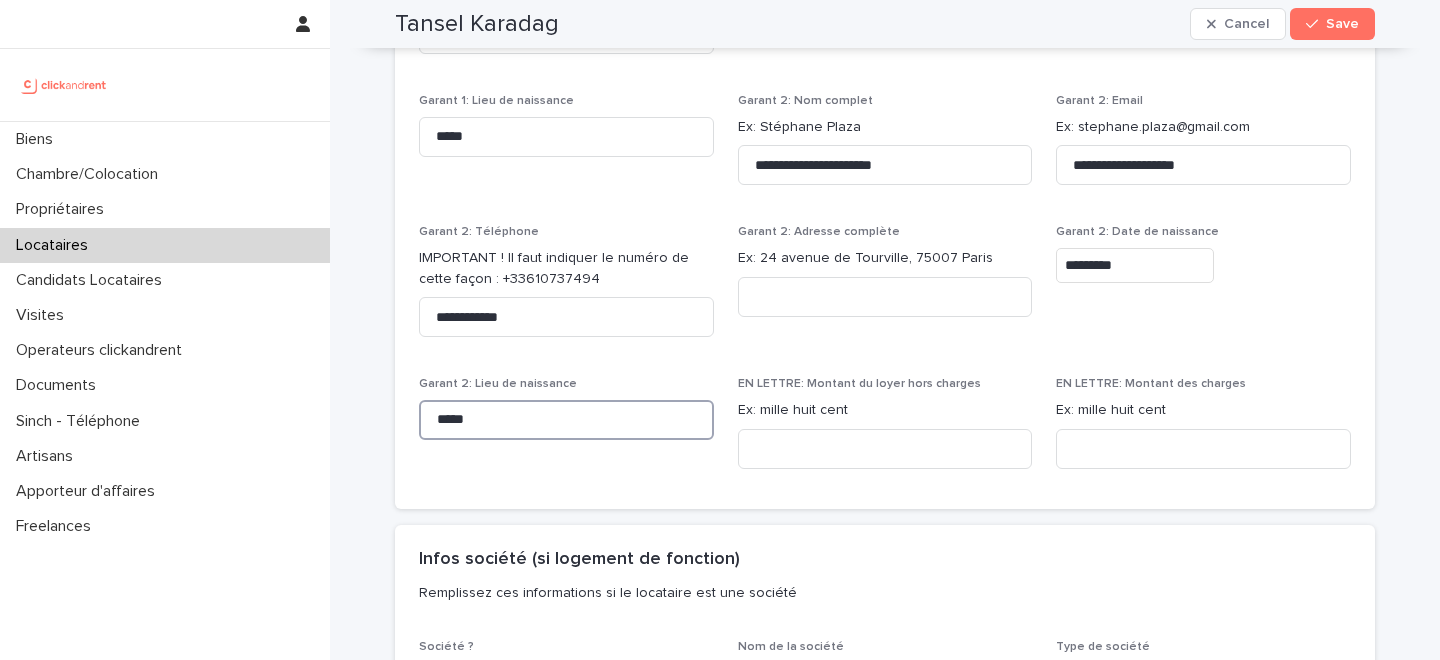 type on "*****" 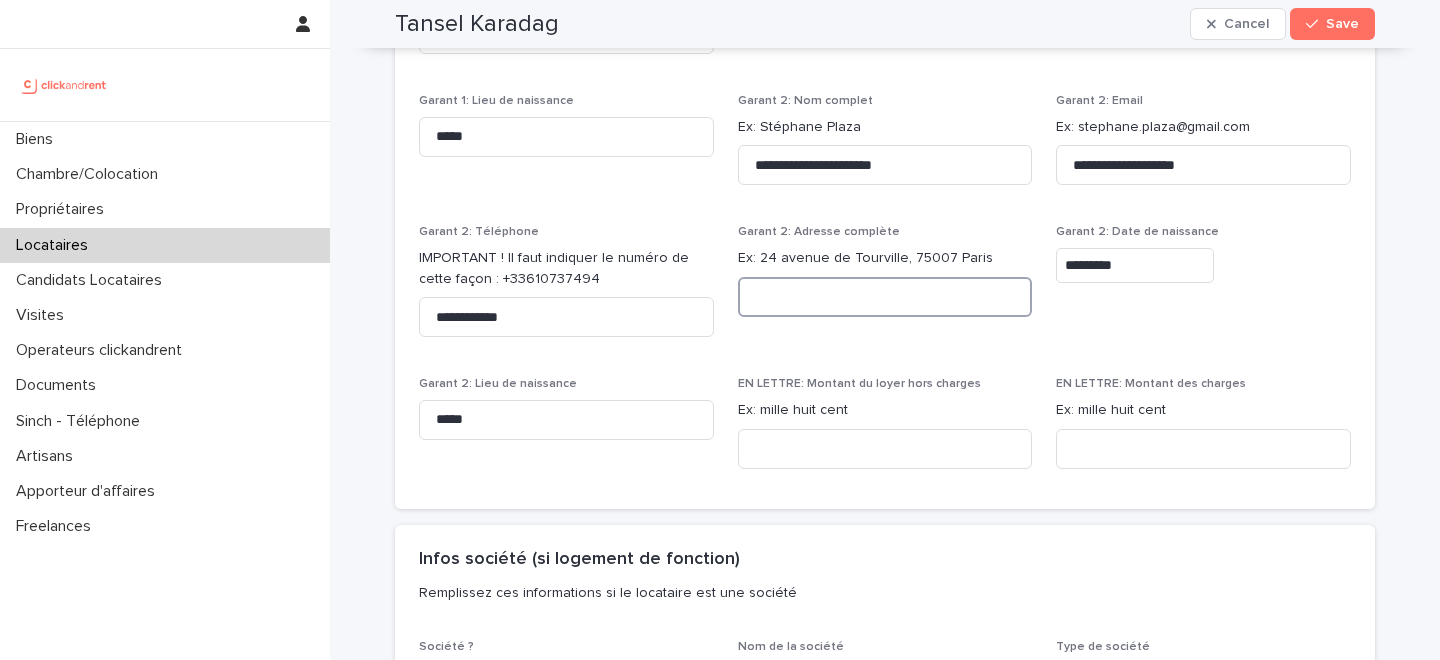 click at bounding box center [885, 297] 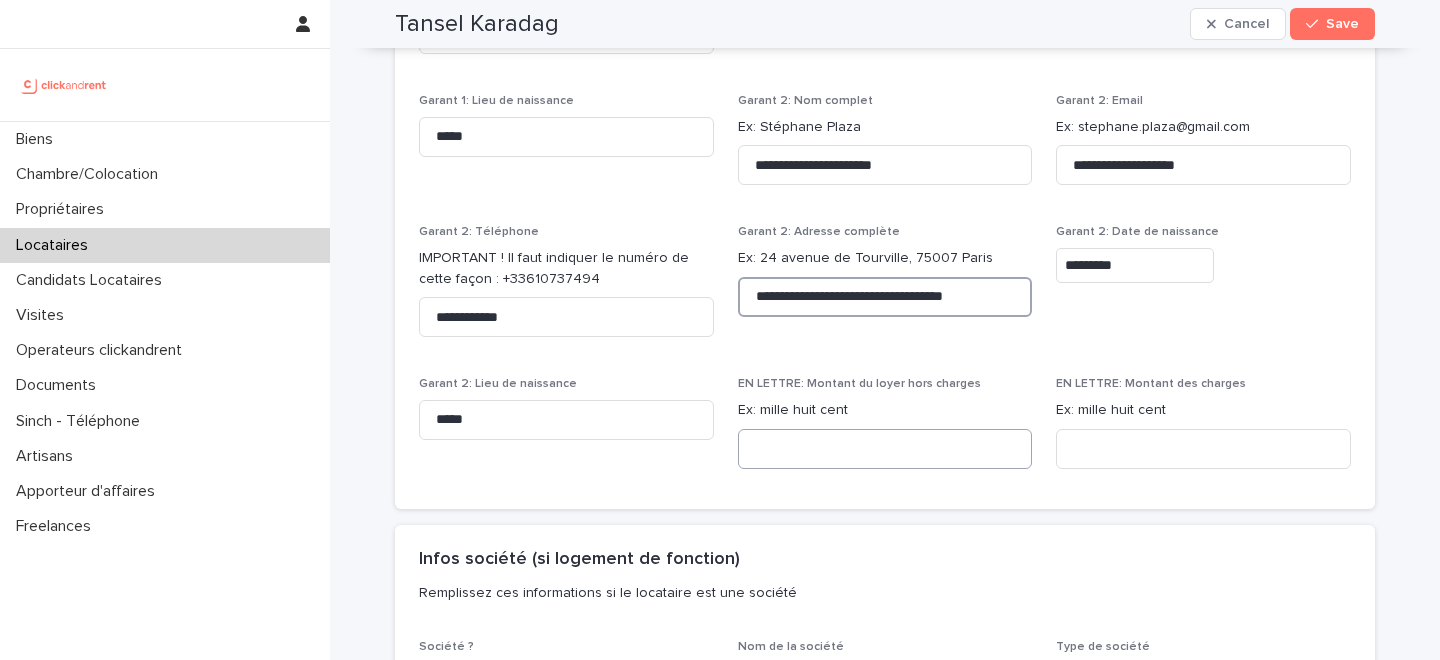 type on "**********" 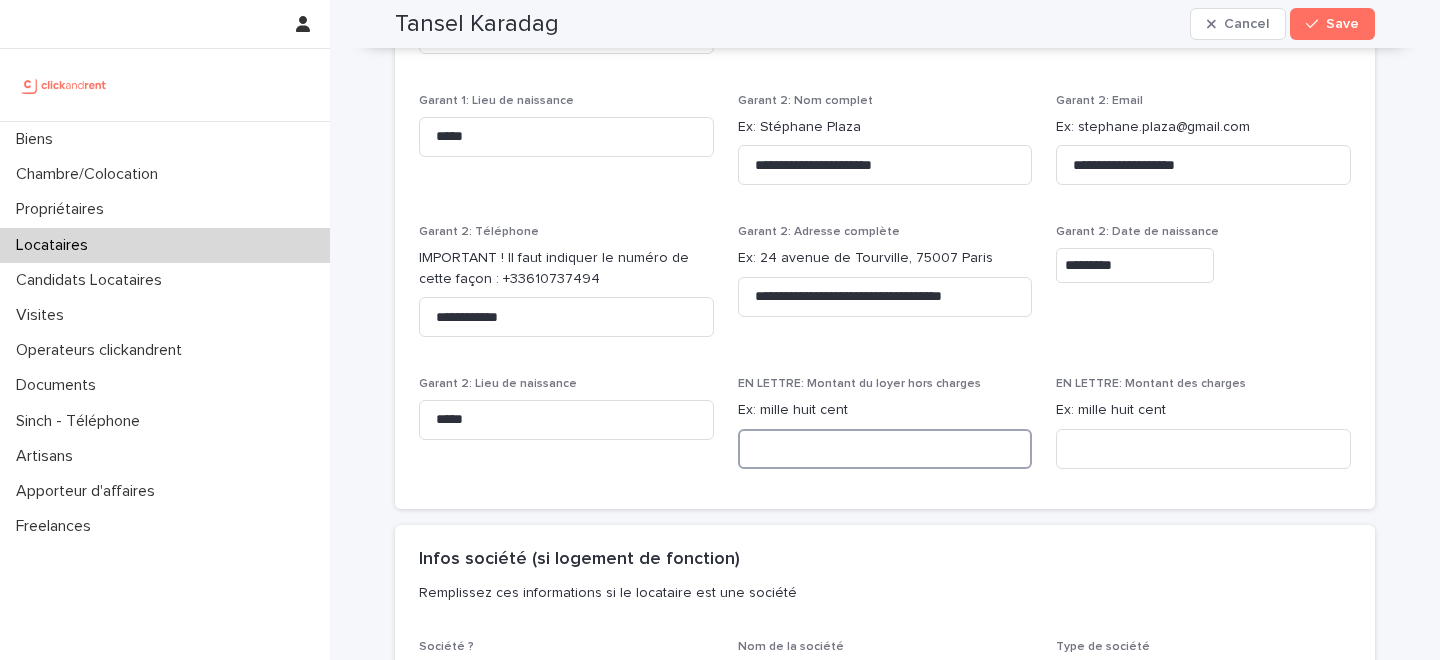 click at bounding box center [885, 449] 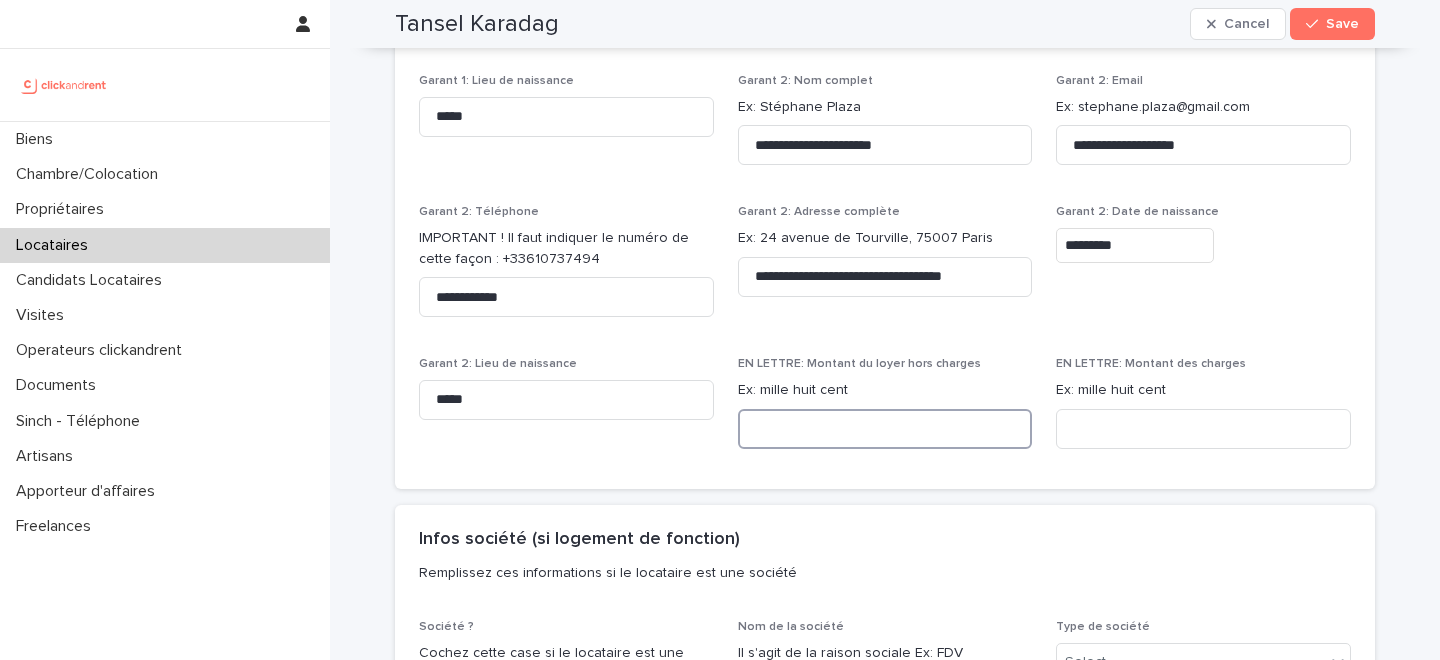 scroll, scrollTop: 2333, scrollLeft: 0, axis: vertical 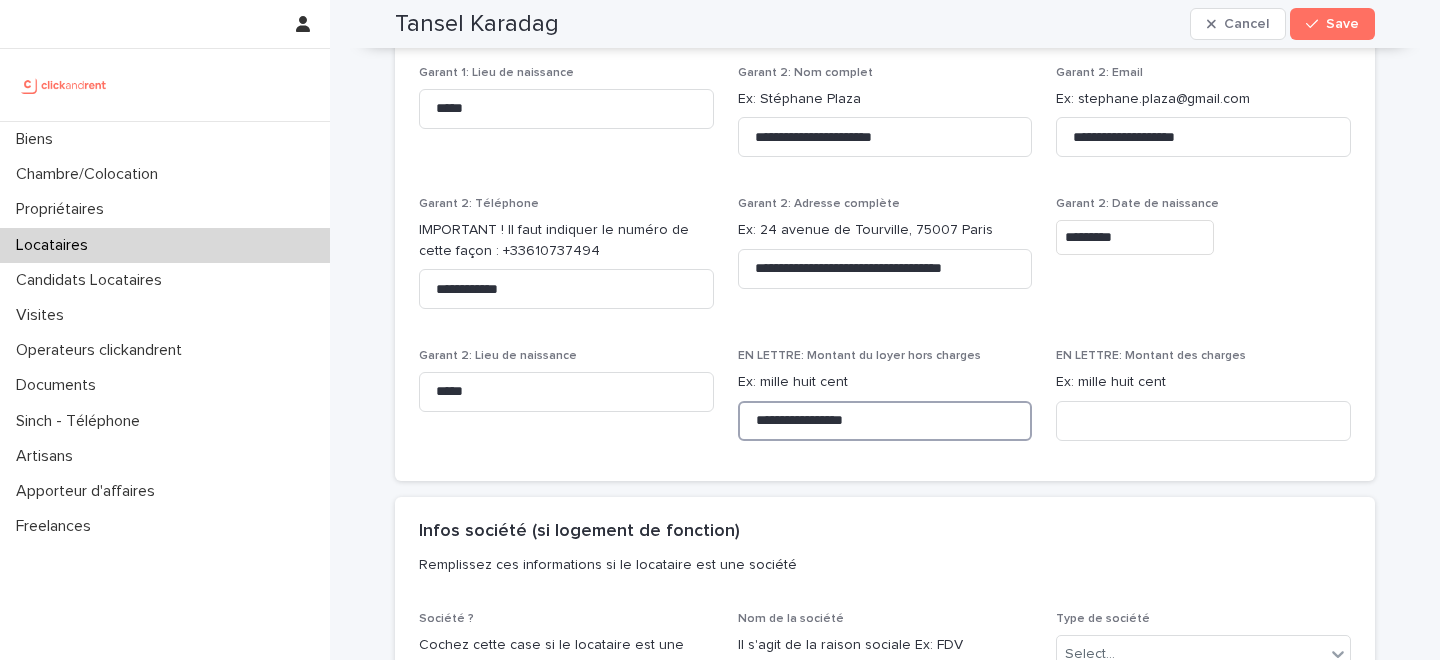 type on "**********" 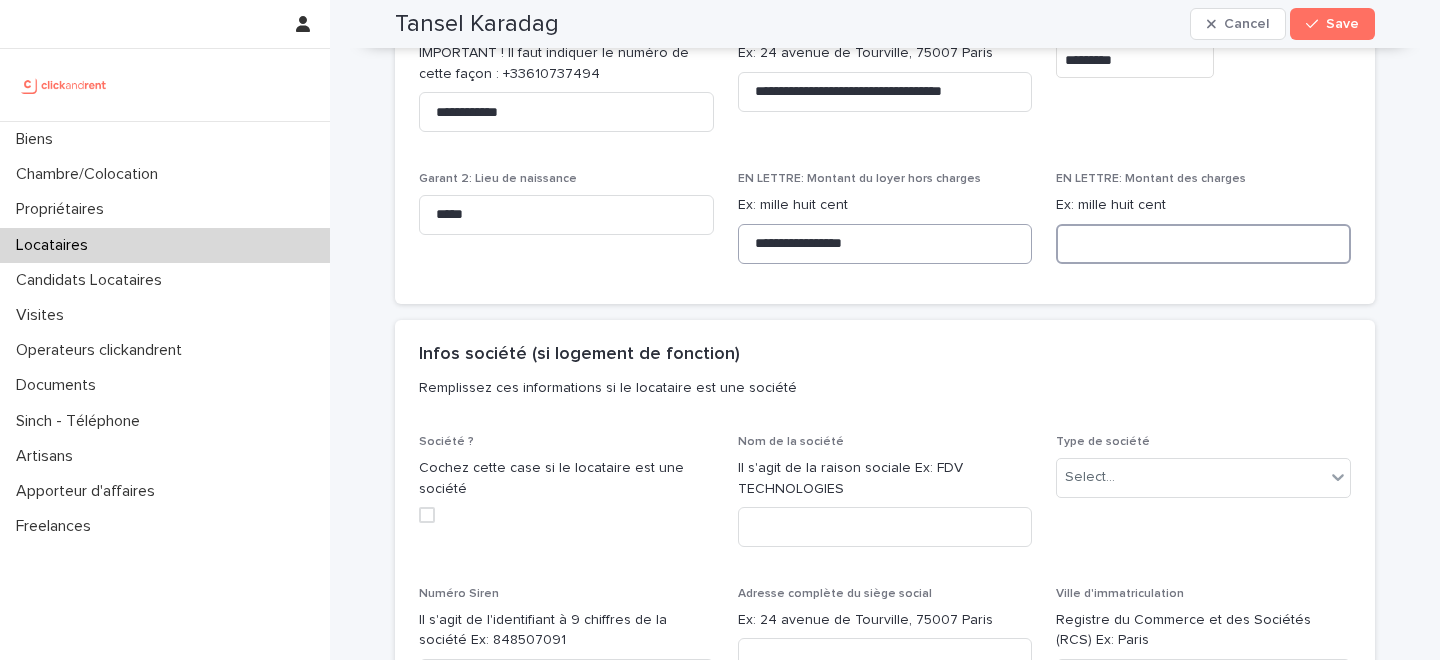 scroll, scrollTop: 2432, scrollLeft: 0, axis: vertical 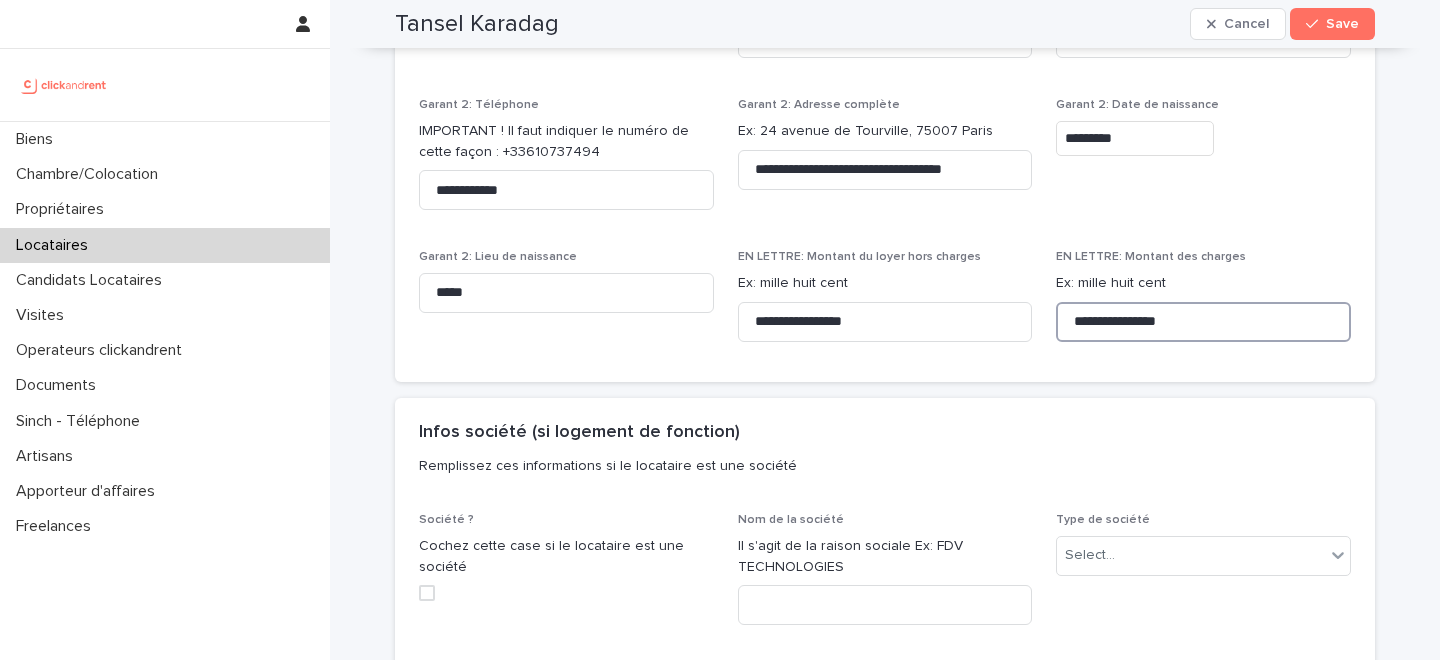 type on "**********" 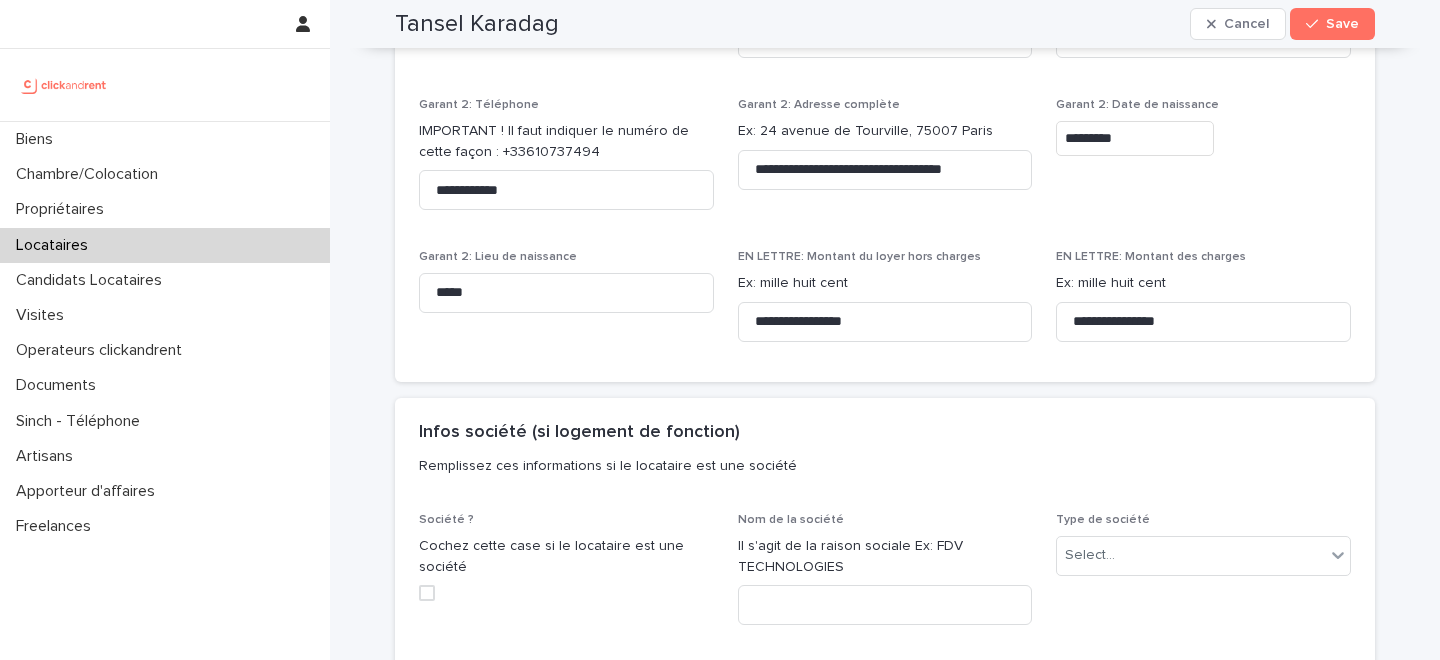 click on "Infos société (si logement de fonction) Remplissez ces informations si le locataire est une société" at bounding box center [885, 456] 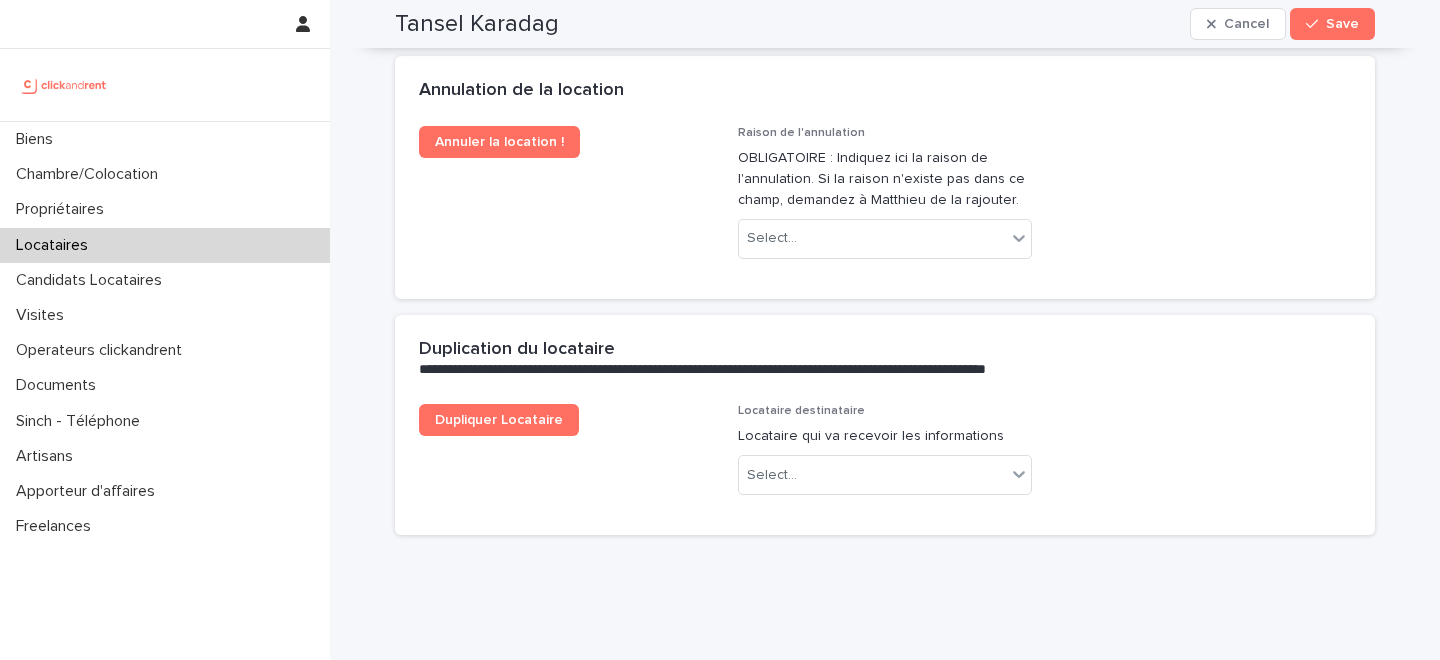 scroll, scrollTop: 4319, scrollLeft: 0, axis: vertical 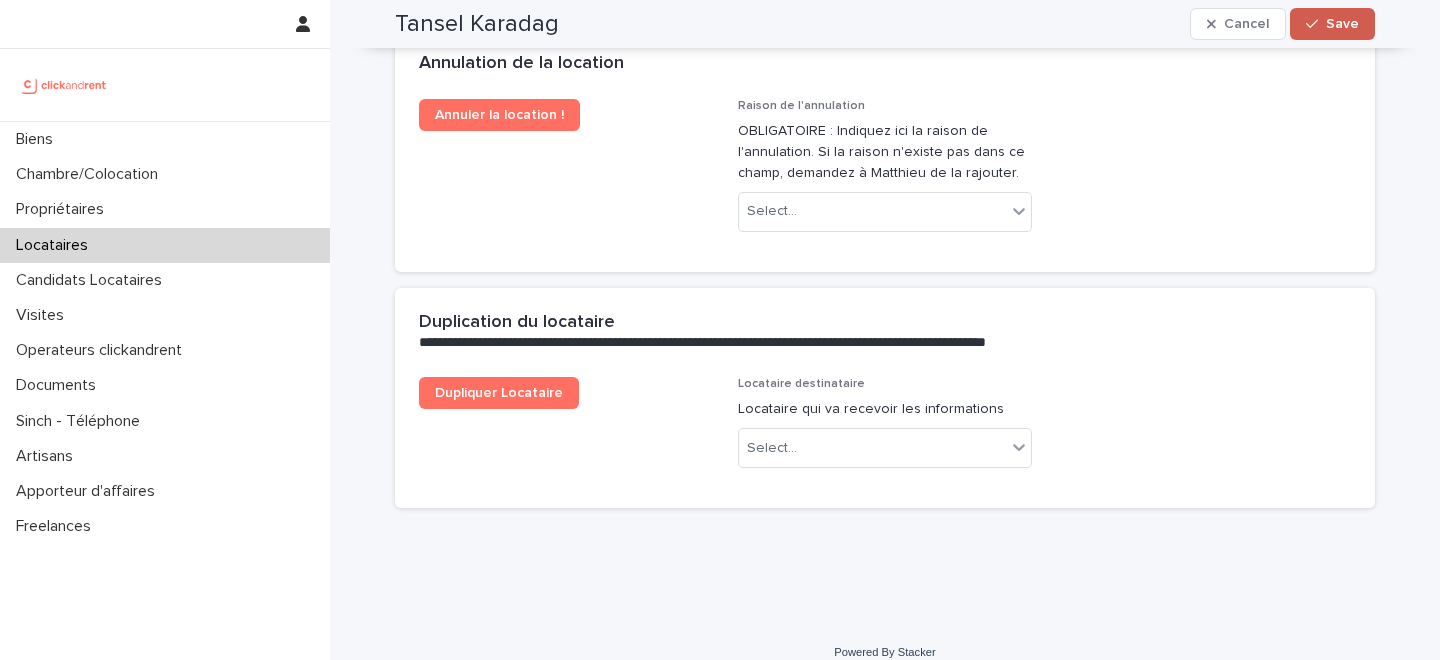 click on "Save" at bounding box center (1332, 24) 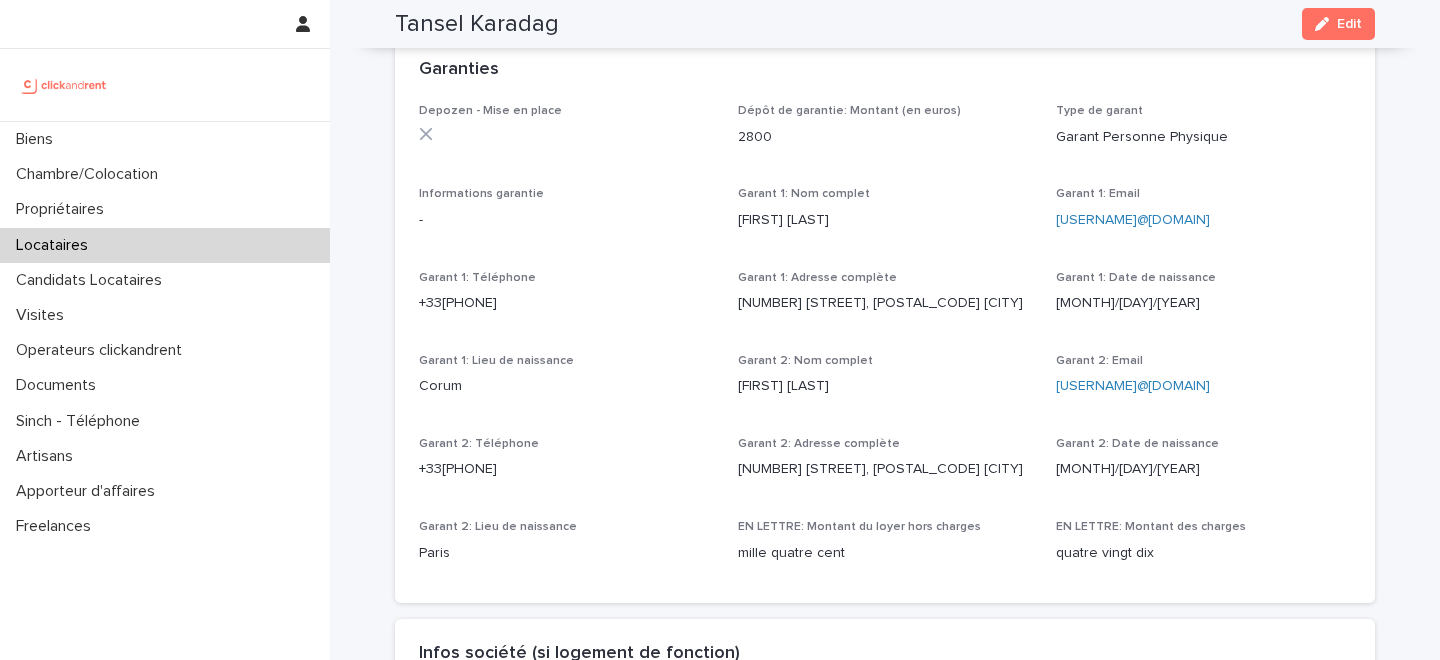 scroll, scrollTop: 1232, scrollLeft: 0, axis: vertical 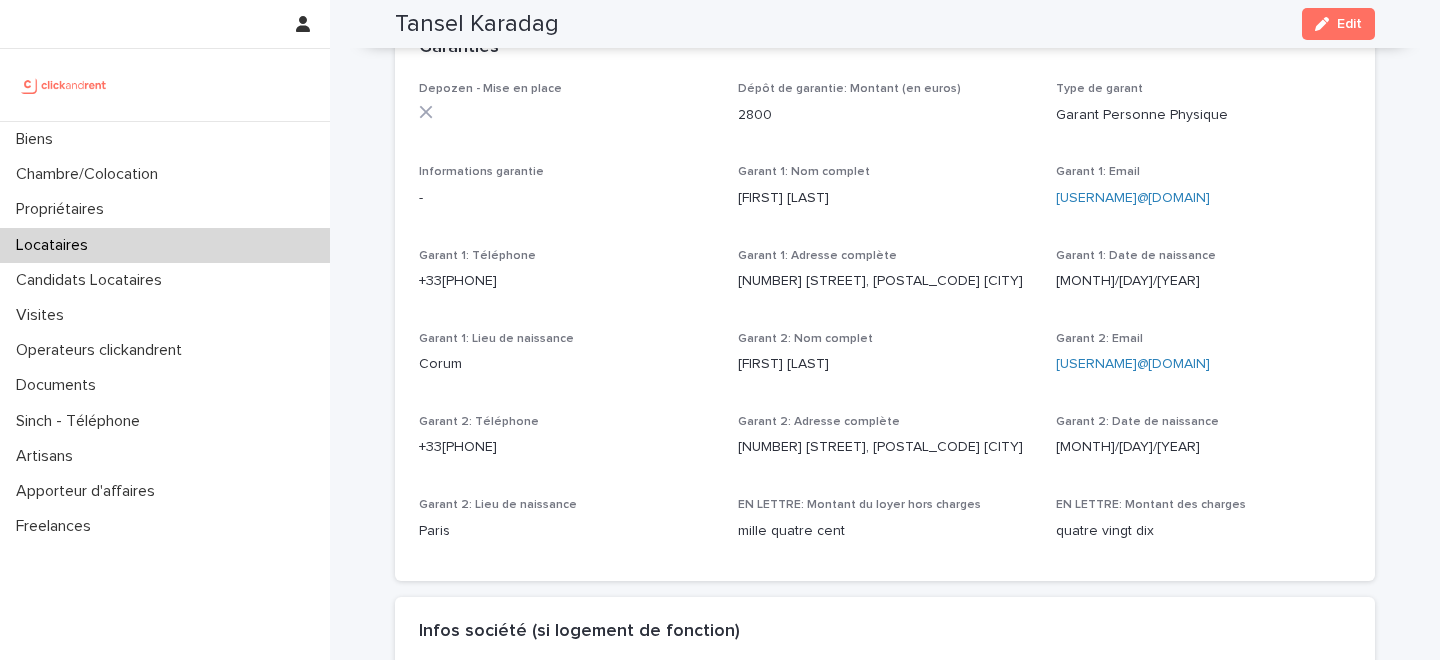 click on "Nevin Tas" at bounding box center [885, 198] 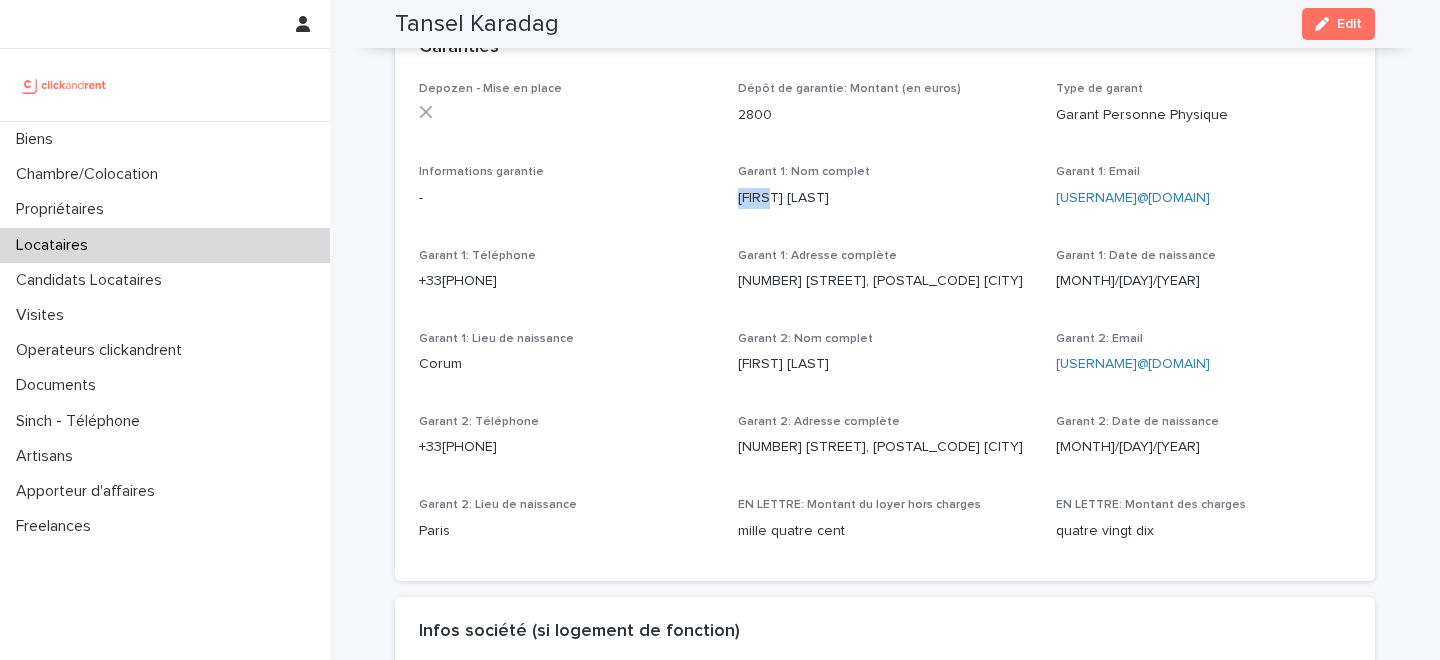click on "Nevin Tas" at bounding box center [885, 198] 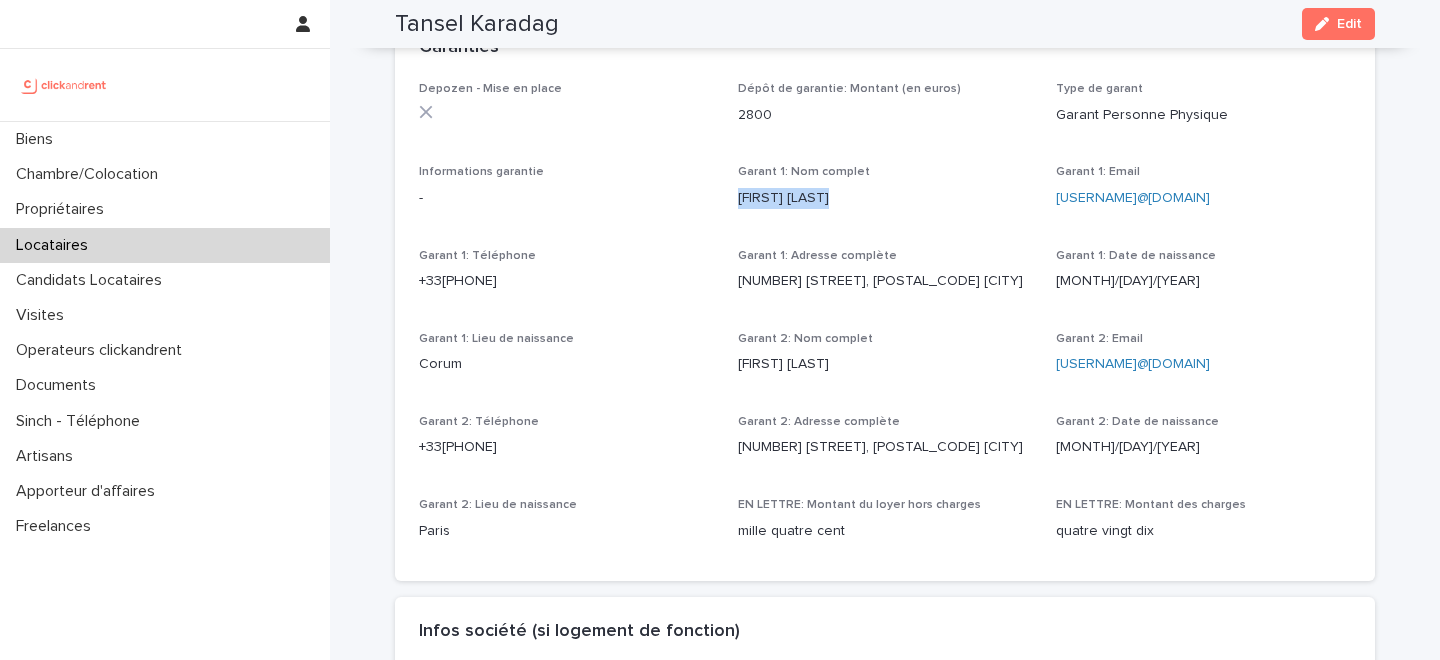 click on "Nevin Tas" at bounding box center (885, 198) 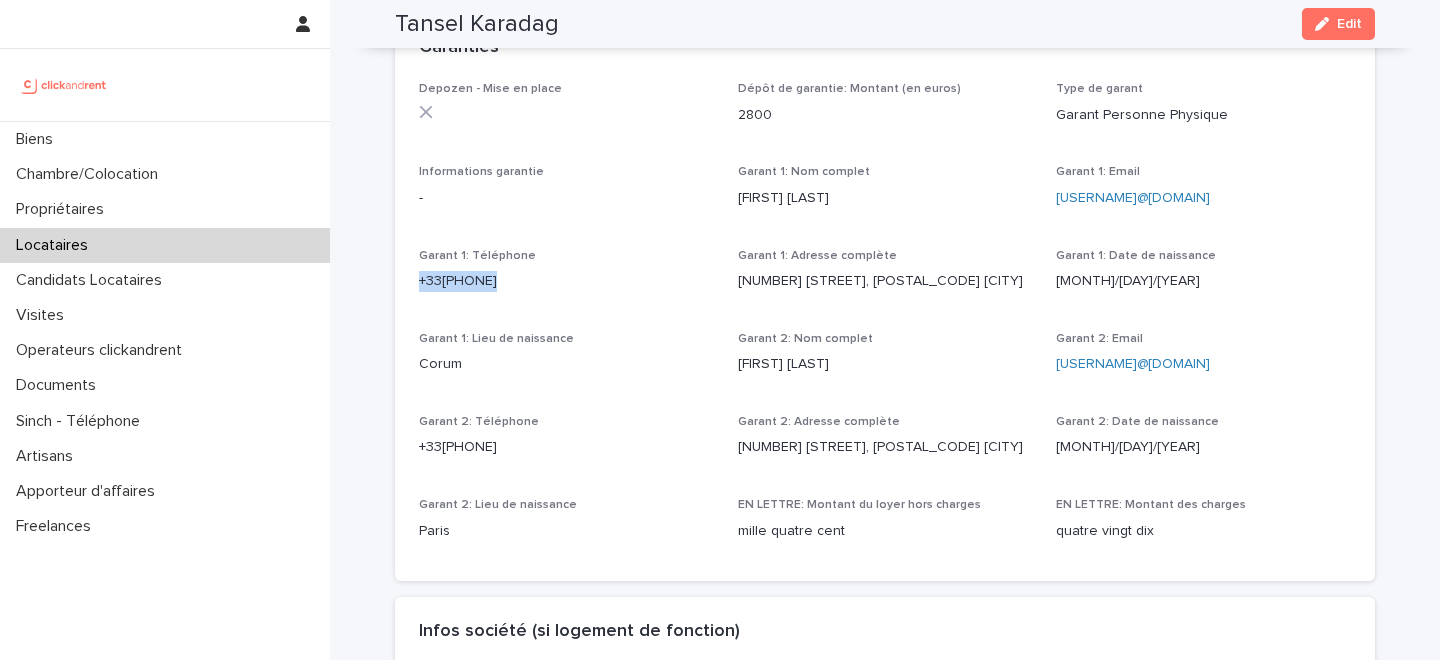 click on "+33786589790" at bounding box center [566, 281] 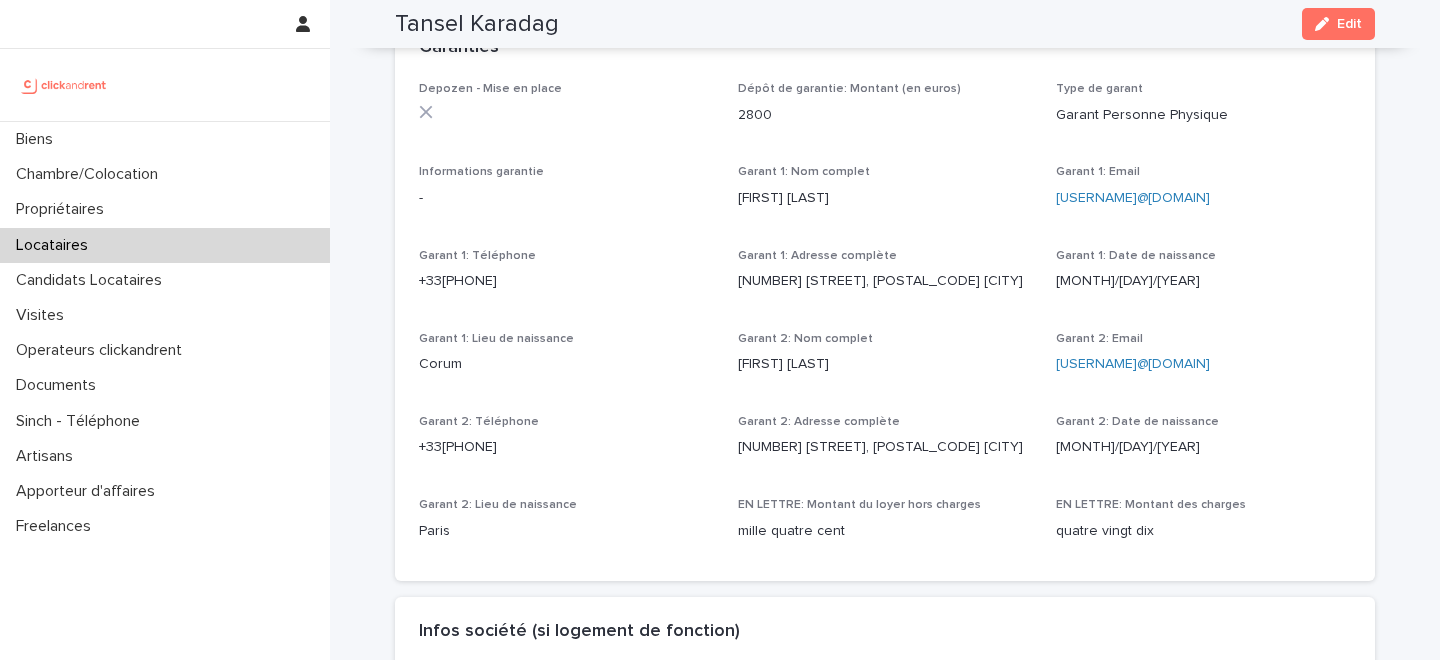 click on "26 avenue Simone Veil, 17137 L'Houmeau" at bounding box center [885, 281] 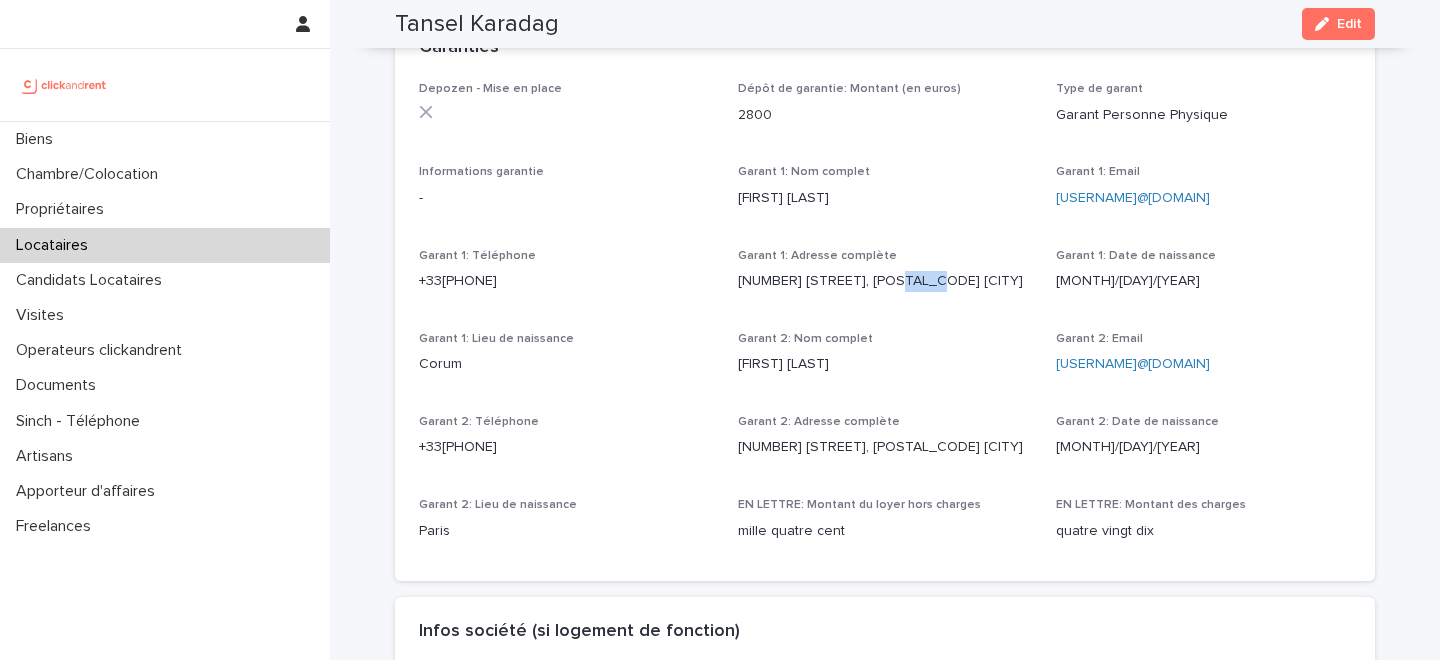 click on "26 avenue Simone Veil, 17137 L'Houmeau" at bounding box center (885, 281) 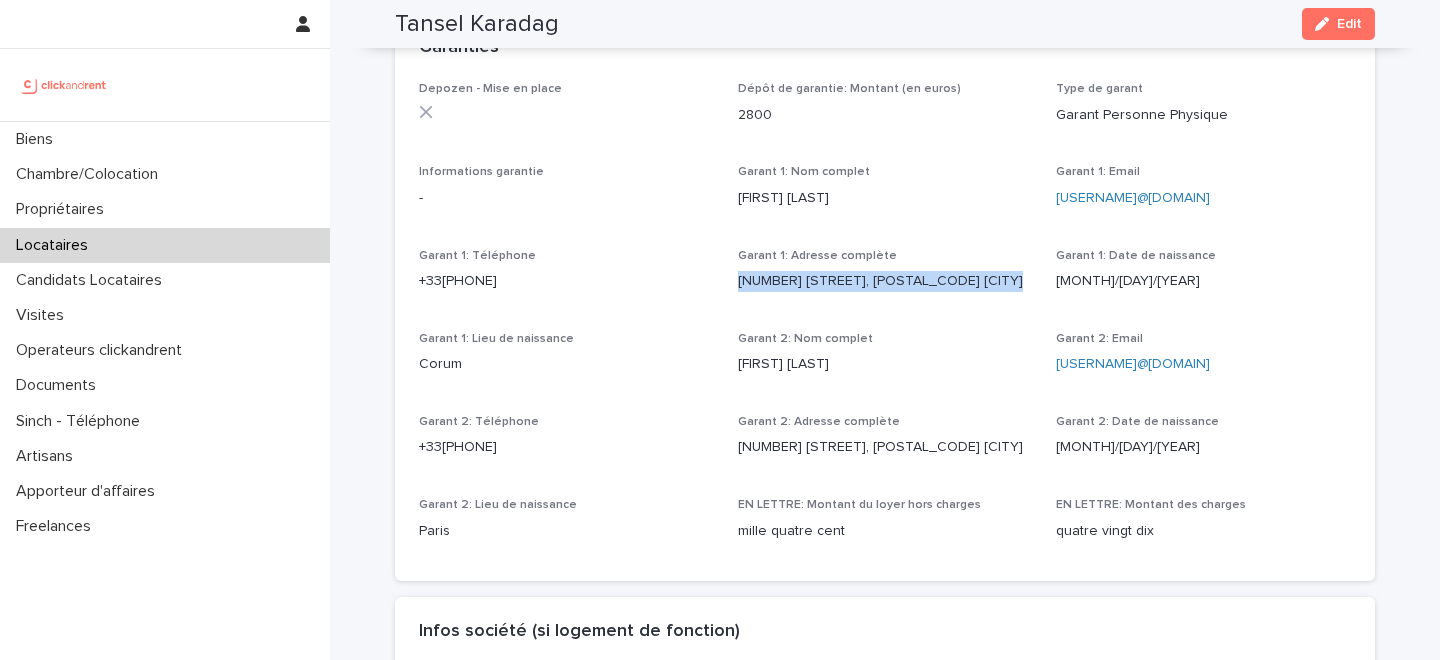 click on "26 avenue Simone Veil, 17137 L'Houmeau" at bounding box center (885, 281) 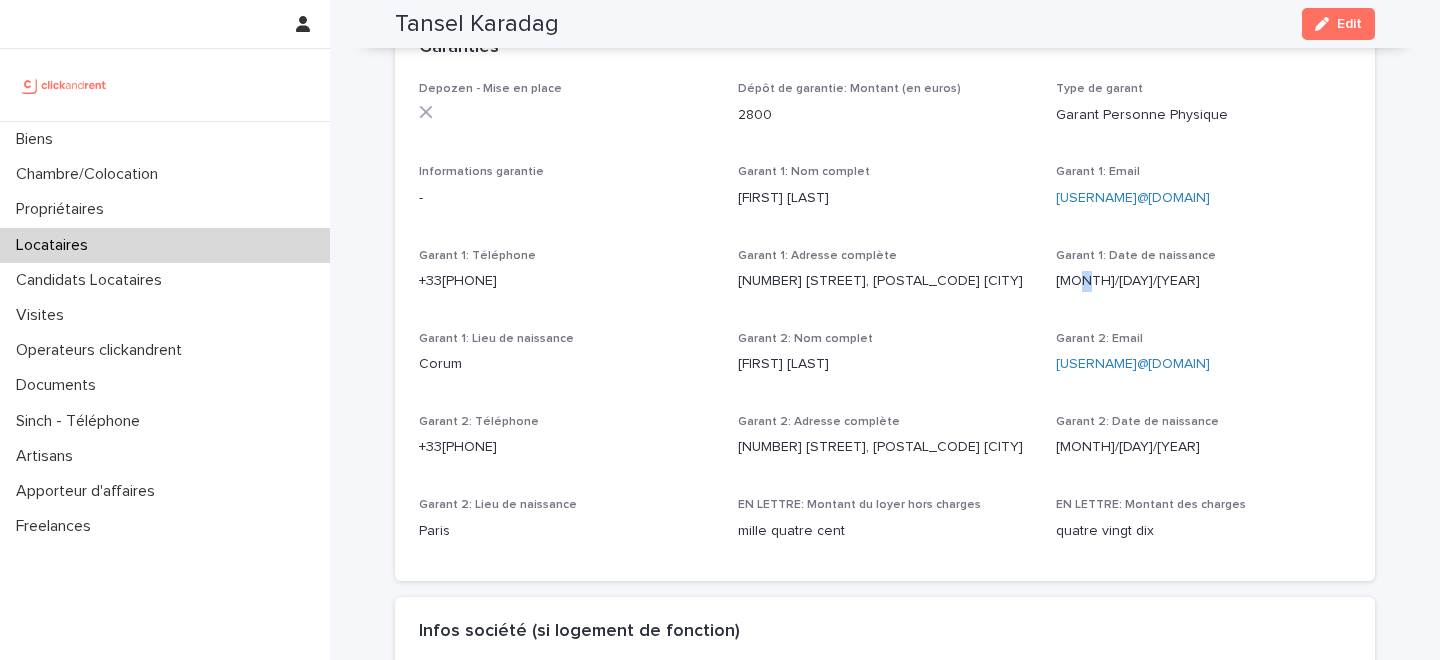 click on "20/5/1974" at bounding box center (1203, 281) 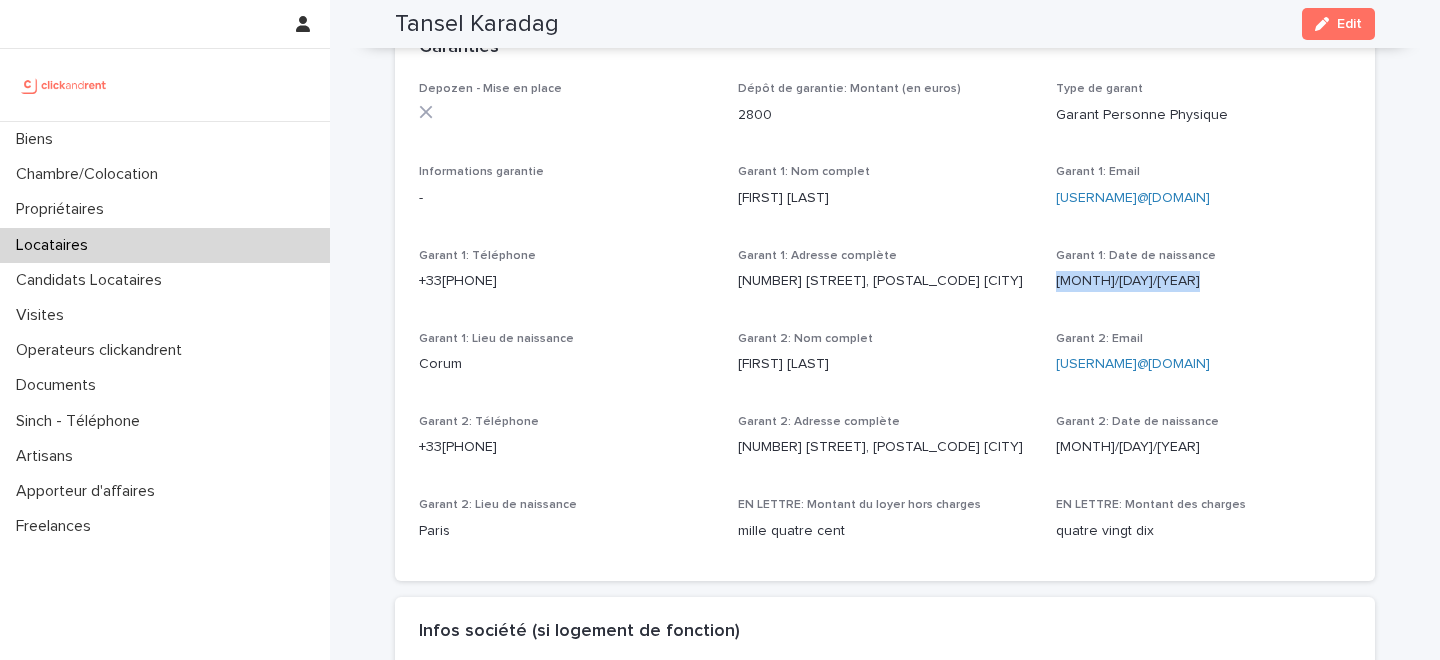 click on "20/5/1974" at bounding box center [1203, 281] 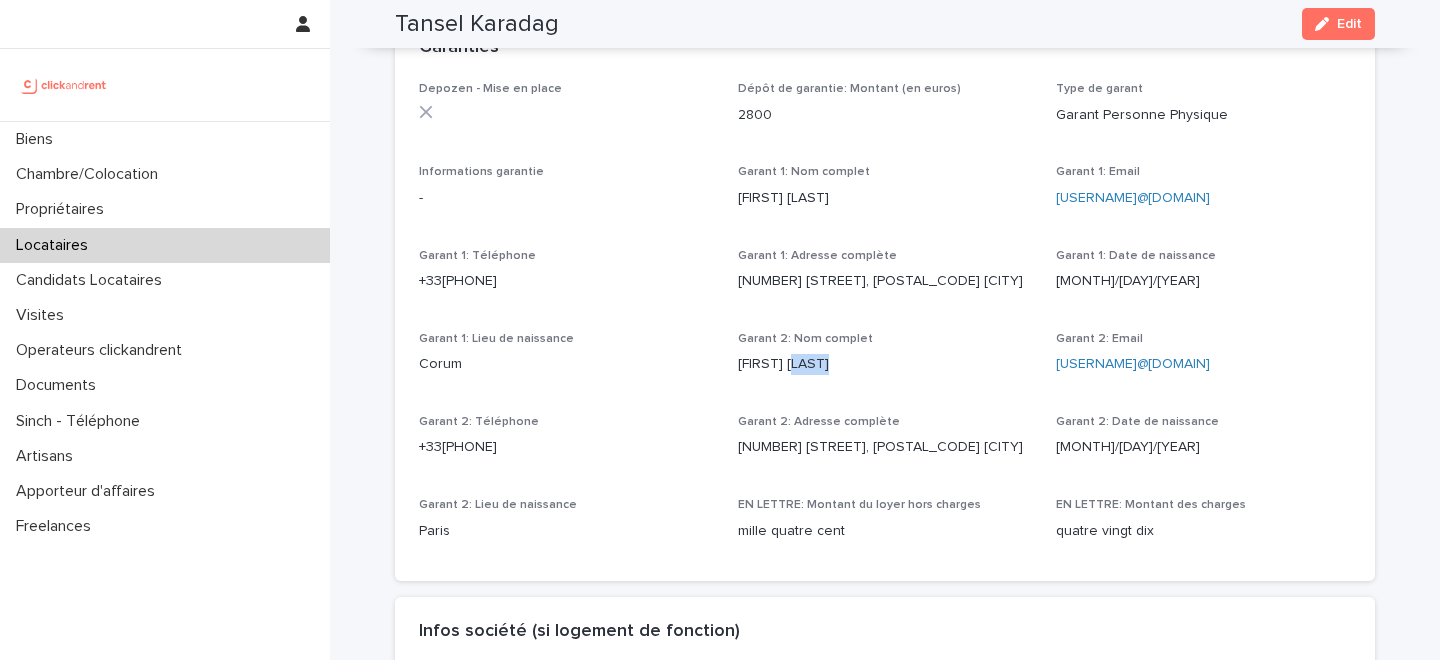click on "Nathalie Greff Champeil" at bounding box center (885, 364) 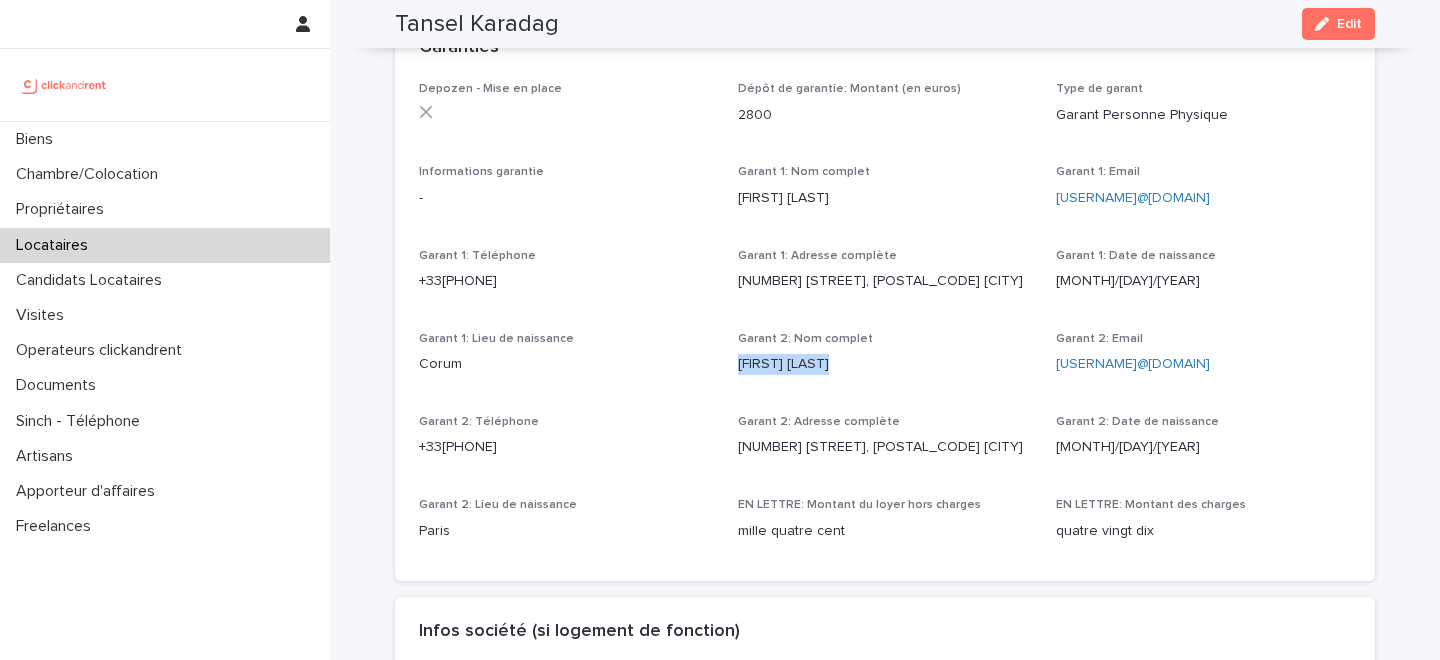 click on "Nathalie Greff Champeil" at bounding box center [885, 364] 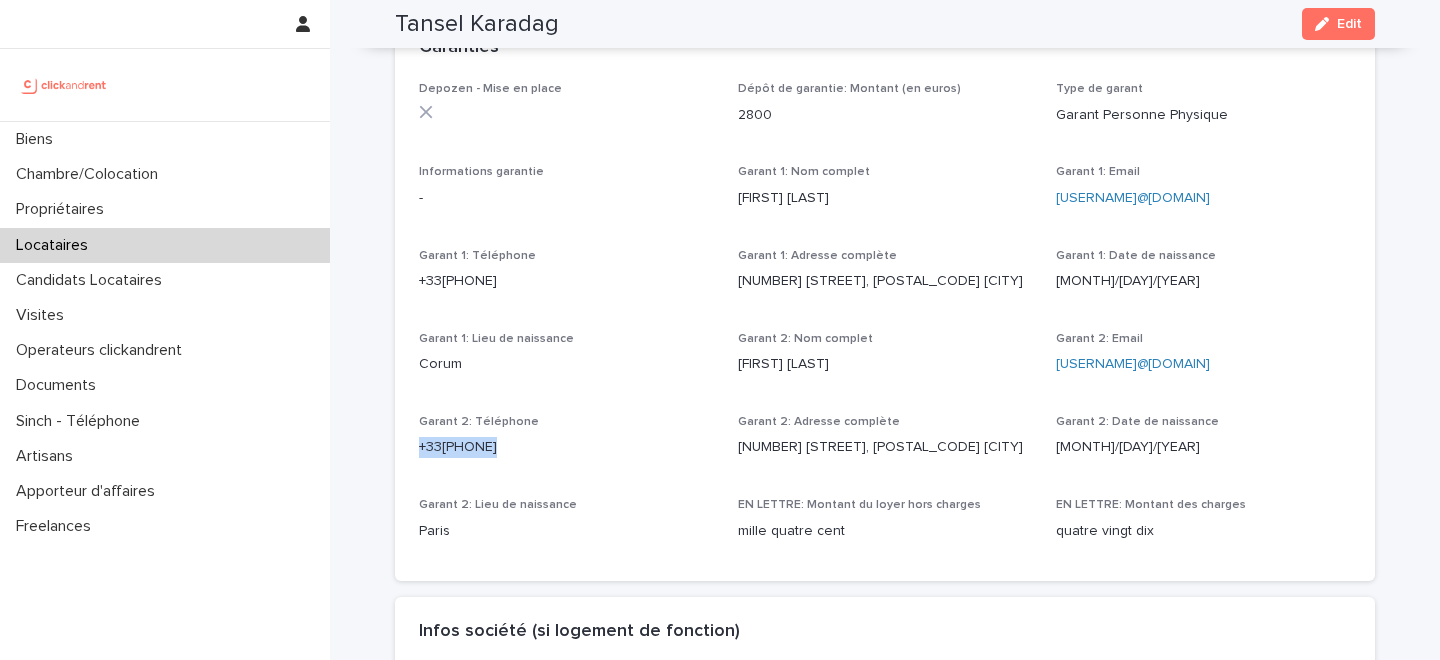 click on "+33626510852" at bounding box center [566, 447] 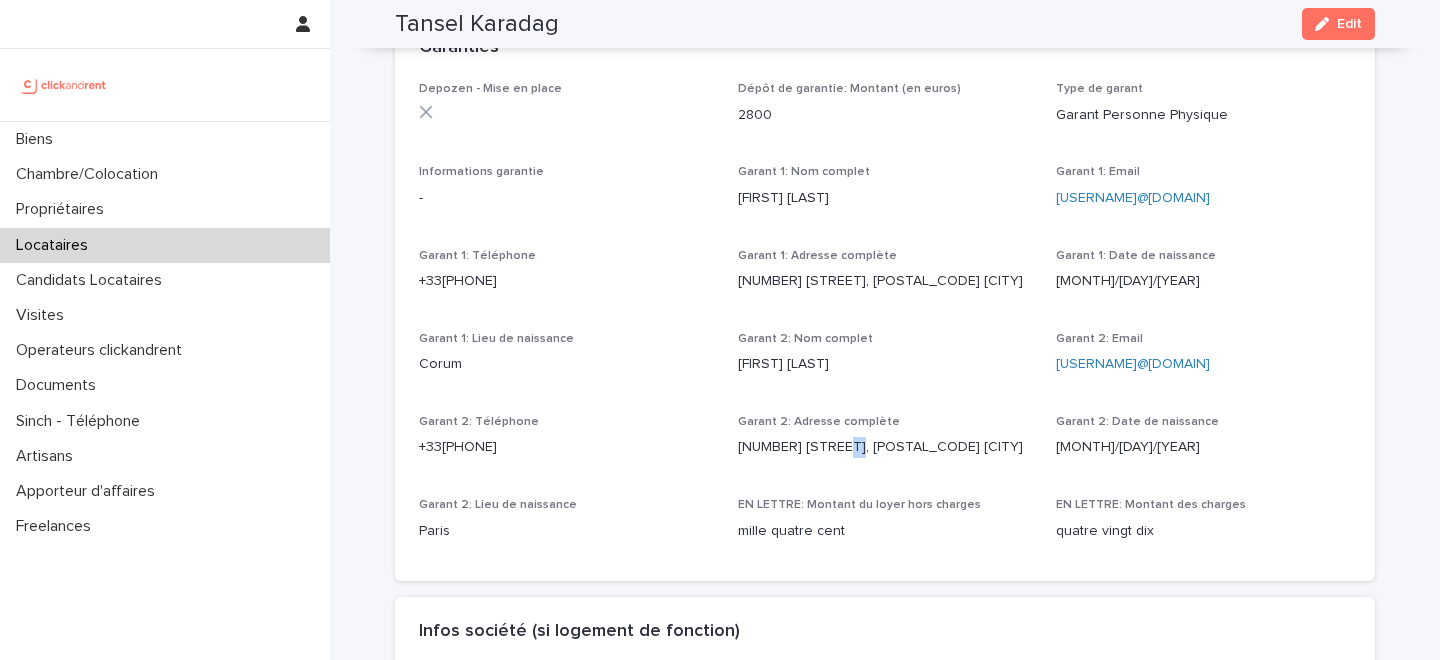 click on "21 rue Anatole Le Braz, 29000 Quimper" at bounding box center (885, 447) 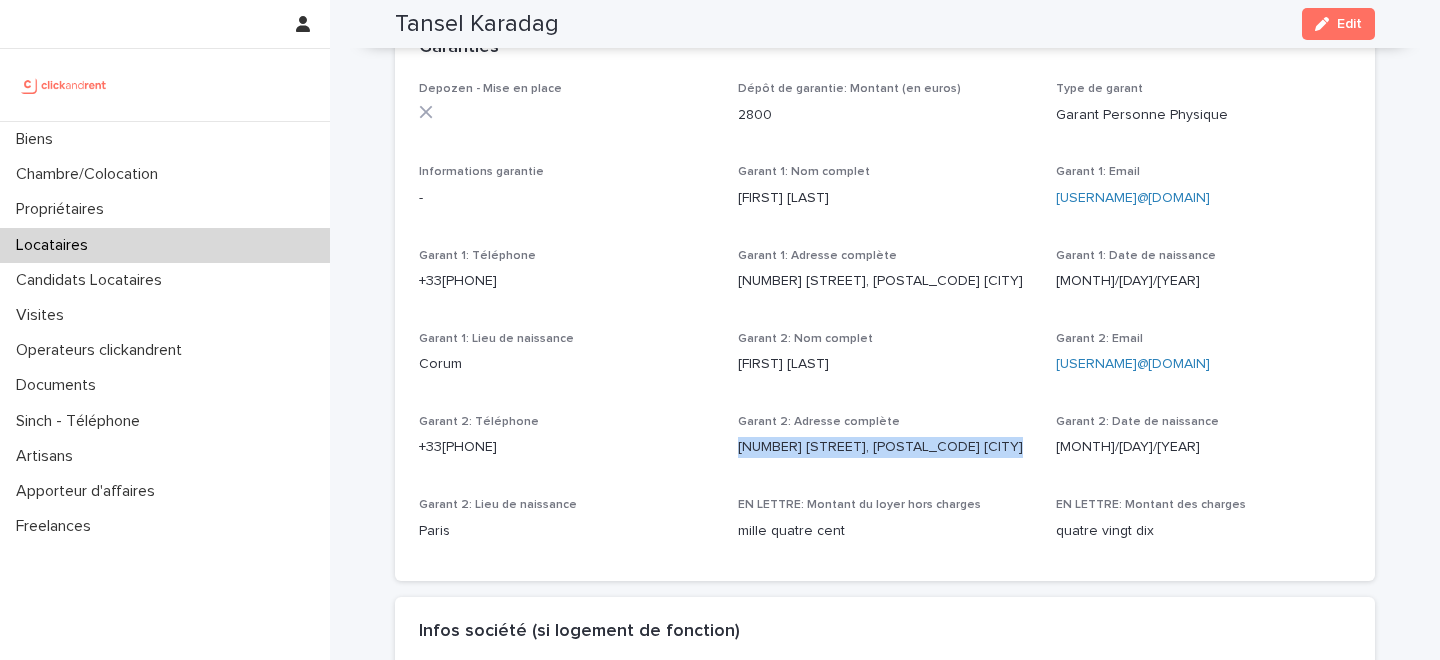 click on "21 rue Anatole Le Braz, 29000 Quimper" at bounding box center [885, 447] 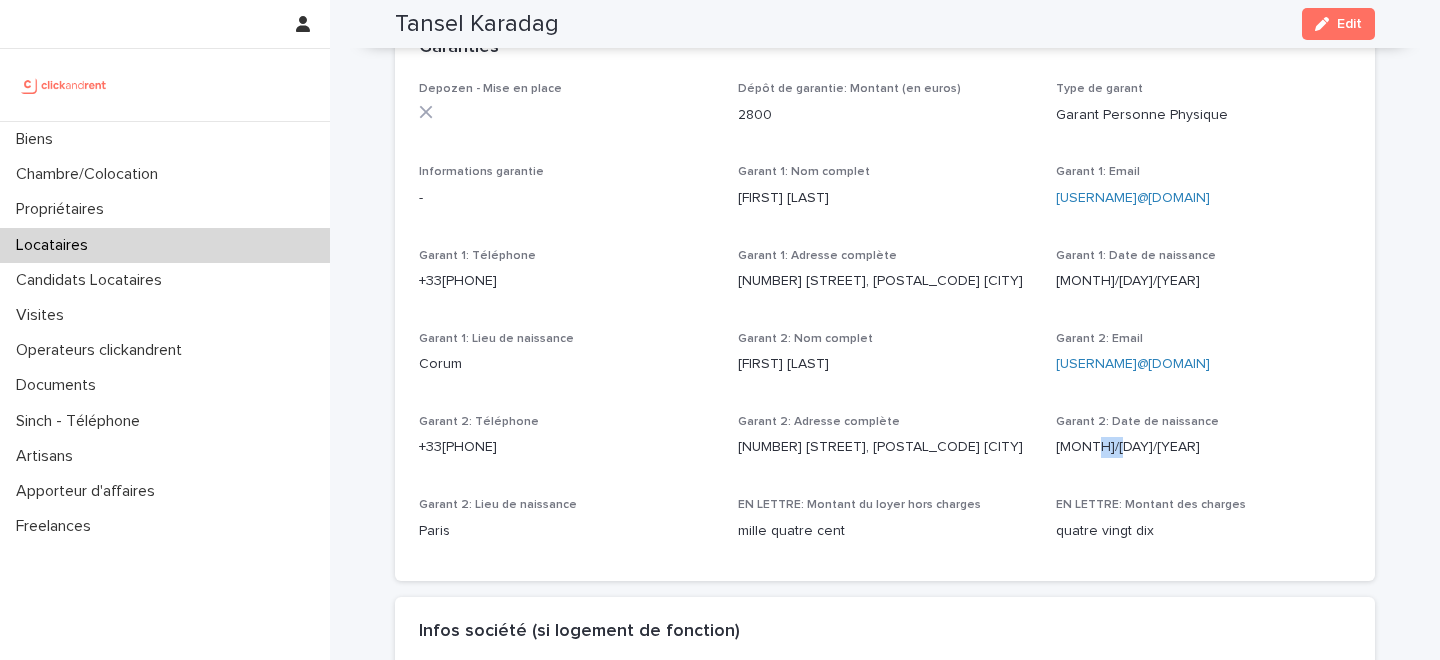 click on "7/12/1977" at bounding box center (1203, 447) 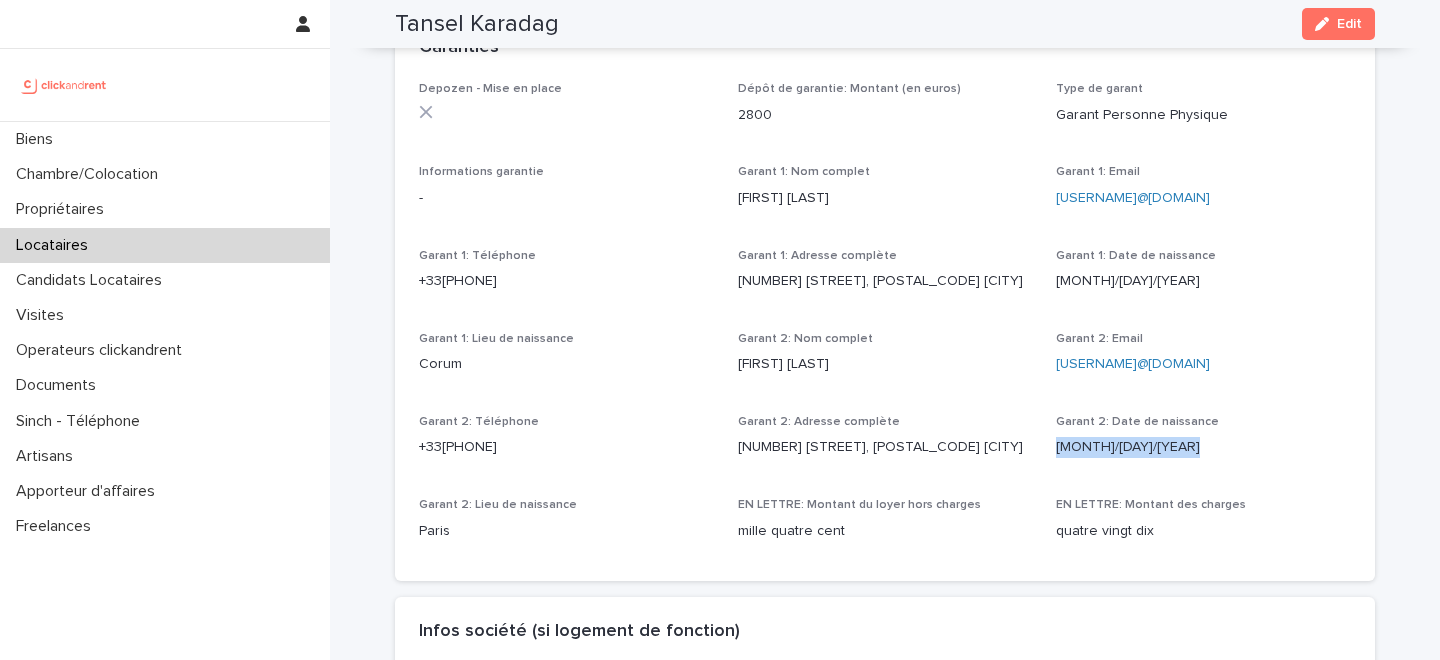 click on "7/12/1977" at bounding box center (1203, 447) 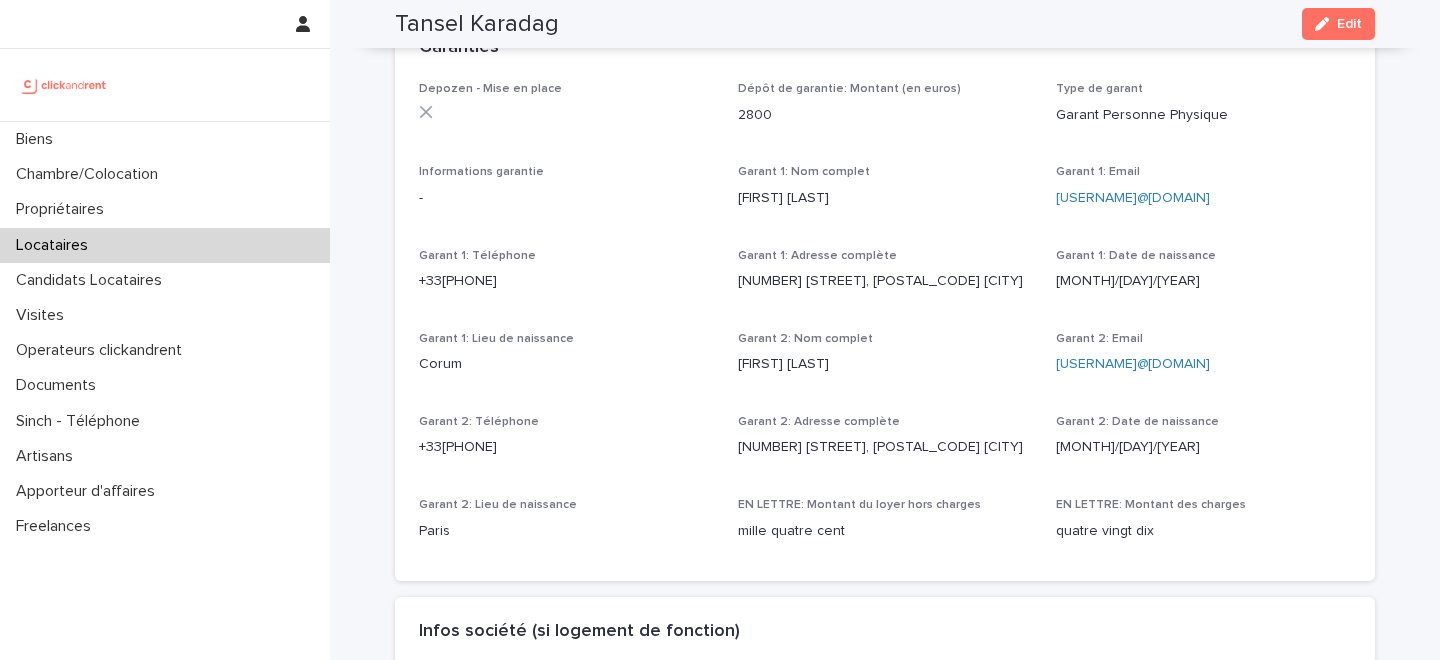 click on "Paris" at bounding box center (566, 531) 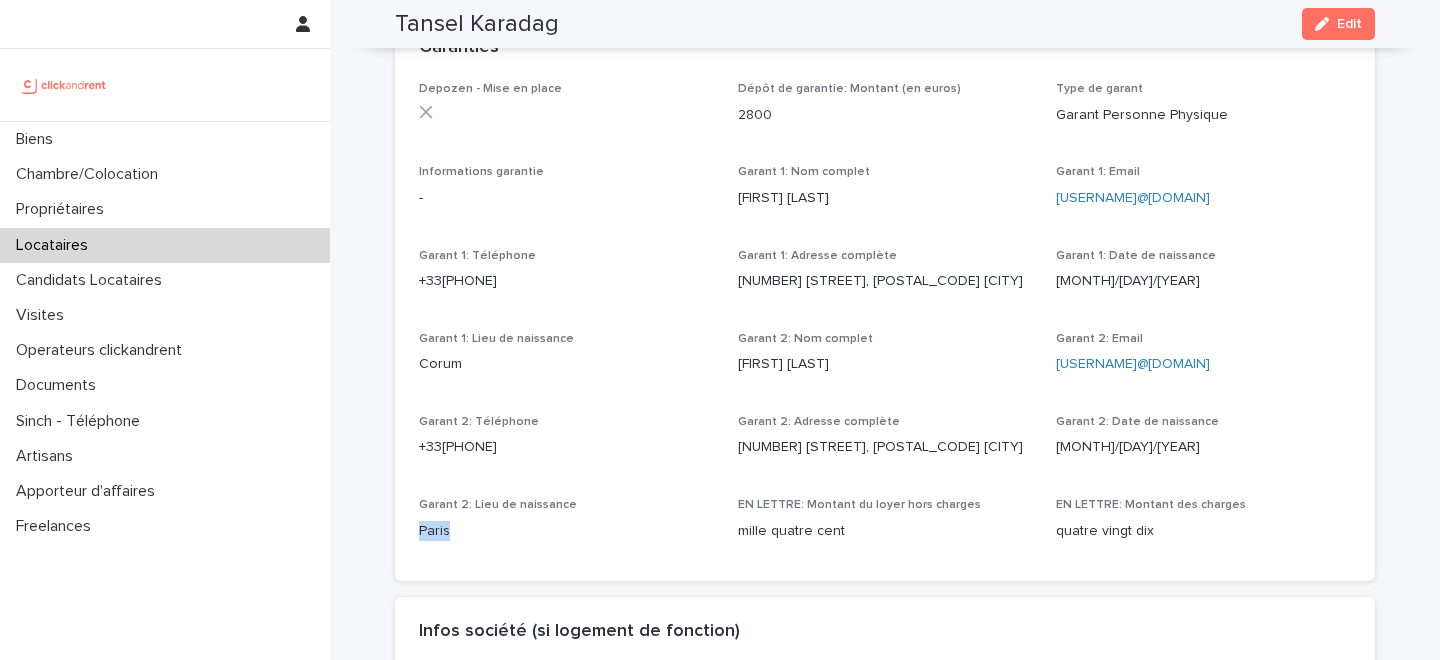 click on "Paris" at bounding box center [566, 531] 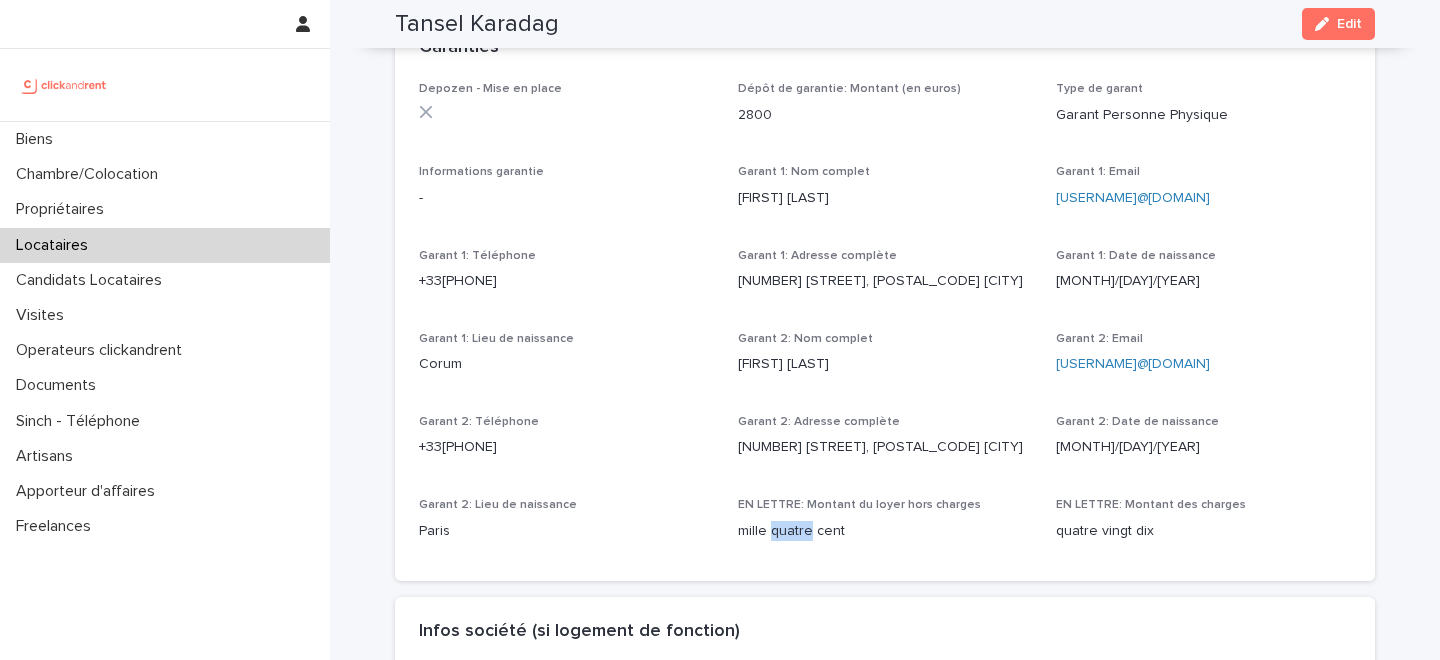 click on "mille quatre cent" at bounding box center (885, 531) 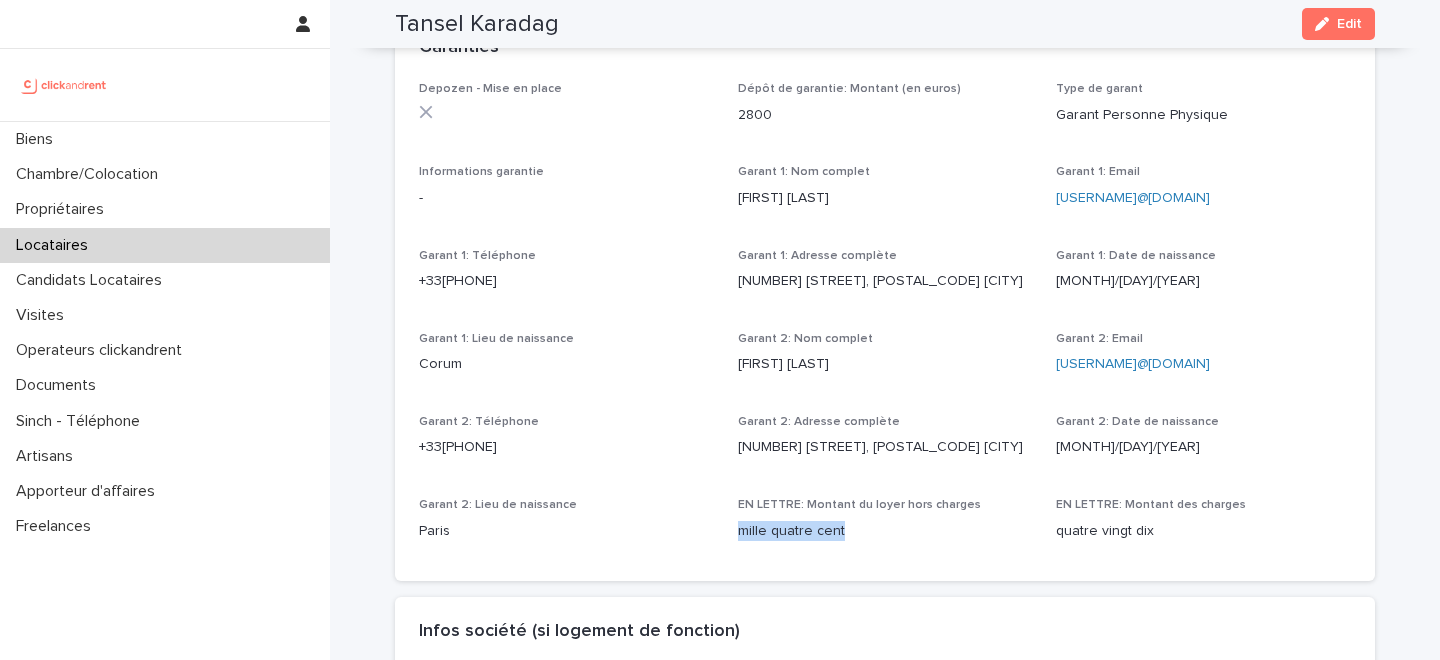 click on "mille quatre cent" at bounding box center [885, 531] 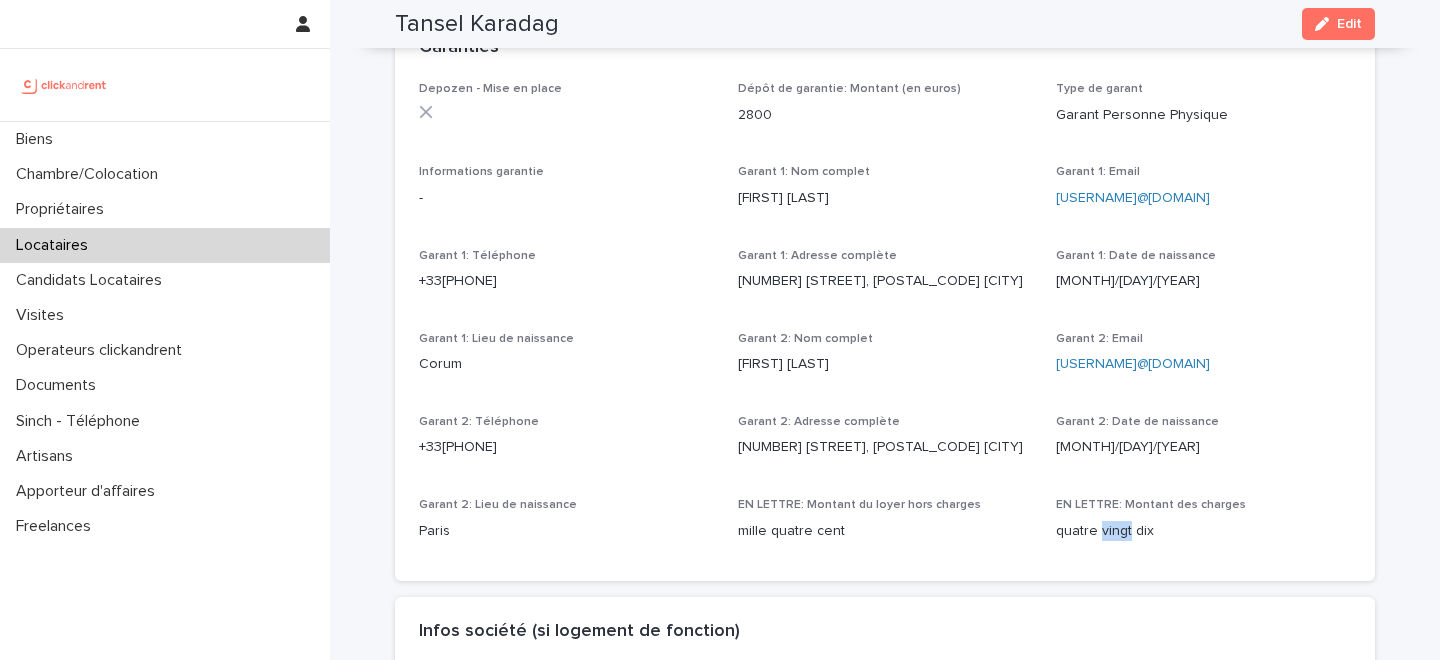click on "quatre vingt dix" at bounding box center [1203, 531] 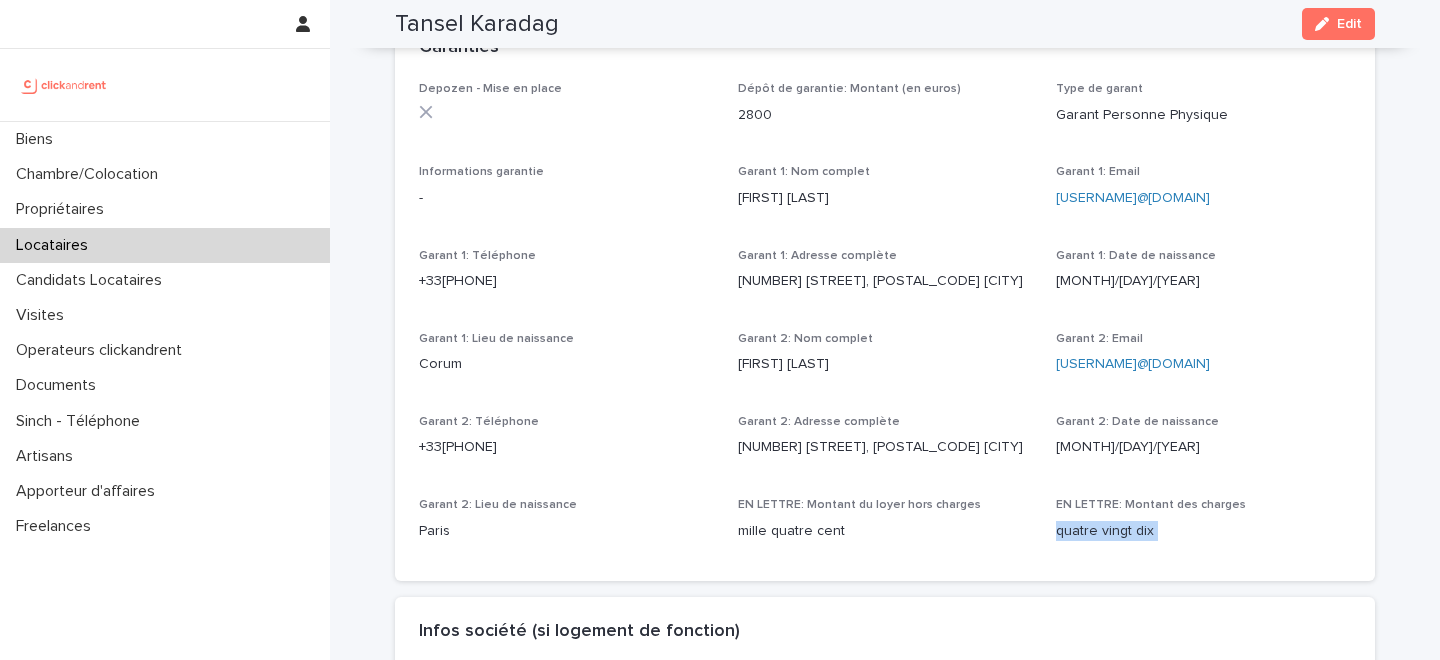 click on "quatre vingt dix" at bounding box center (1203, 531) 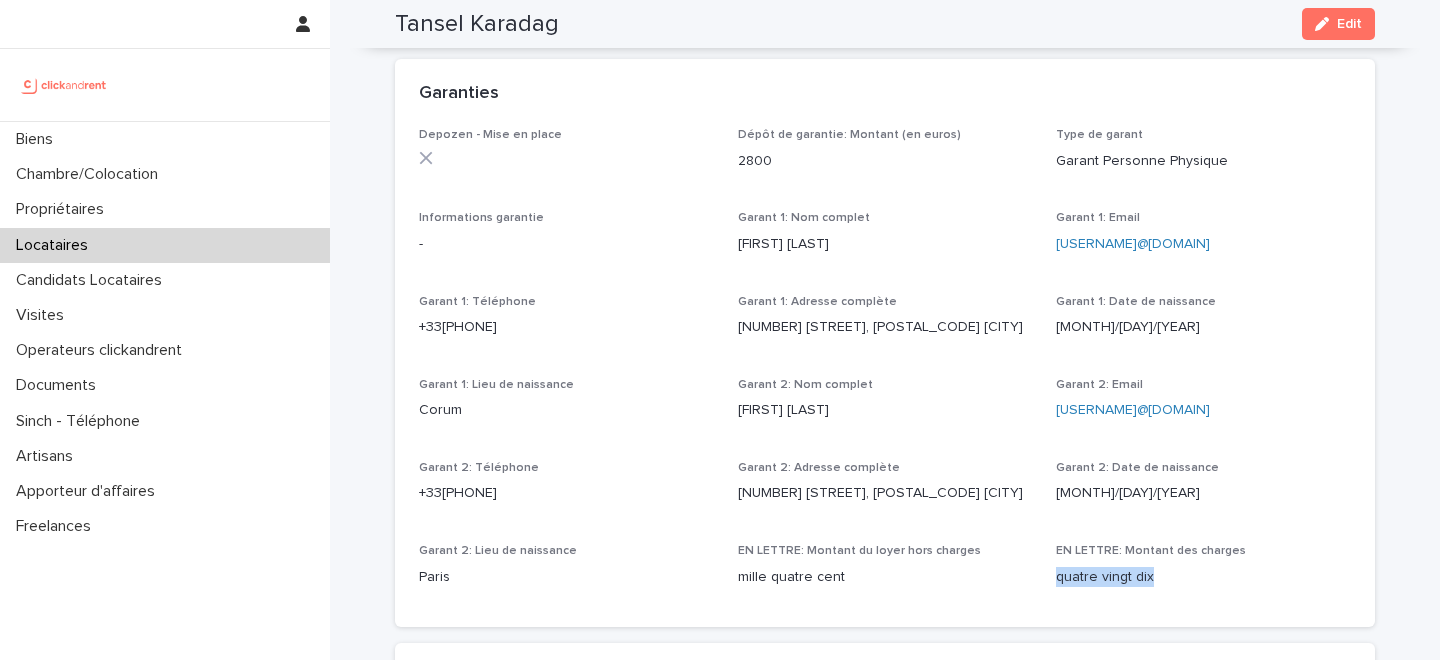 scroll, scrollTop: 1185, scrollLeft: 0, axis: vertical 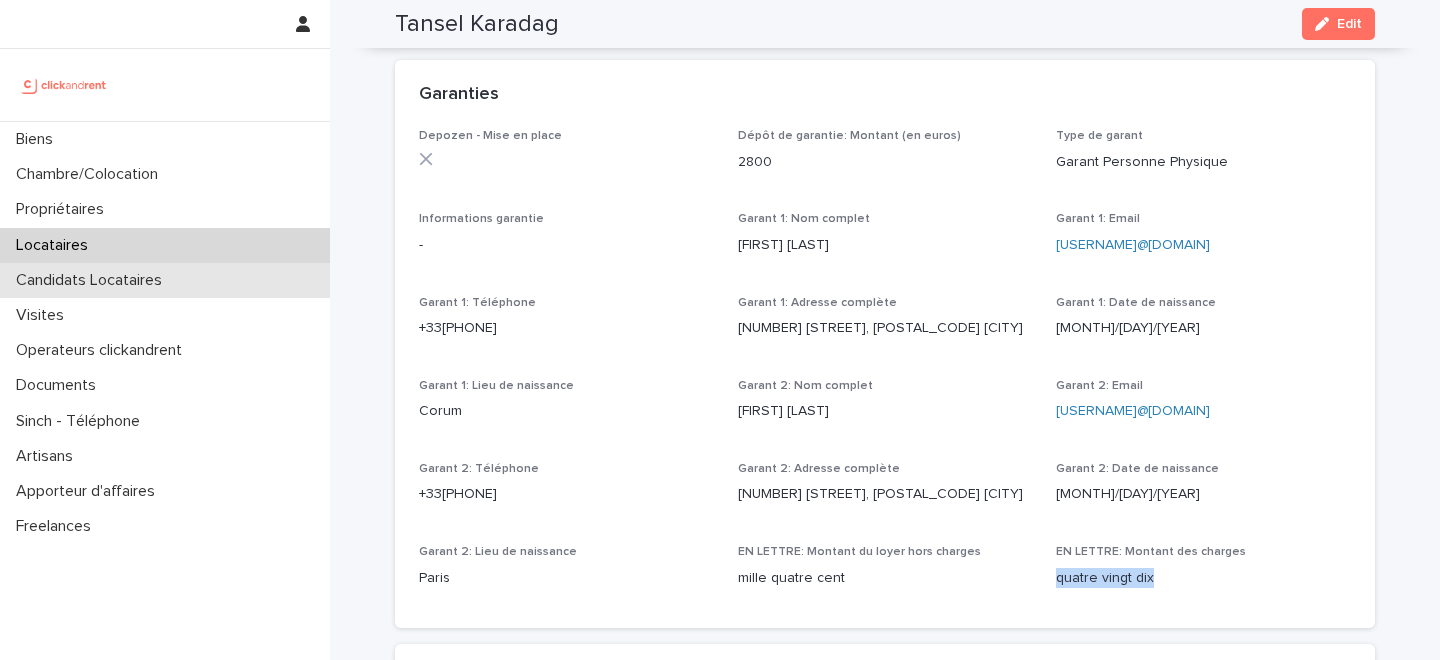 click on "Candidats Locataires" at bounding box center (93, 280) 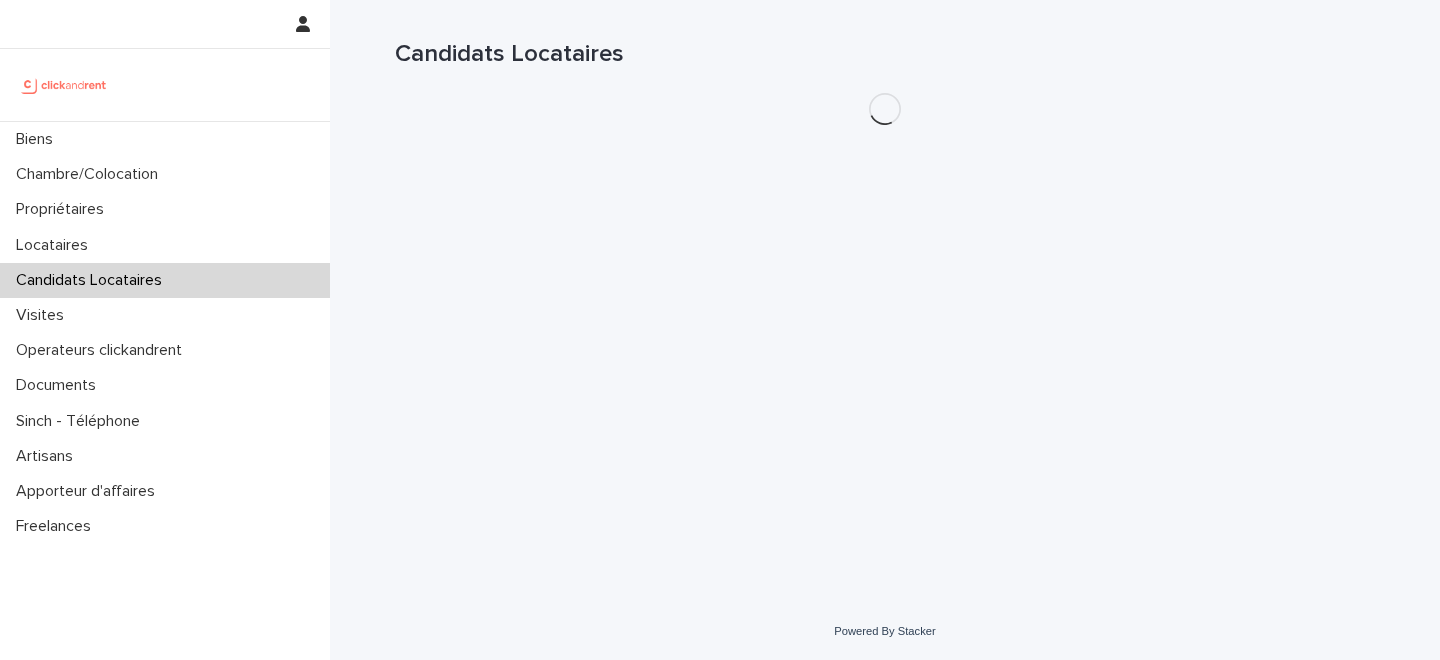 scroll, scrollTop: 0, scrollLeft: 0, axis: both 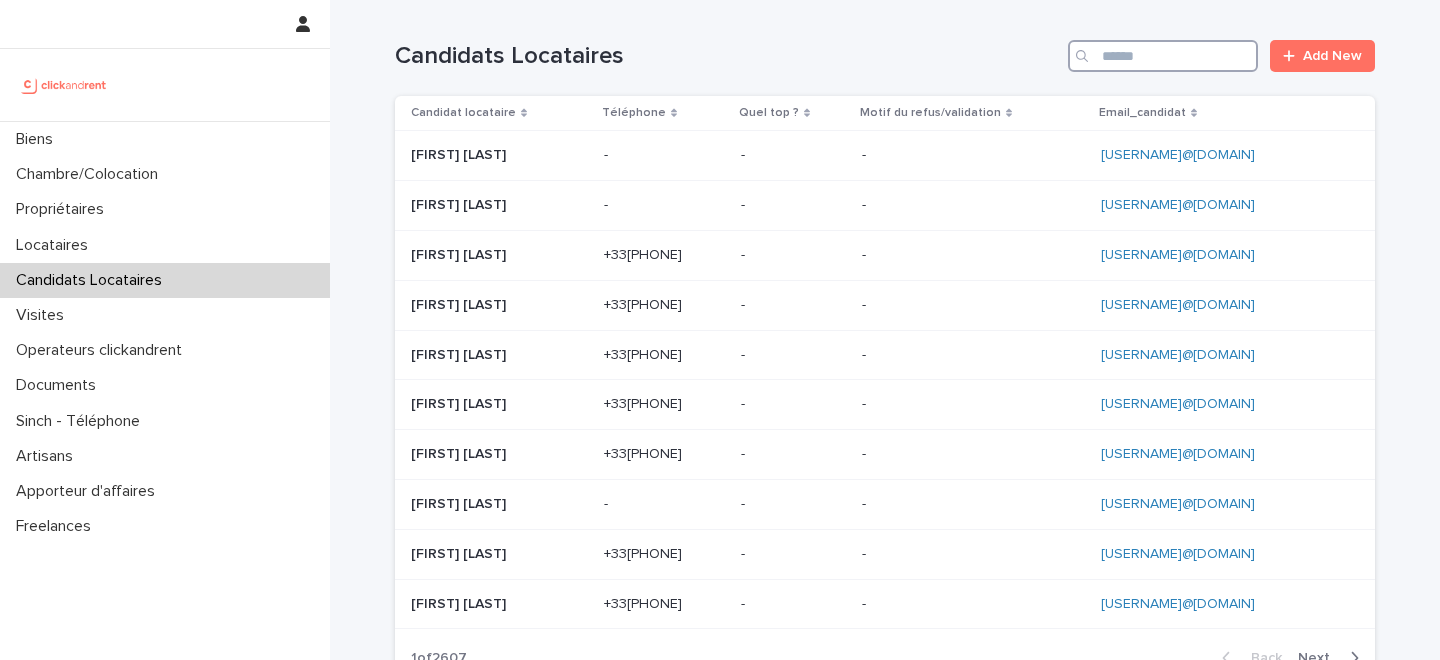 click at bounding box center [1163, 56] 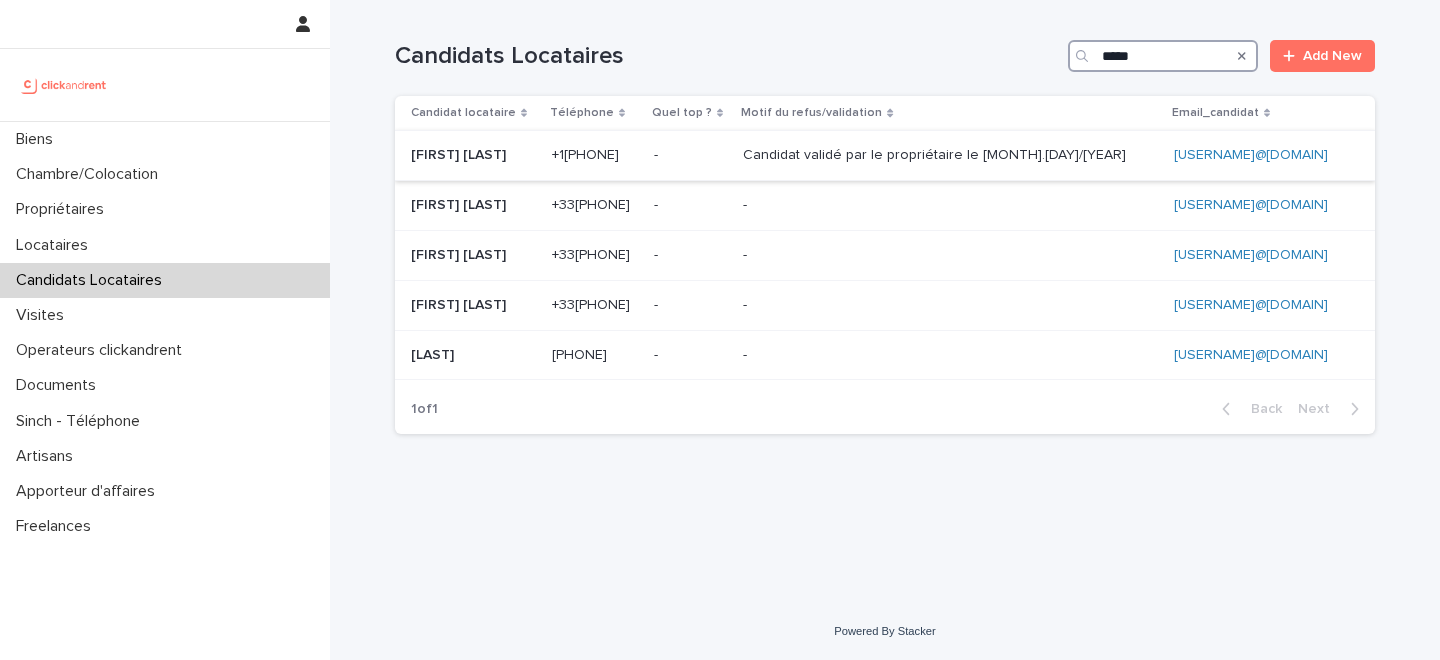 type on "*****" 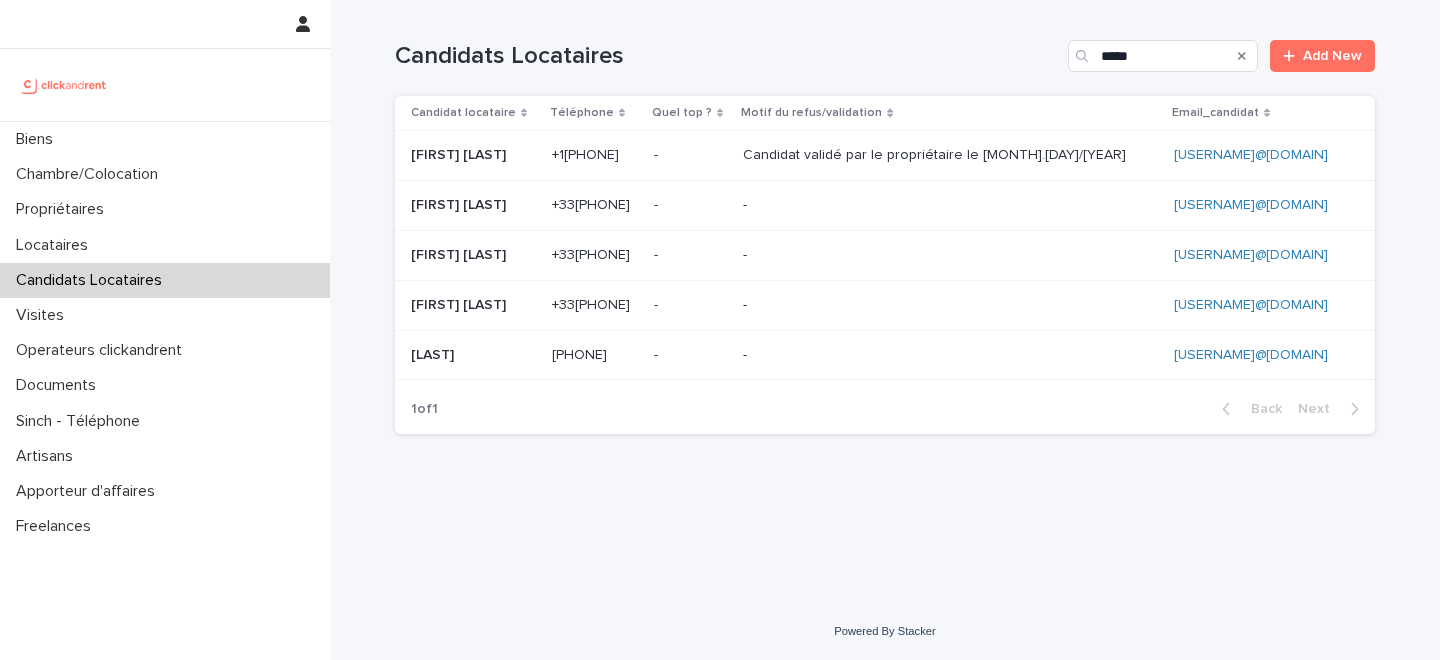click on "[FIRST] [LAST]" at bounding box center (460, 153) 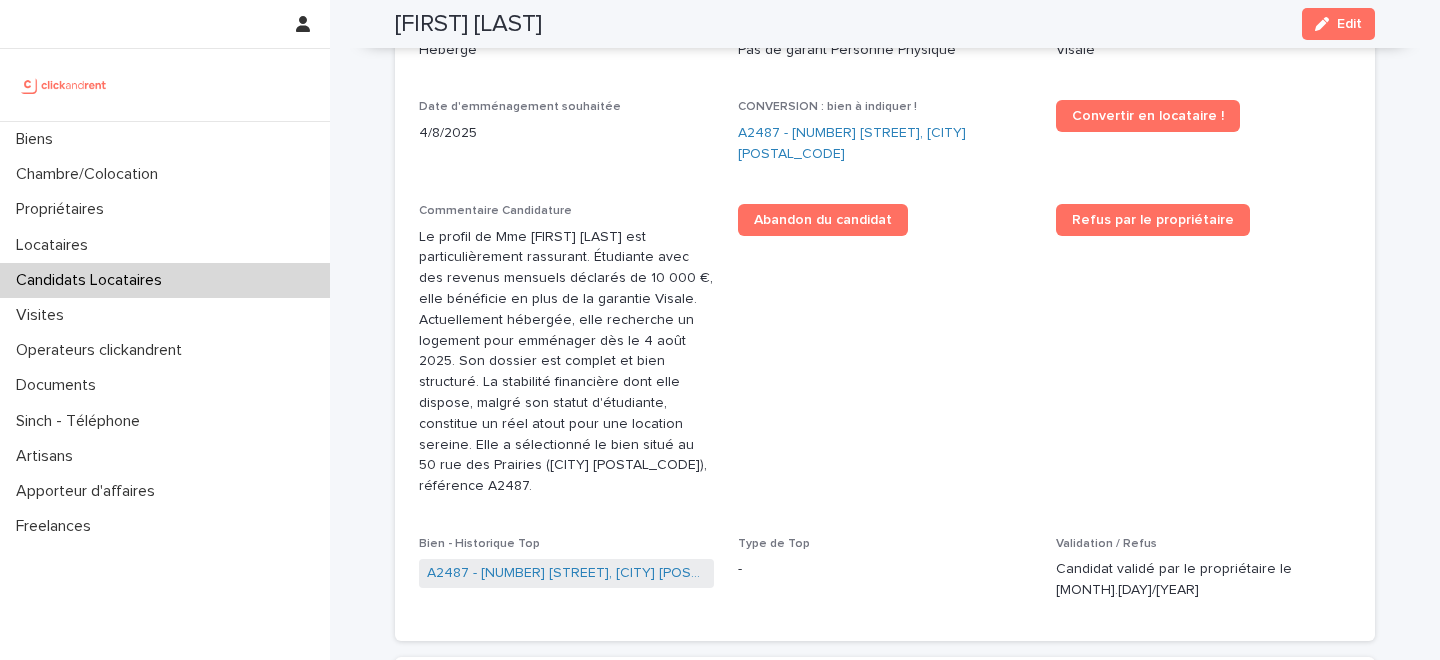 scroll, scrollTop: 652, scrollLeft: 0, axis: vertical 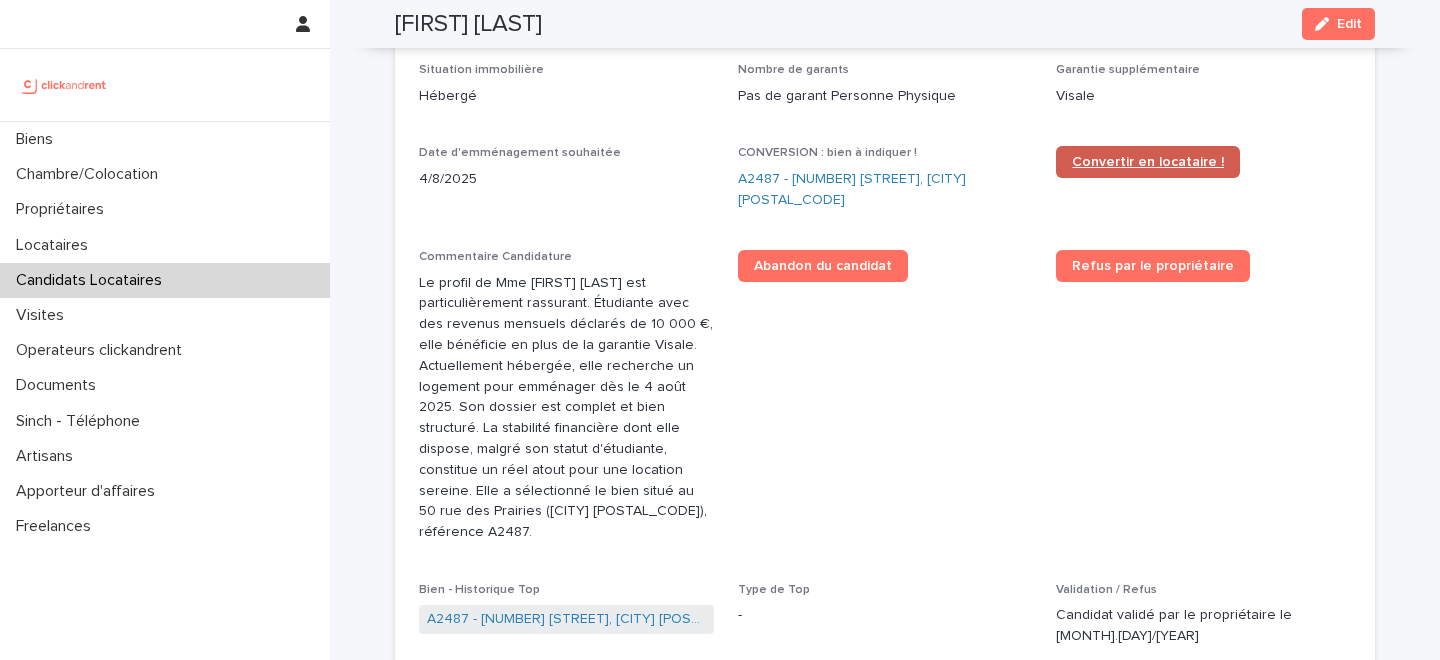 click on "Convertir en locataire !" at bounding box center (1148, 162) 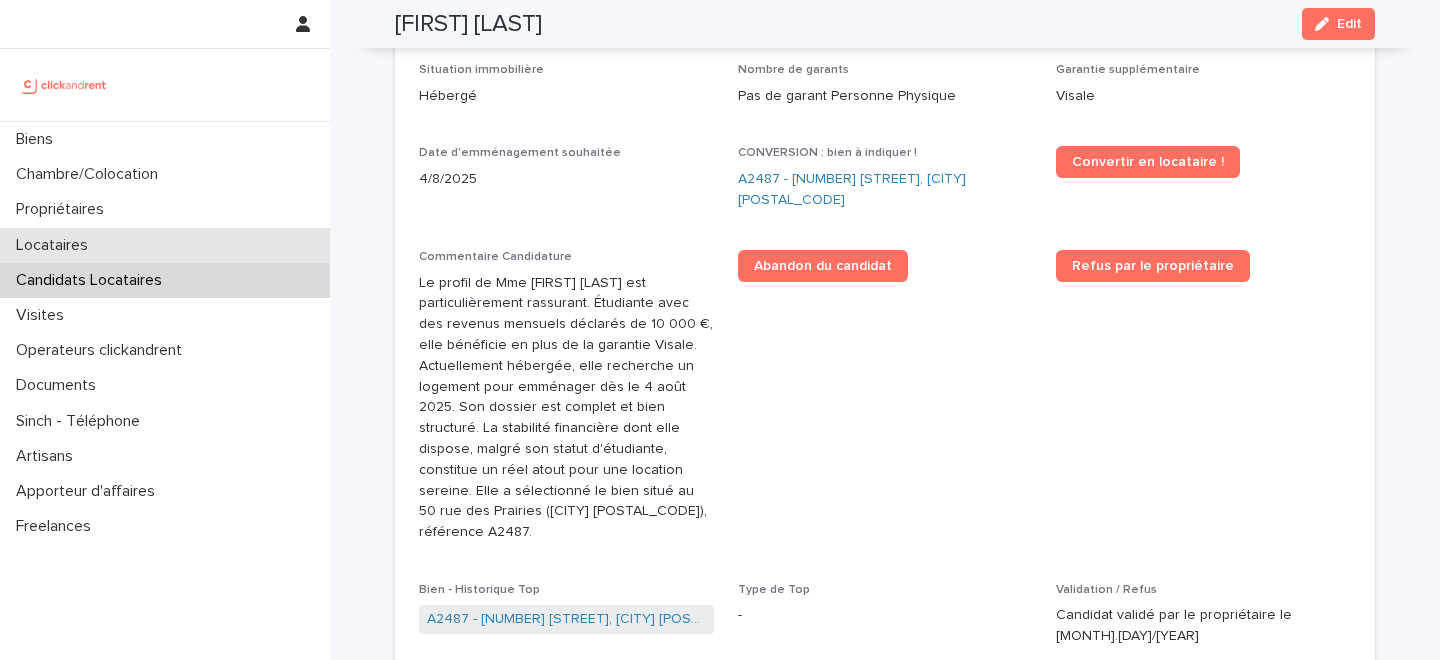 click on "Locataires" at bounding box center (56, 245) 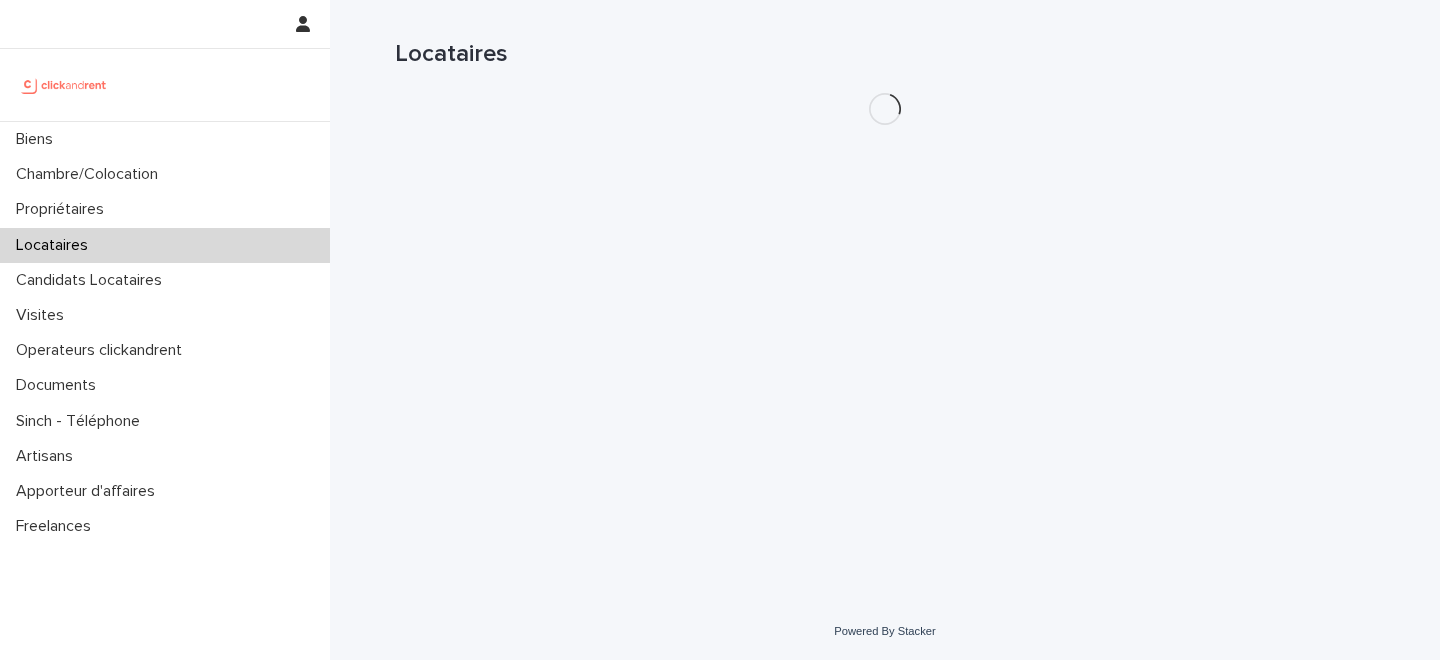 scroll, scrollTop: 0, scrollLeft: 0, axis: both 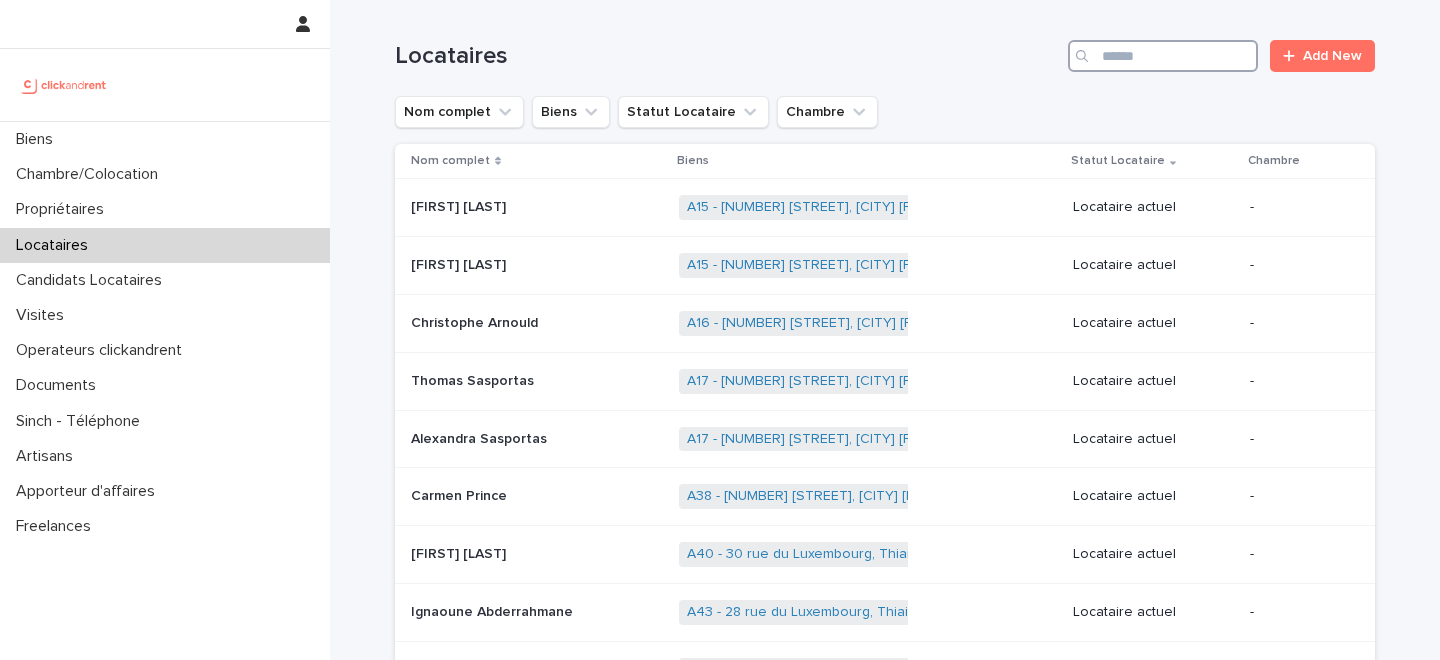 click at bounding box center (1163, 56) 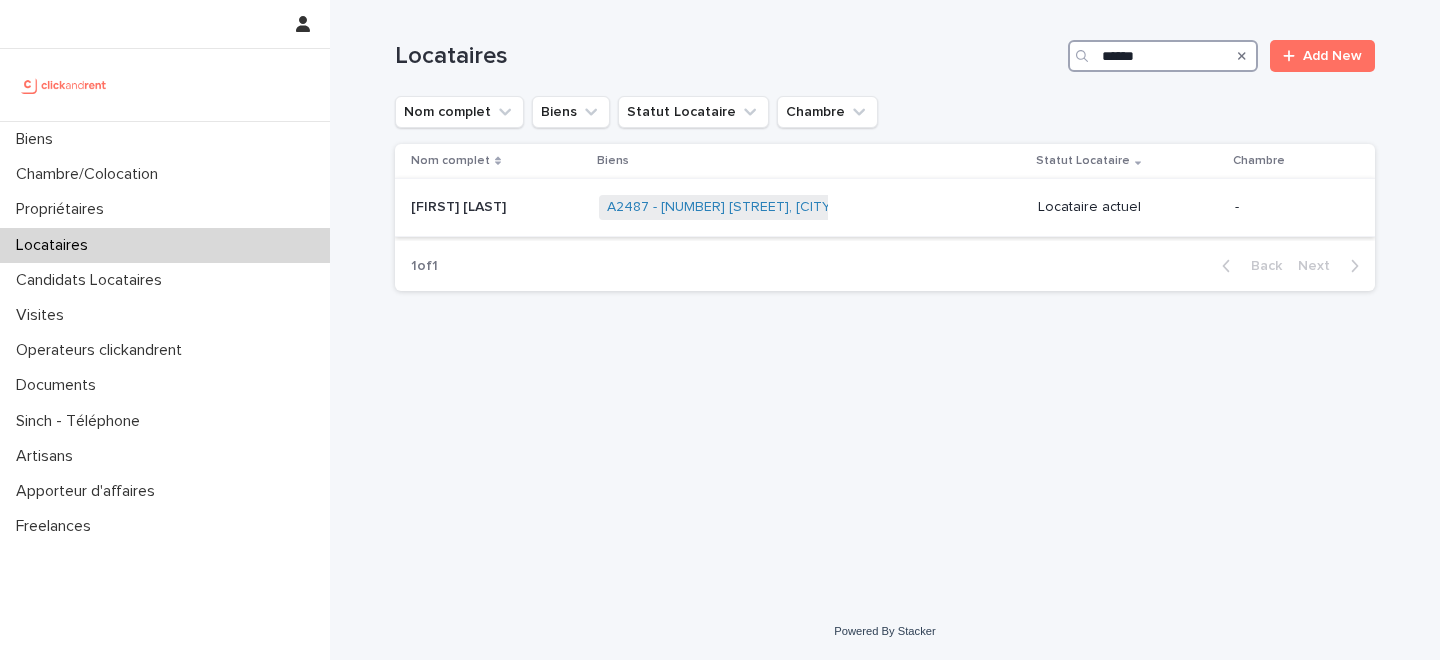type on "******" 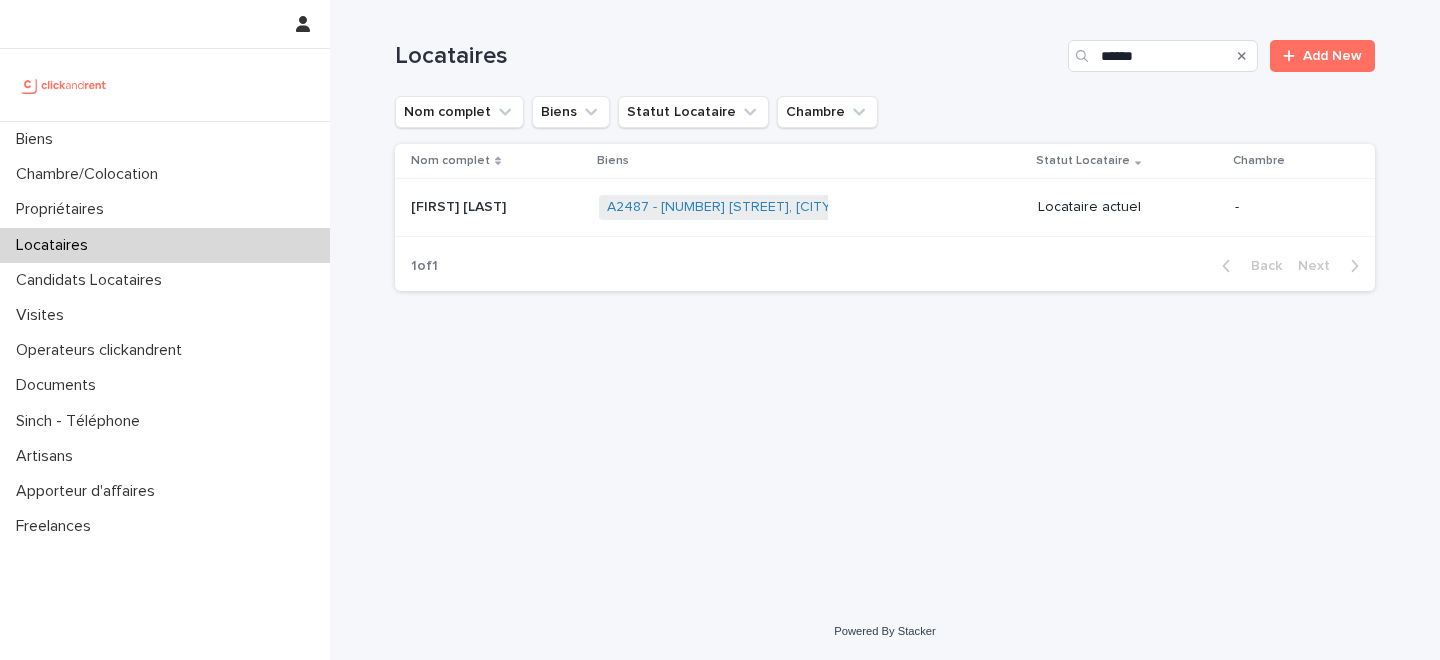 click on "Sophie marlene Hanisch Sophie marlene Hanisch" at bounding box center [497, 207] 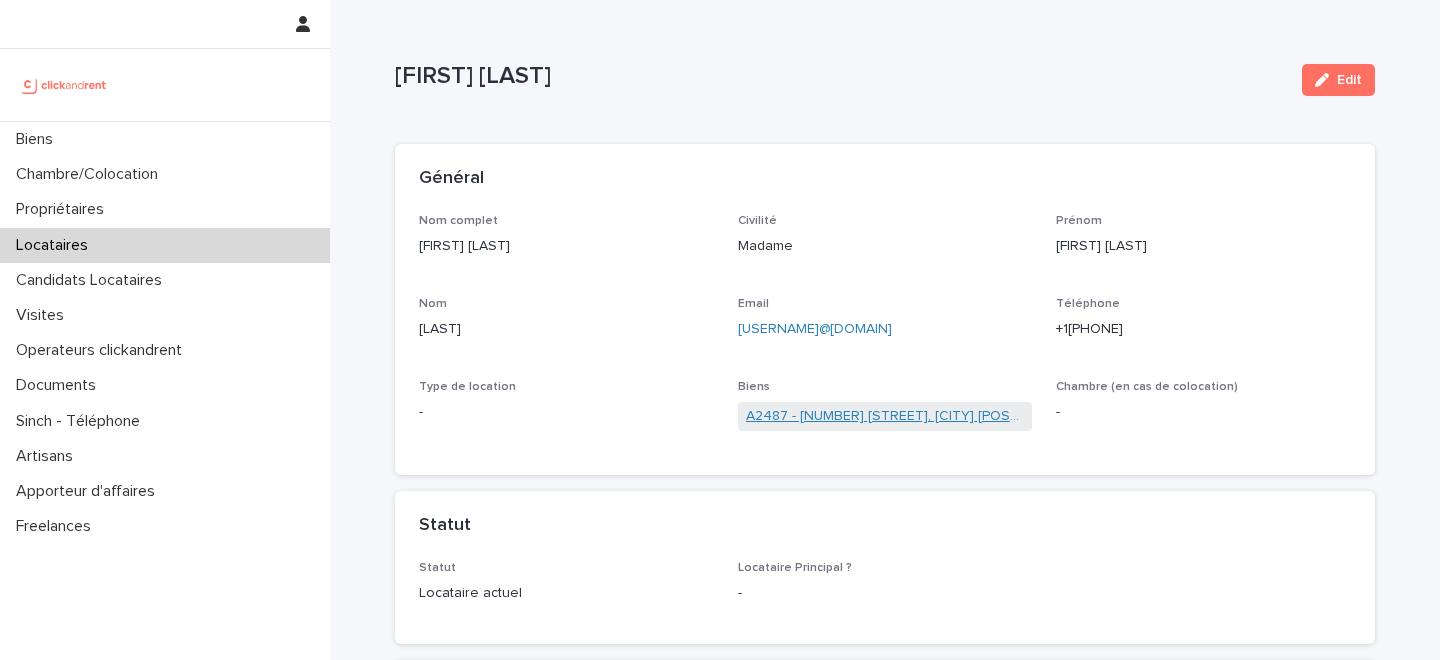 click on "[NUMBER] [STREET], [CITY] [POSTAL_CODE]" at bounding box center (885, 416) 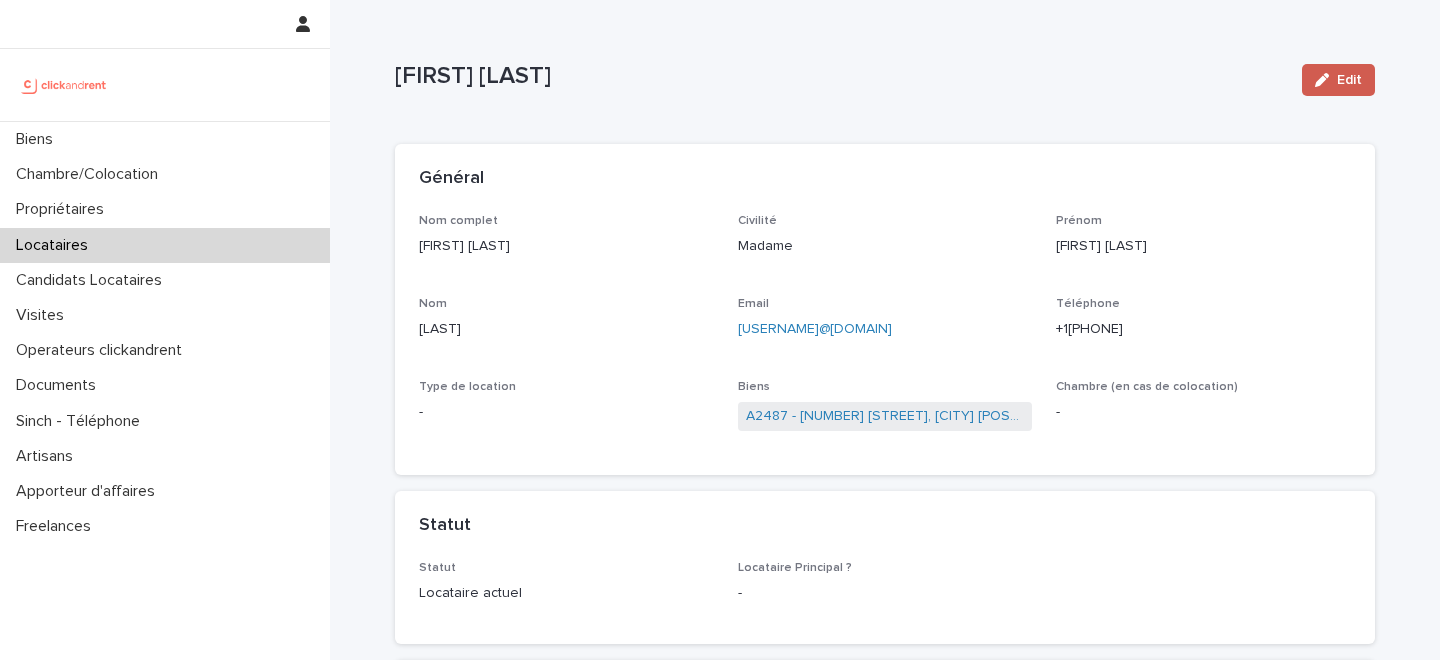 click at bounding box center (1326, 80) 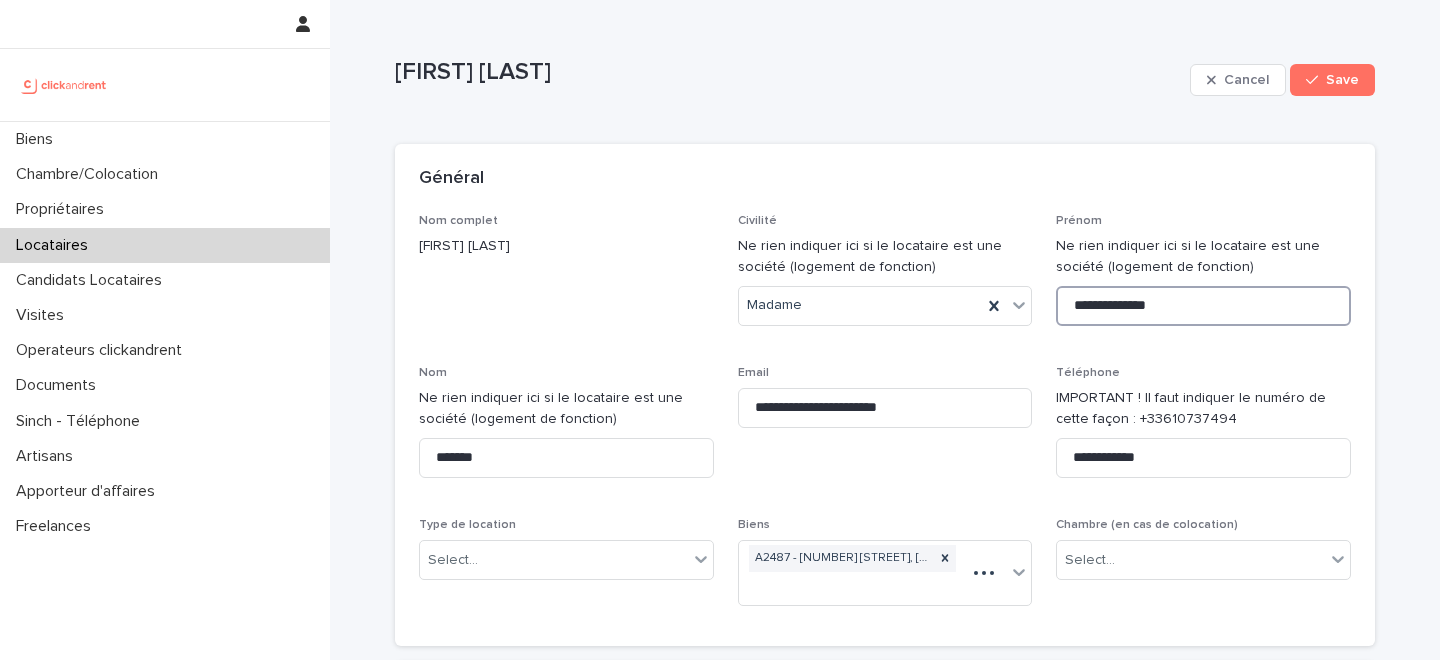 click on "**********" at bounding box center [1203, 306] 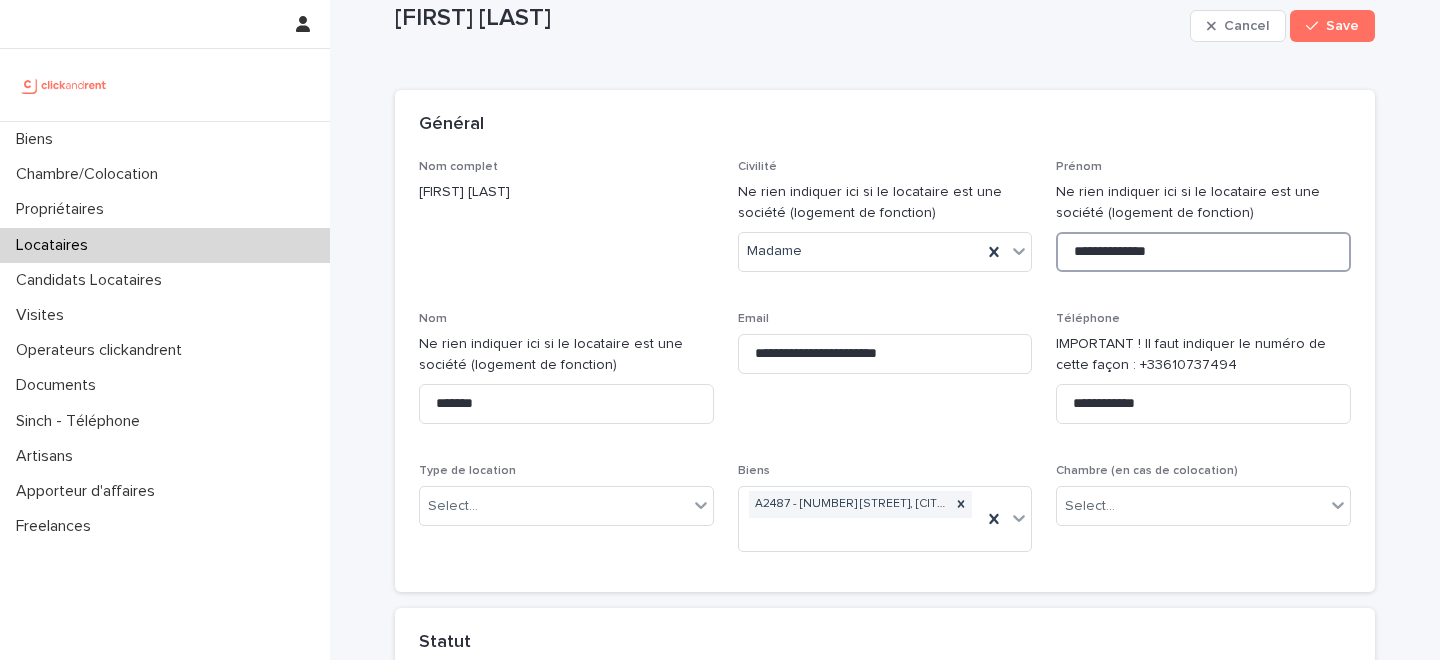 scroll, scrollTop: 116, scrollLeft: 0, axis: vertical 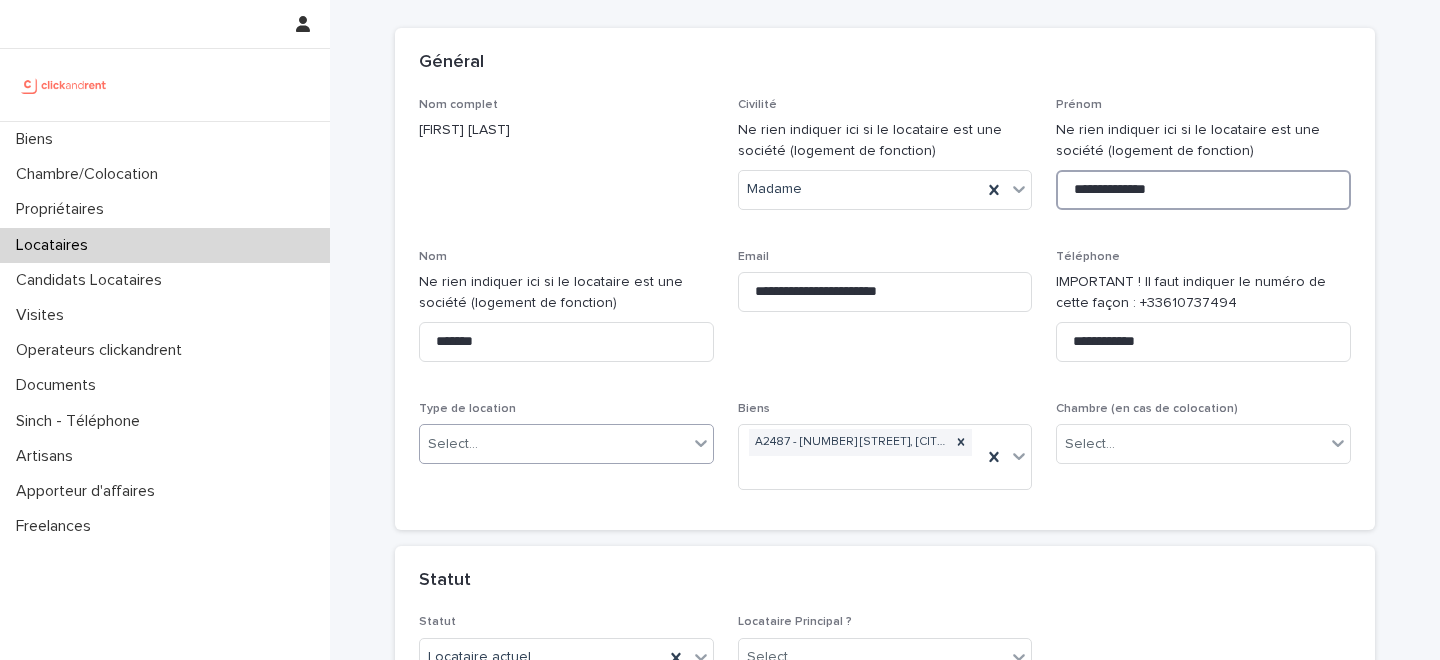 type on "**********" 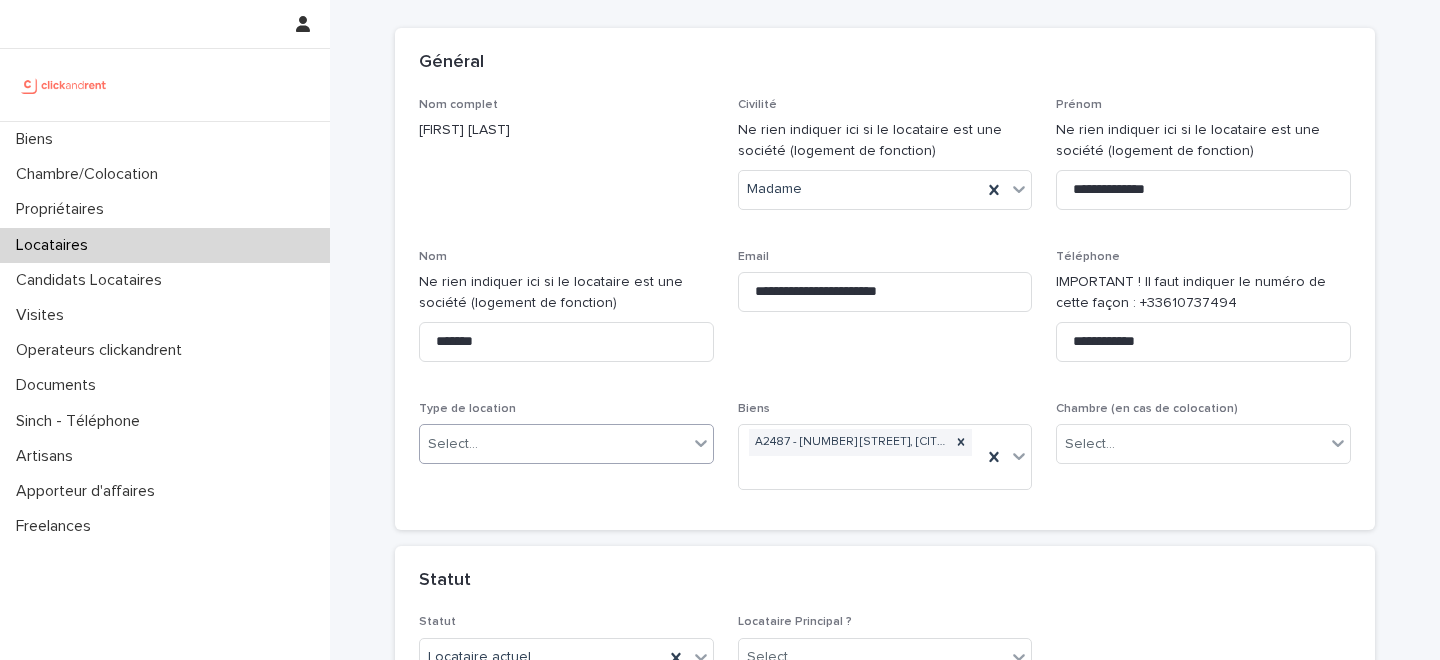 click on "Select..." at bounding box center (554, 444) 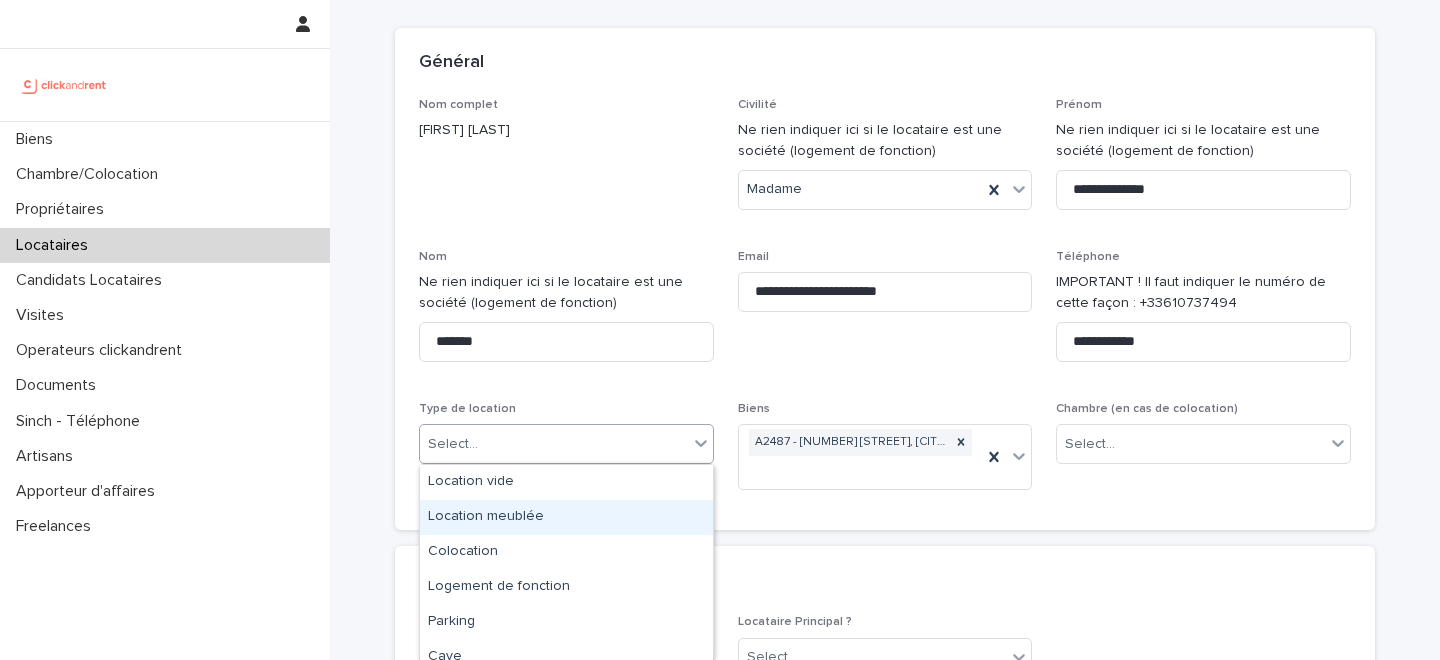 click on "Location meublée" at bounding box center (566, 517) 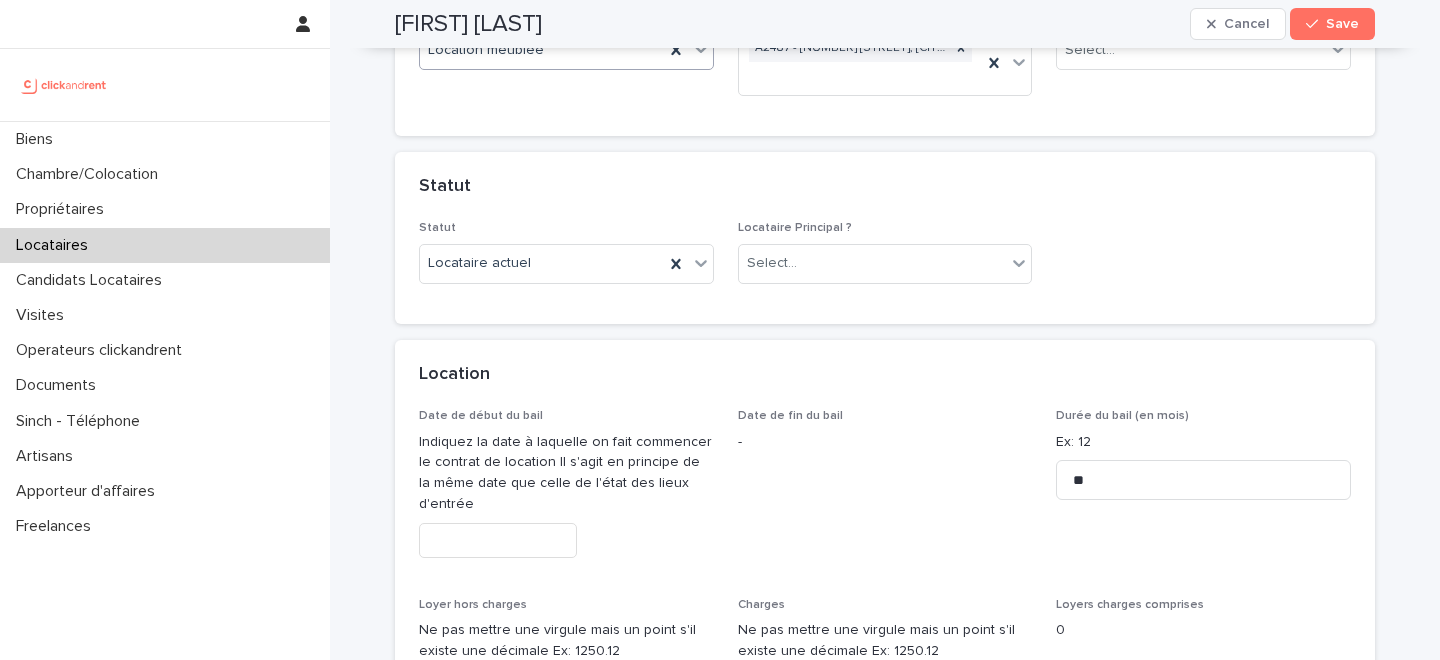 scroll, scrollTop: 565, scrollLeft: 0, axis: vertical 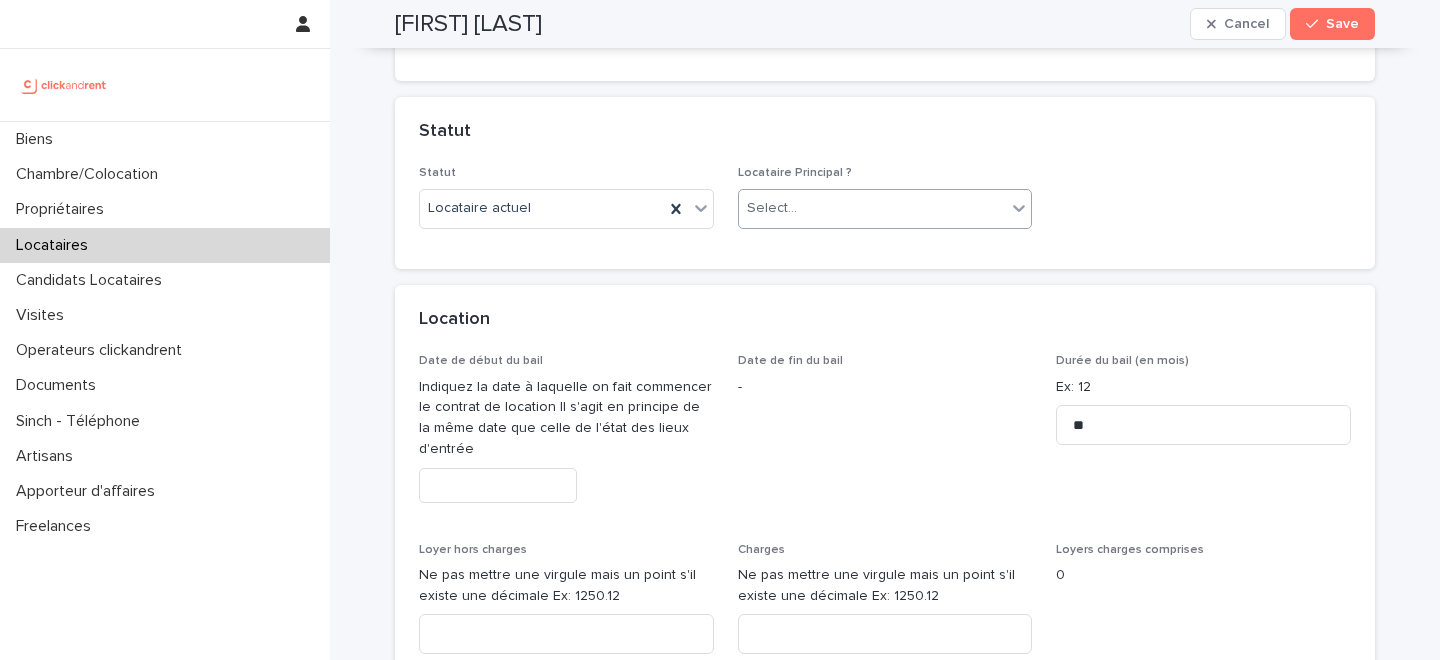 click on "Select..." at bounding box center (873, 208) 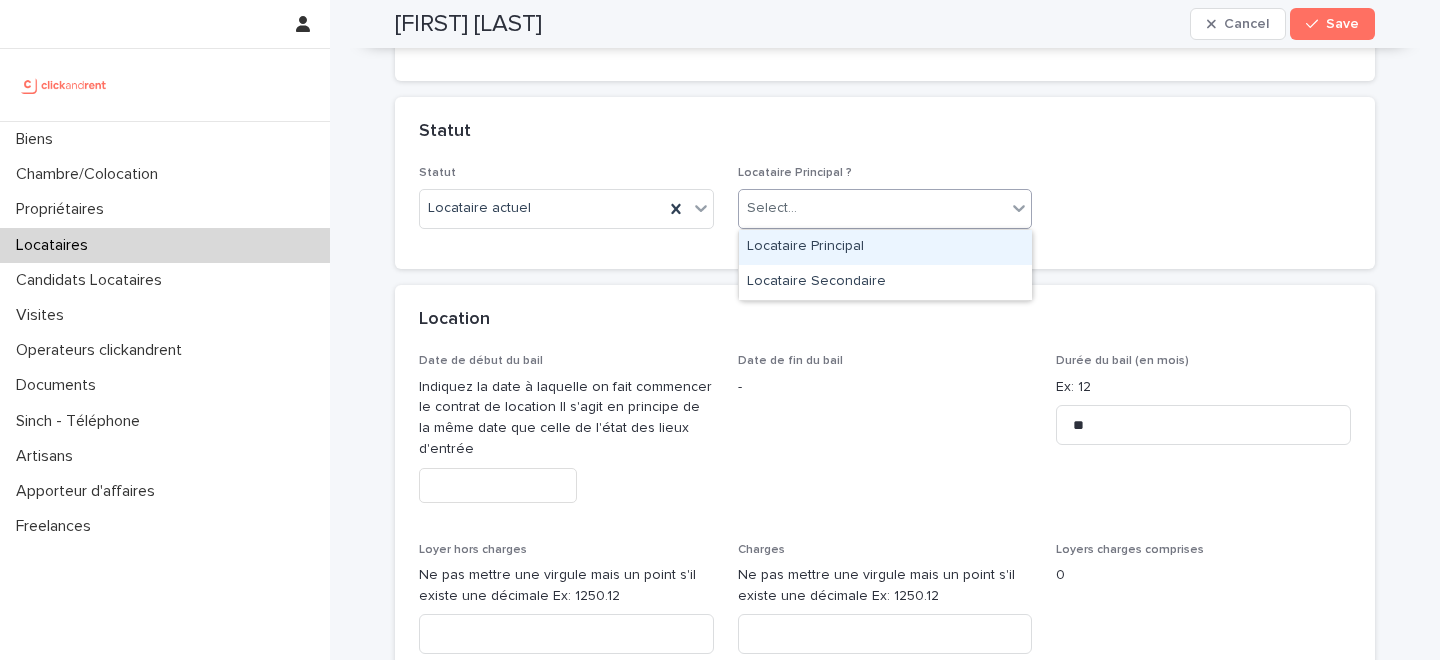 click on "Locataire Principal" at bounding box center (885, 247) 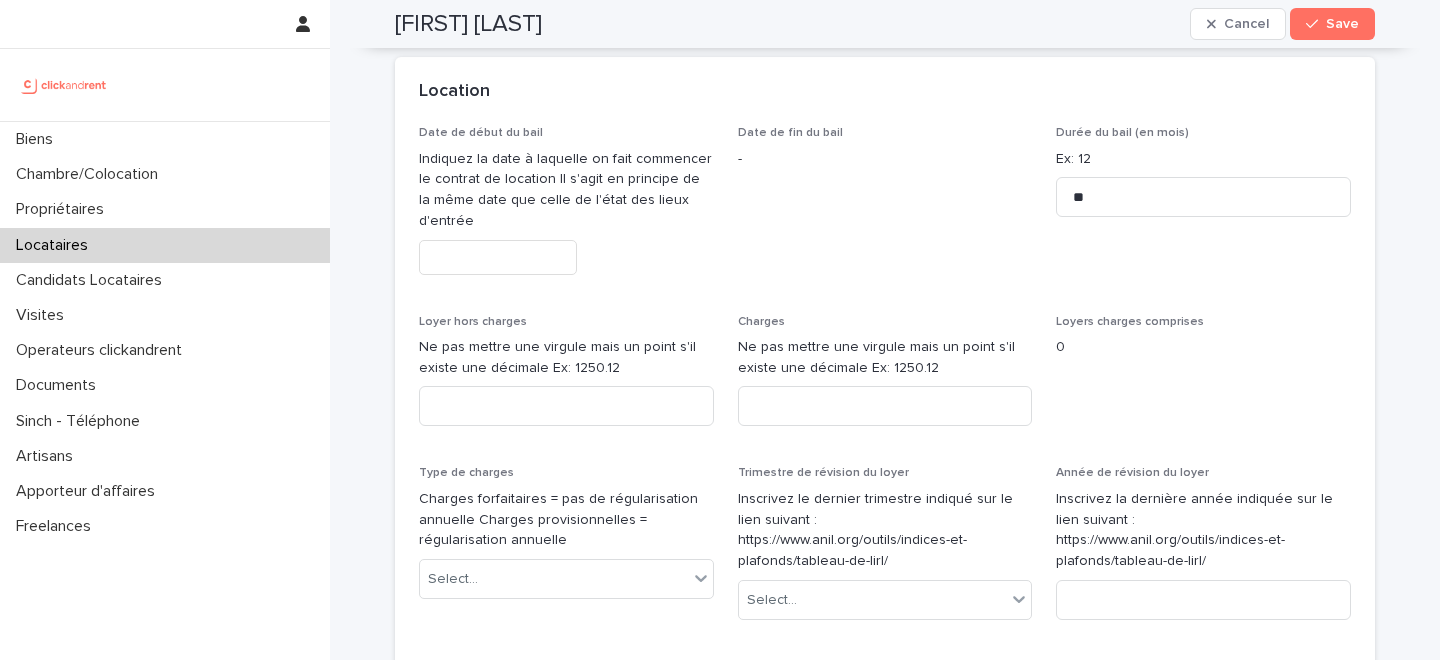 scroll, scrollTop: 822, scrollLeft: 0, axis: vertical 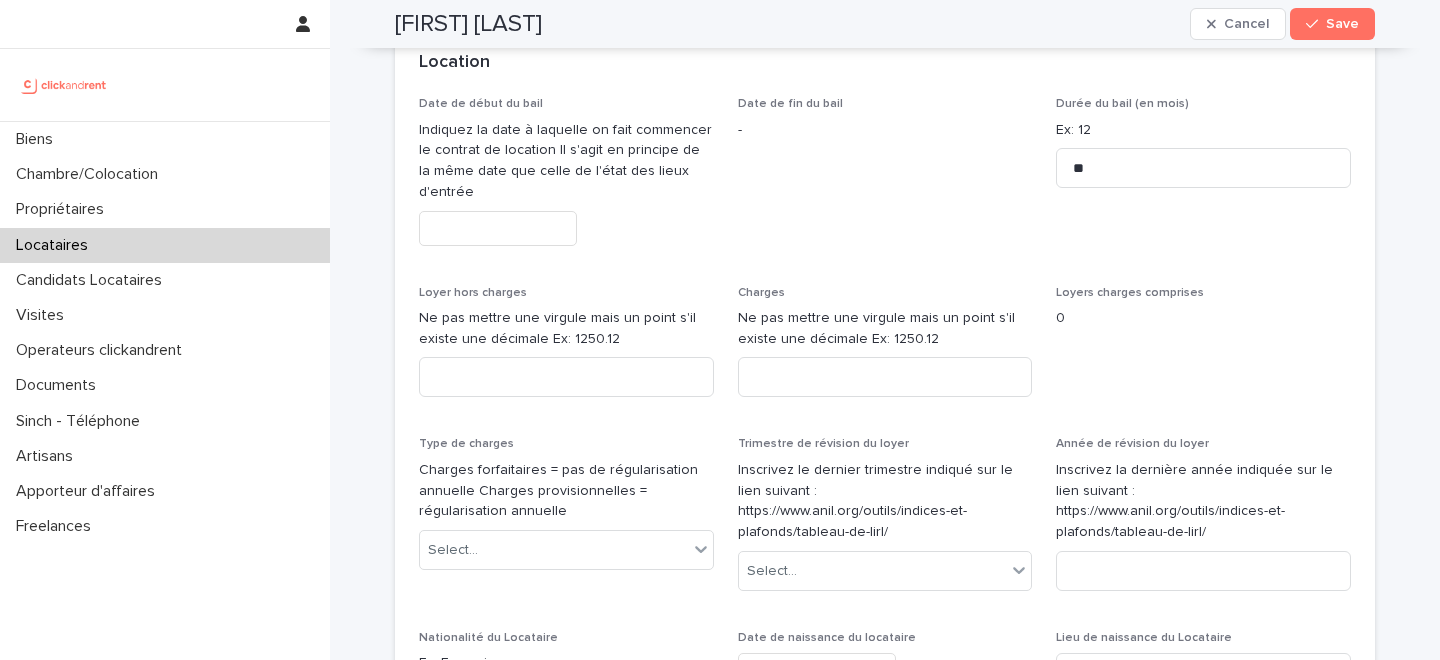 click at bounding box center [498, 228] 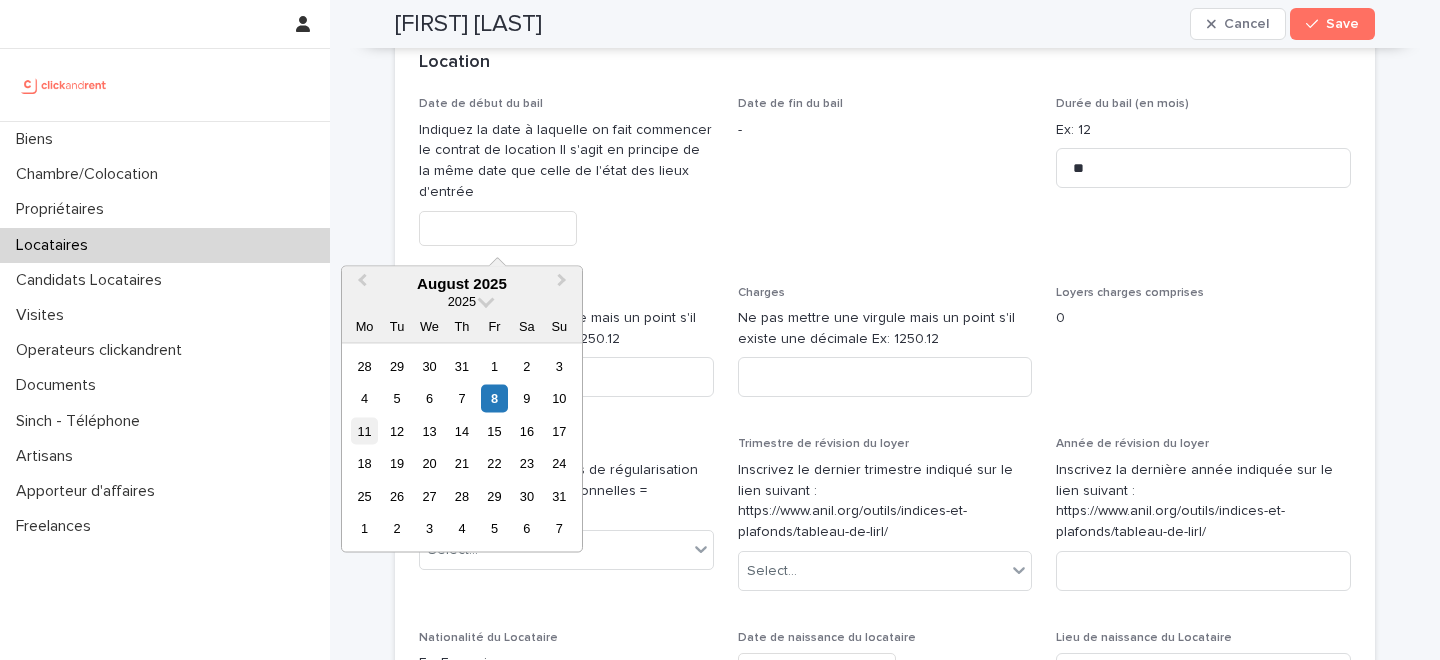click on "11" at bounding box center [364, 430] 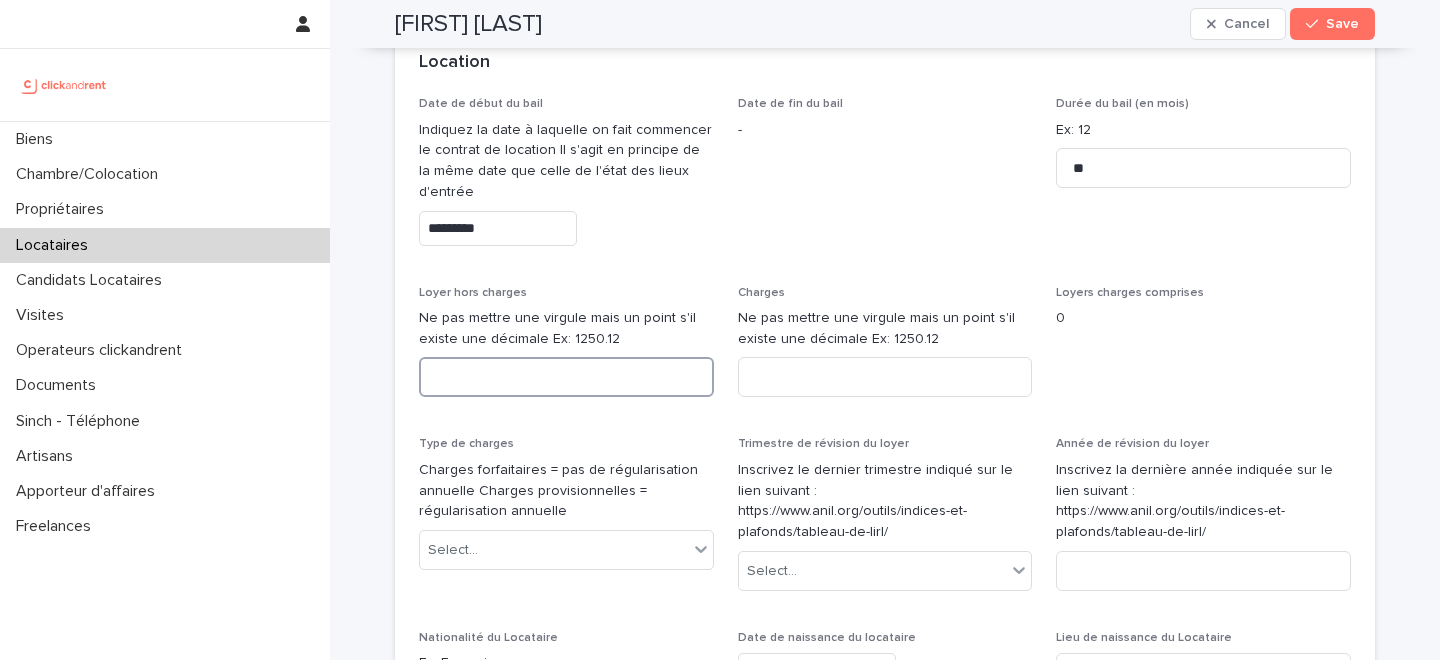 click at bounding box center (566, 377) 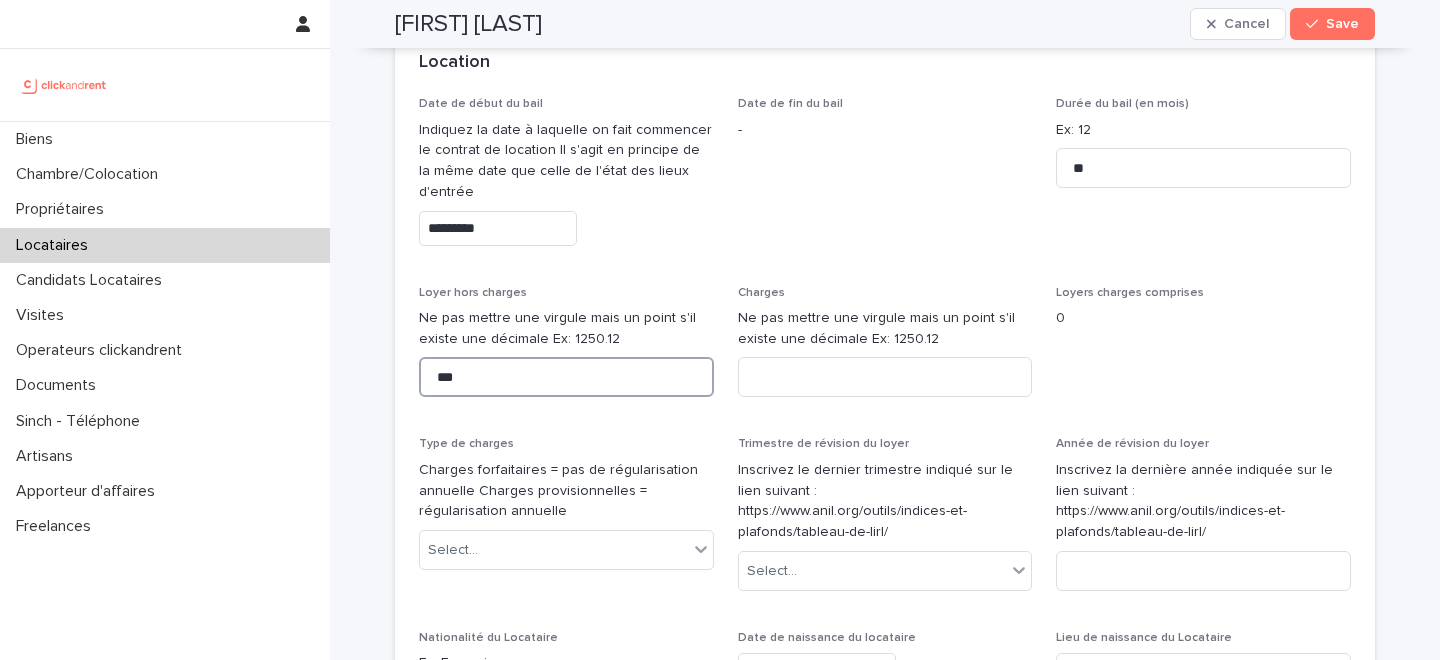 type on "***" 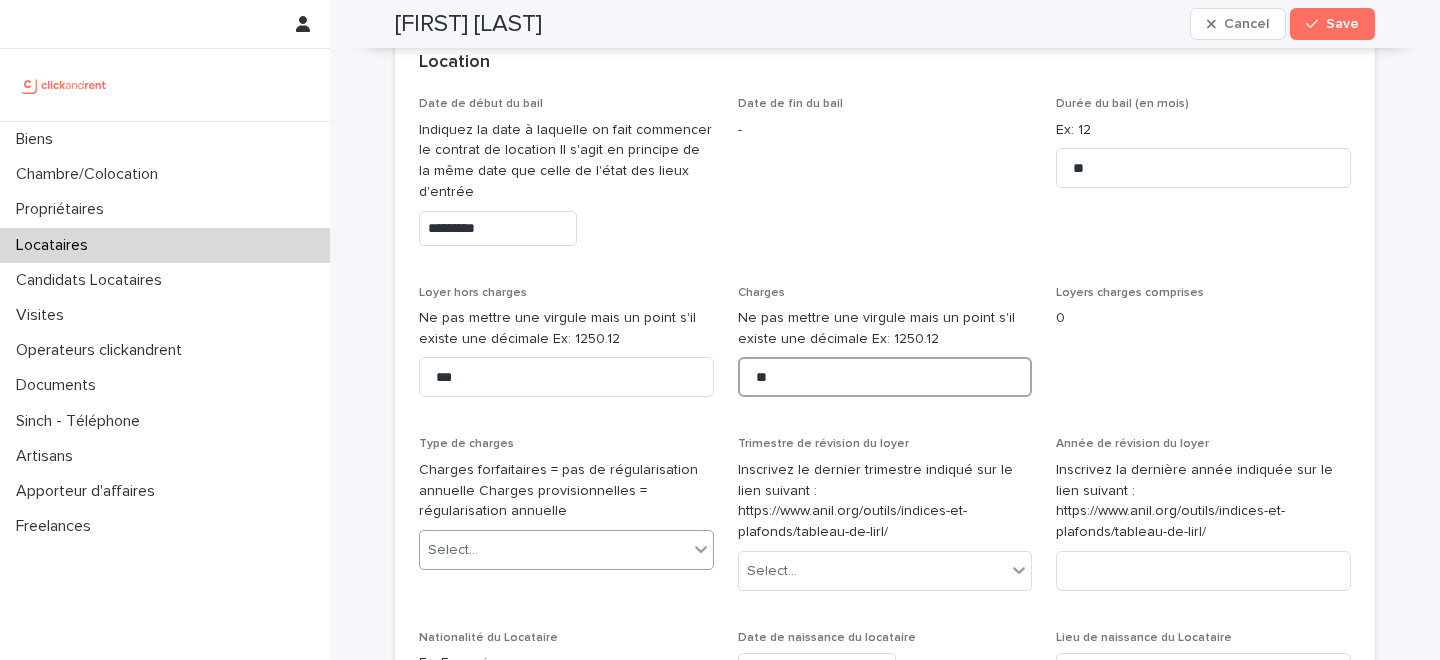 type on "**" 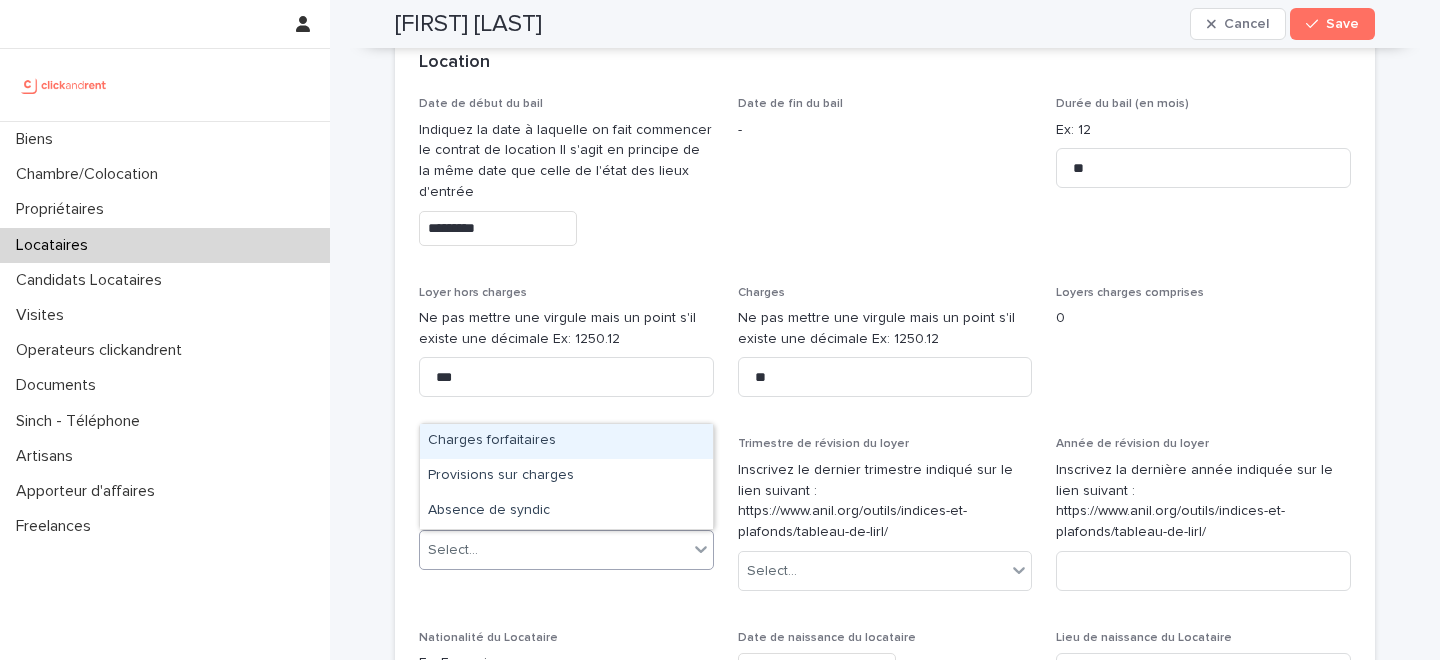 click on "Select..." at bounding box center [554, 550] 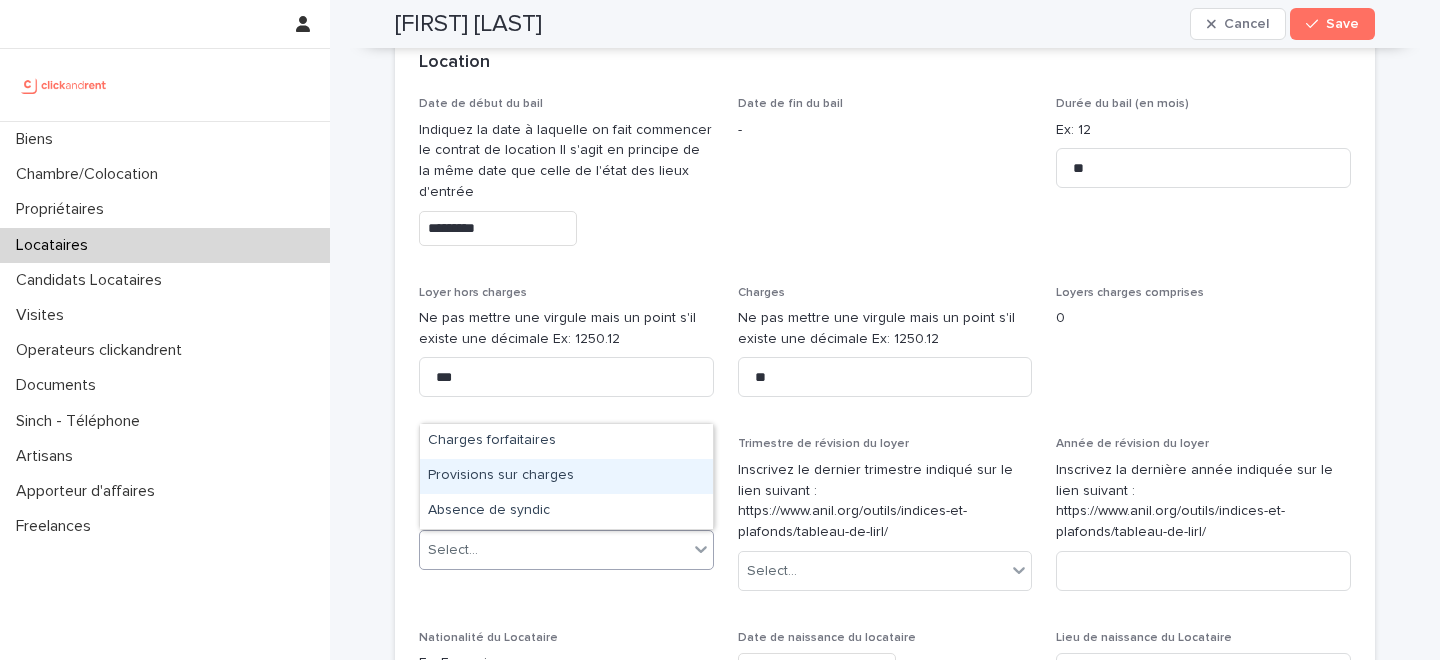 click on "Provisions sur charges" at bounding box center [566, 476] 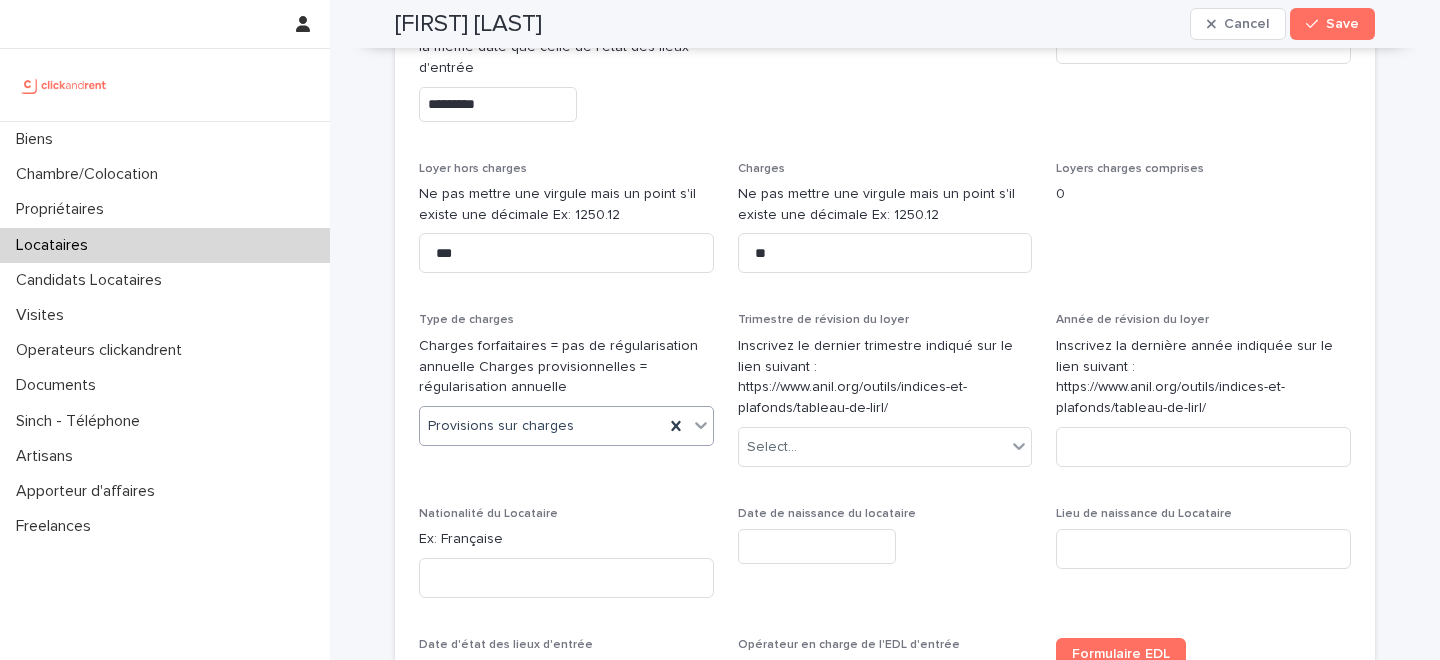 scroll, scrollTop: 988, scrollLeft: 0, axis: vertical 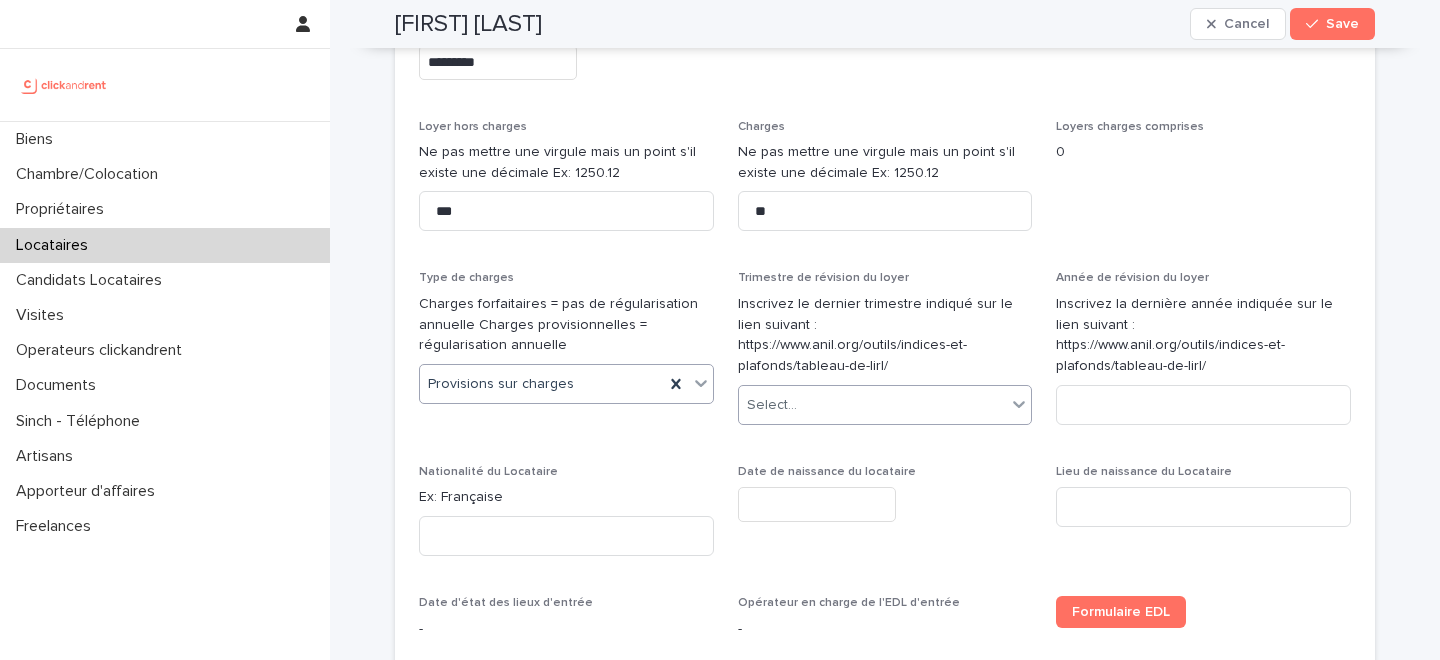 click on "Select..." at bounding box center [873, 405] 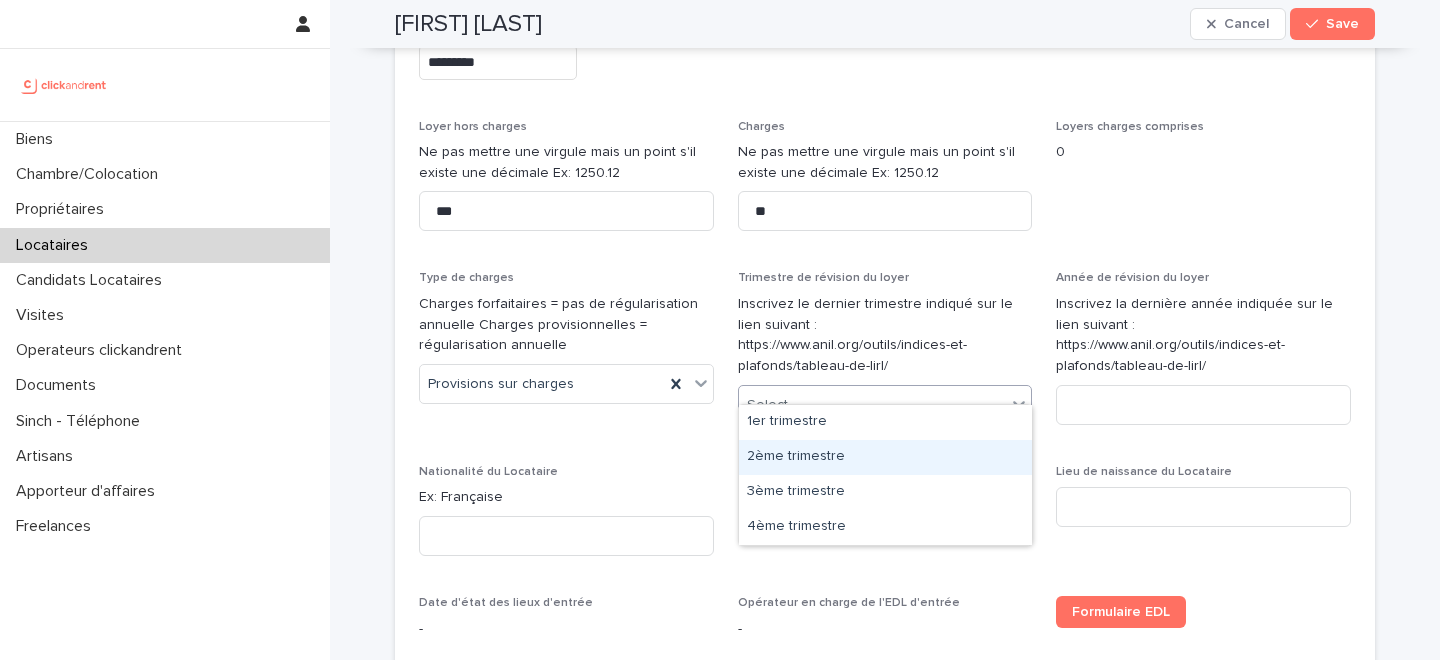 click on "2ème trimestre" at bounding box center [885, 457] 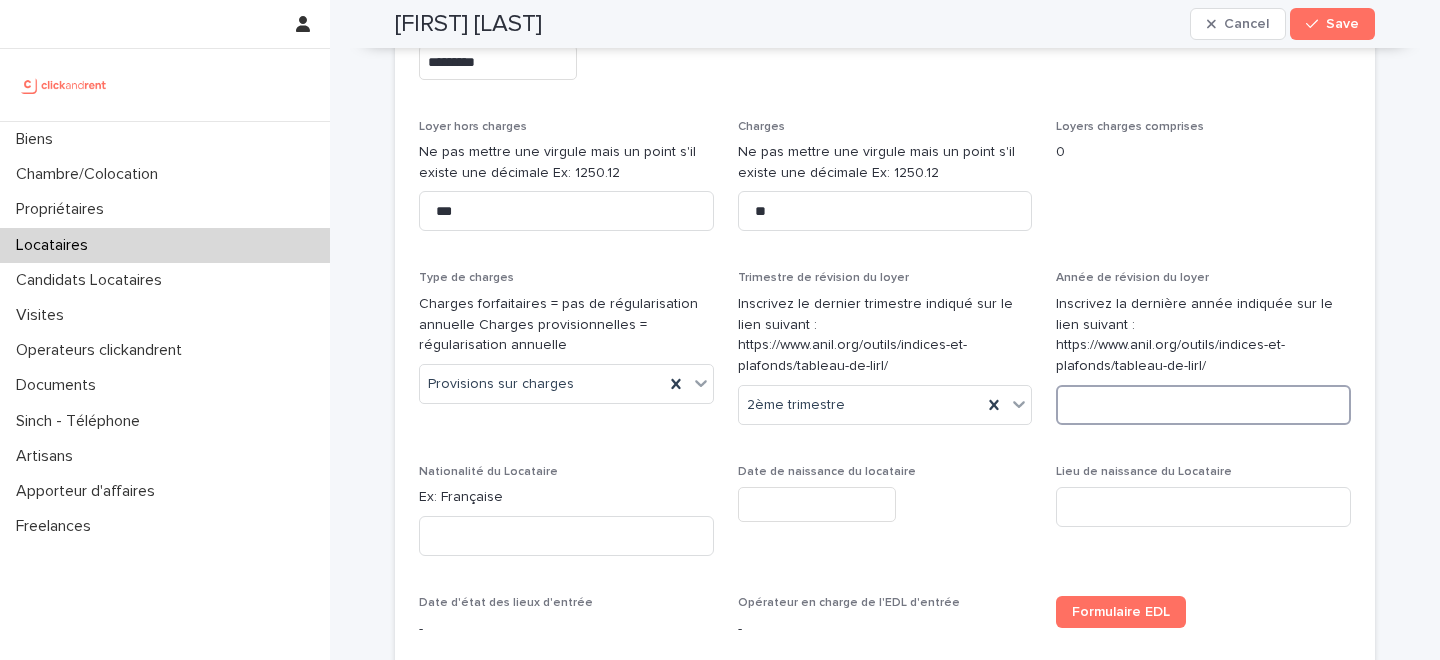 click at bounding box center (1203, 405) 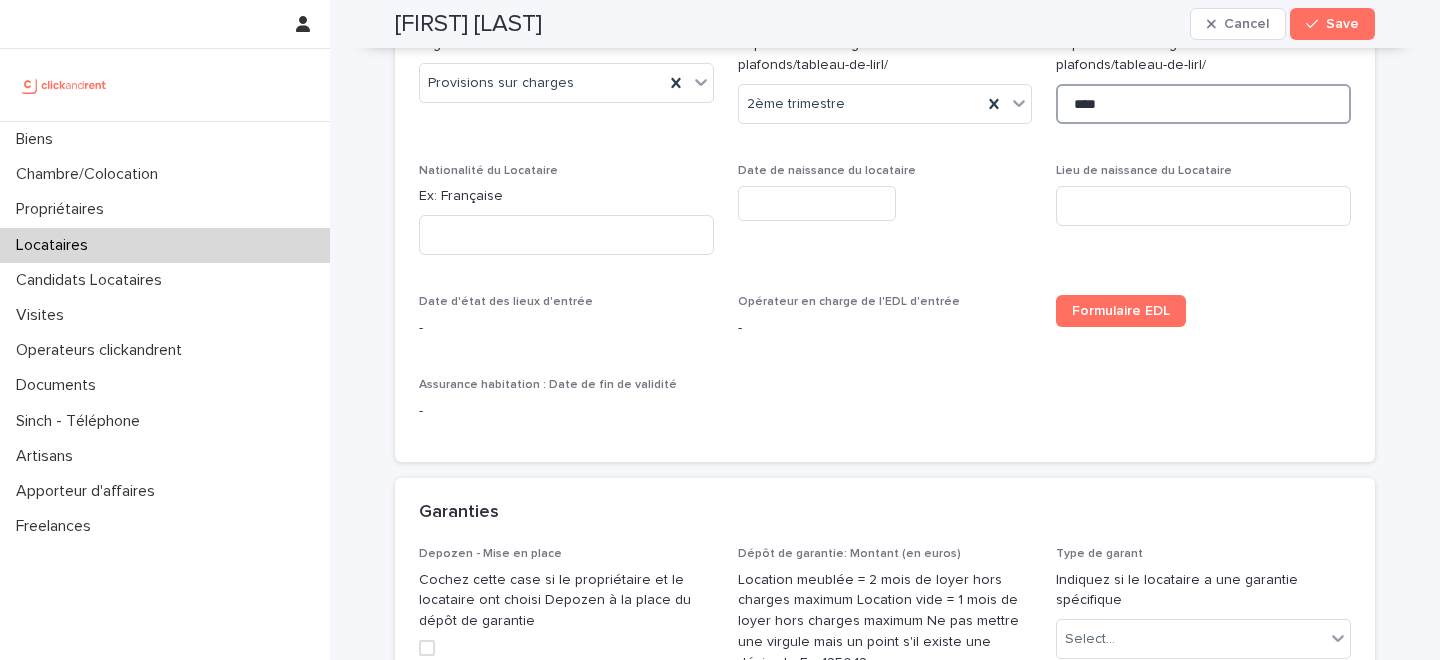 scroll, scrollTop: 1320, scrollLeft: 0, axis: vertical 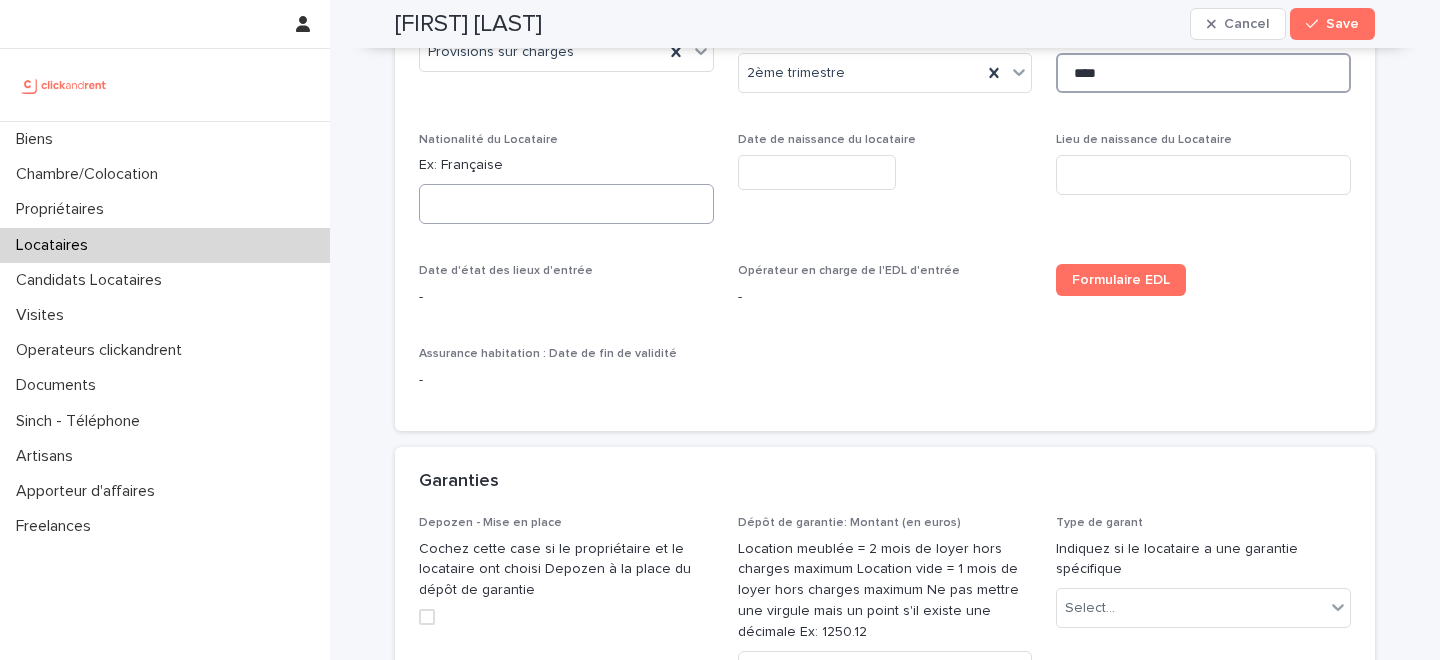 type on "****" 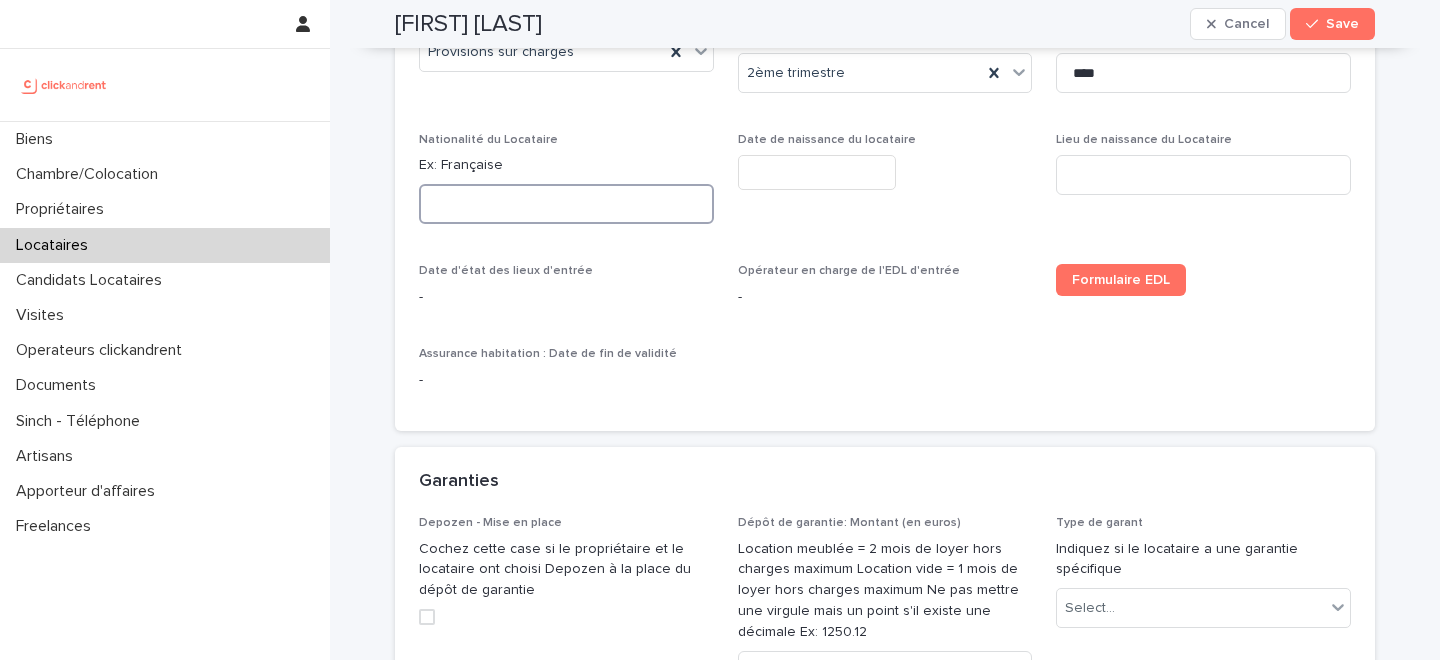 click at bounding box center [566, 204] 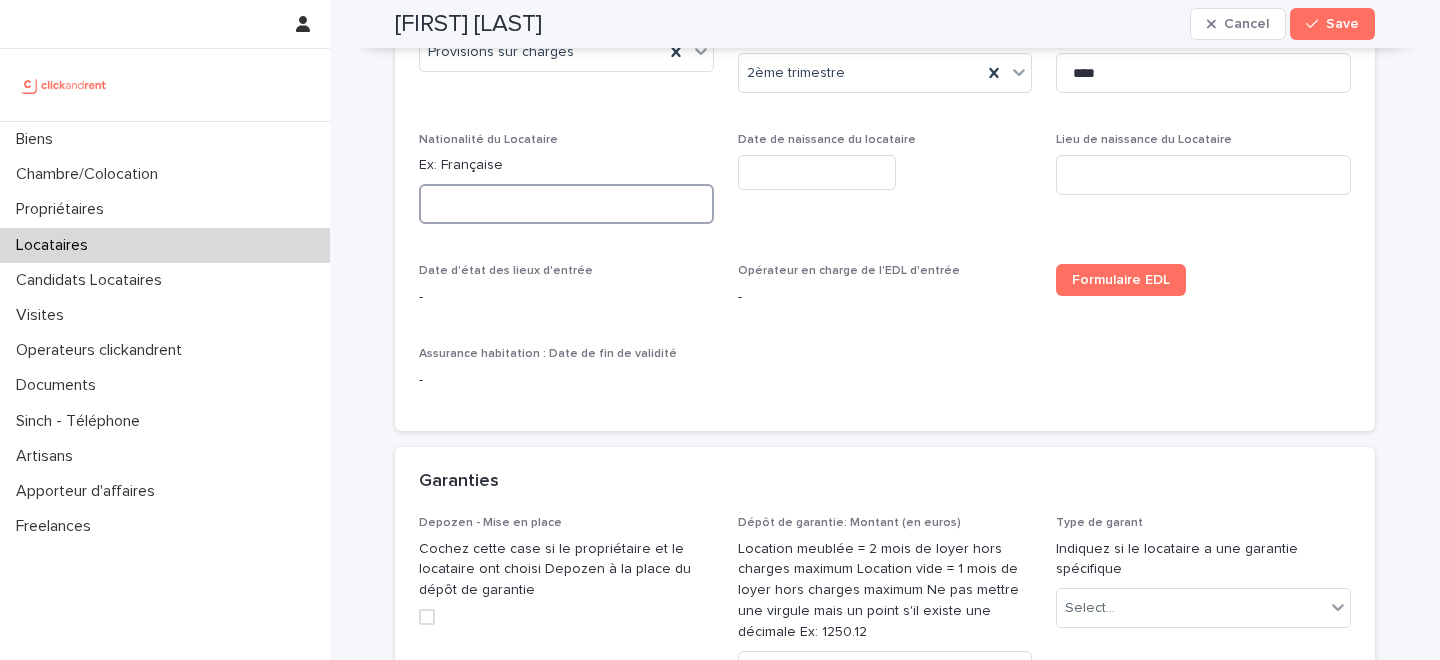 click at bounding box center (566, 204) 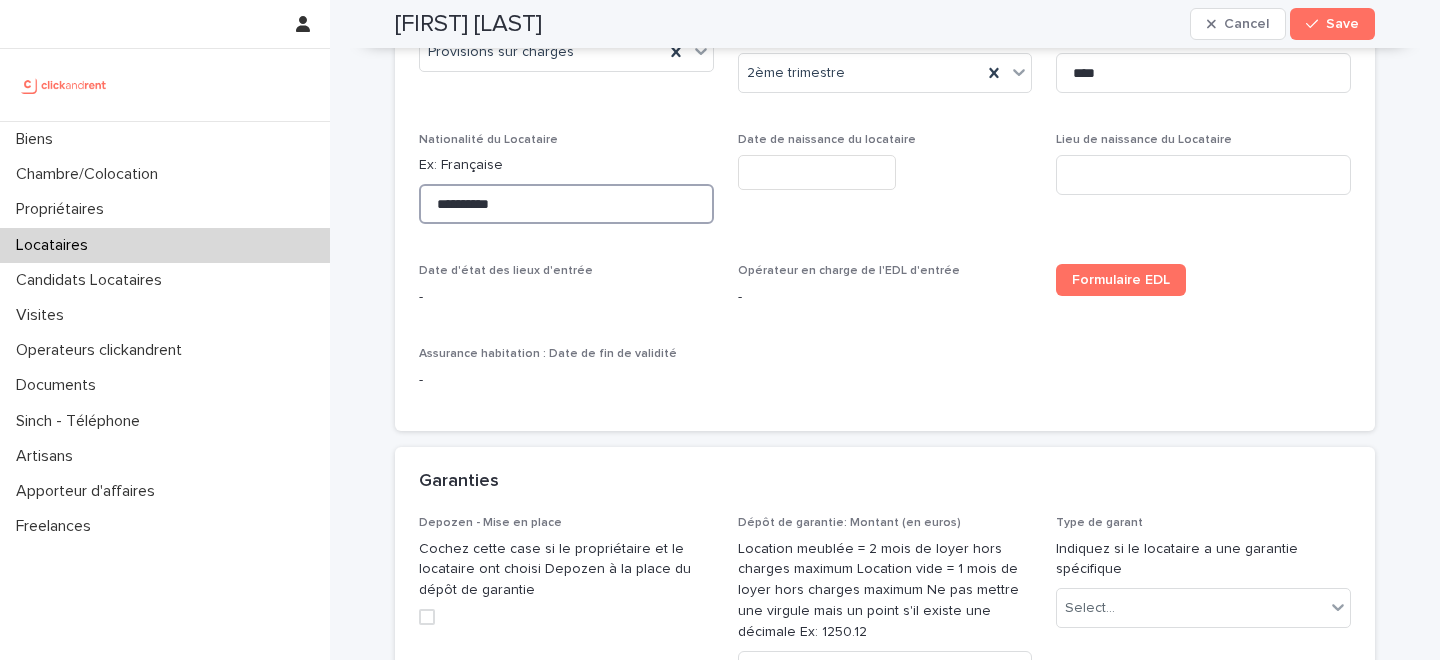 type on "**********" 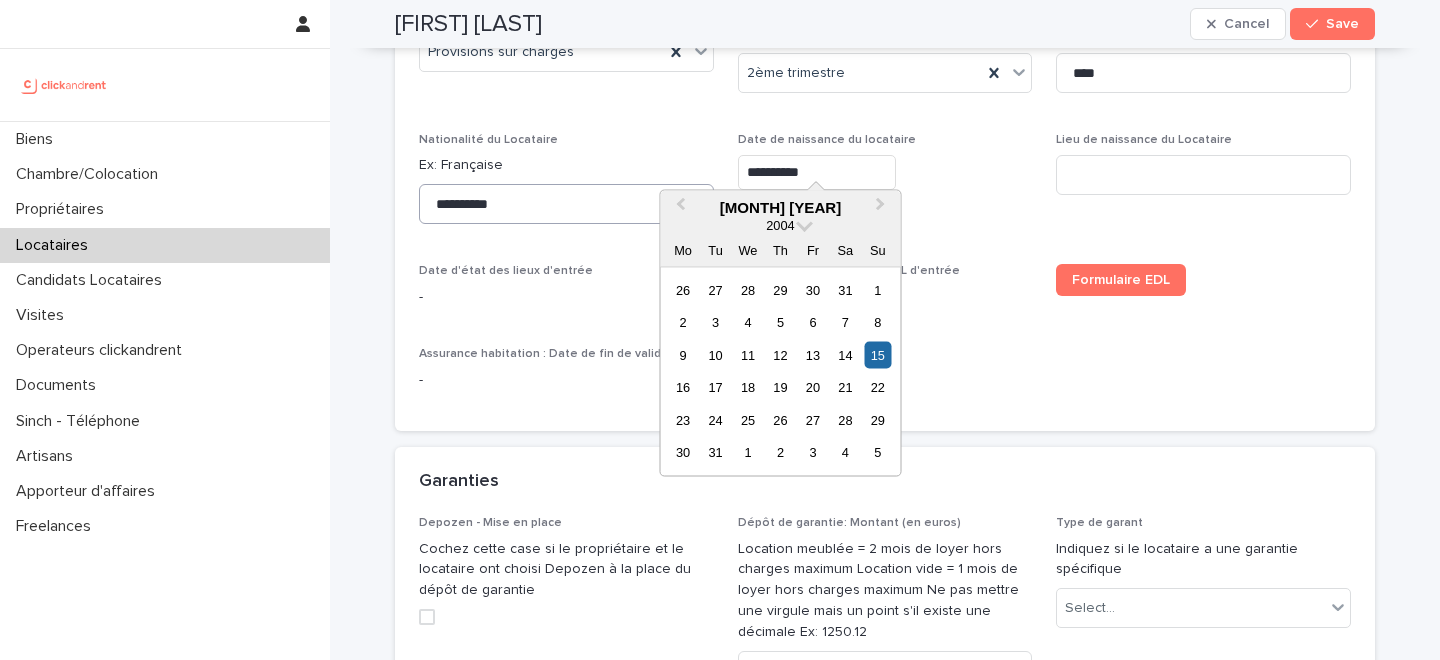 type on "**********" 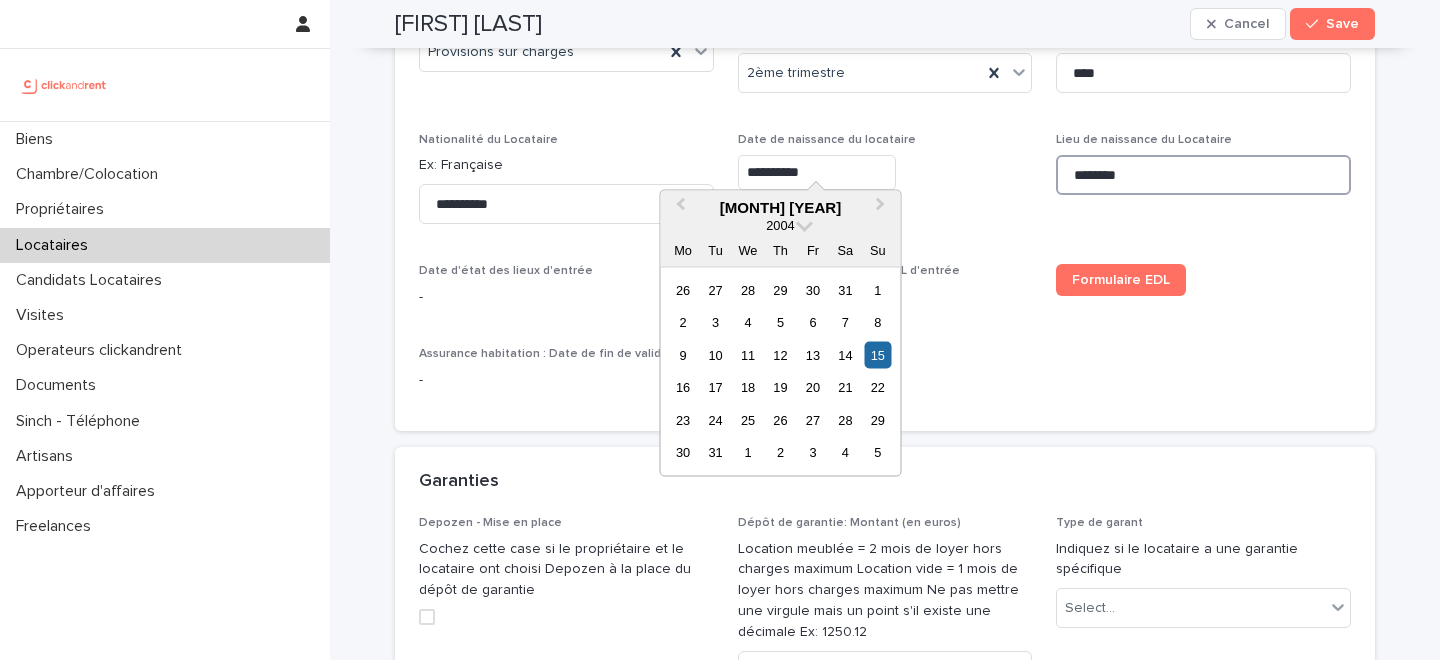 type on "********" 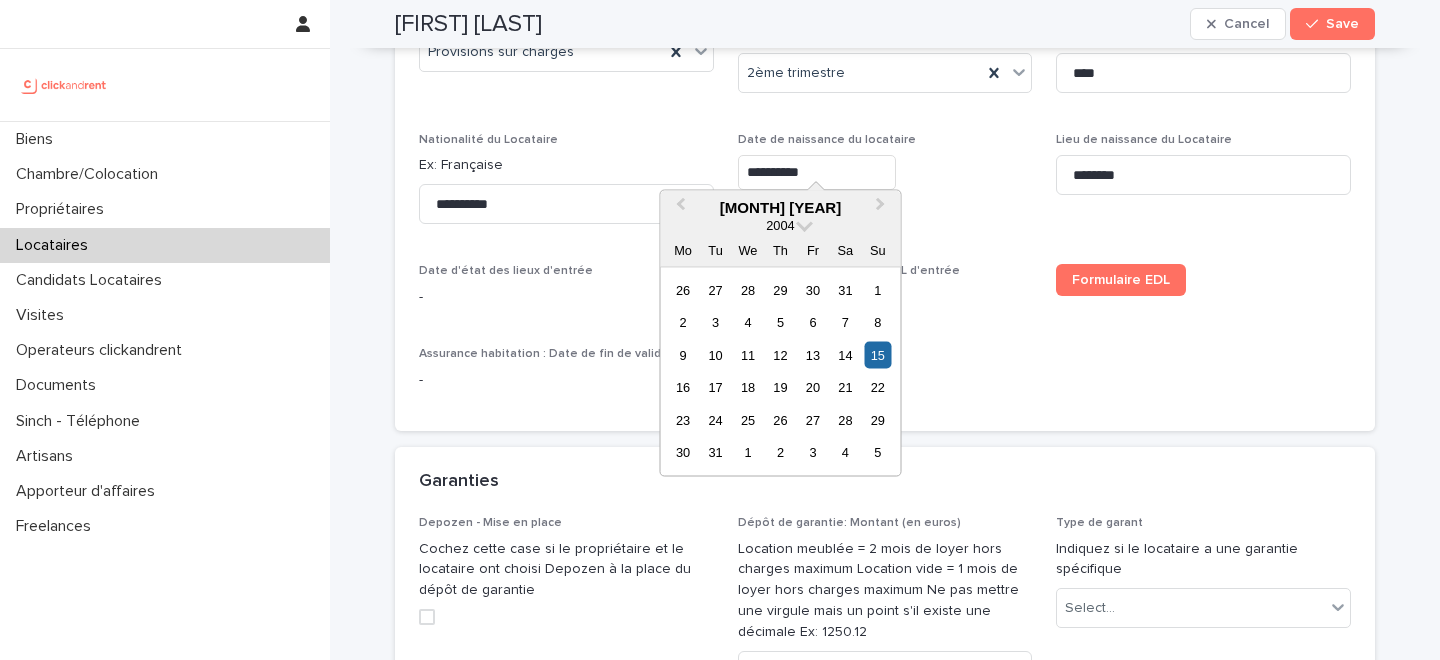 type on "*********" 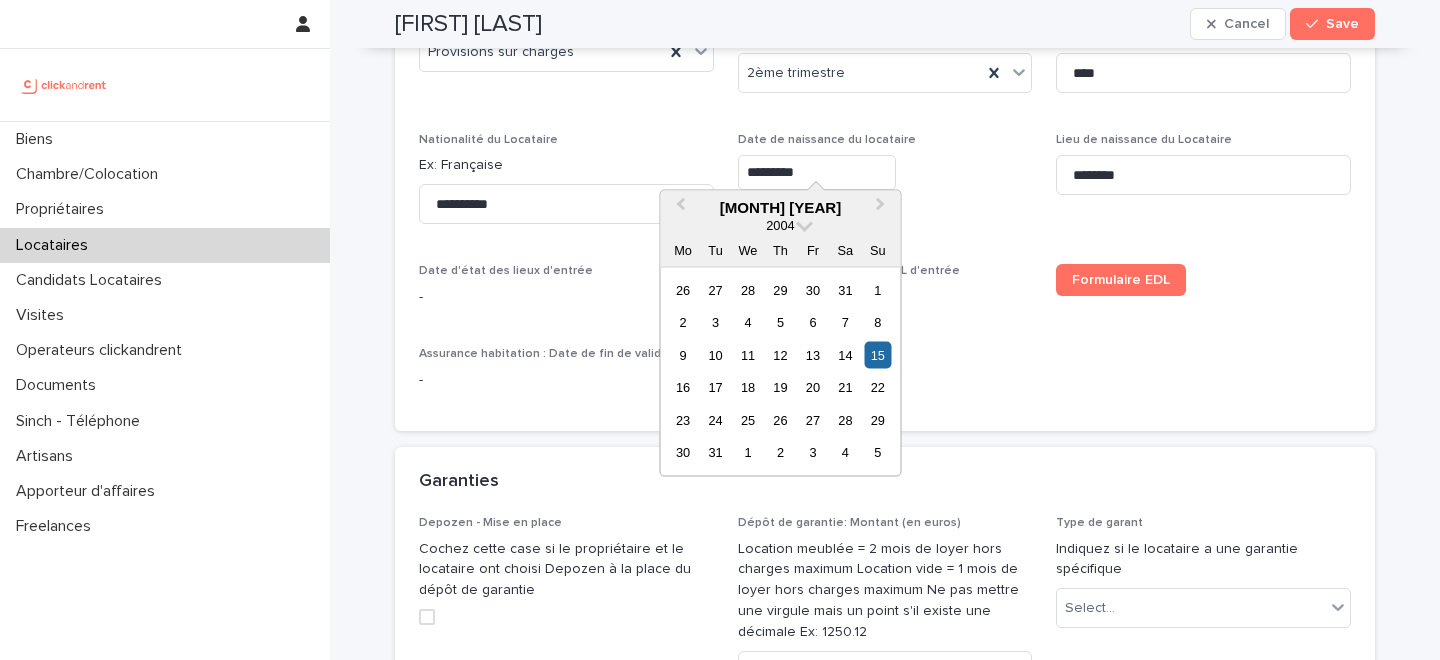 click on "**********" at bounding box center [885, 3] 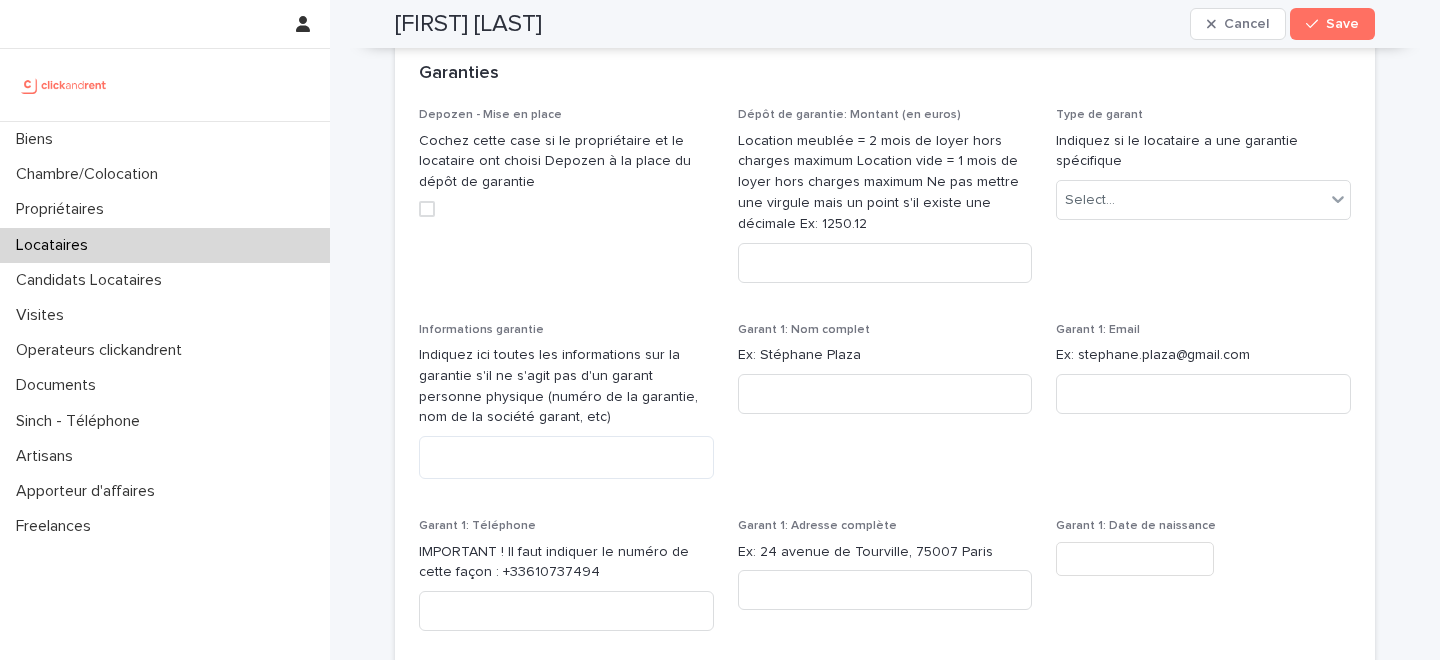 scroll, scrollTop: 1689, scrollLeft: 0, axis: vertical 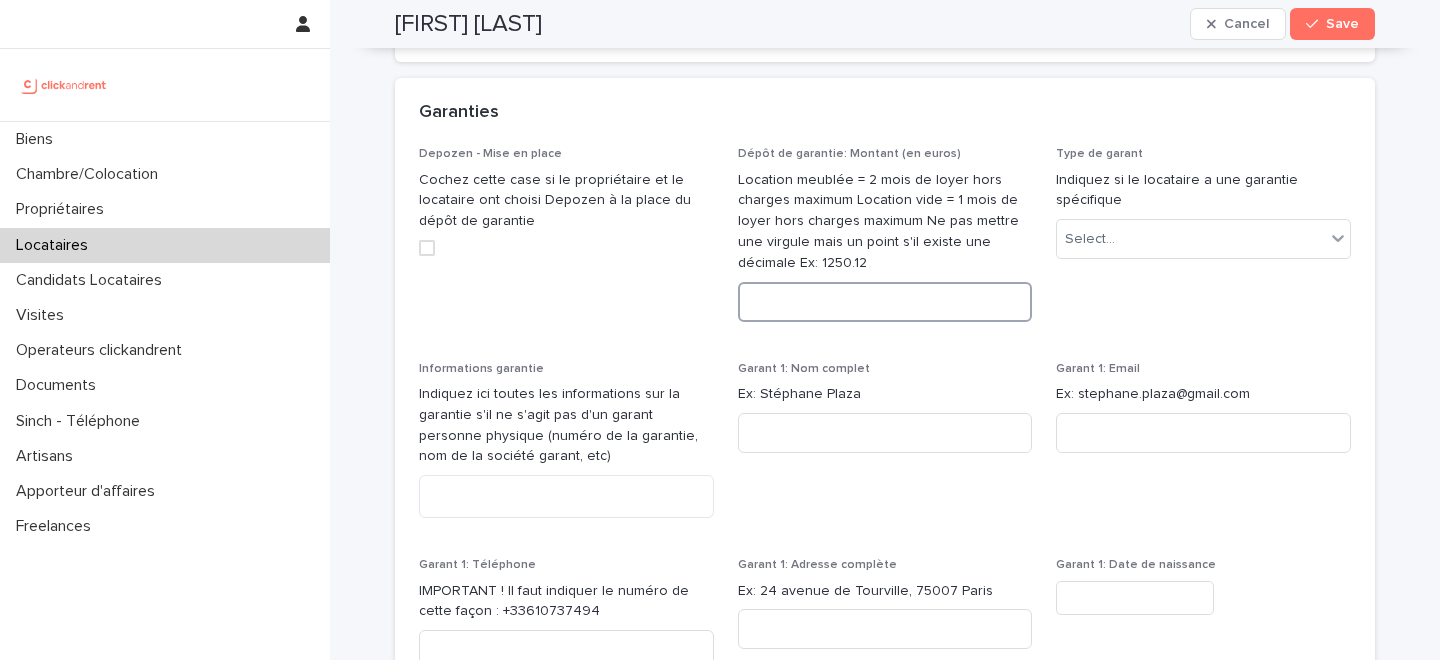 click at bounding box center [885, 302] 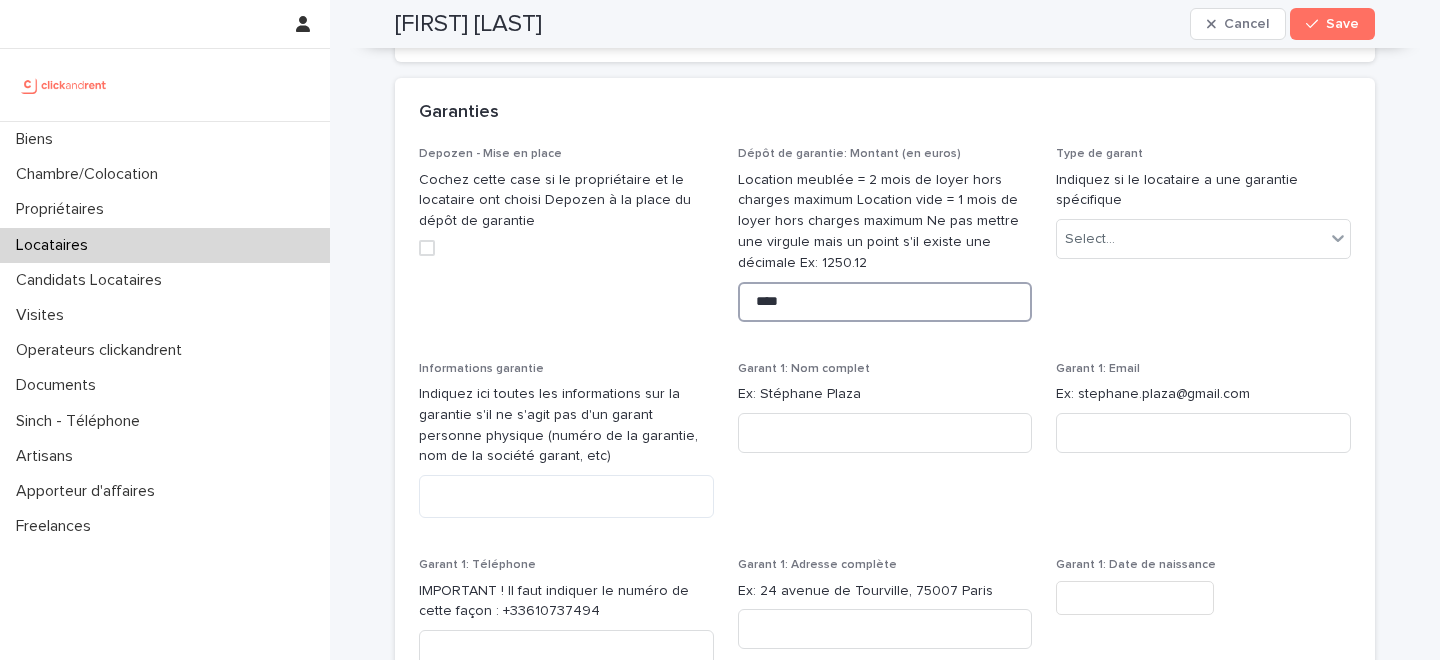 type on "****" 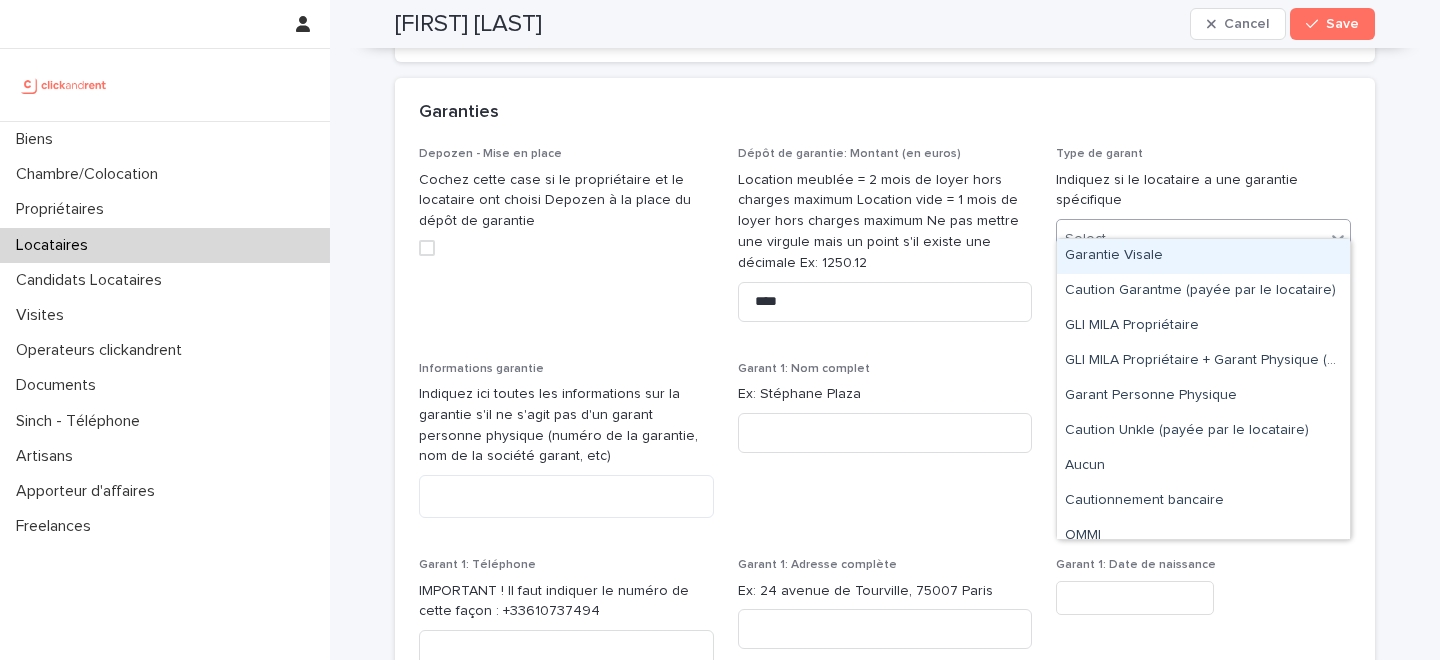 click on "Select..." at bounding box center (1191, 239) 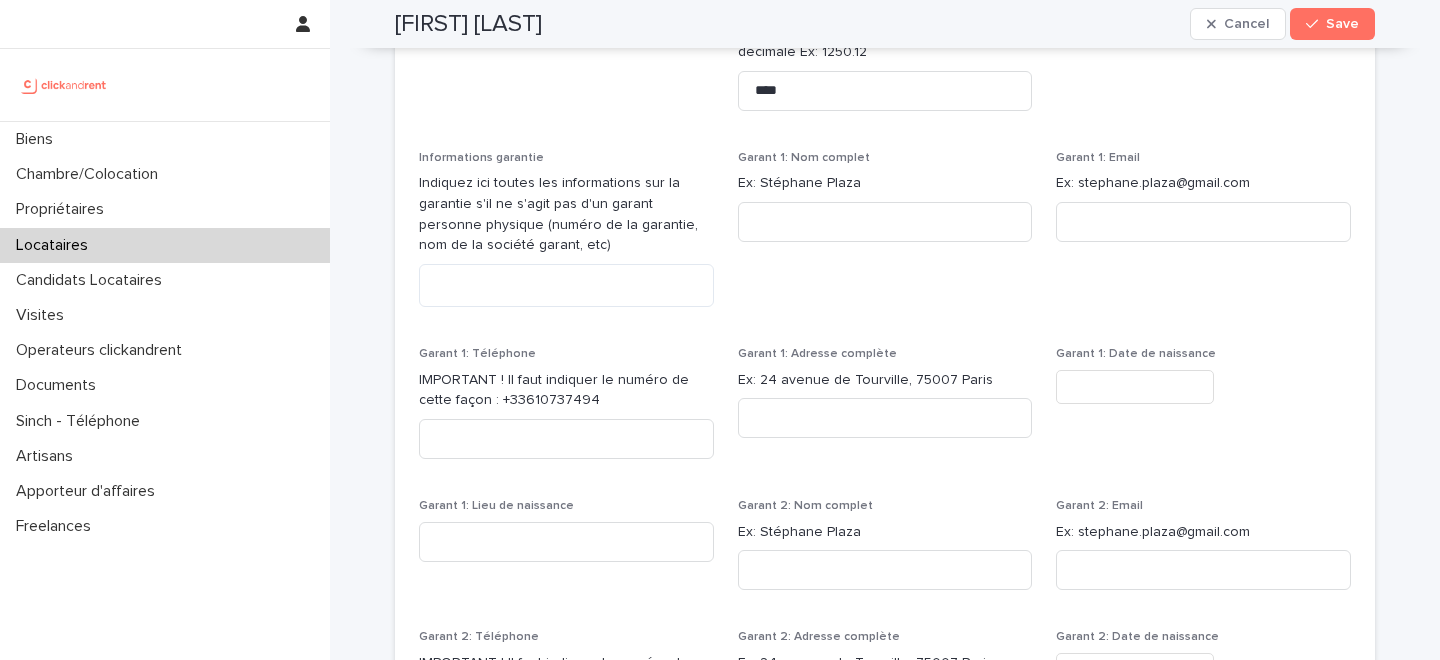 scroll, scrollTop: 1903, scrollLeft: 0, axis: vertical 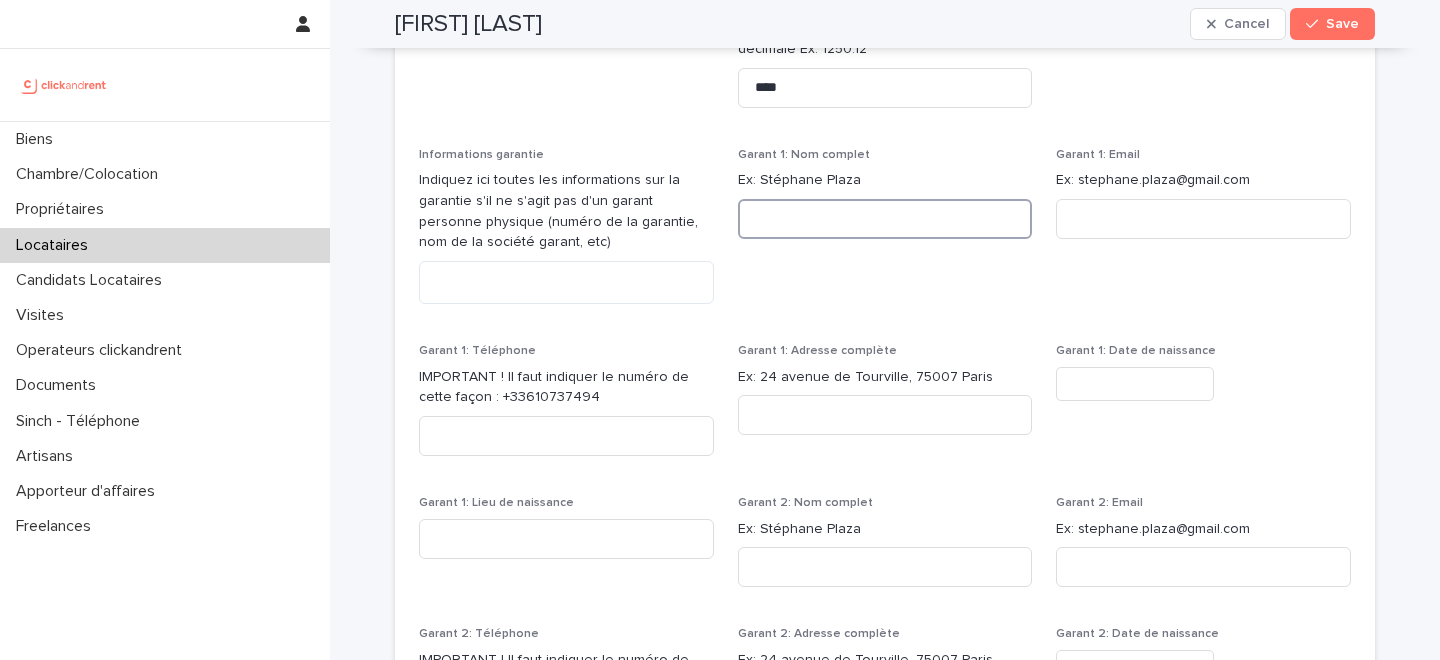 click at bounding box center [885, 219] 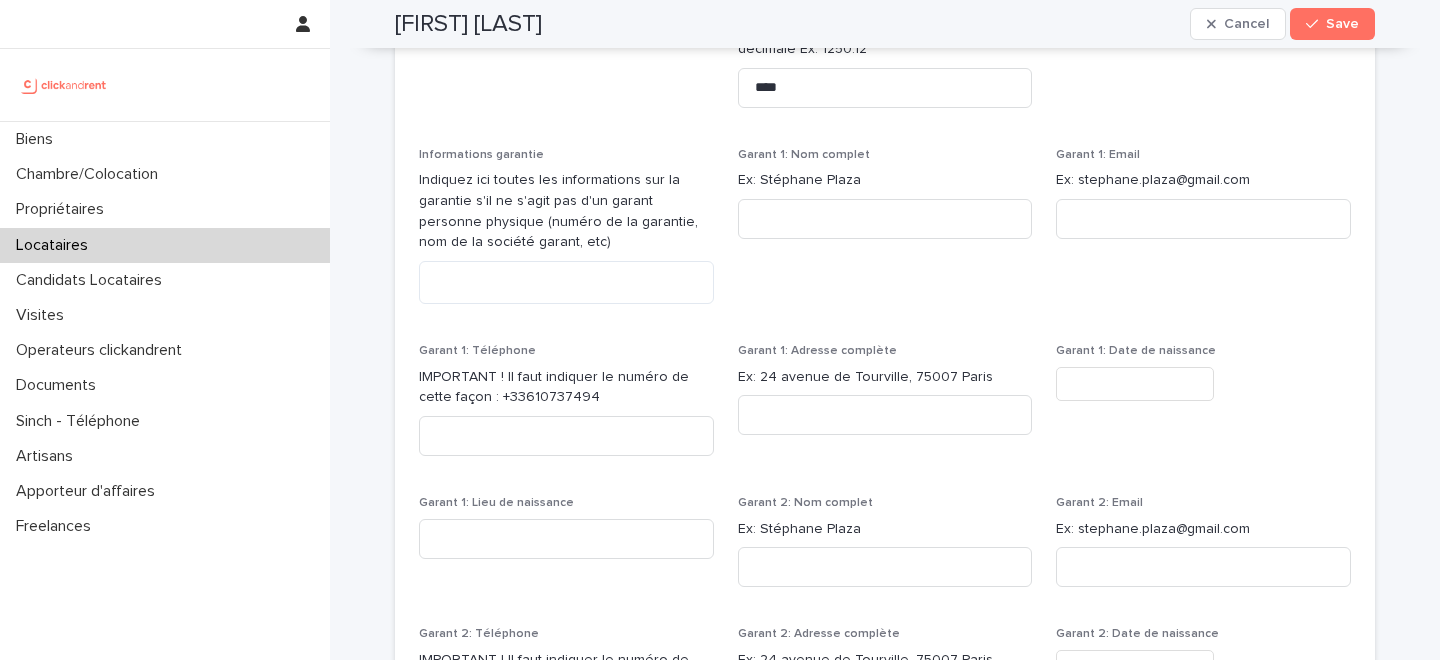 click on "Garant 1: Nom complet Ex: Stéphane Plaza" at bounding box center [885, 234] 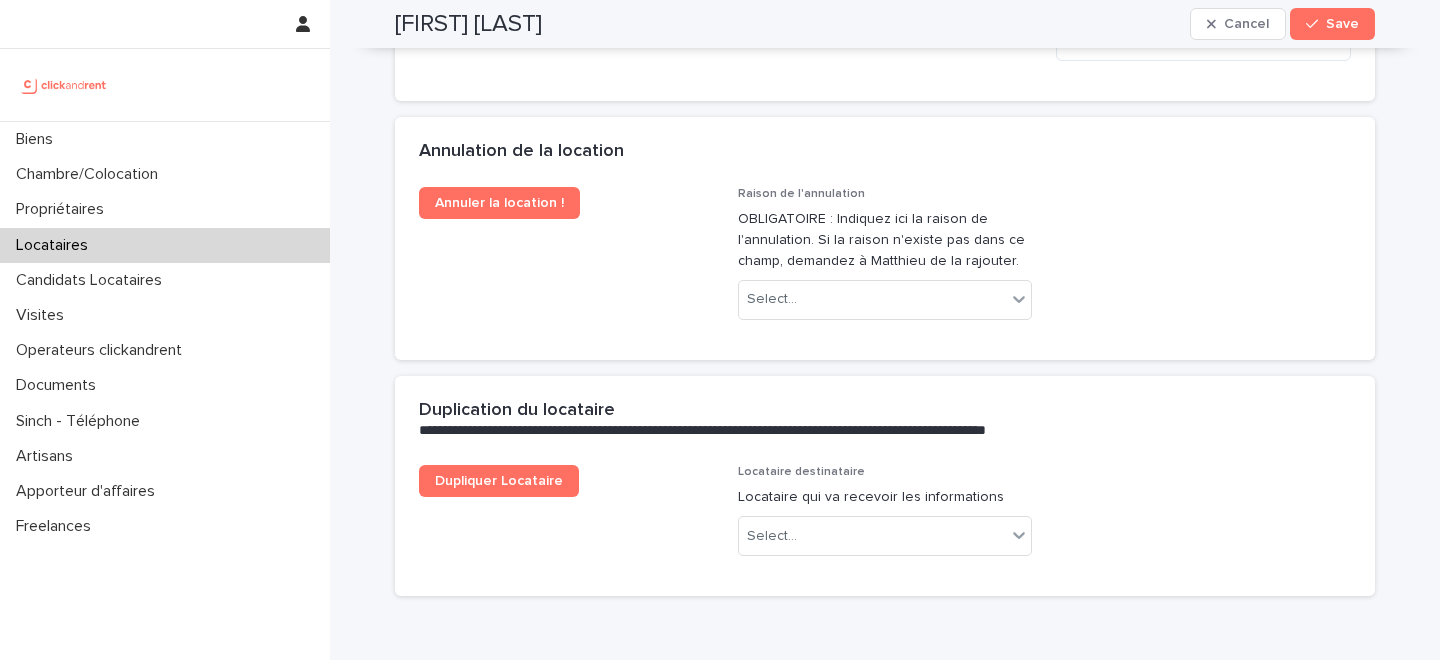 scroll, scrollTop: 4319, scrollLeft: 0, axis: vertical 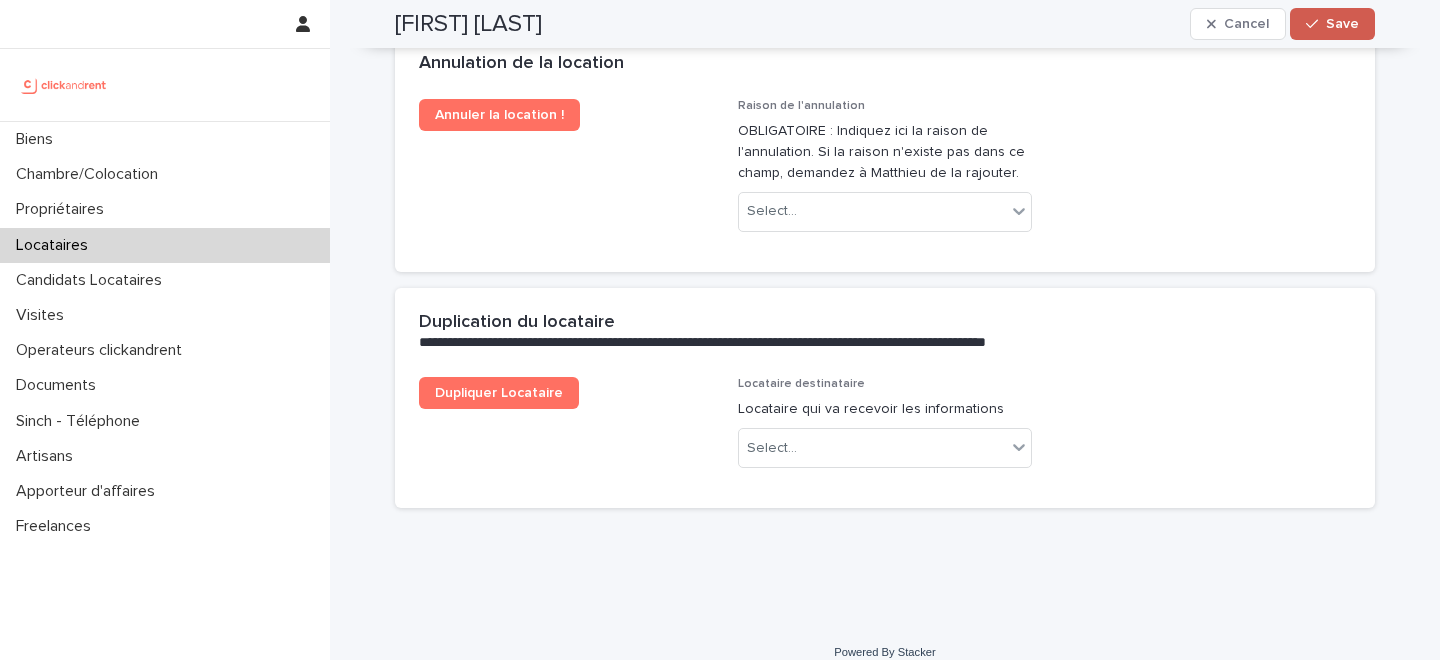 click on "Save" at bounding box center [1342, 24] 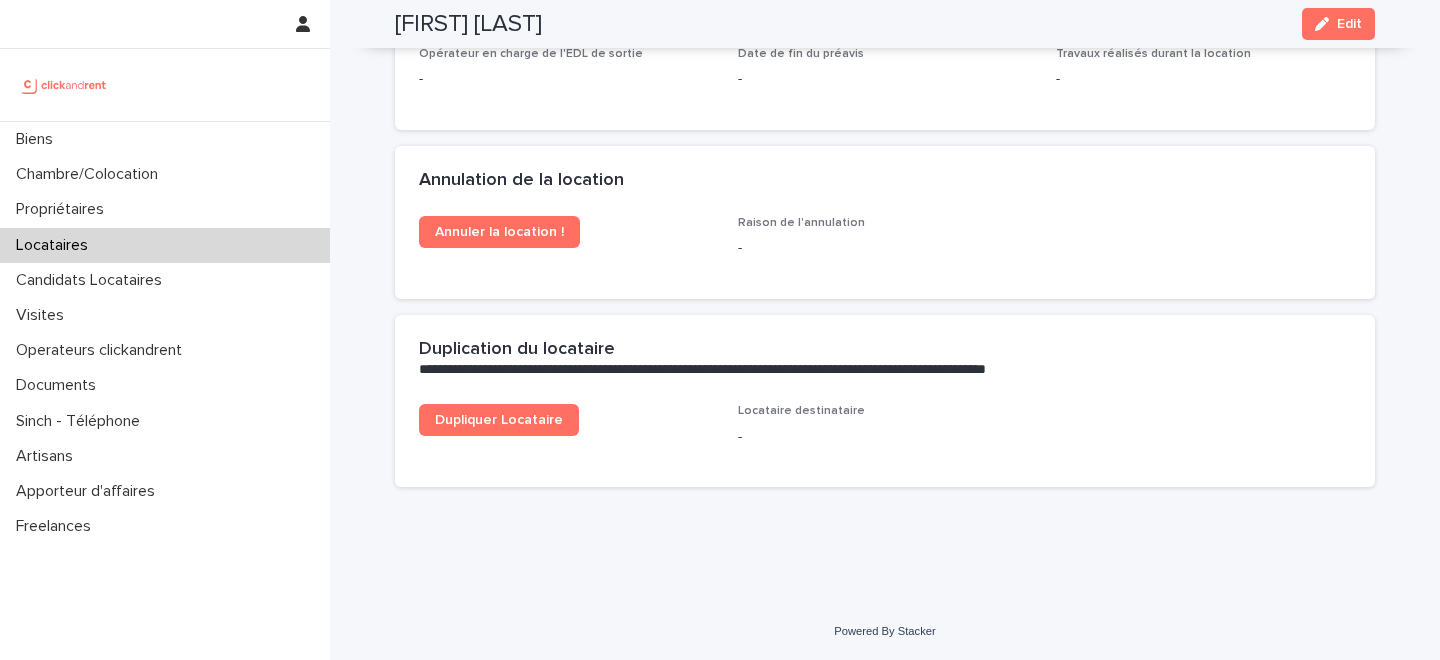 scroll, scrollTop: 2735, scrollLeft: 0, axis: vertical 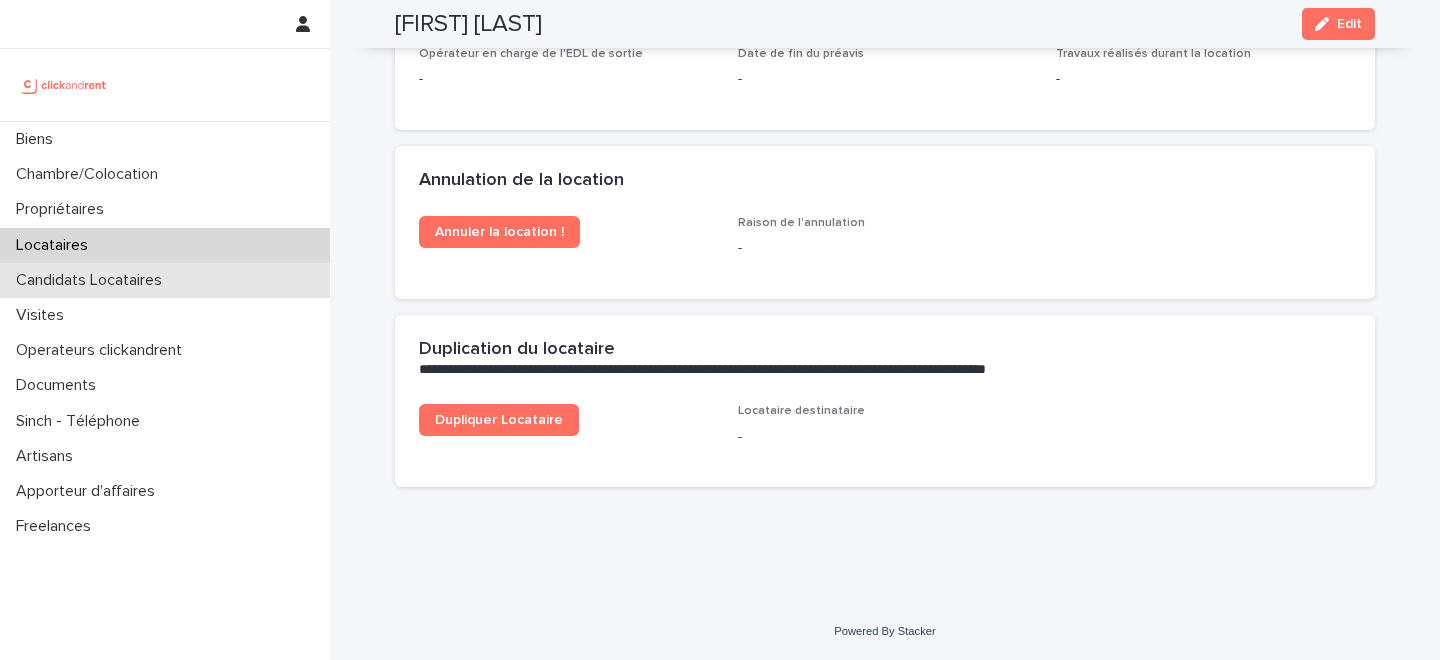 click on "Candidats Locataires" at bounding box center (93, 280) 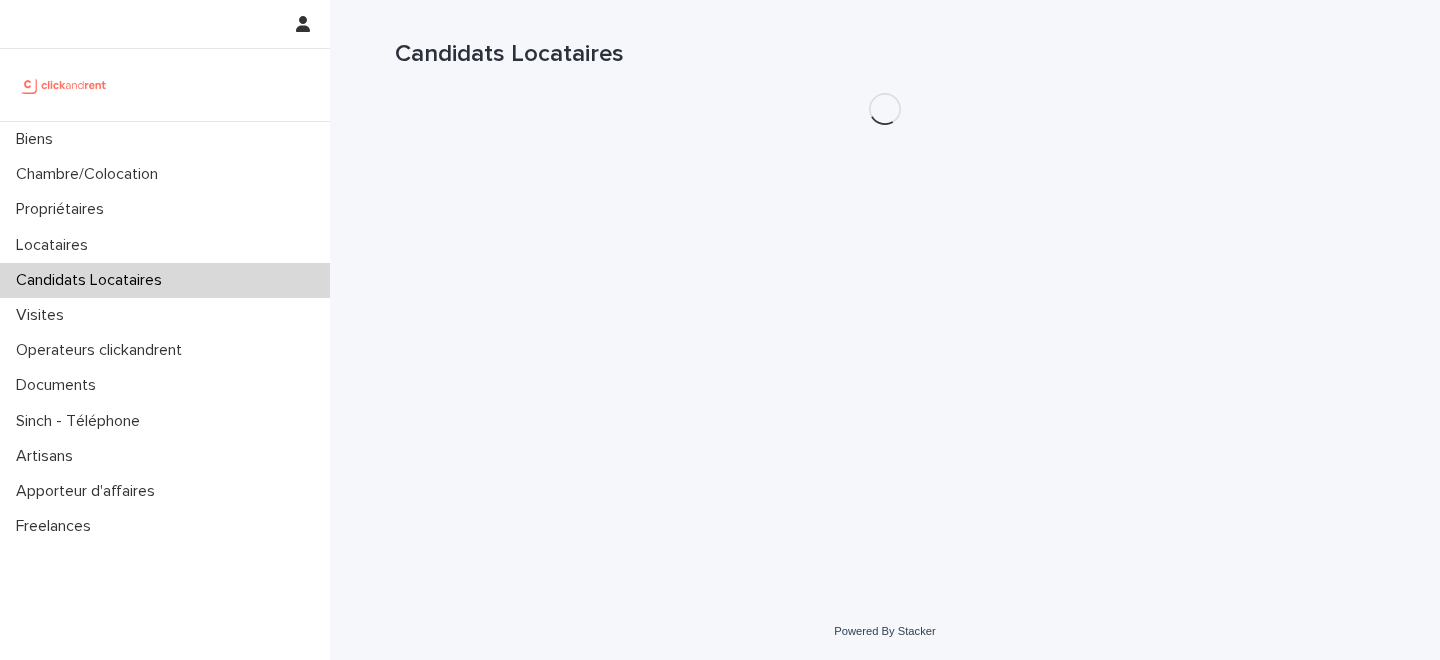 scroll, scrollTop: 0, scrollLeft: 0, axis: both 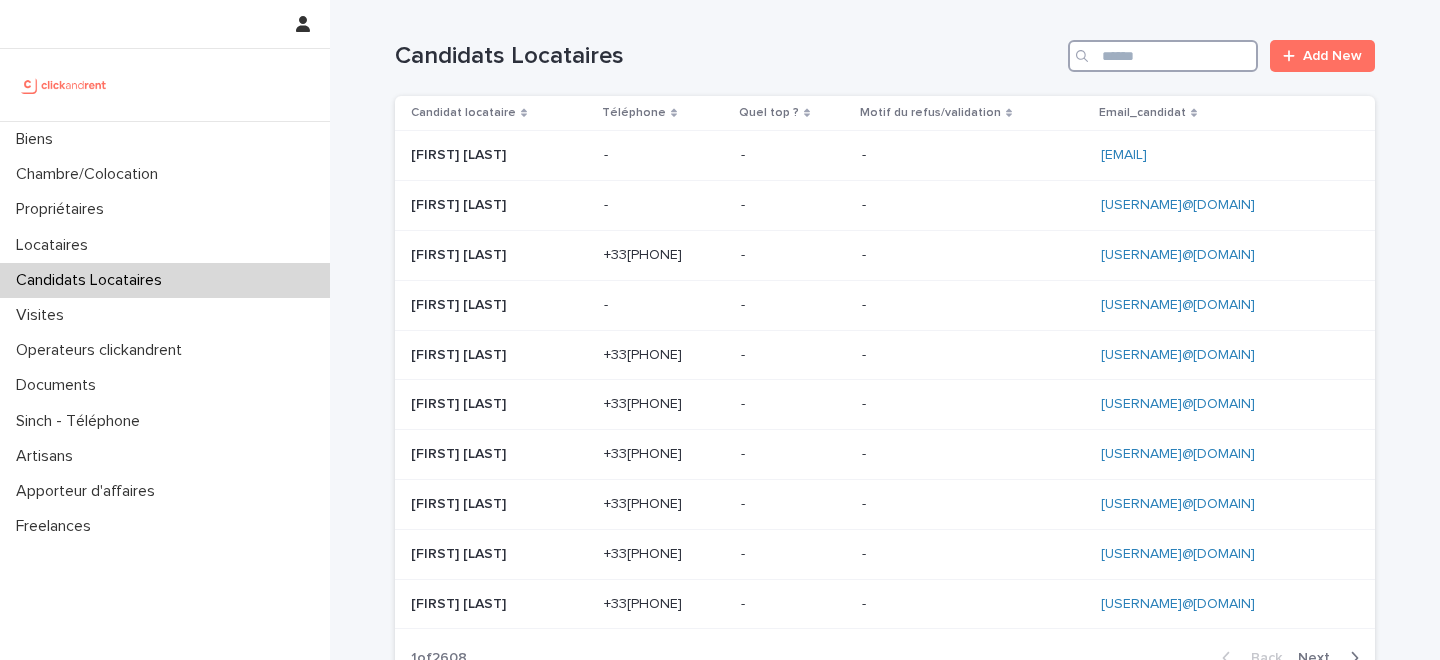 click at bounding box center (1163, 56) 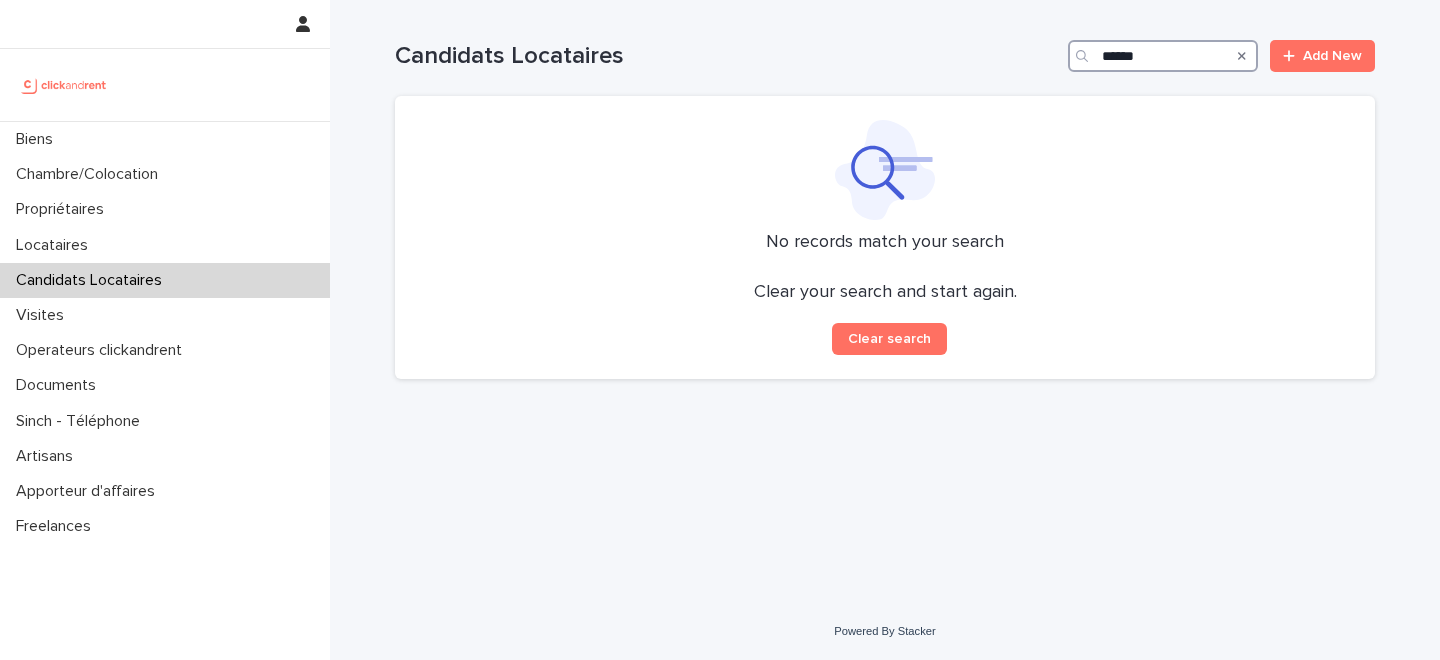 click on "******" at bounding box center [1163, 56] 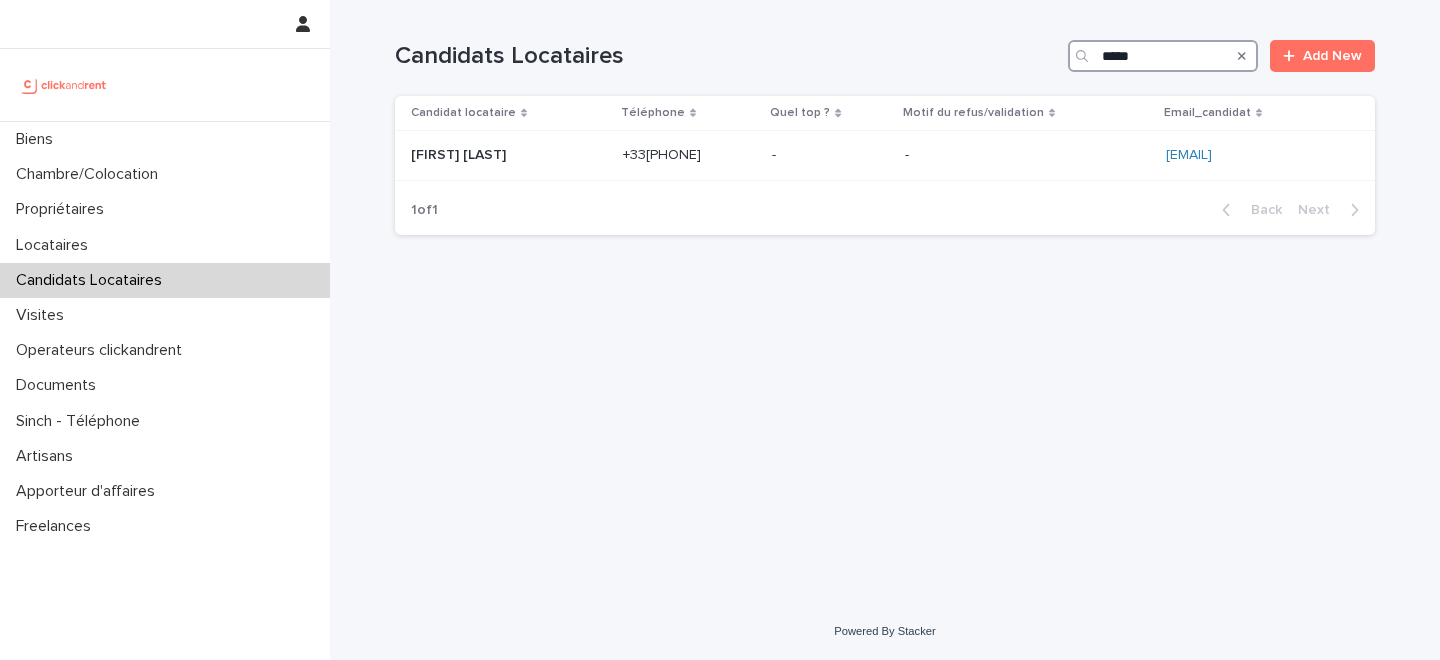 type on "*****" 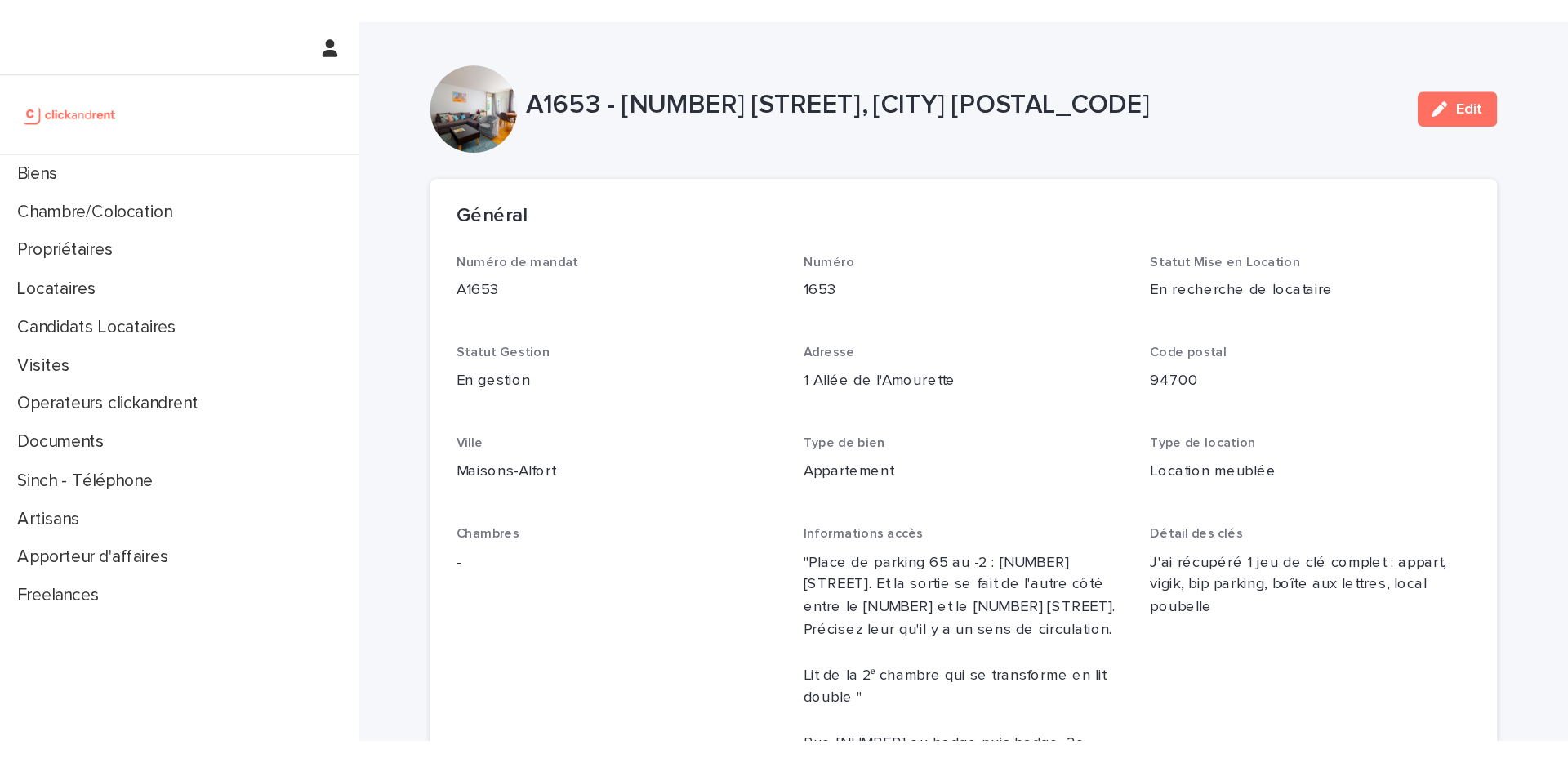 scroll, scrollTop: 0, scrollLeft: 0, axis: both 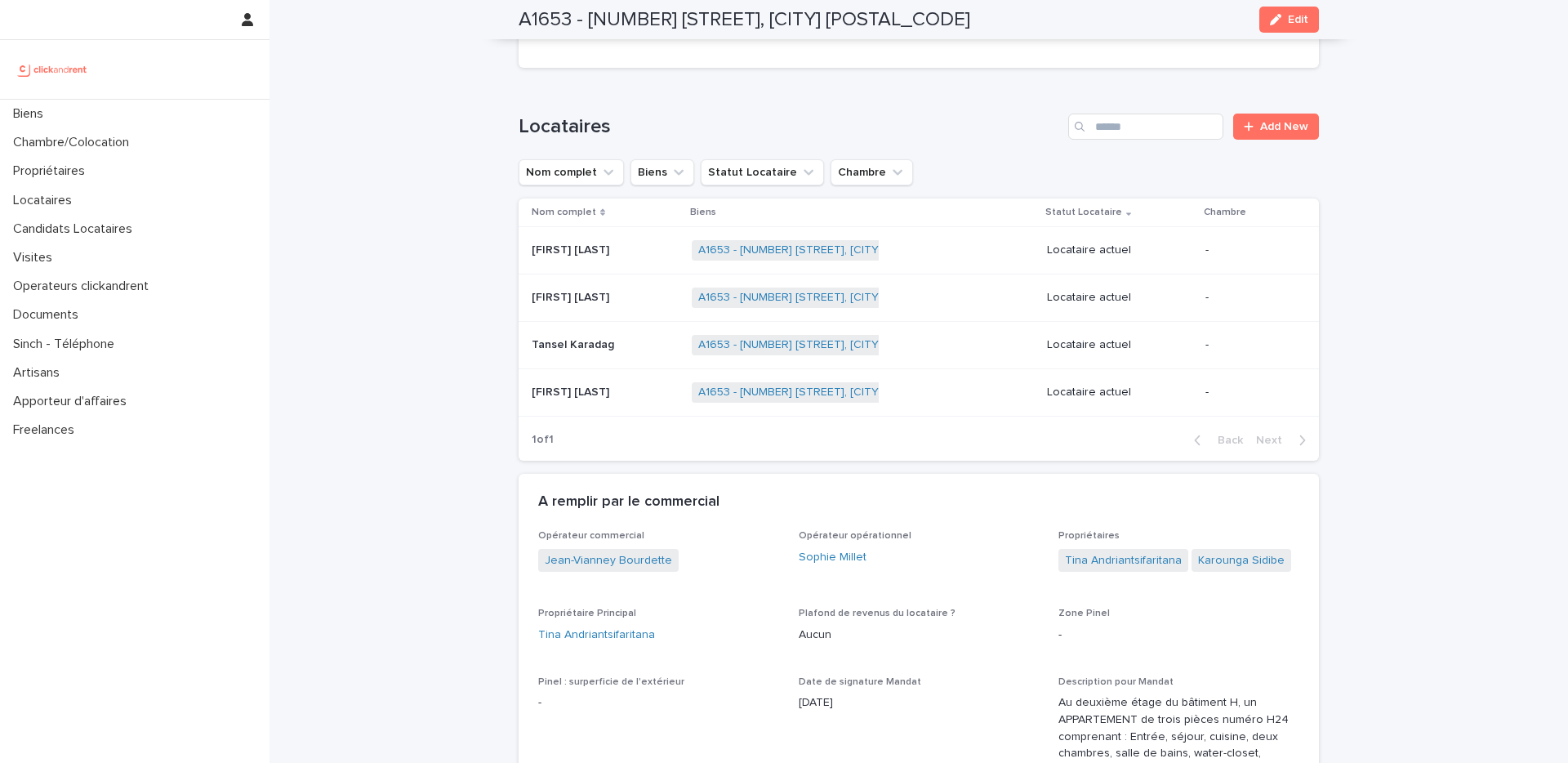 click at bounding box center [605, 297] 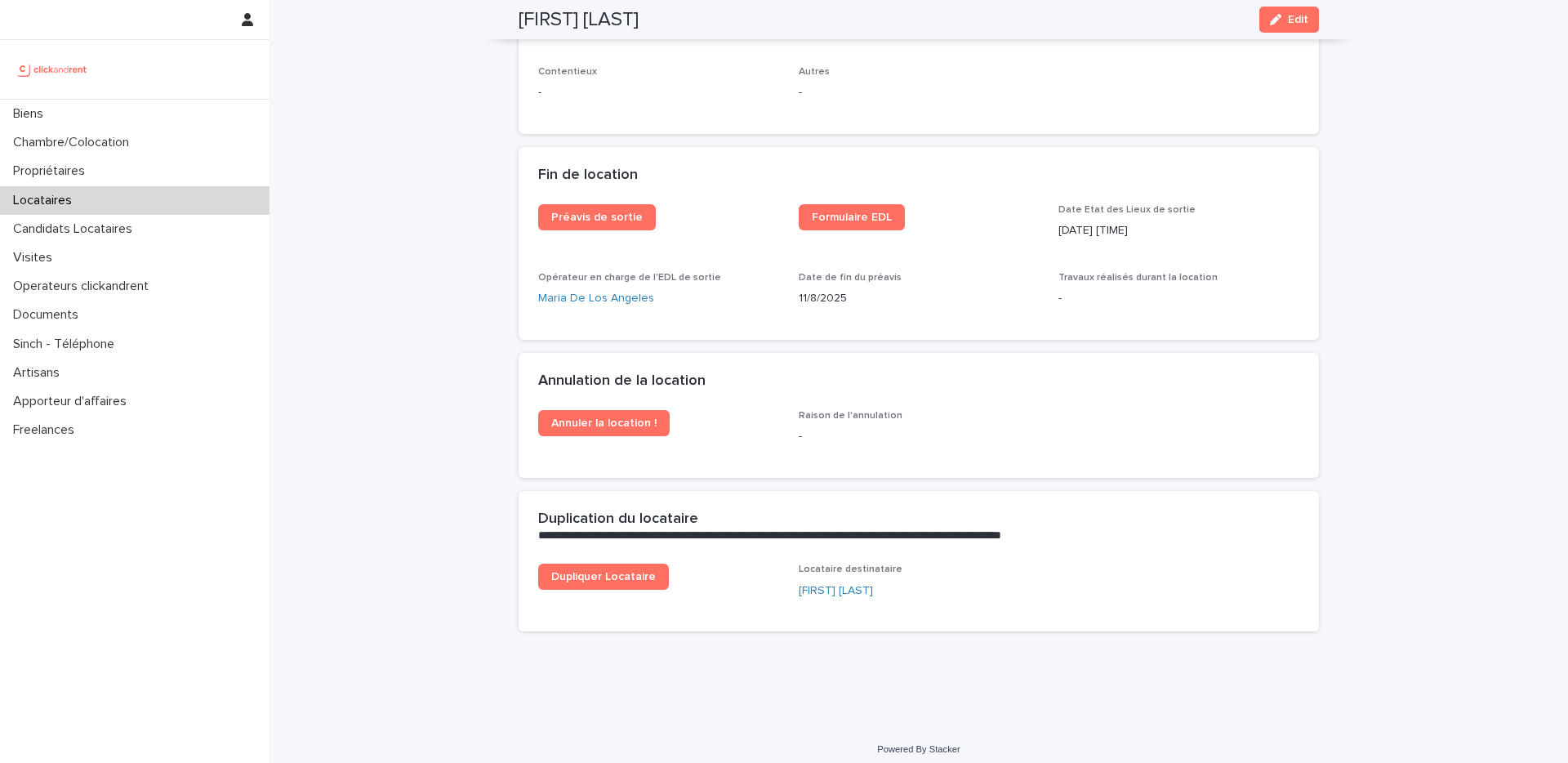 scroll, scrollTop: 2010, scrollLeft: 0, axis: vertical 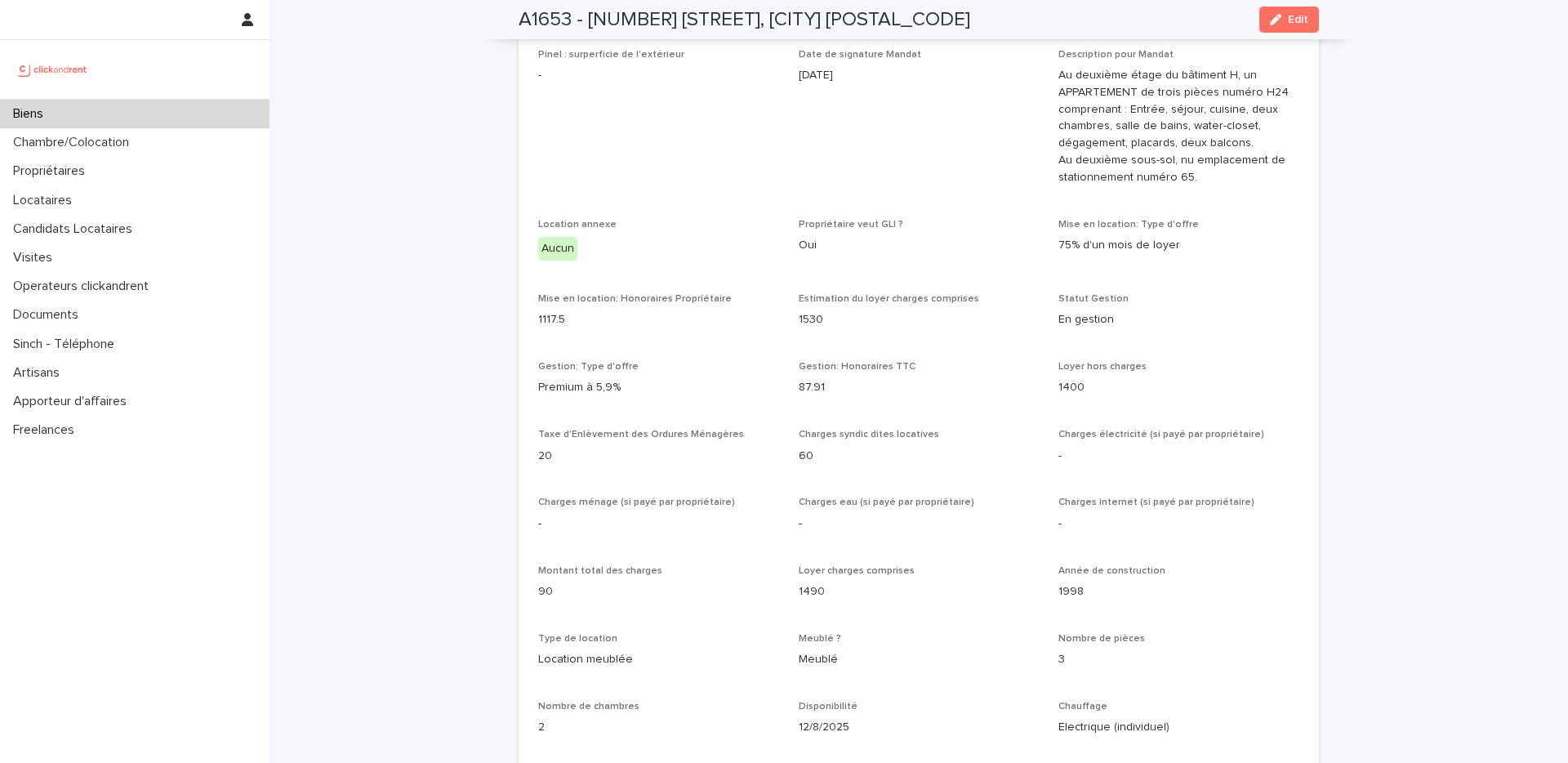 click on "Gestion: Honoraires TTC 87.91" at bounding box center [919, 385] 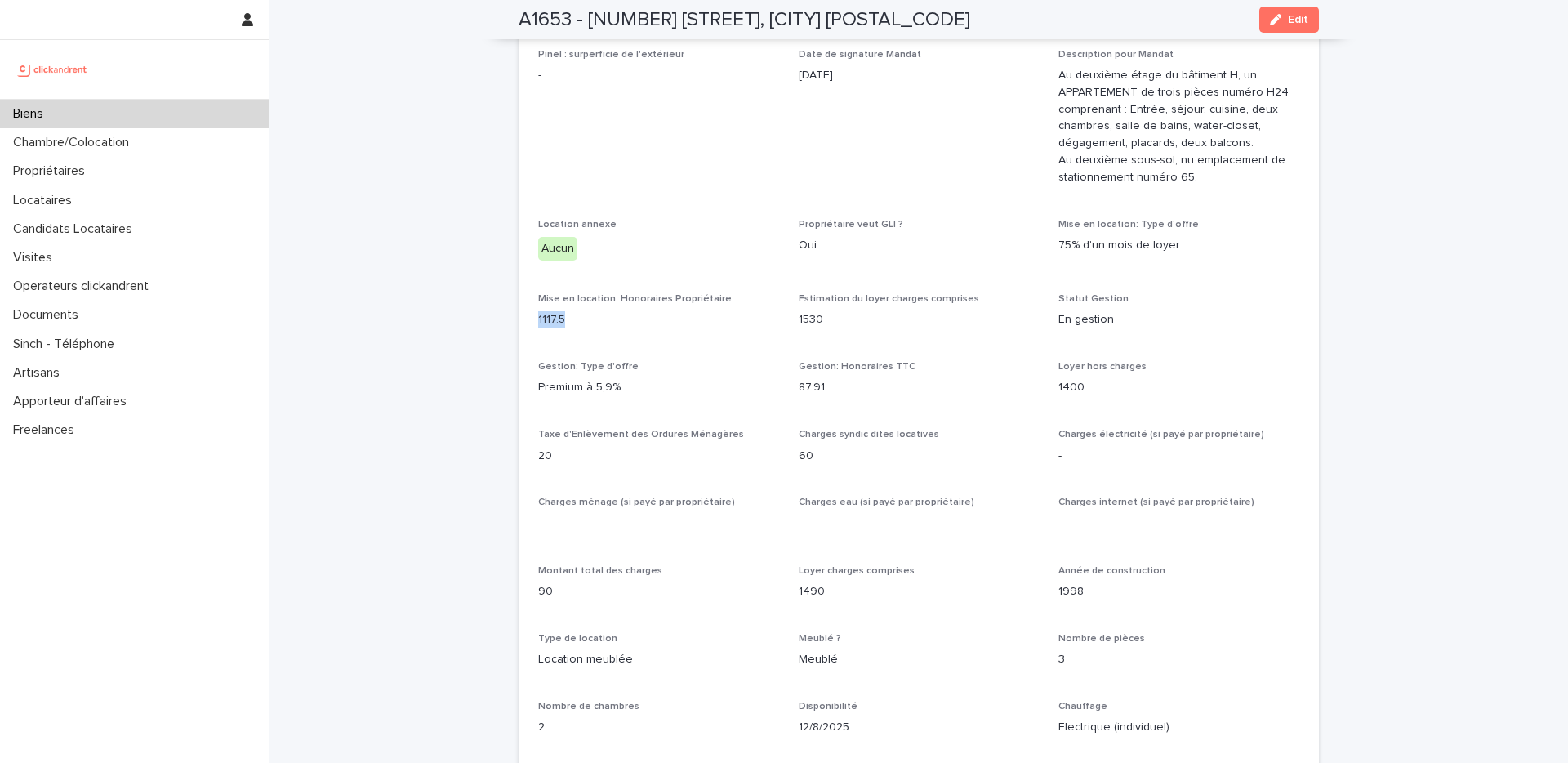 click on "1117.5" at bounding box center (658, 319) 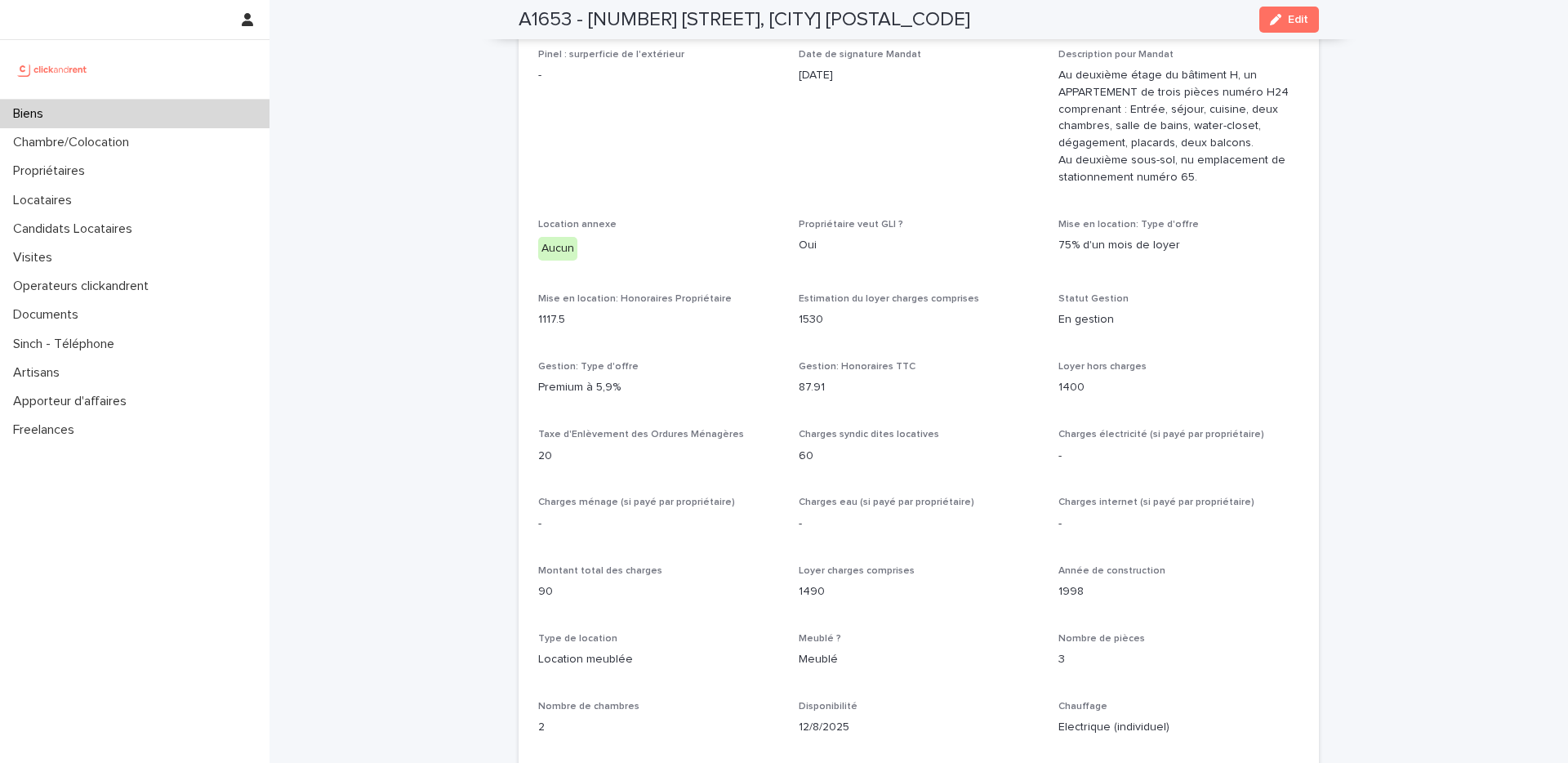 scroll, scrollTop: 2055, scrollLeft: 0, axis: vertical 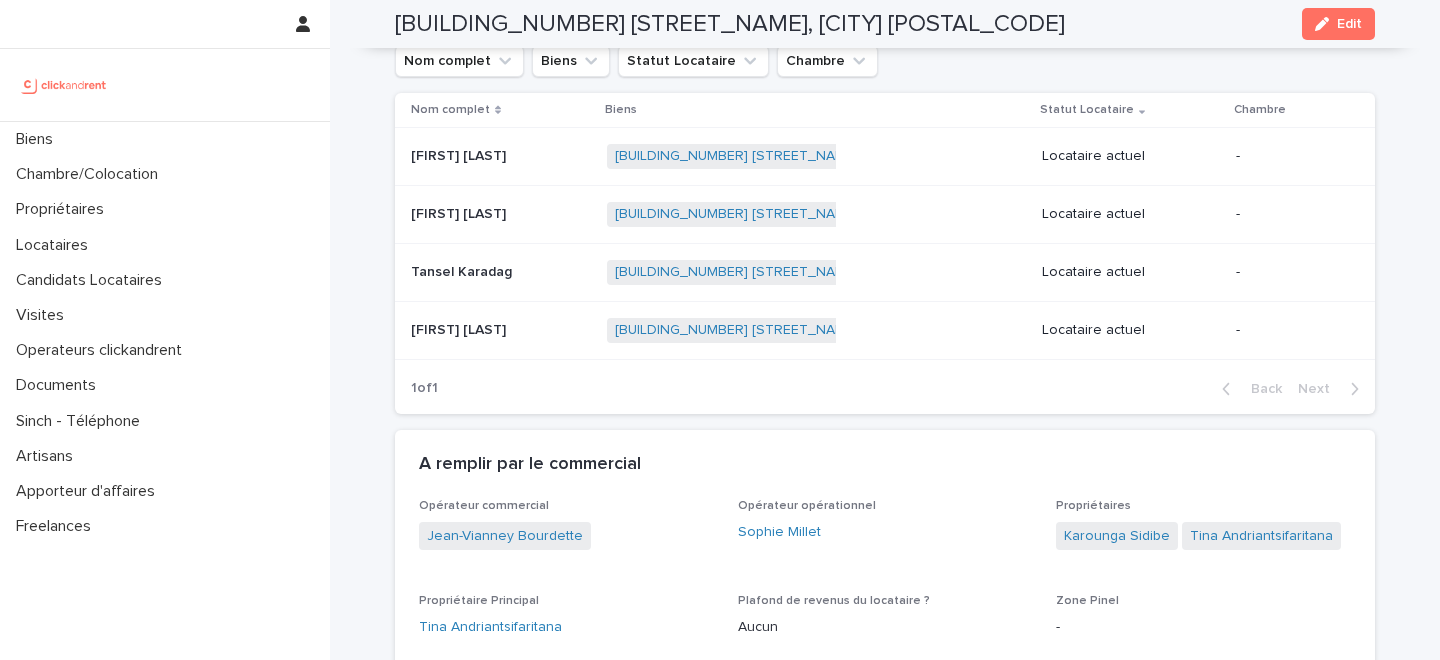 click at bounding box center [501, 330] 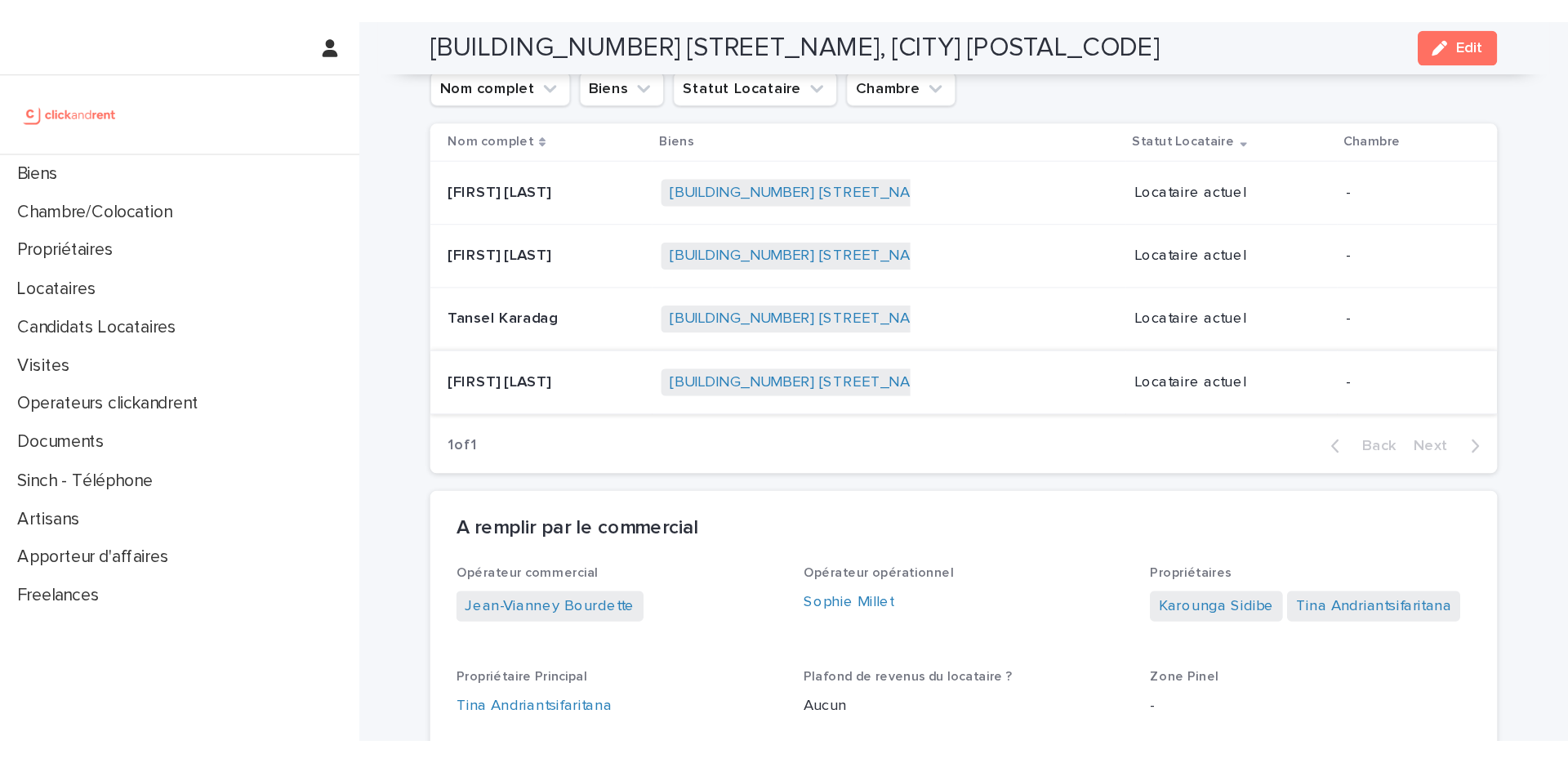 scroll, scrollTop: 0, scrollLeft: 0, axis: both 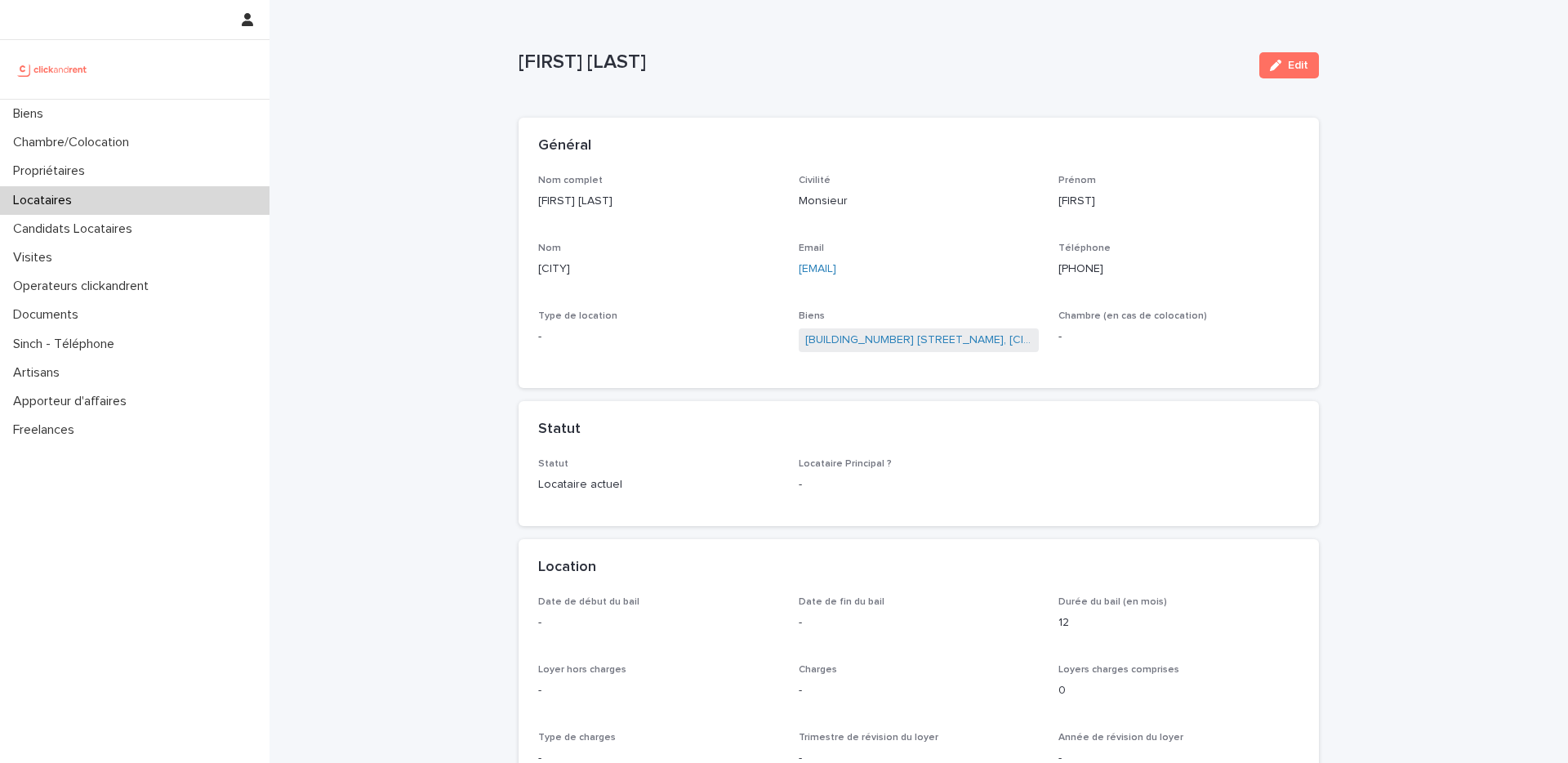 click at bounding box center [1279, 65] 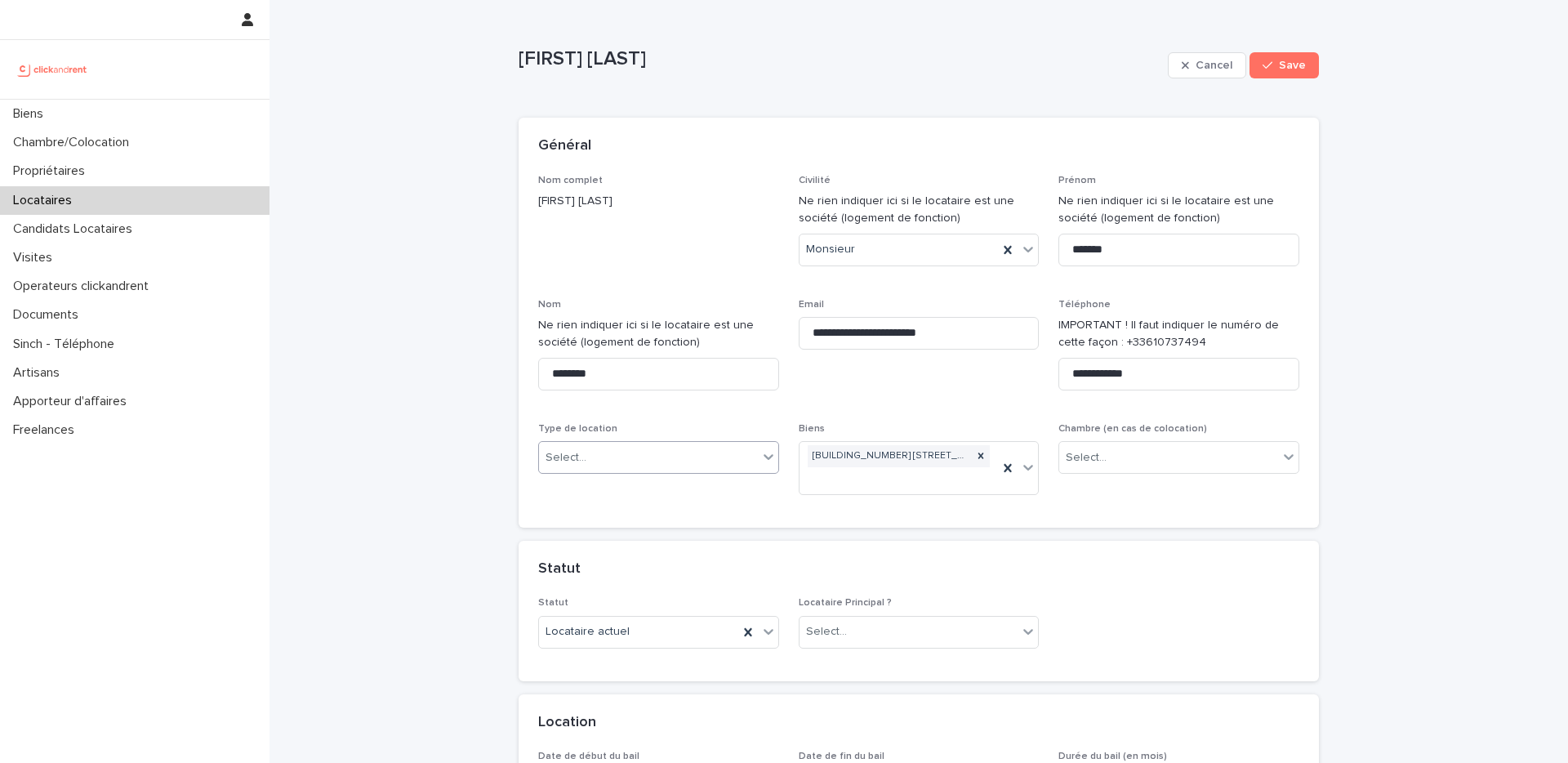 click on "Select..." at bounding box center (648, 457) 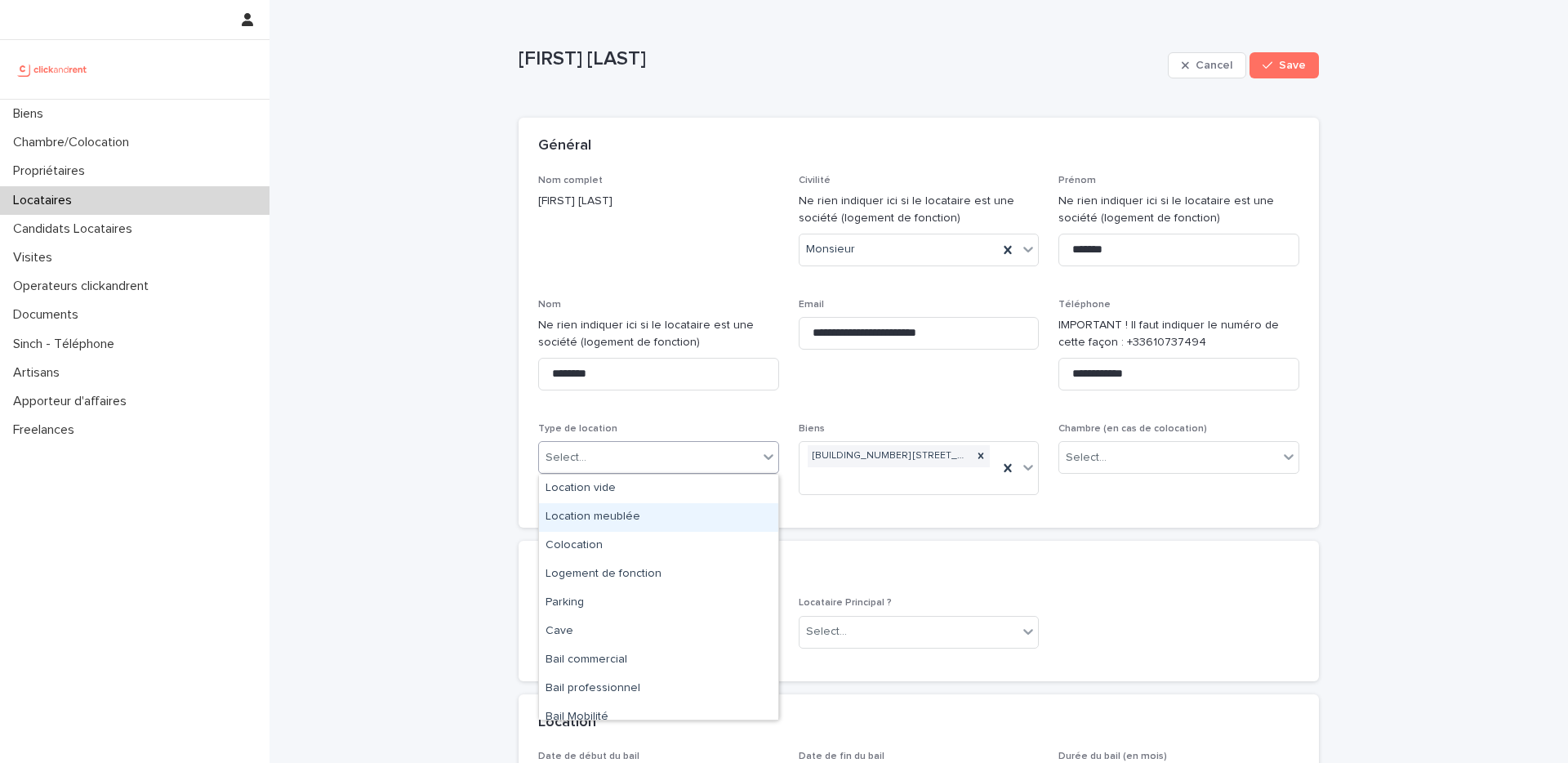 click on "Location meublée" at bounding box center [658, 517] 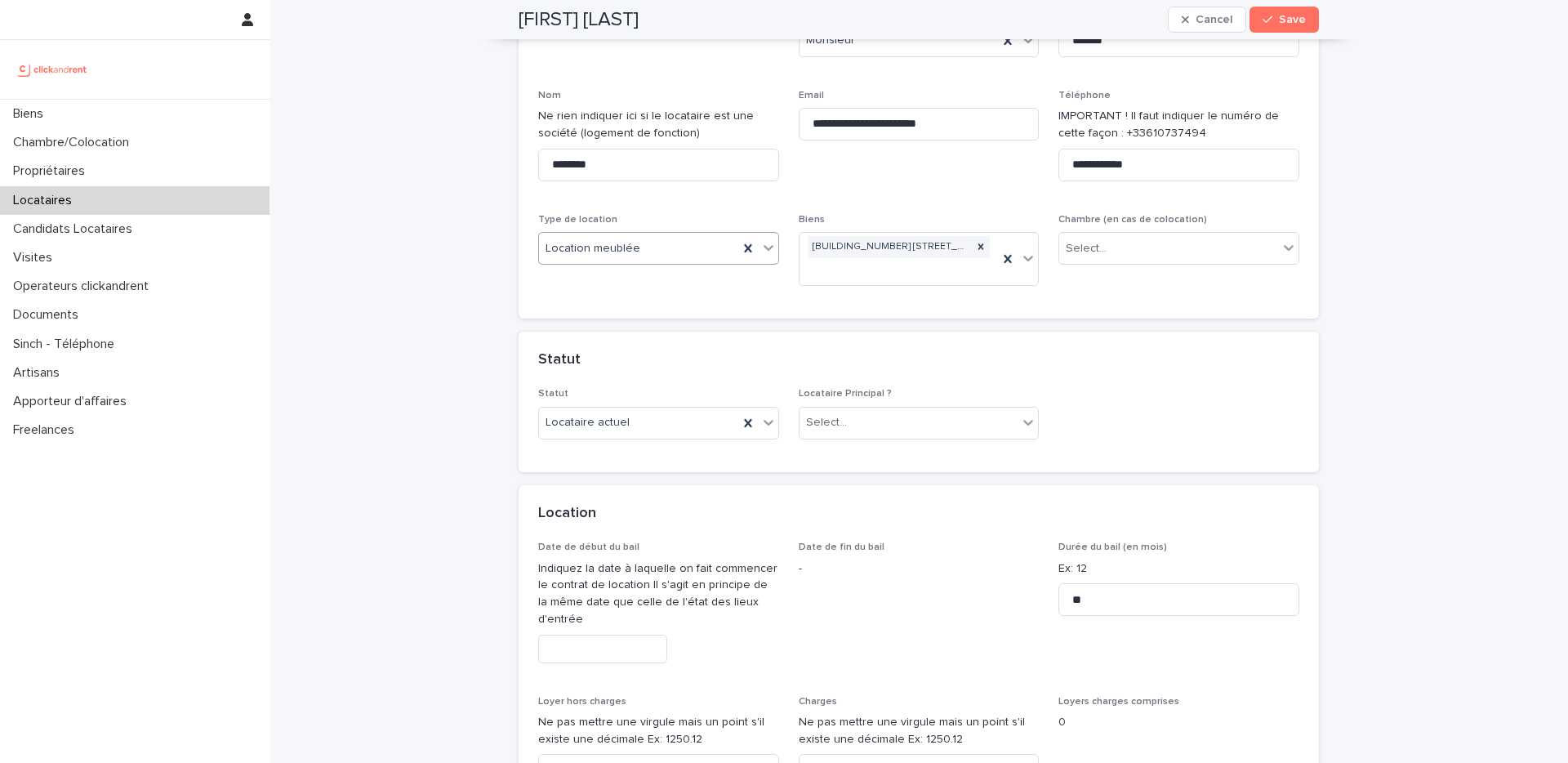 scroll, scrollTop: 215, scrollLeft: 0, axis: vertical 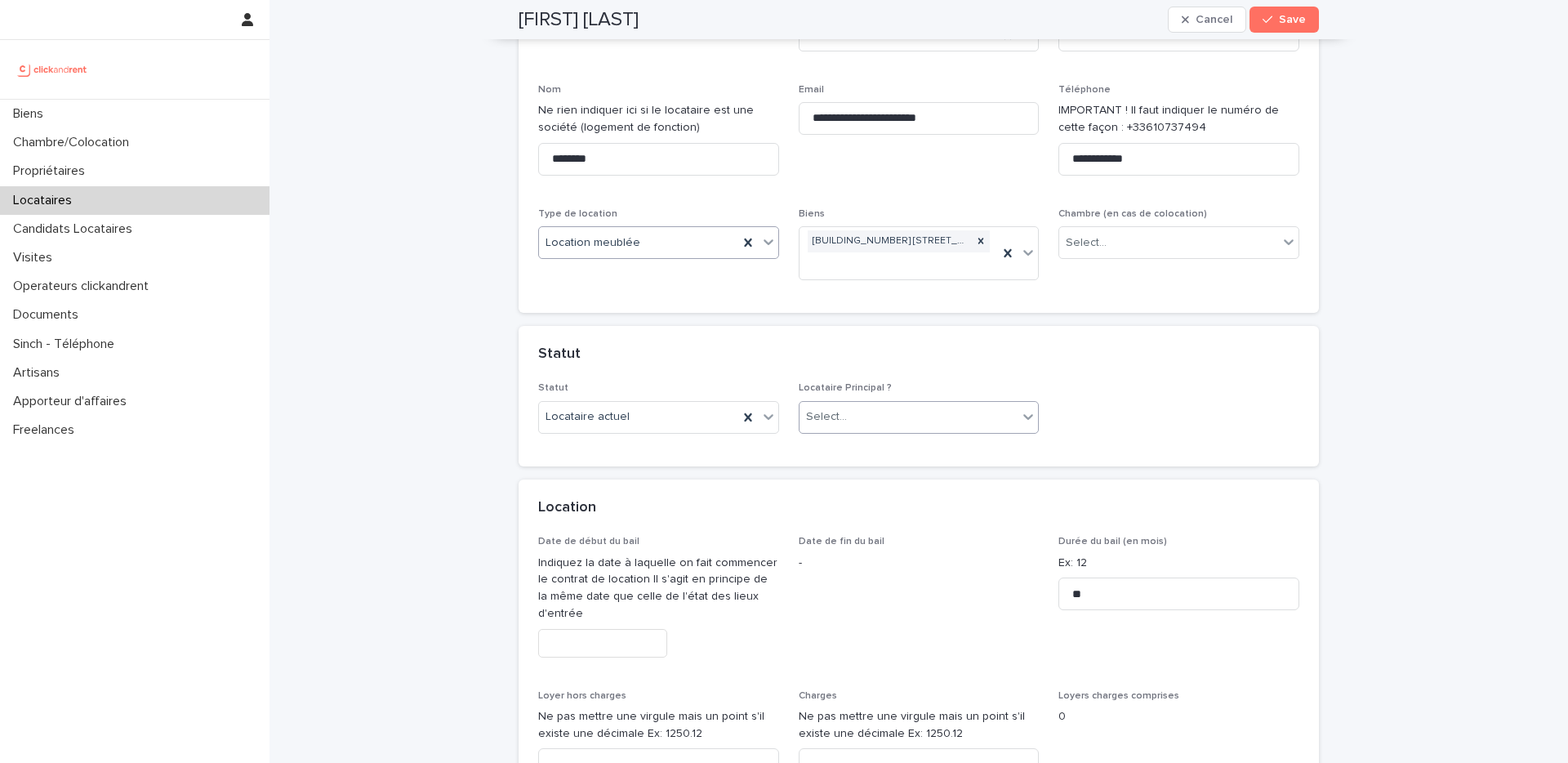 click on "Select..." at bounding box center (826, 417) 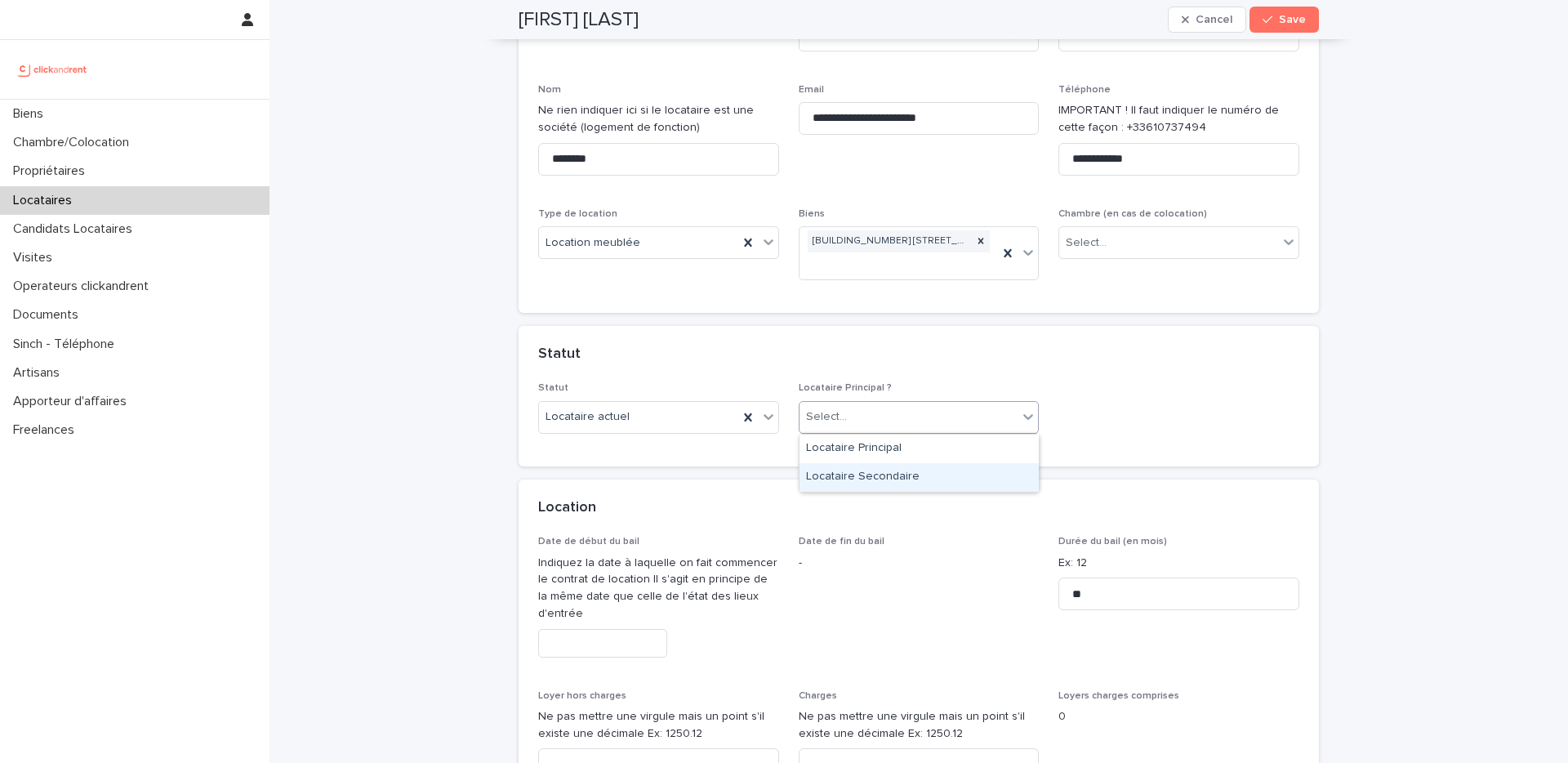 click on "Locataire Secondaire" at bounding box center [919, 477] 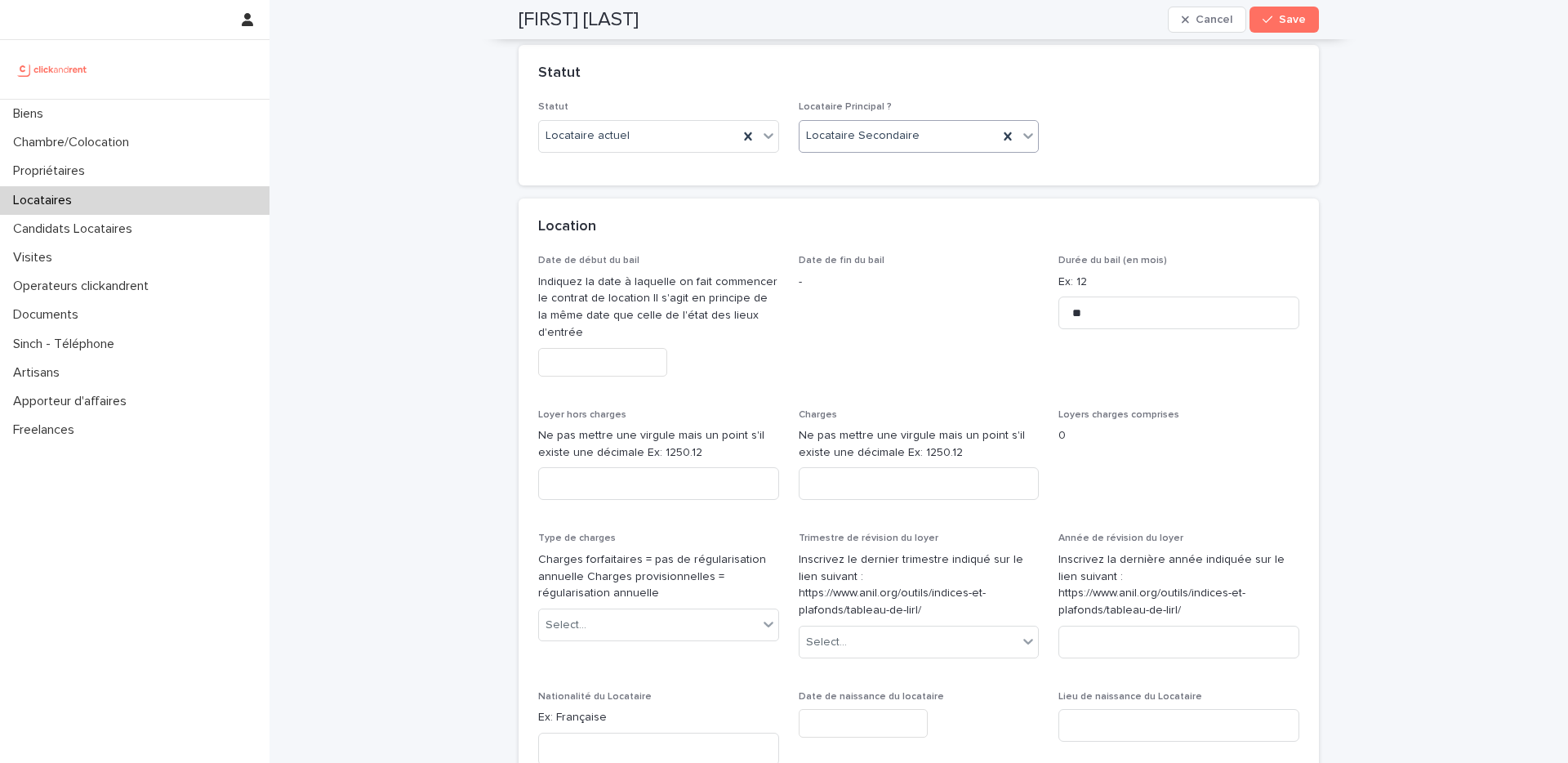 scroll, scrollTop: 508, scrollLeft: 0, axis: vertical 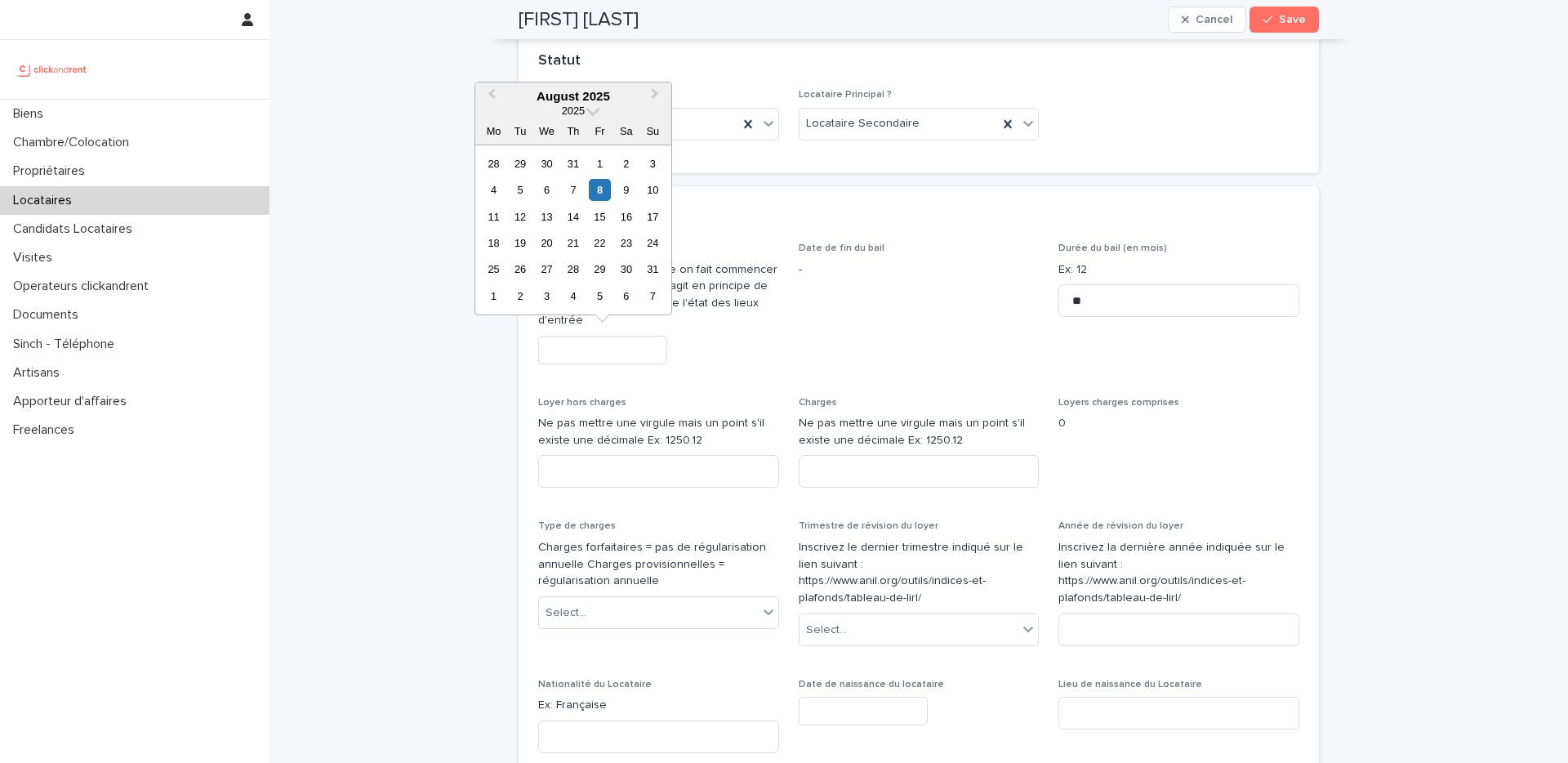 click at bounding box center (603, 350) 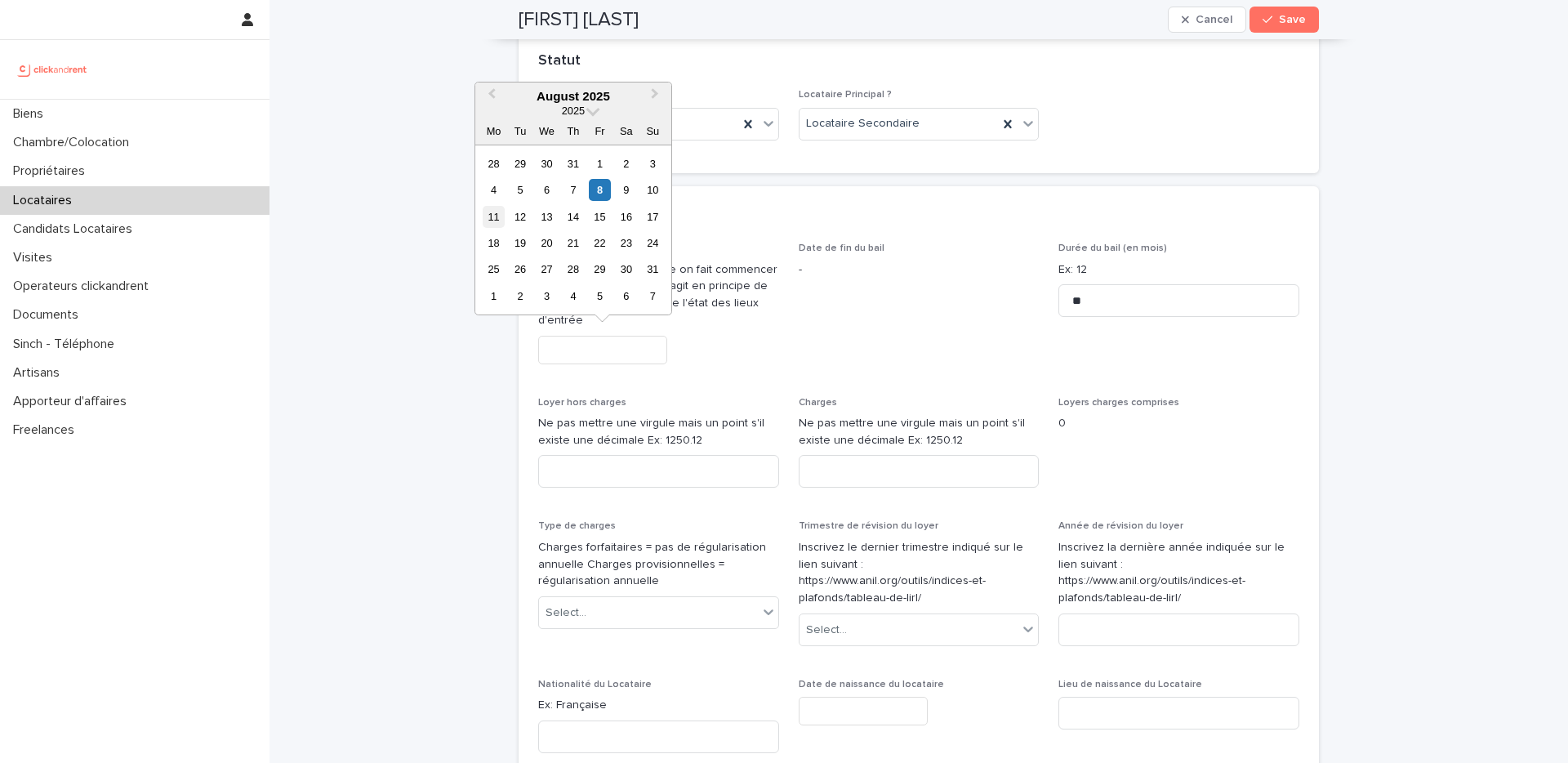 click on "11" at bounding box center (493, 216) 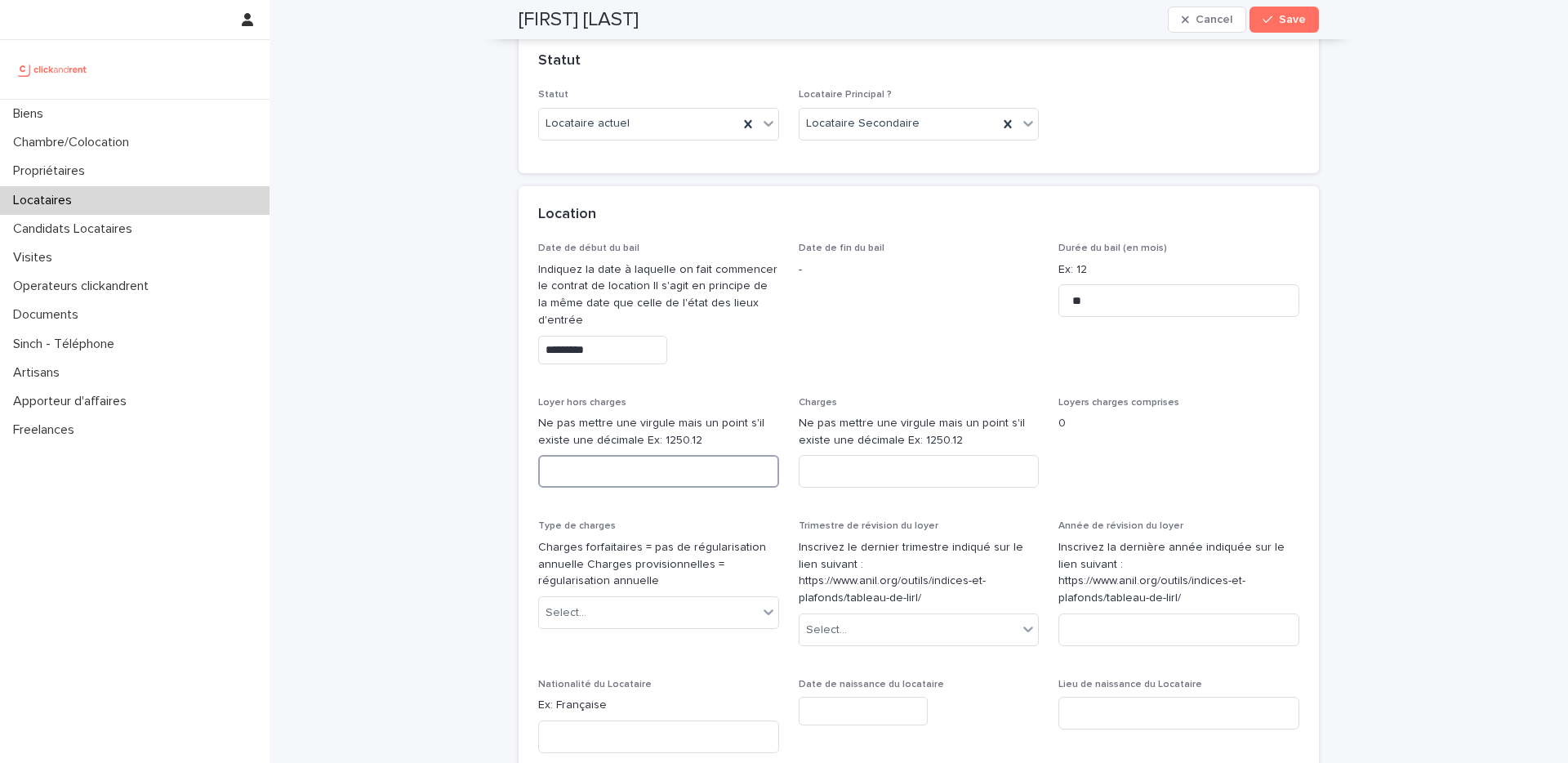 click at bounding box center (658, 471) 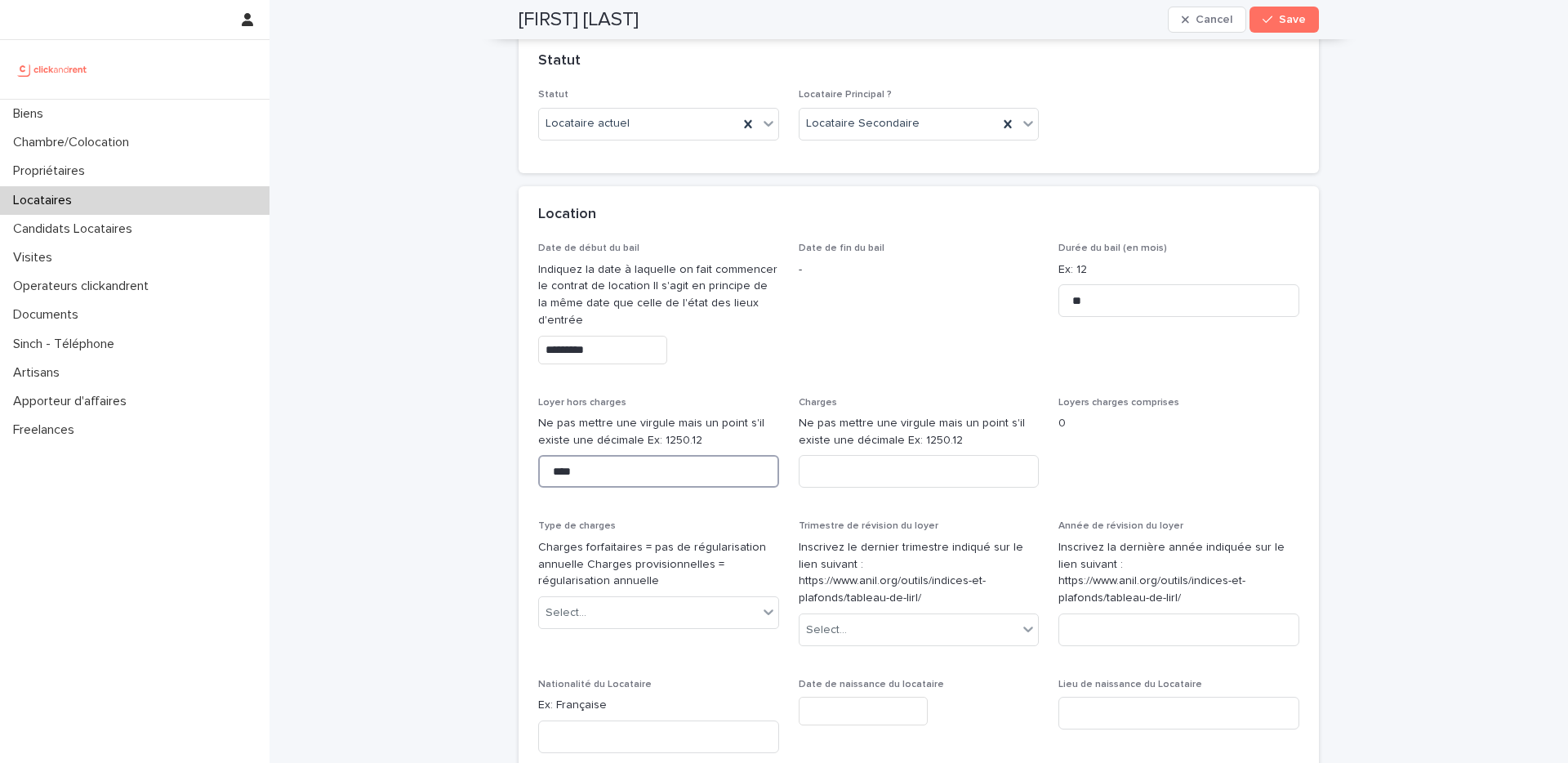 type on "****" 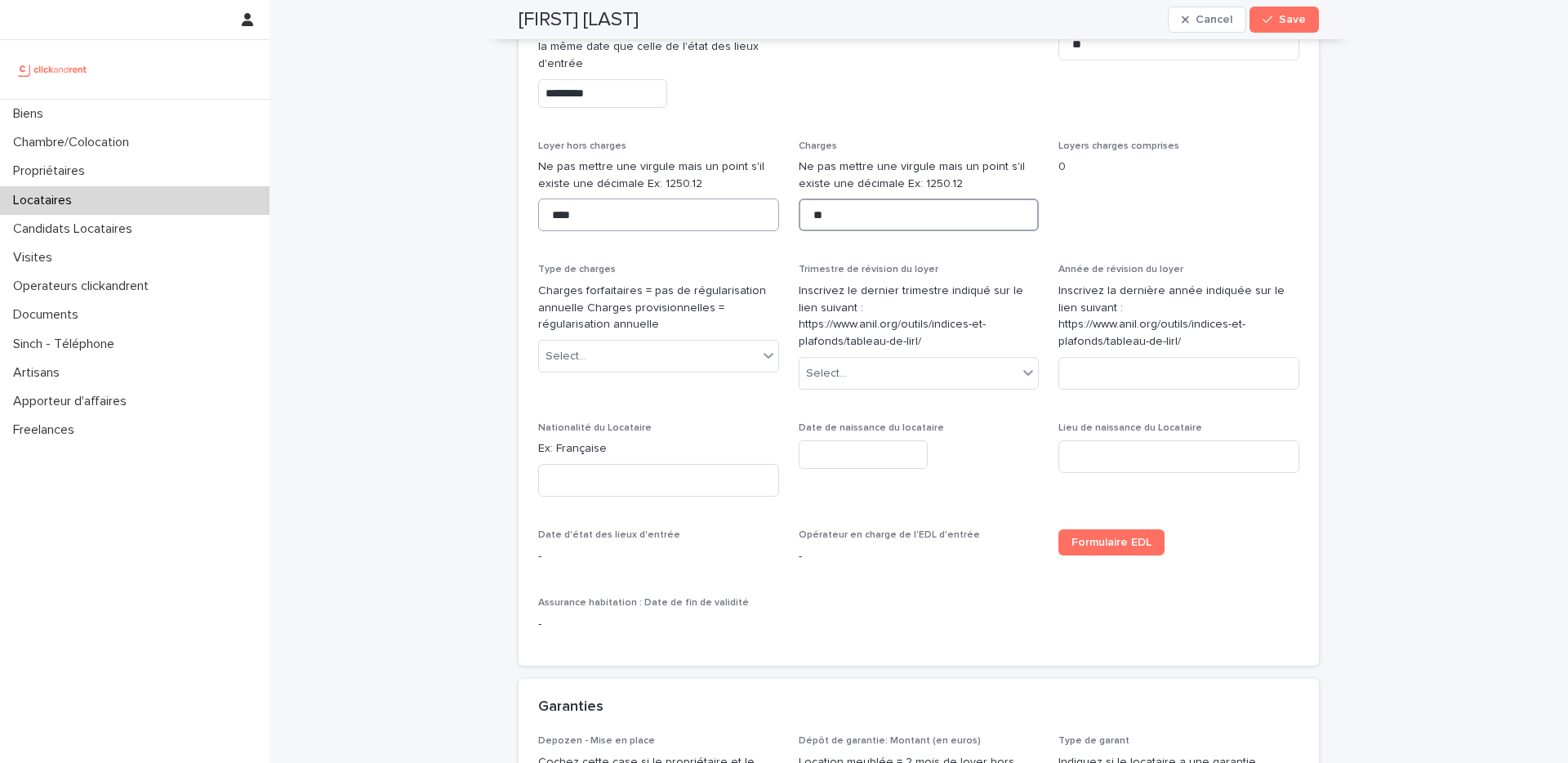 scroll, scrollTop: 808, scrollLeft: 0, axis: vertical 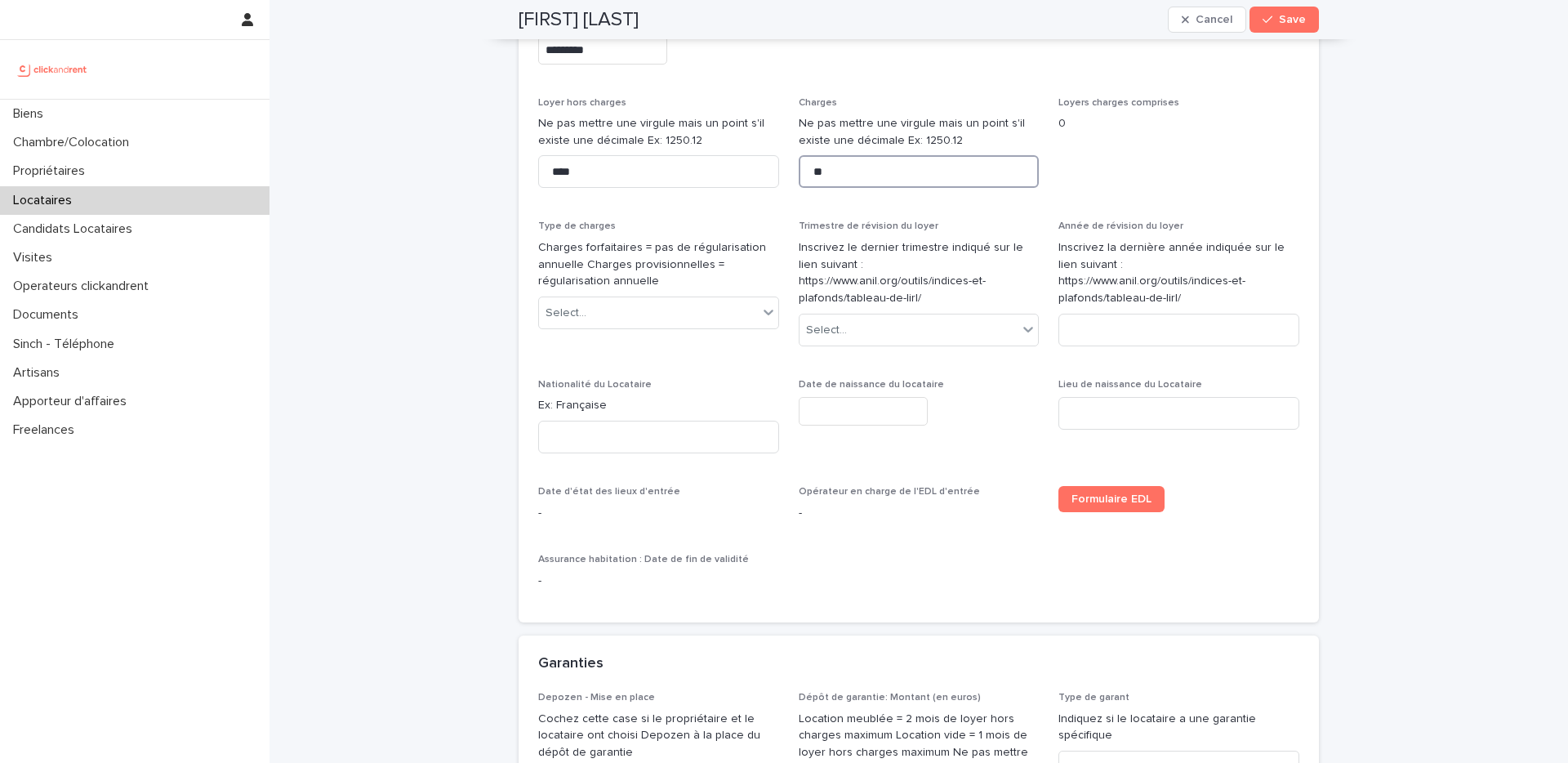 type on "**" 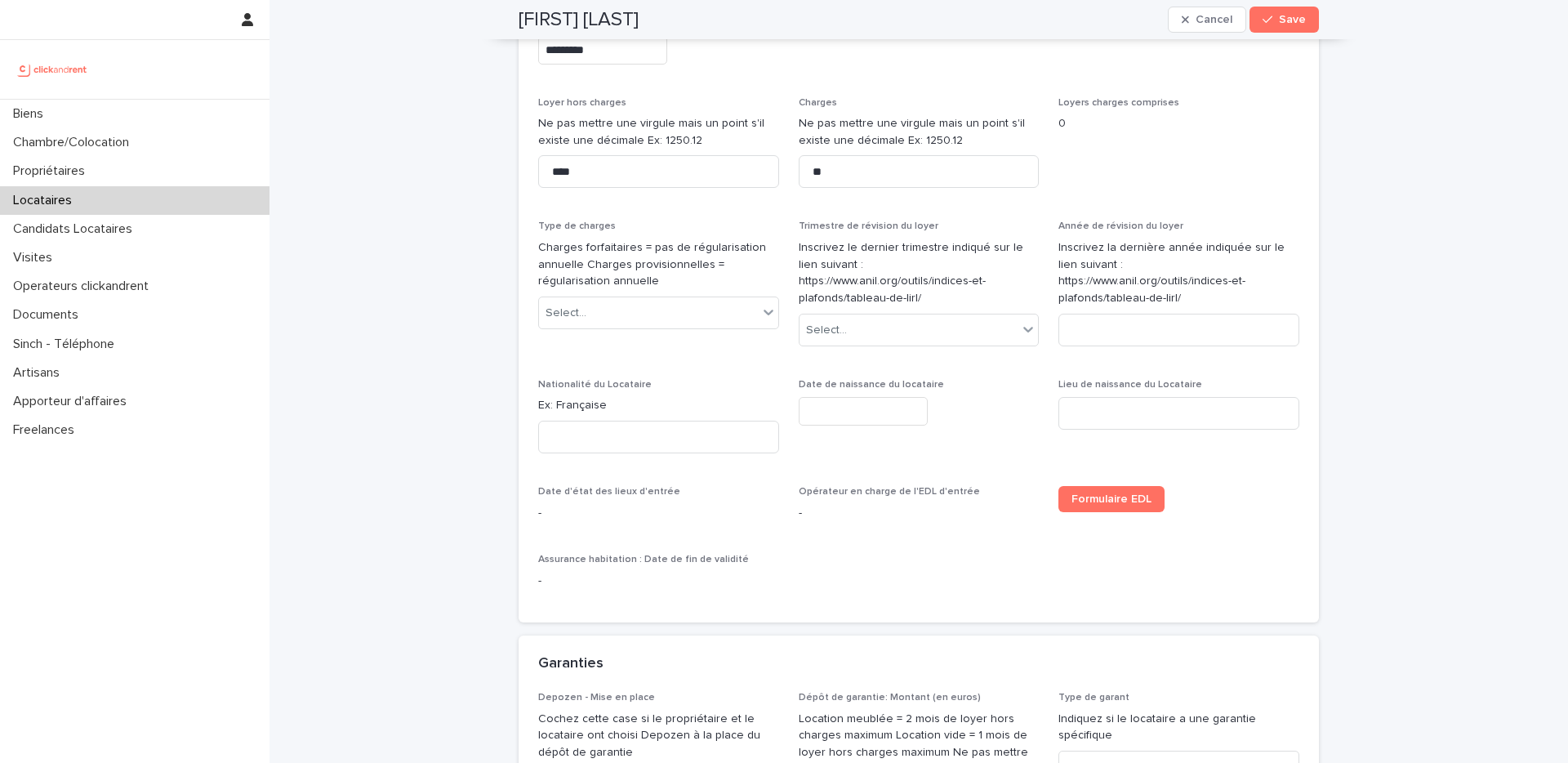 click on "Type de charges Charges forfaitaires = pas de régularisation annuelle
Charges provisionnelles = régularisation annuelle Select..." at bounding box center [658, 281] 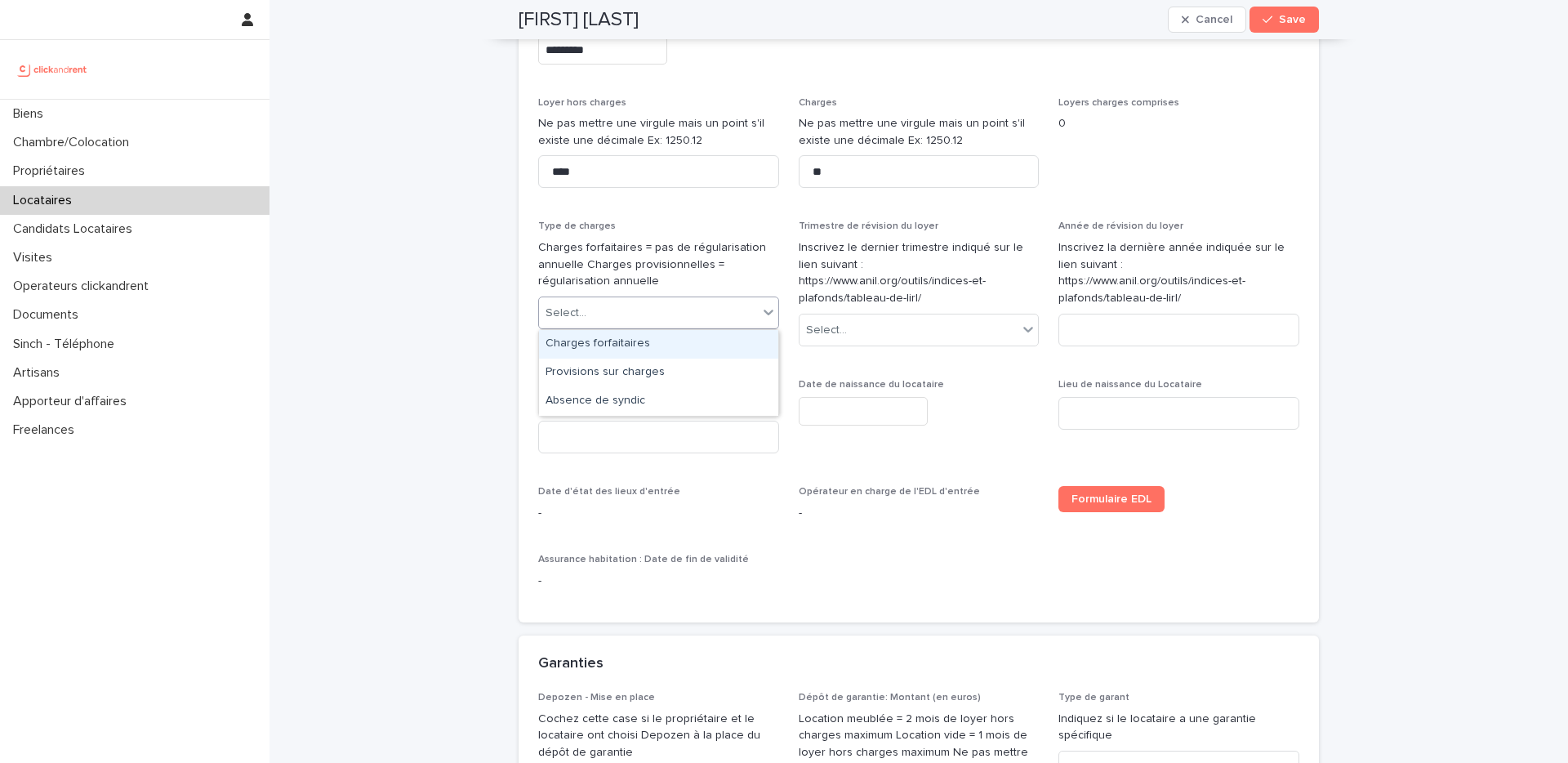 click on "Select..." at bounding box center (648, 313) 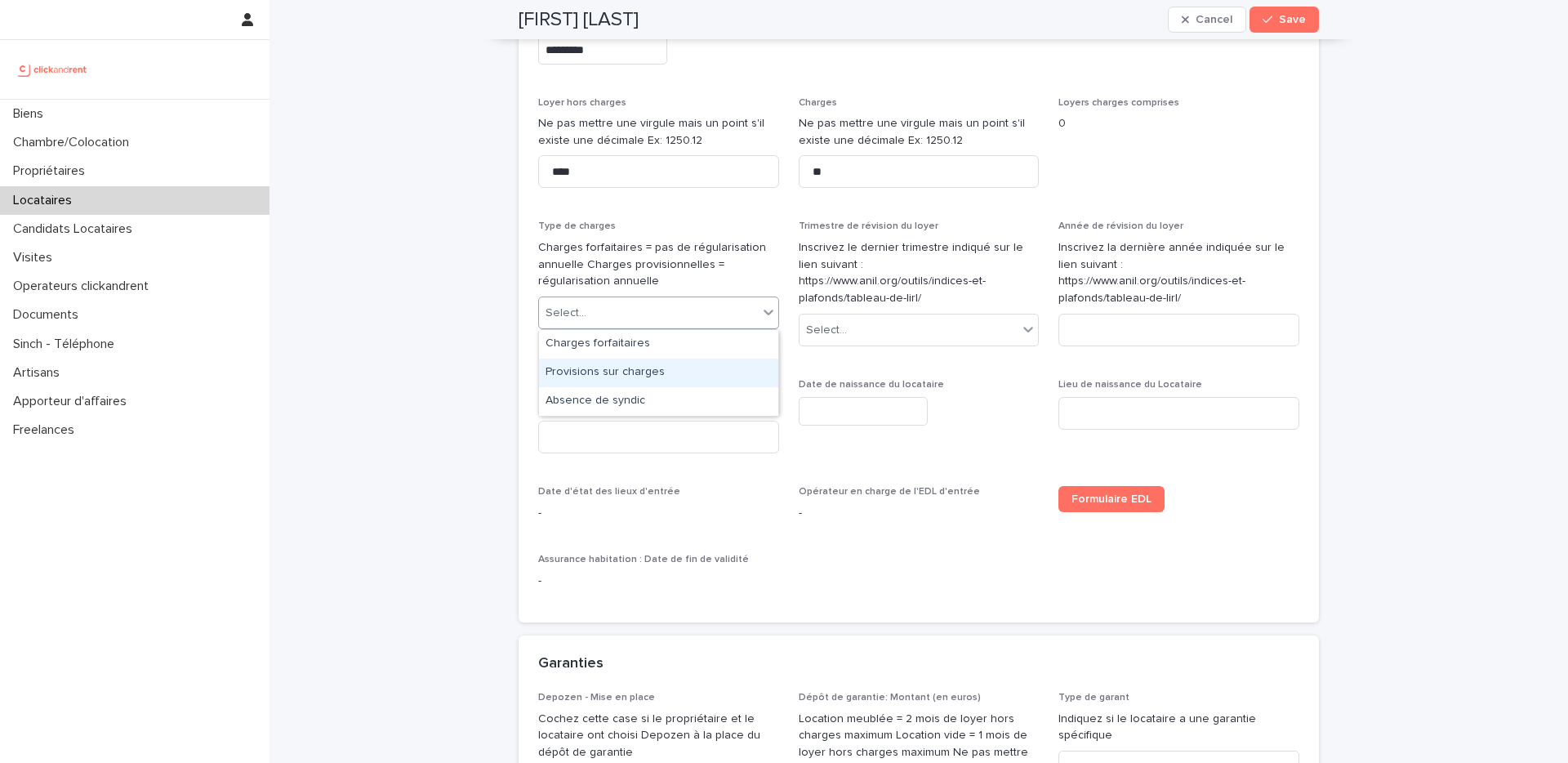 click on "Provisions sur charges" at bounding box center (658, 373) 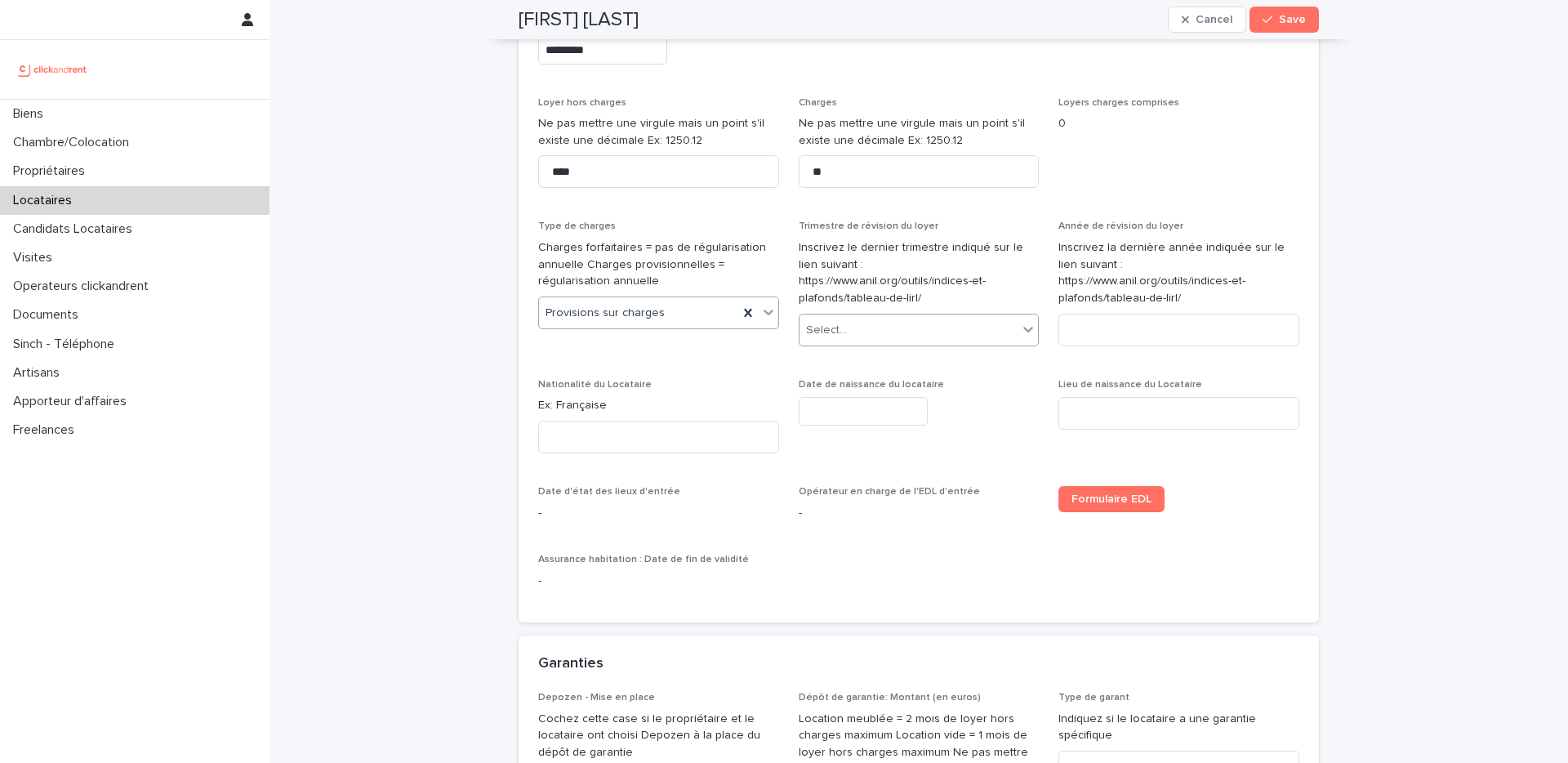 click on "Select..." at bounding box center [909, 330] 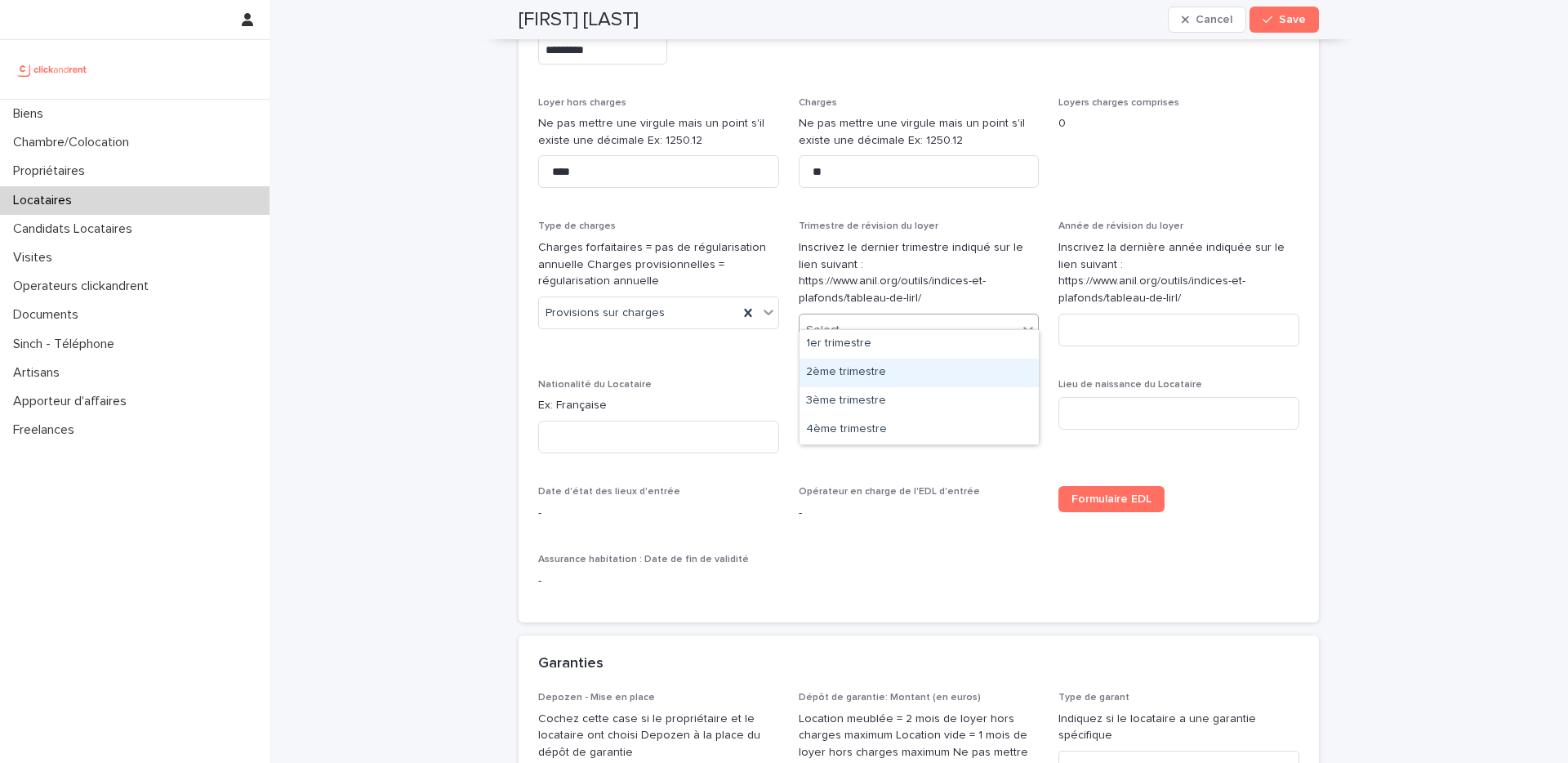 click on "2ème trimestre" at bounding box center (919, 373) 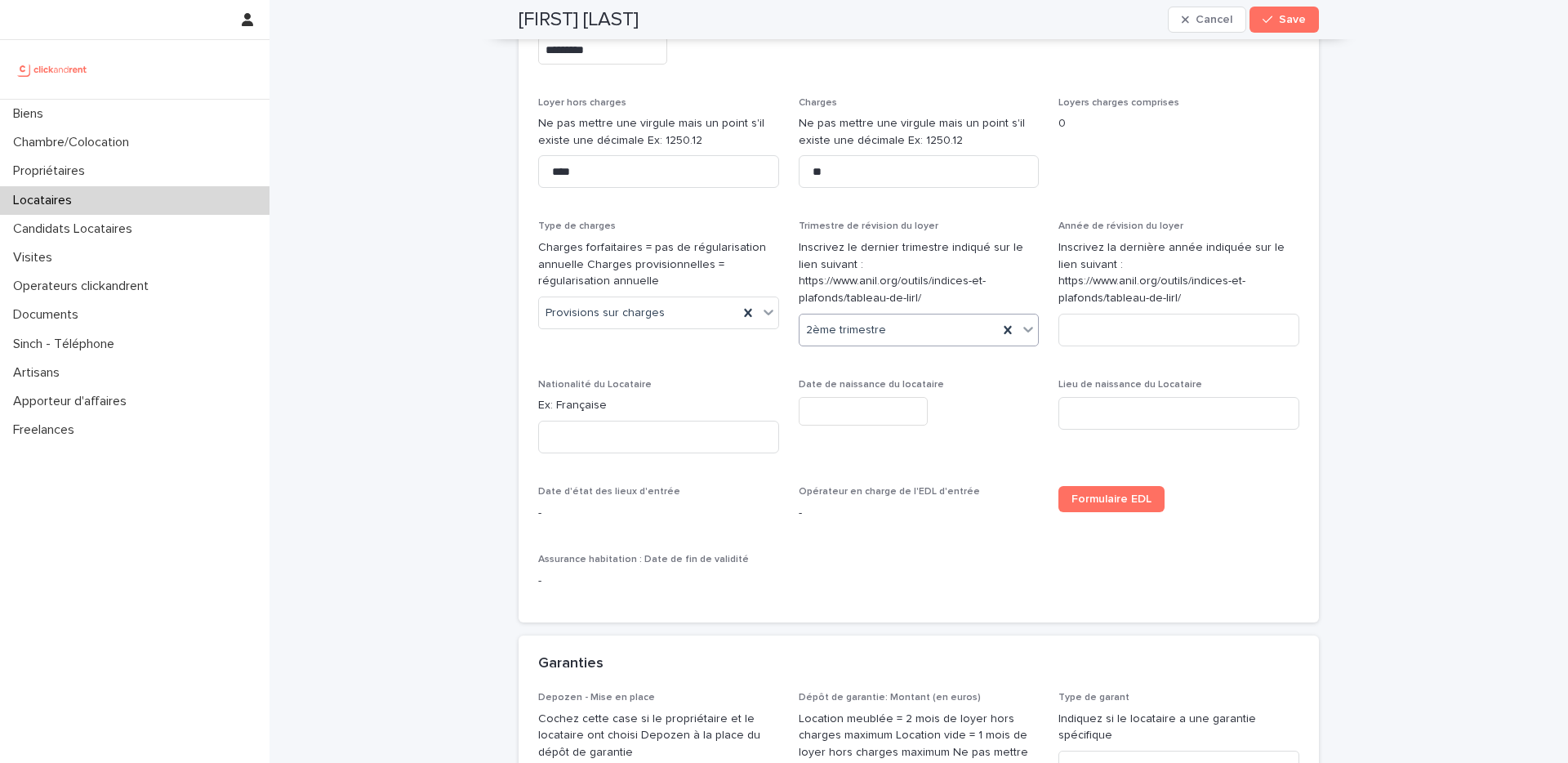 click on "Inscrivez la dernière année indiquée sur le lien suivant : https://www.anil.org/outils/indices-et-plafonds/tableau-de-lirl/" at bounding box center [1178, 273] 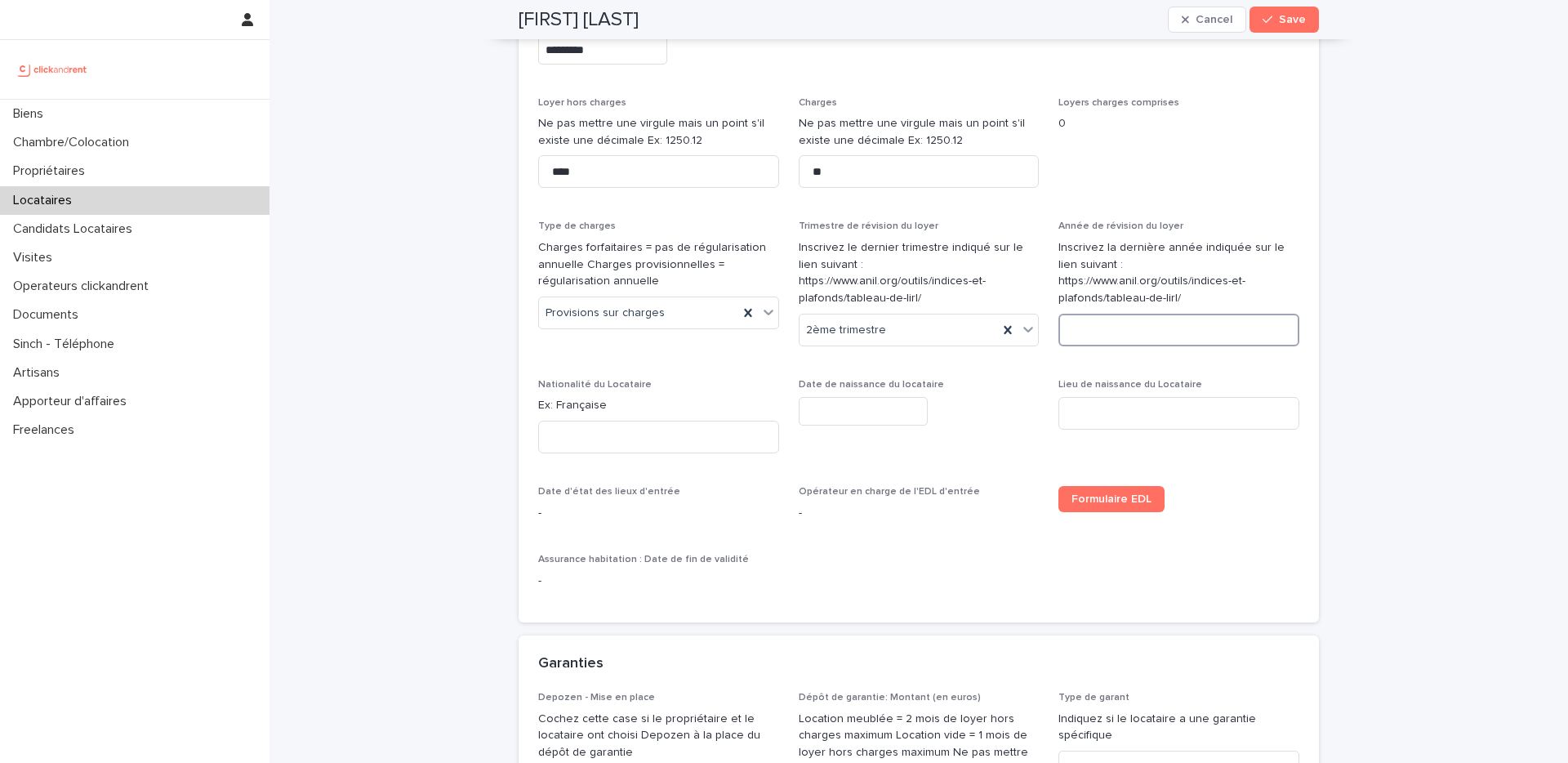click at bounding box center [1178, 330] 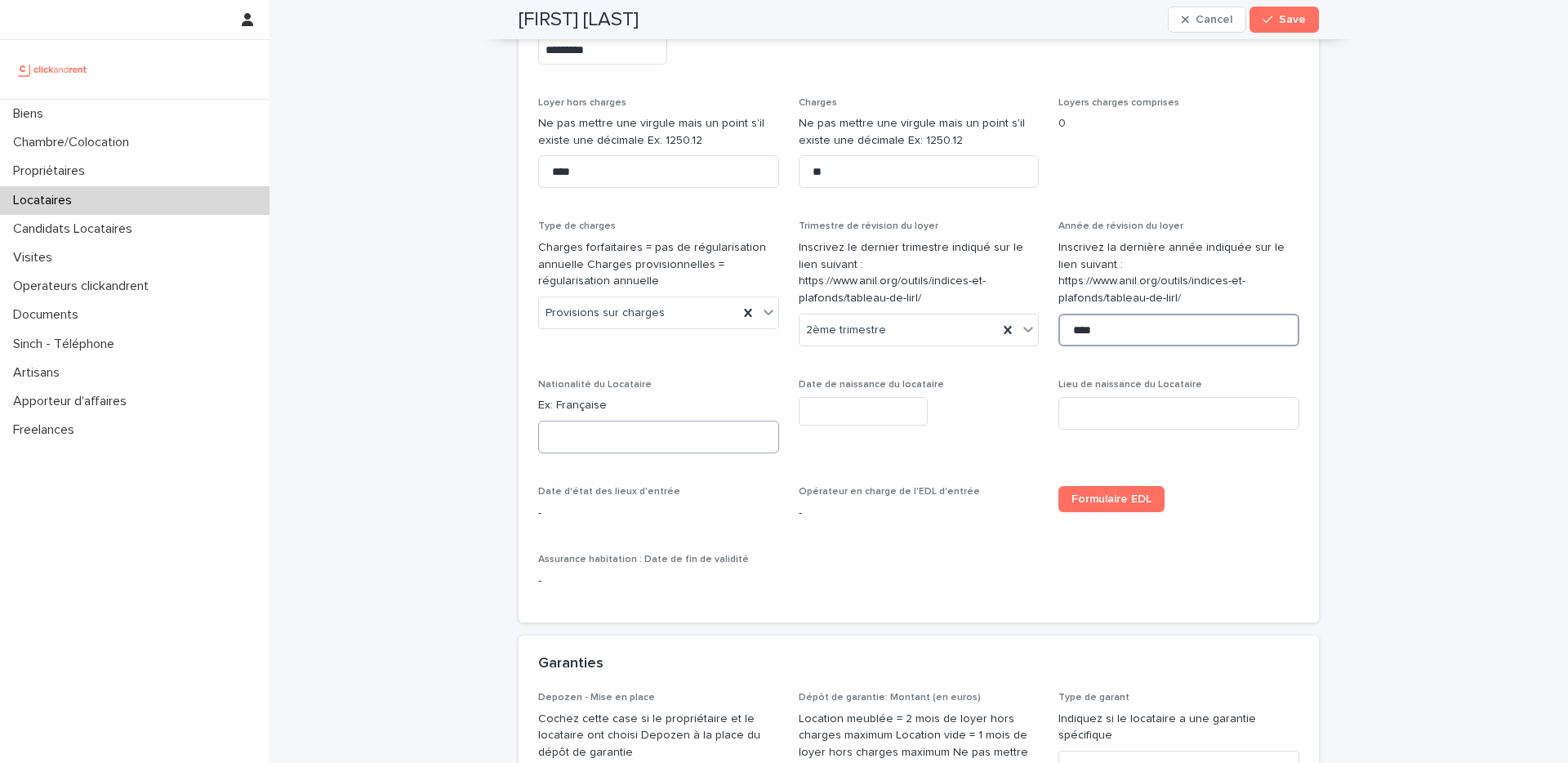 type on "****" 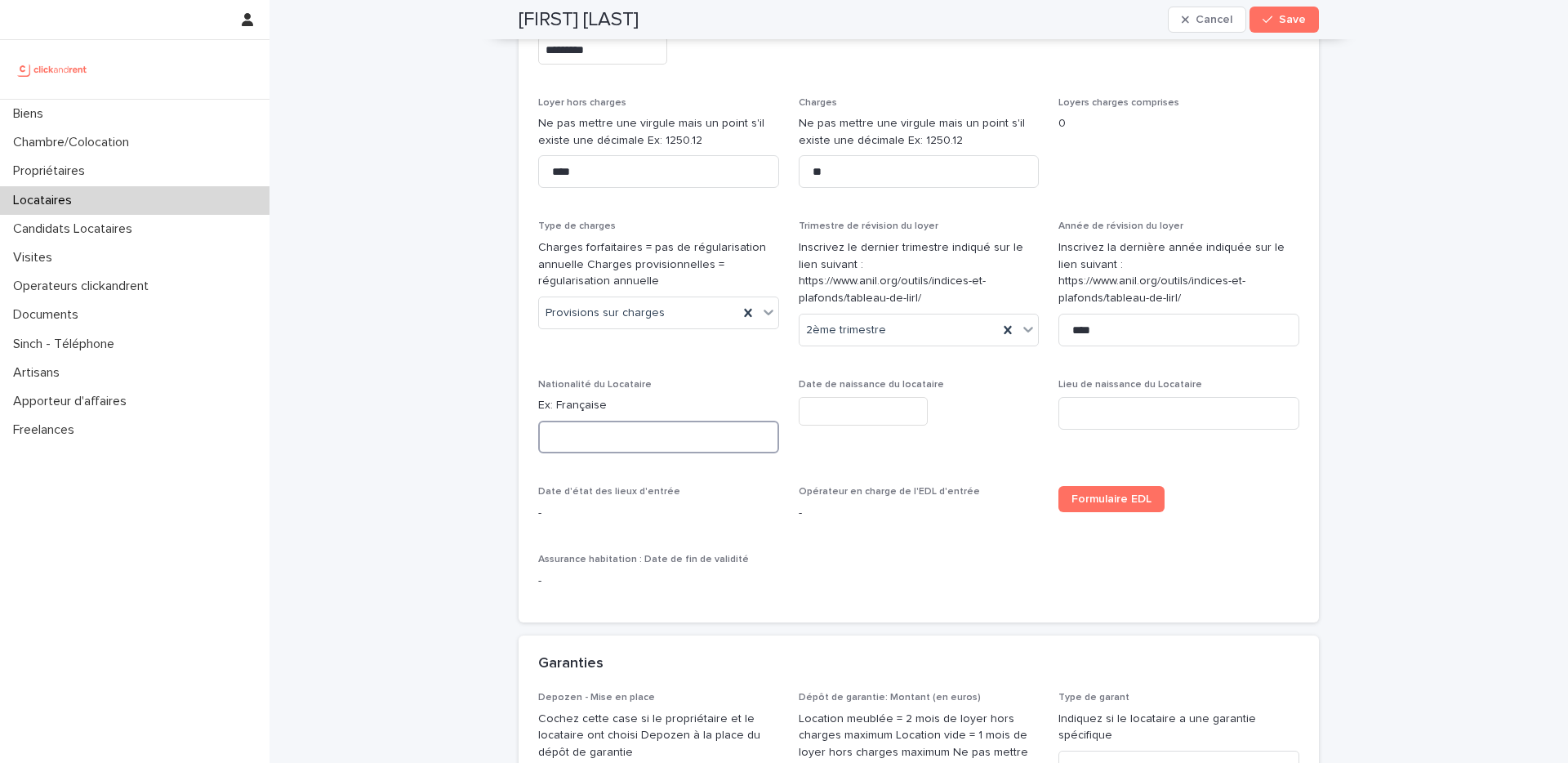 click at bounding box center [658, 437] 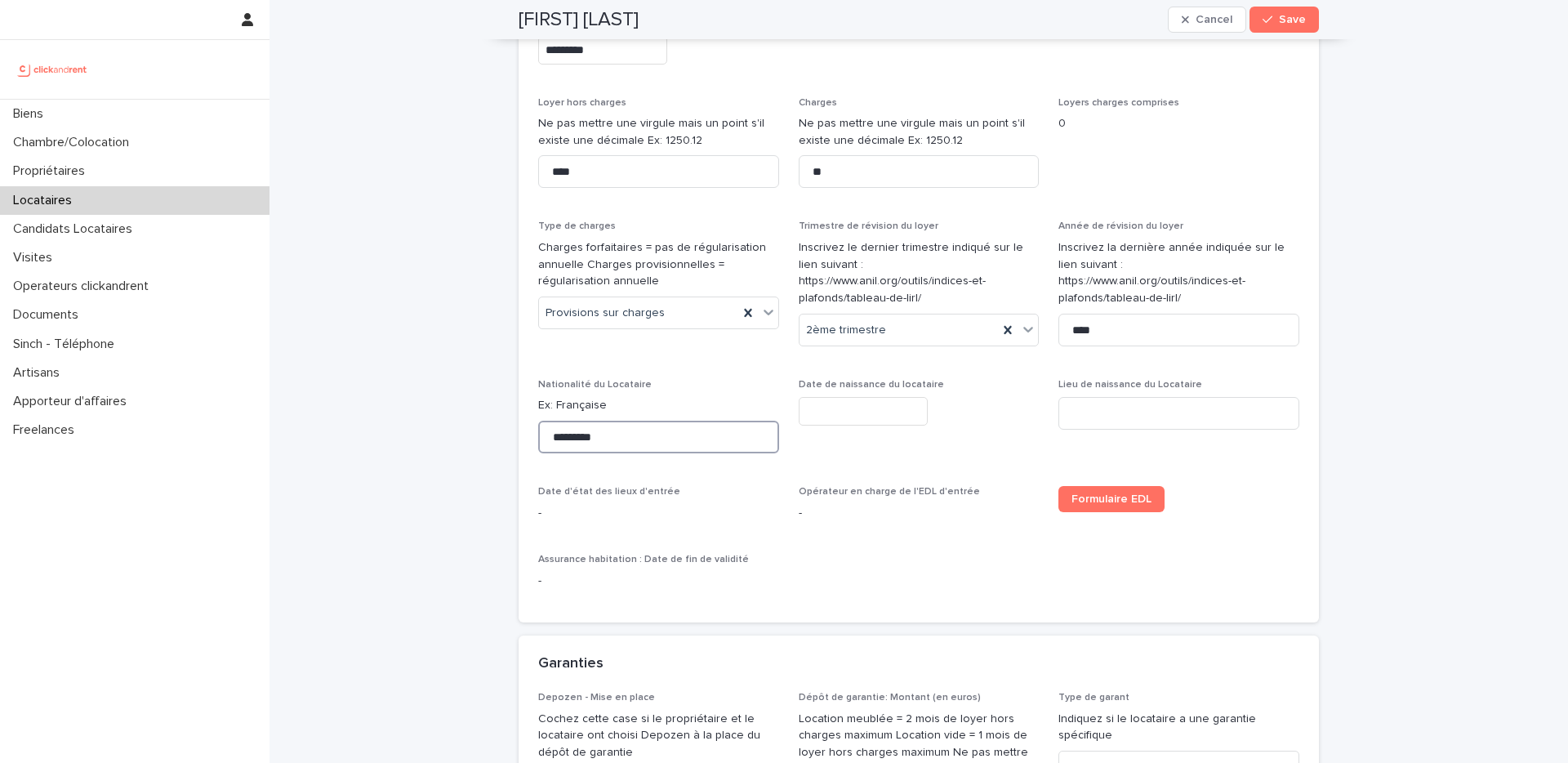 type on "*********" 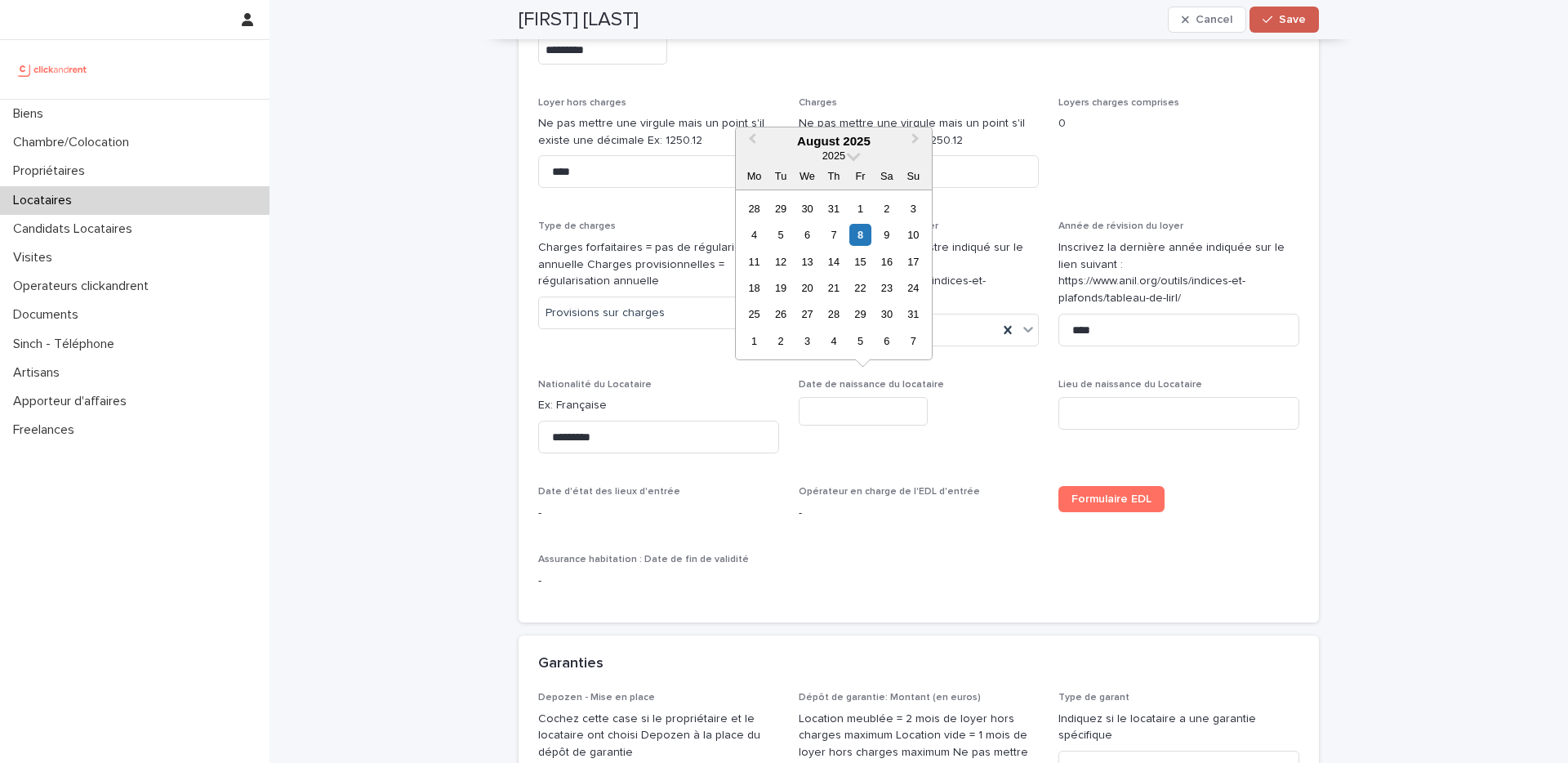 click on "Save" at bounding box center (1292, 20) 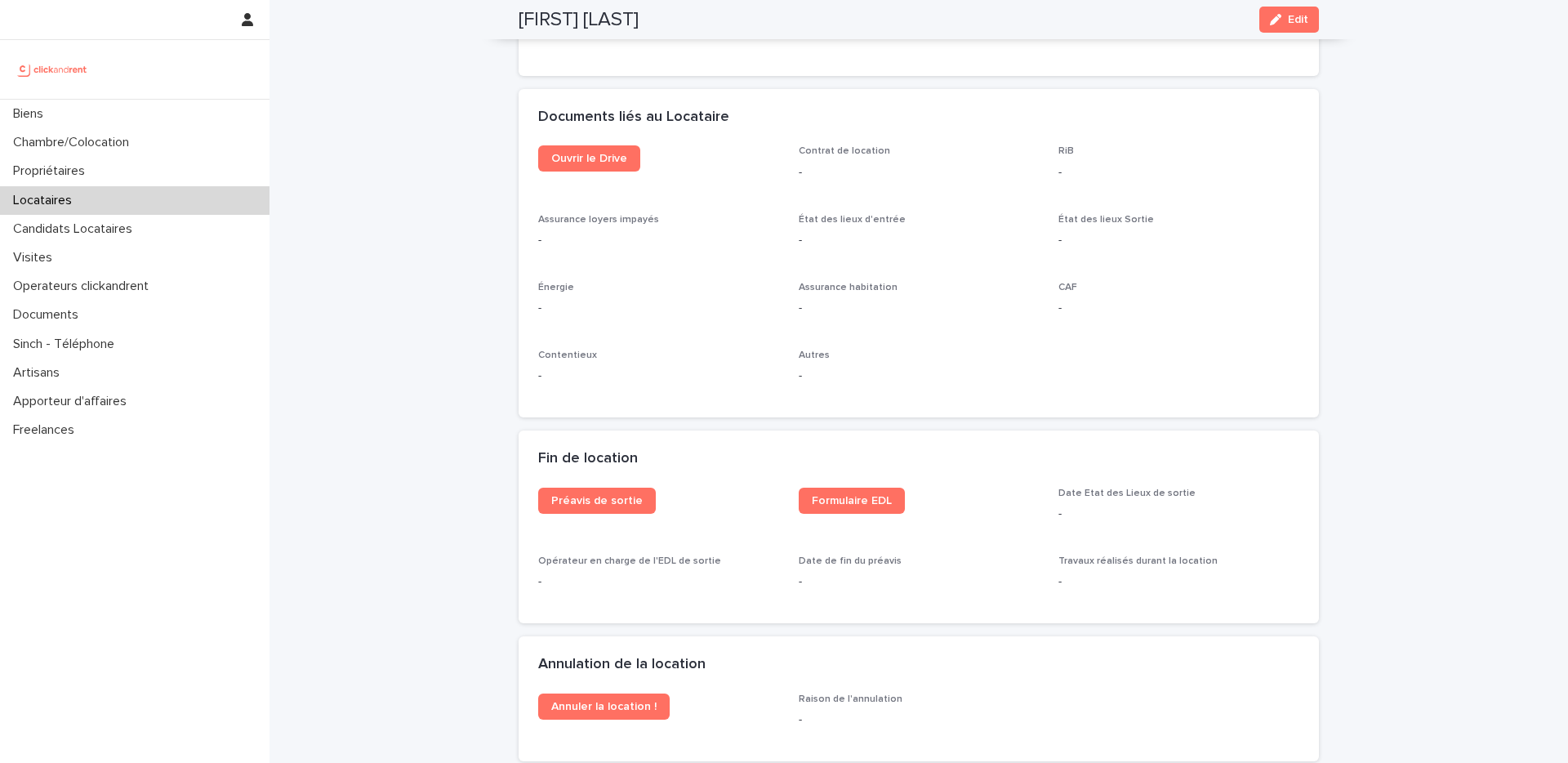 scroll, scrollTop: 1564, scrollLeft: 0, axis: vertical 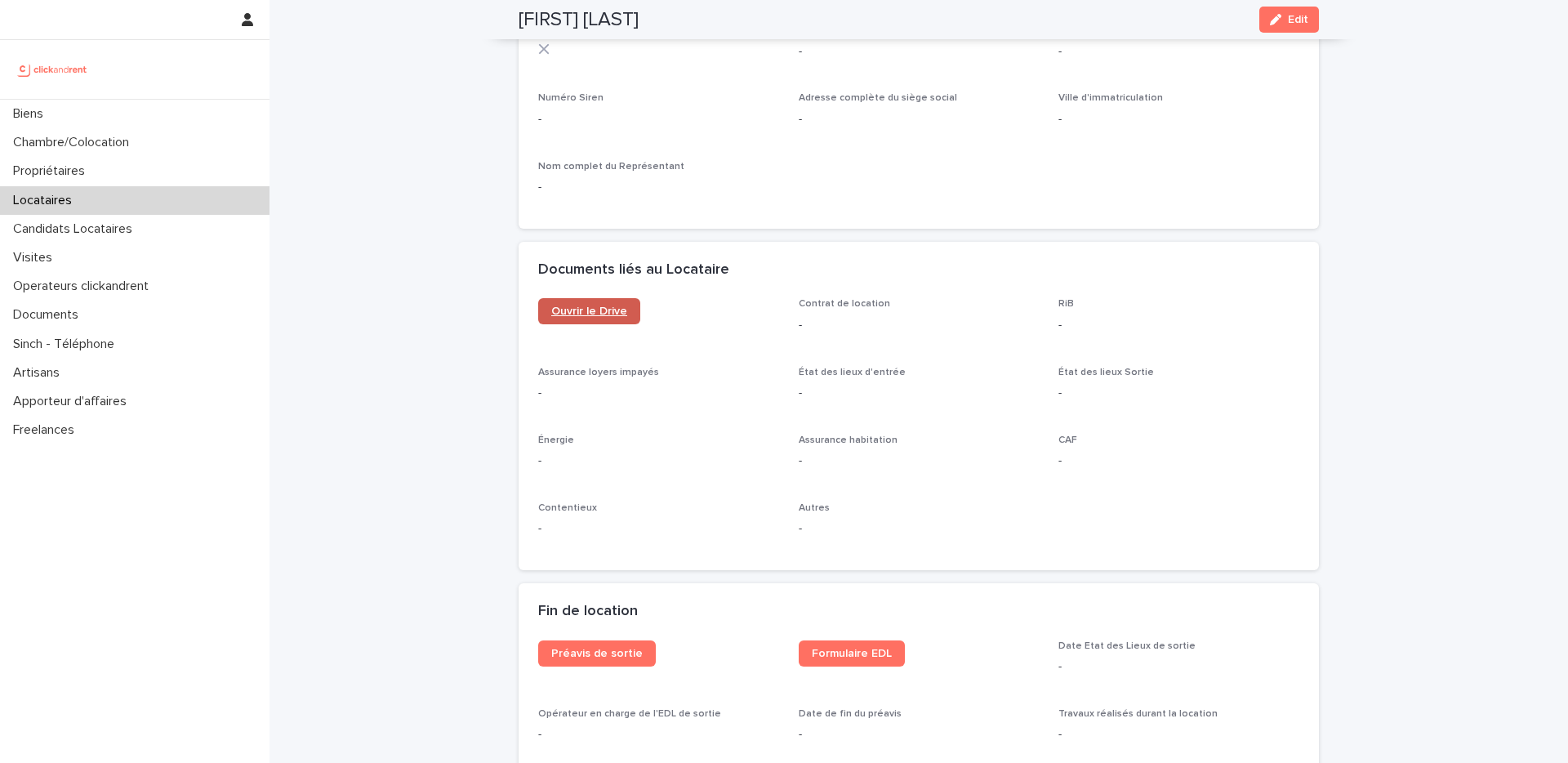click on "Ouvrir le Drive" at bounding box center (589, 311) 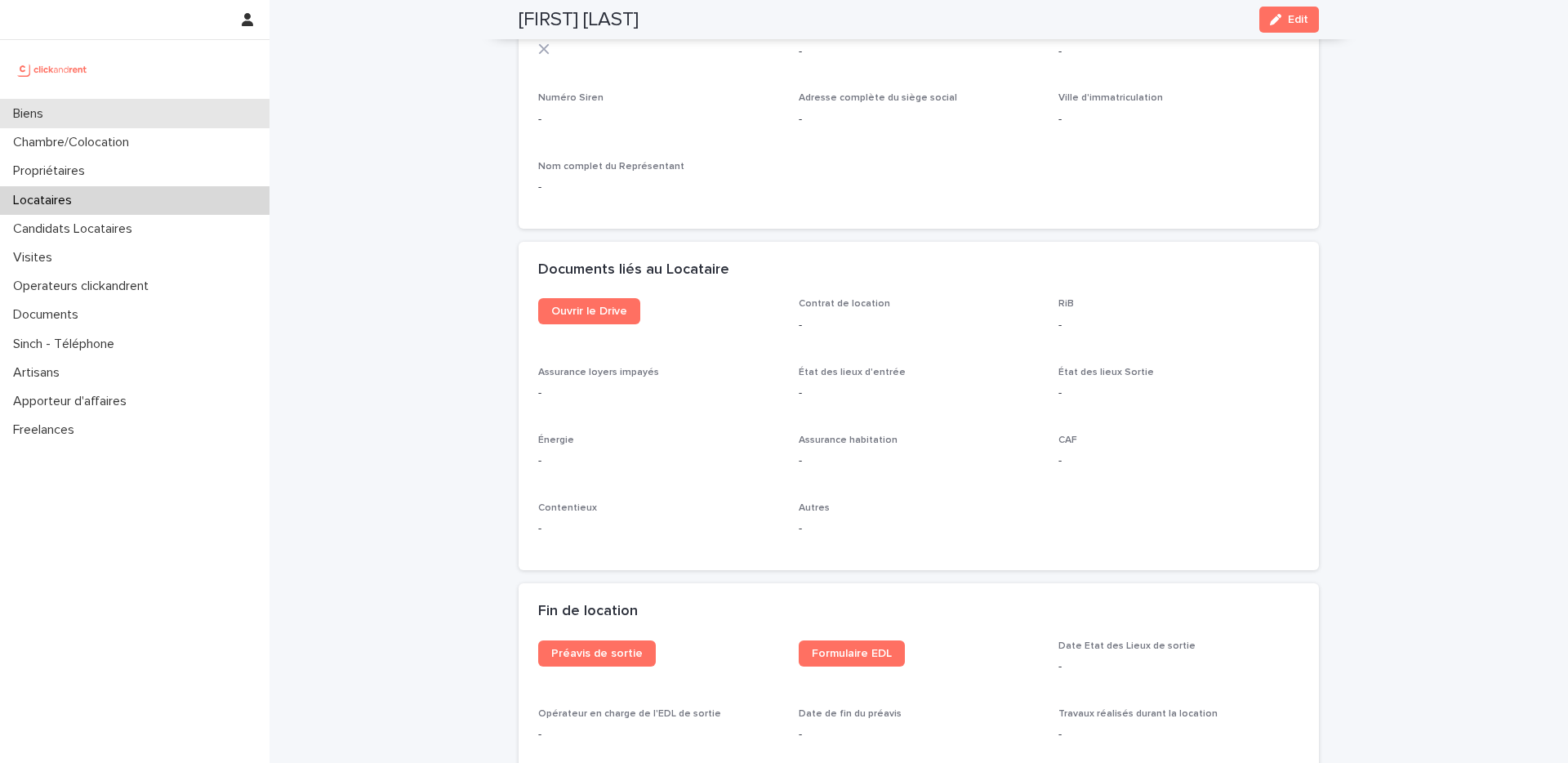 drag, startPoint x: 1285, startPoint y: 19, endPoint x: 54, endPoint y: 99, distance: 1233.597 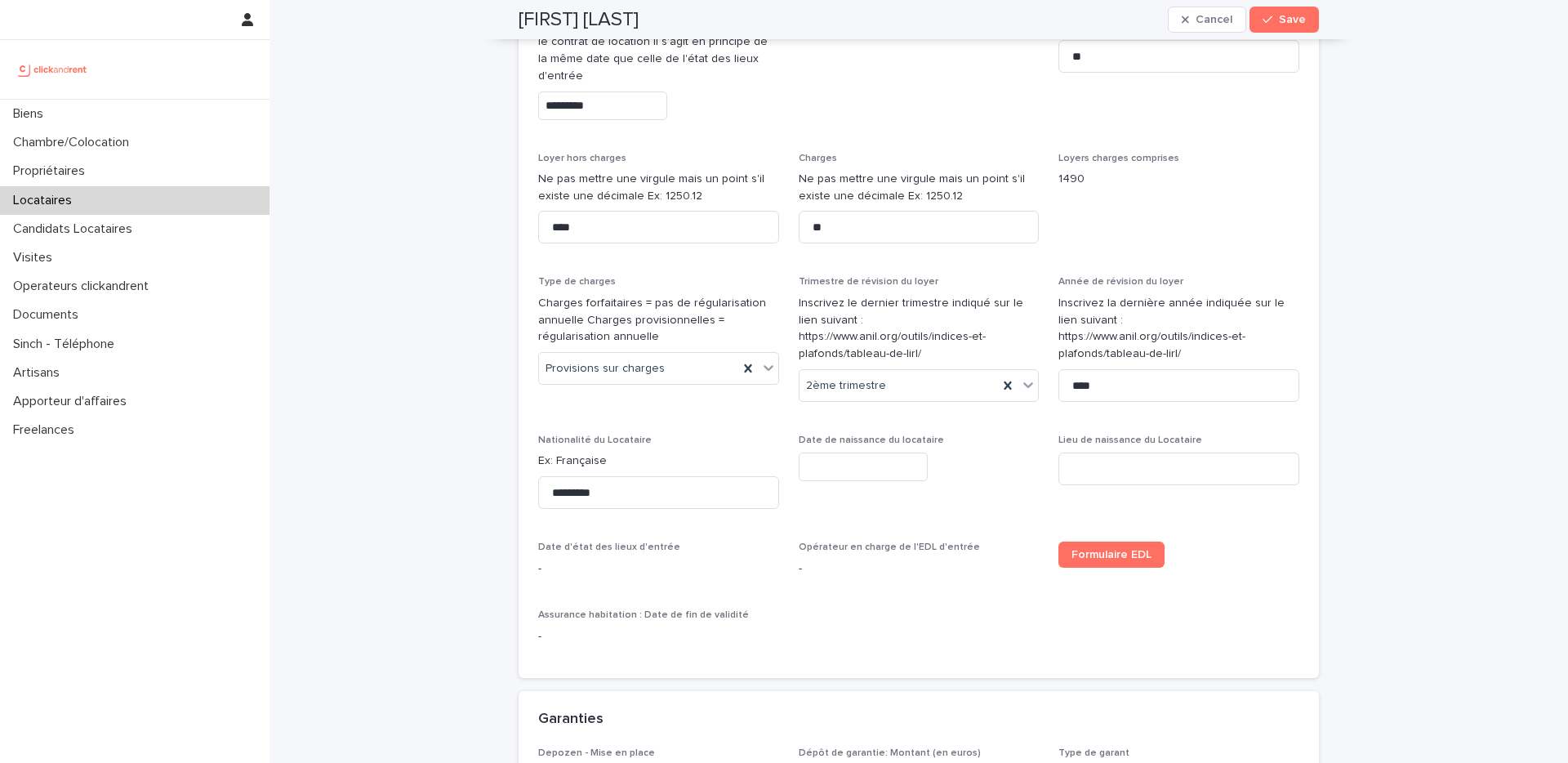 scroll, scrollTop: 750, scrollLeft: 0, axis: vertical 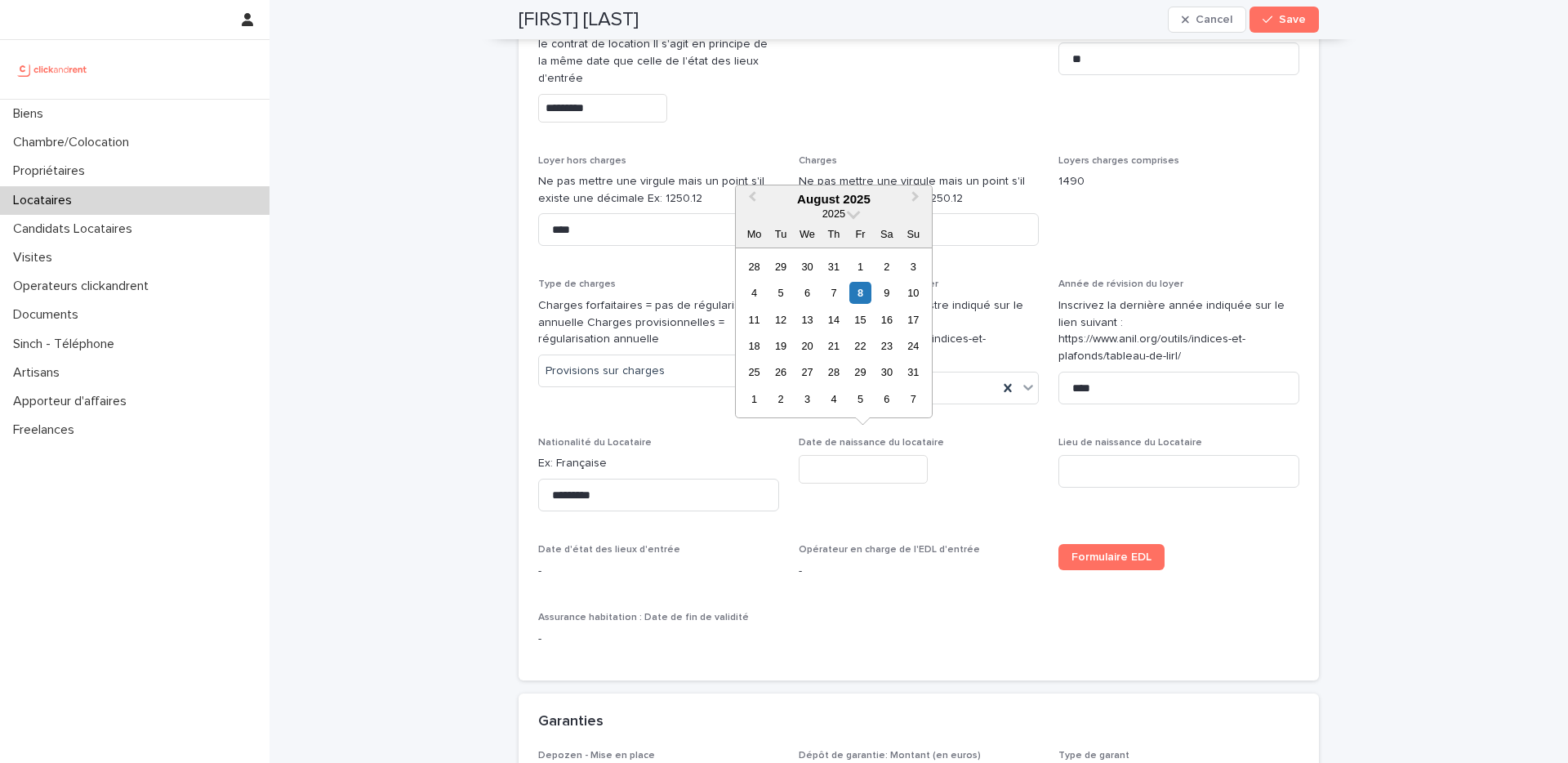 click at bounding box center [863, 469] 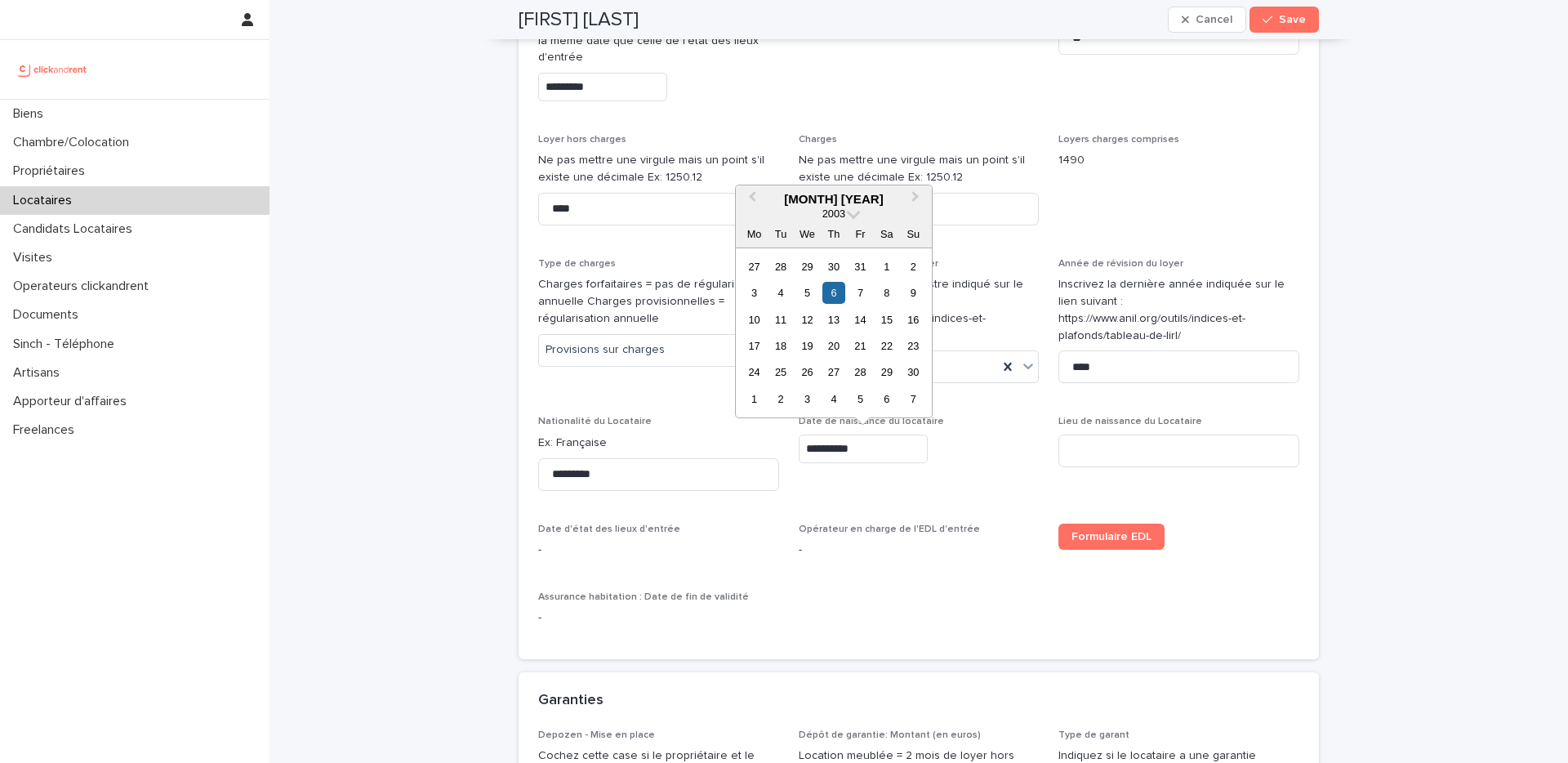 type on "**********" 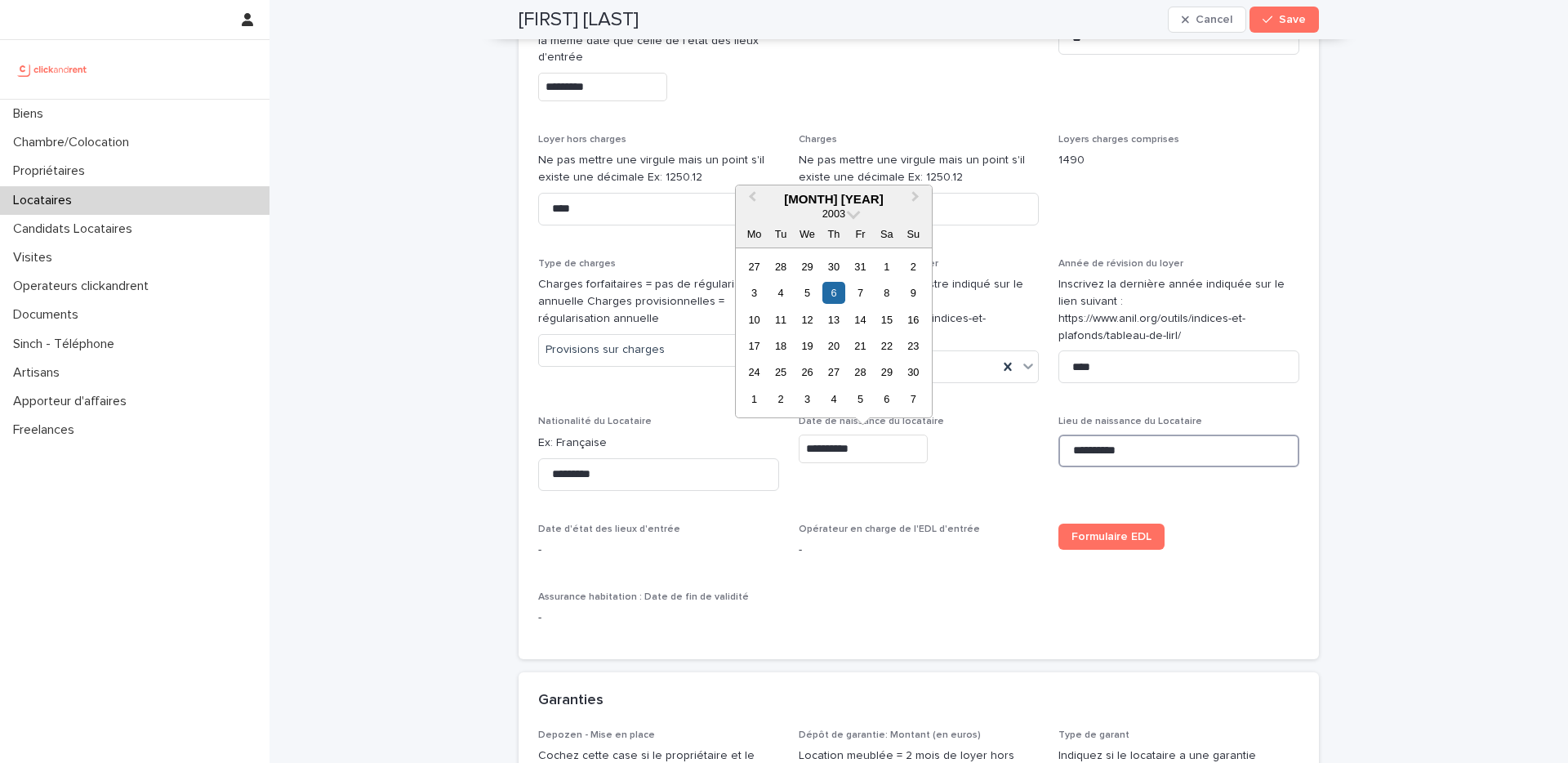 type on "**********" 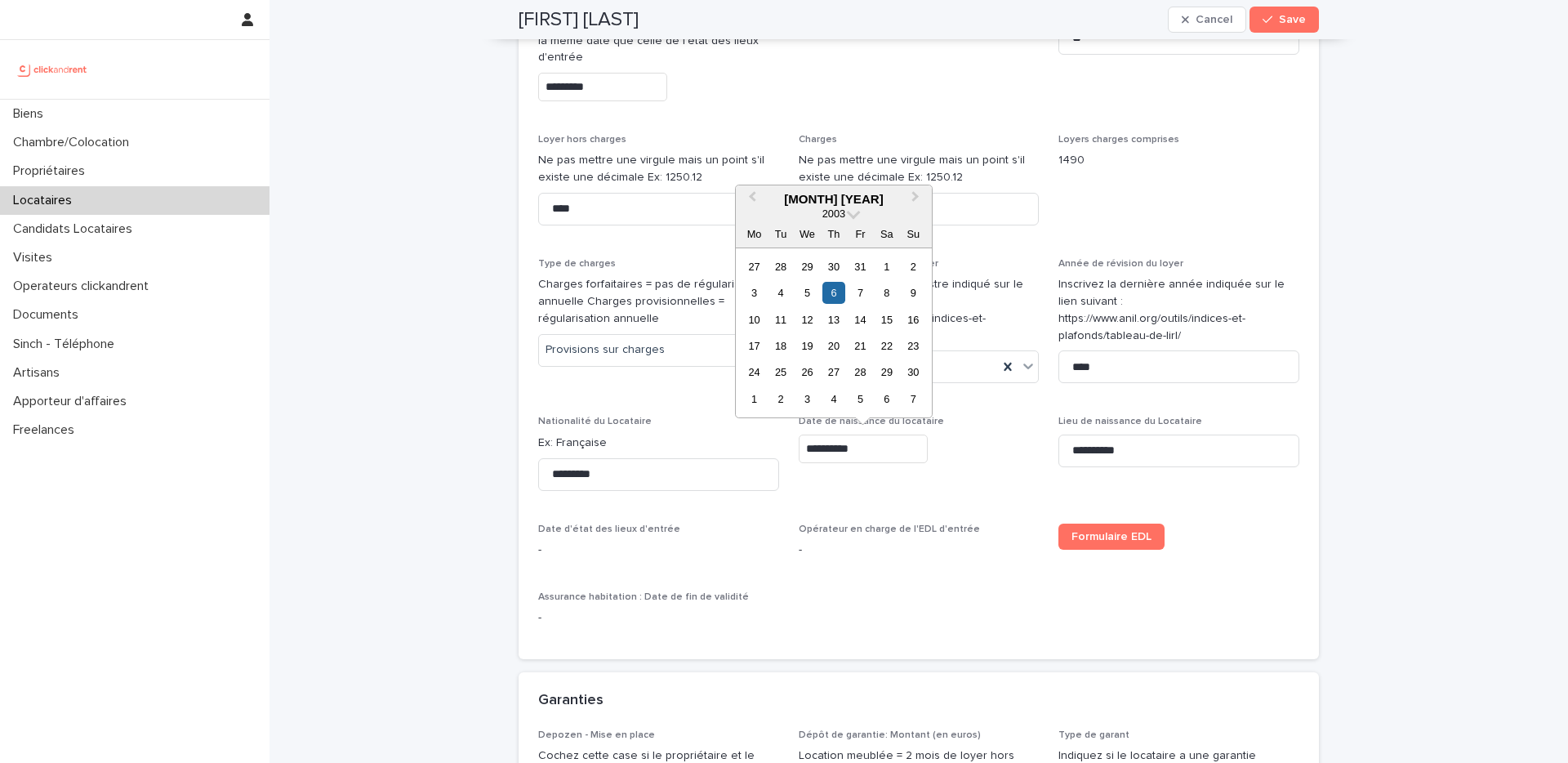 type on "*********" 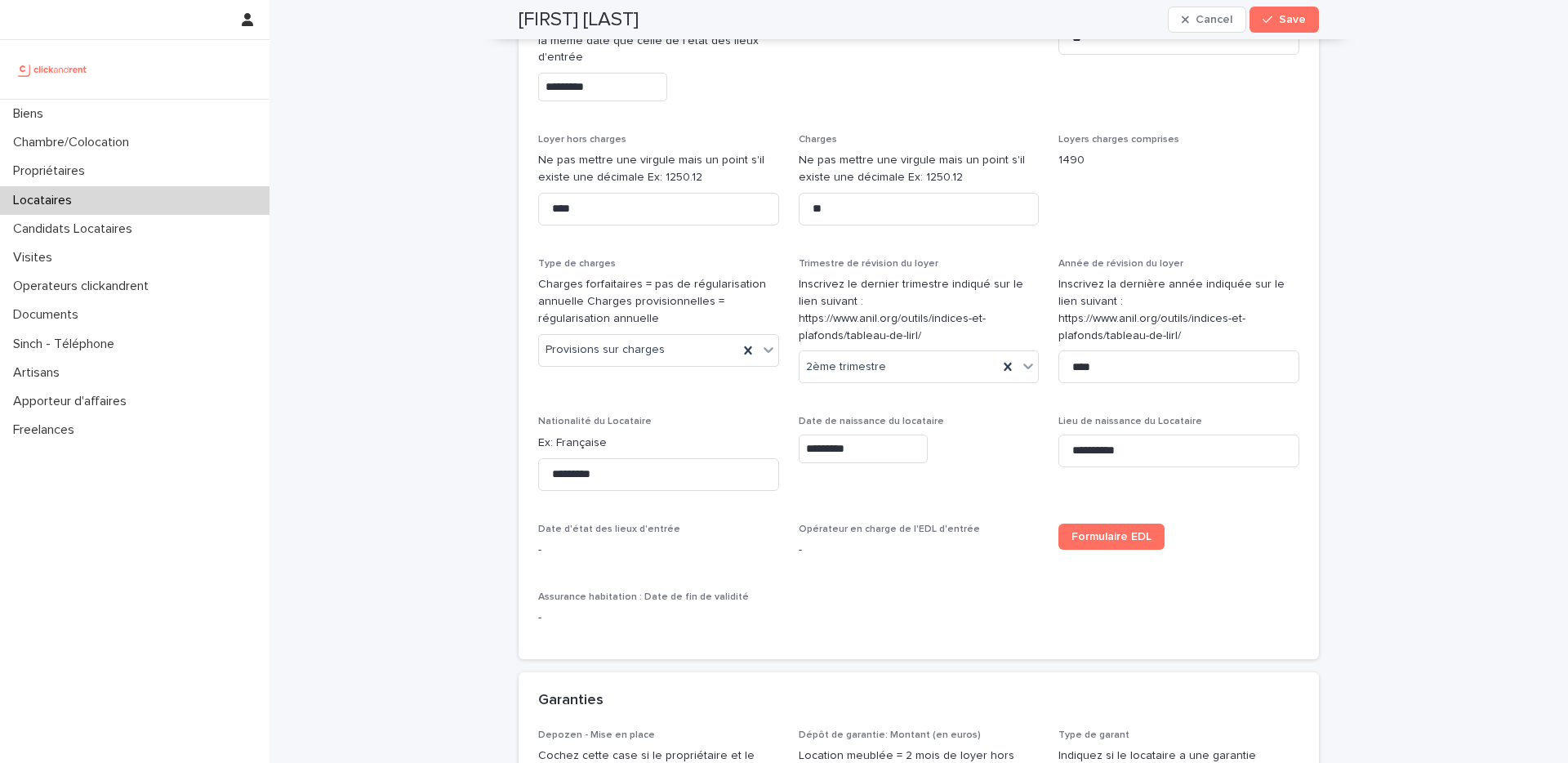 click on "-" at bounding box center (919, 550) 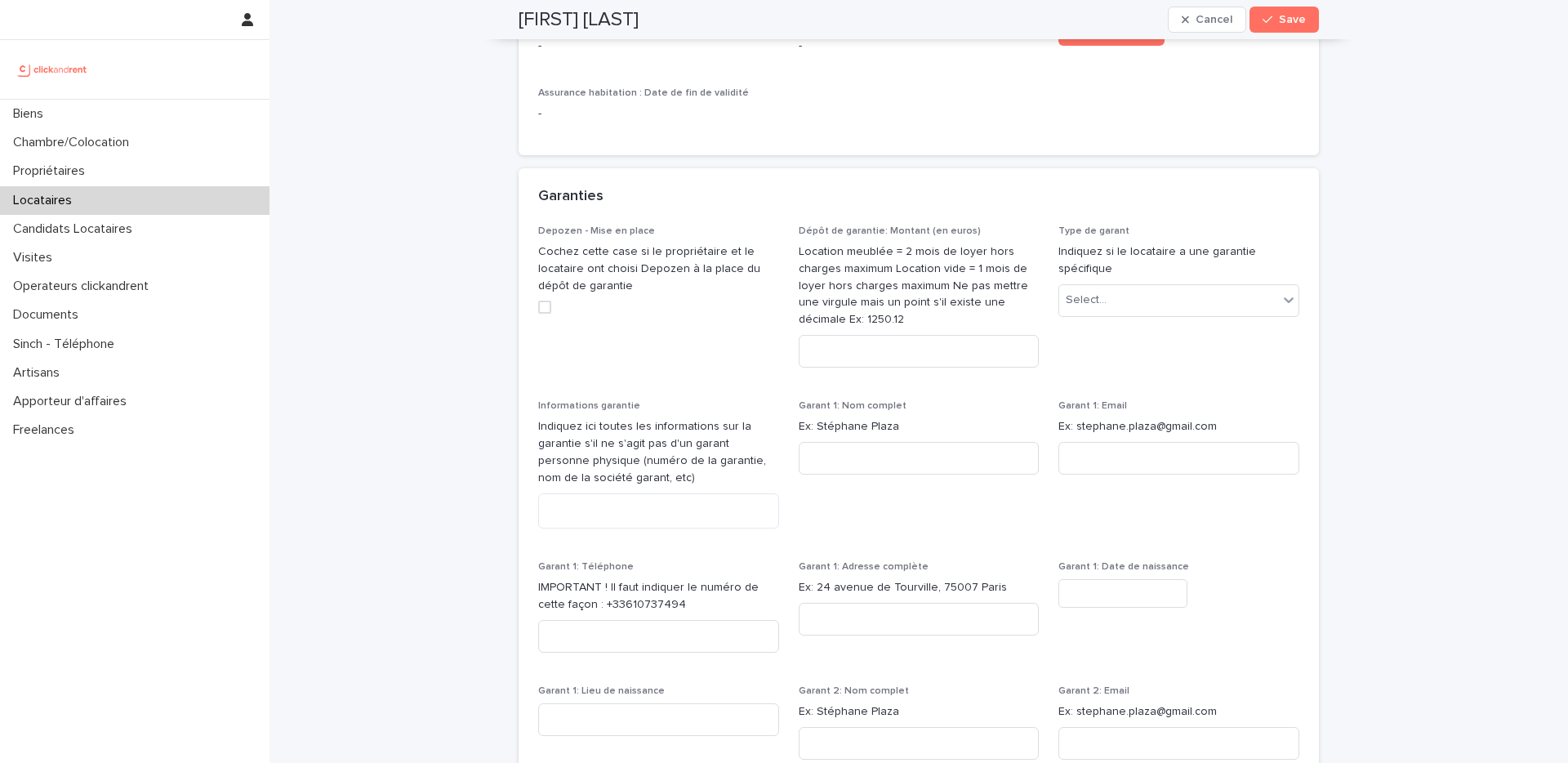 scroll, scrollTop: 1258, scrollLeft: 0, axis: vertical 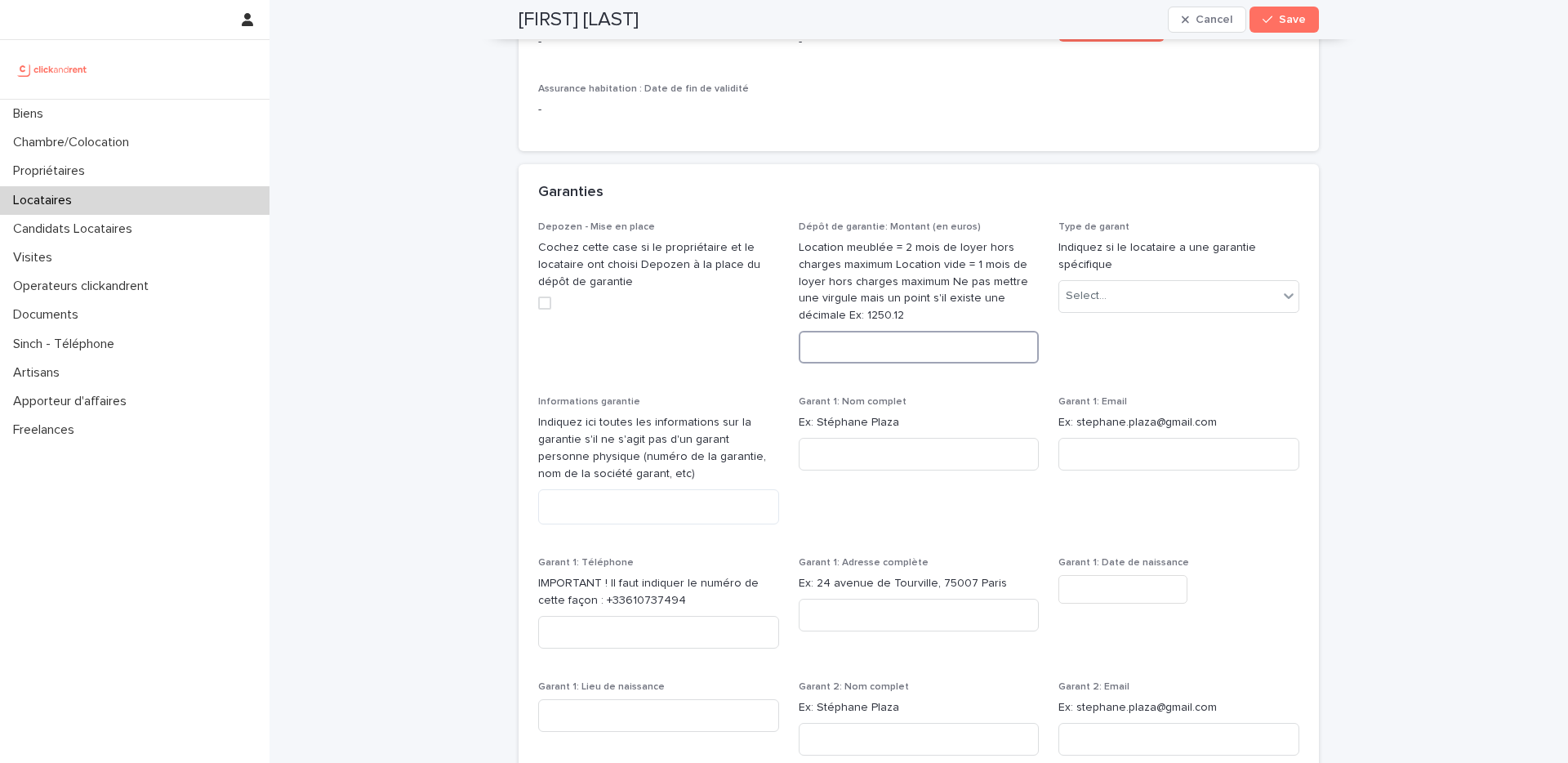 click at bounding box center (919, 347) 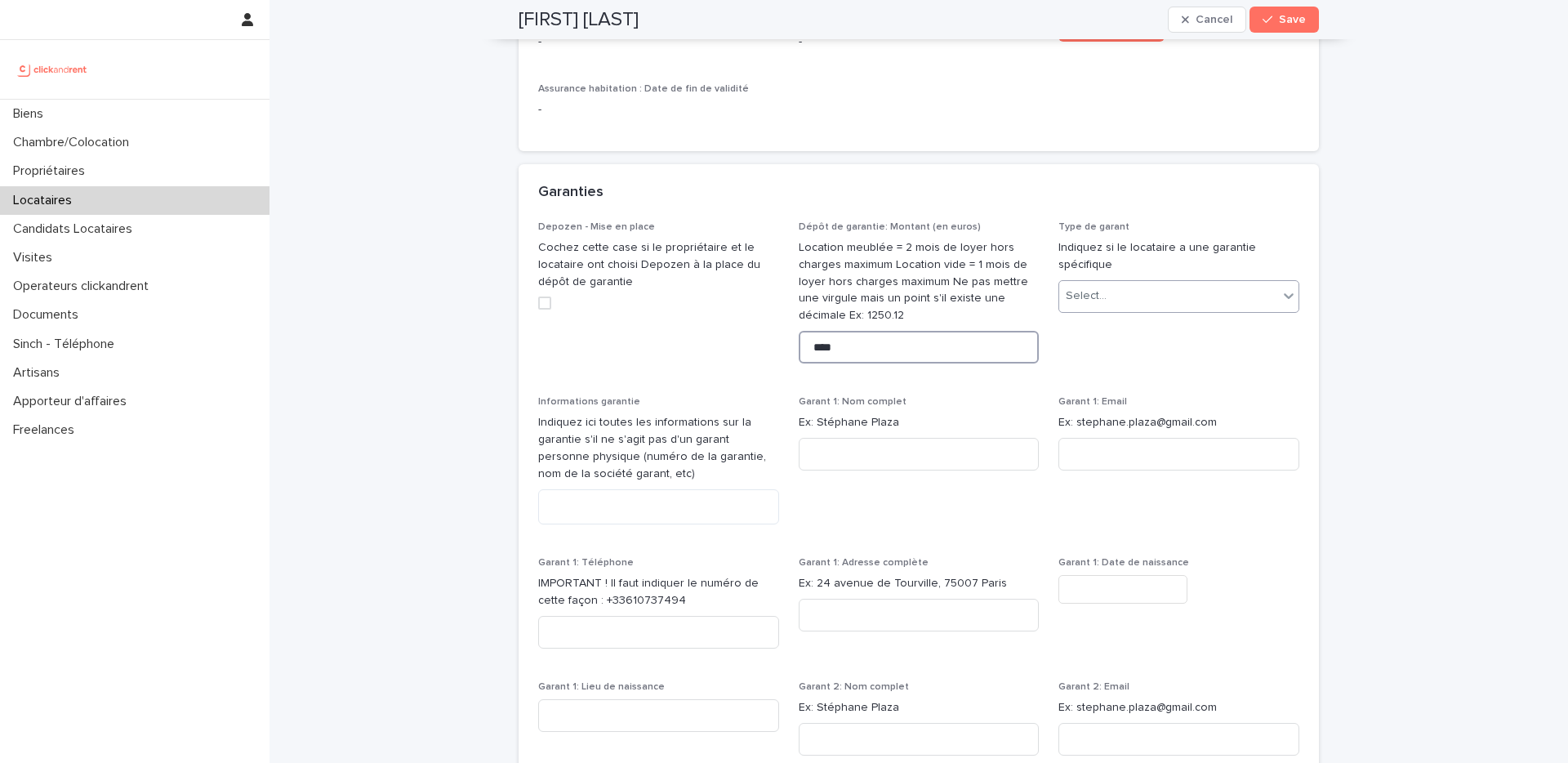 type on "****" 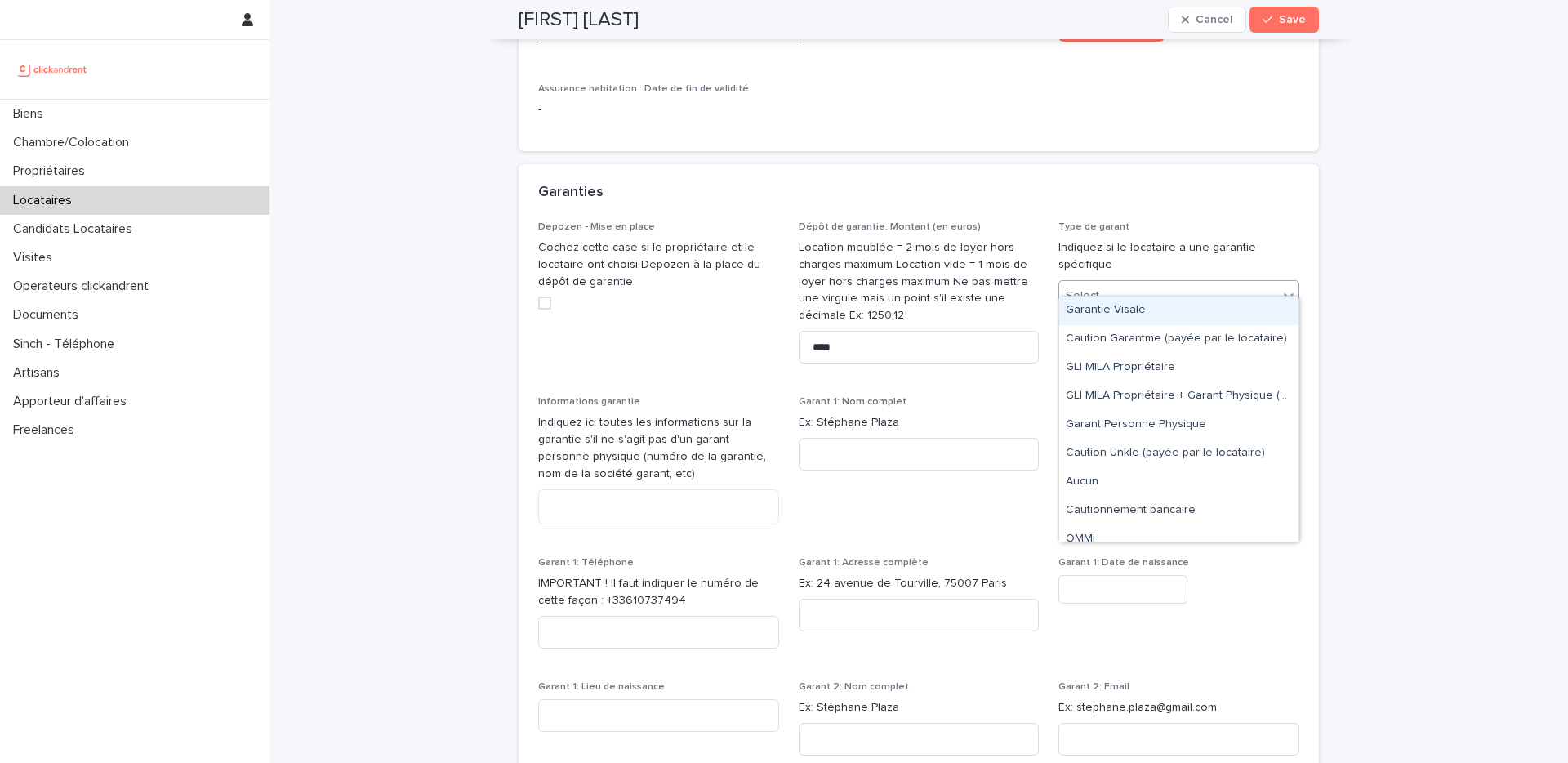 click on "Select..." at bounding box center (1086, 296) 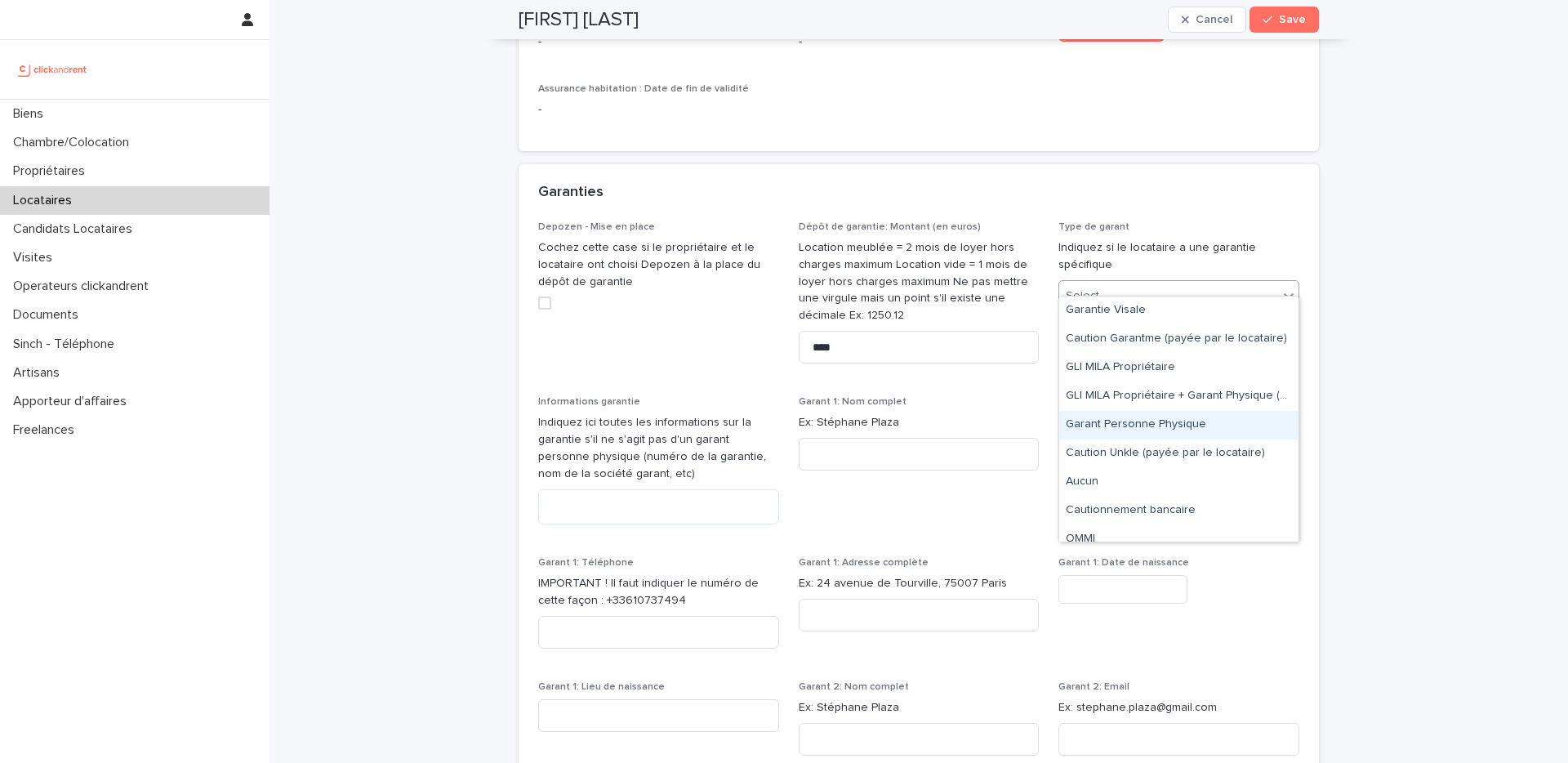 click on "Garant Personne Physique" at bounding box center (1178, 425) 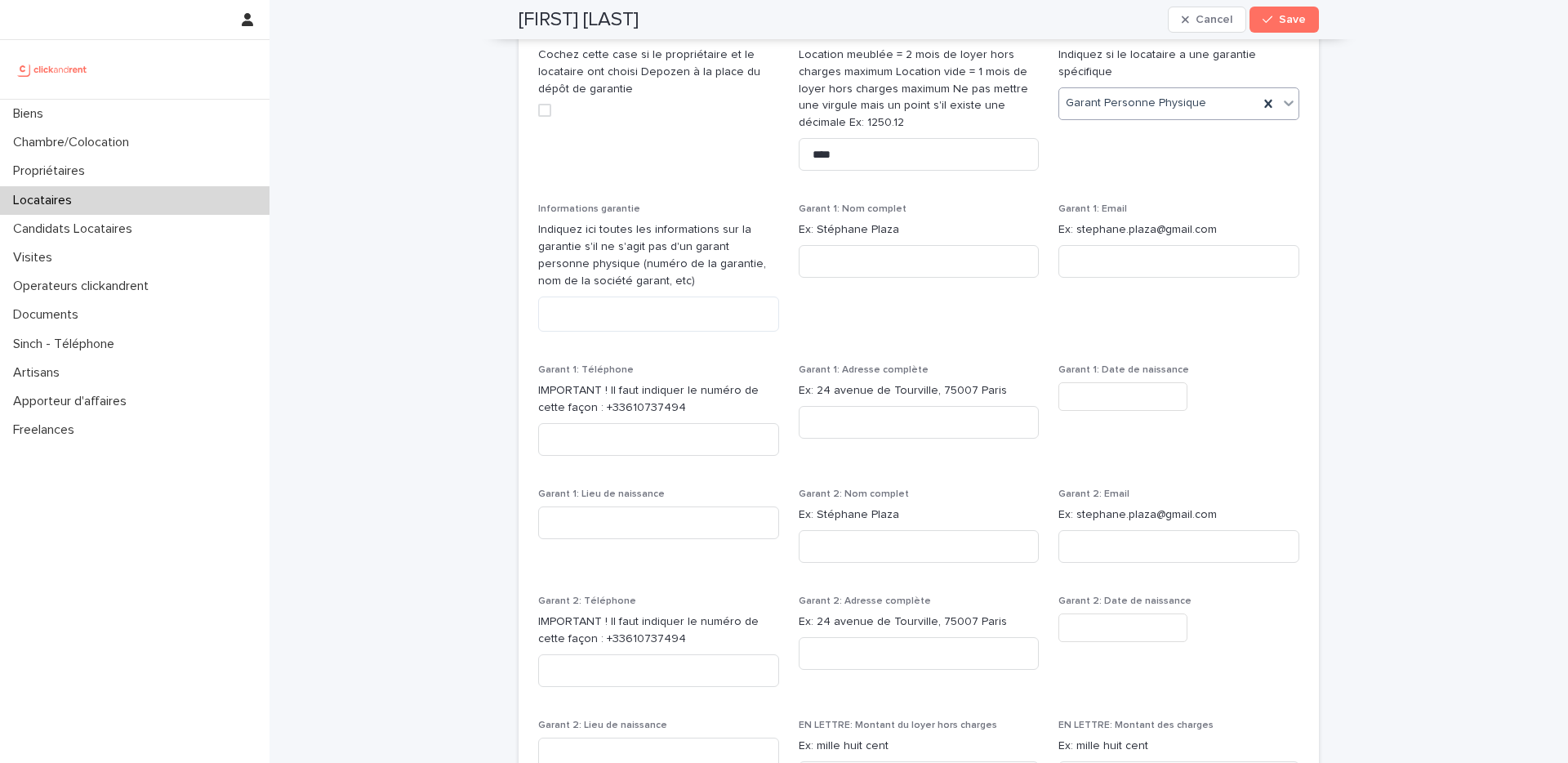 scroll, scrollTop: 1453, scrollLeft: 0, axis: vertical 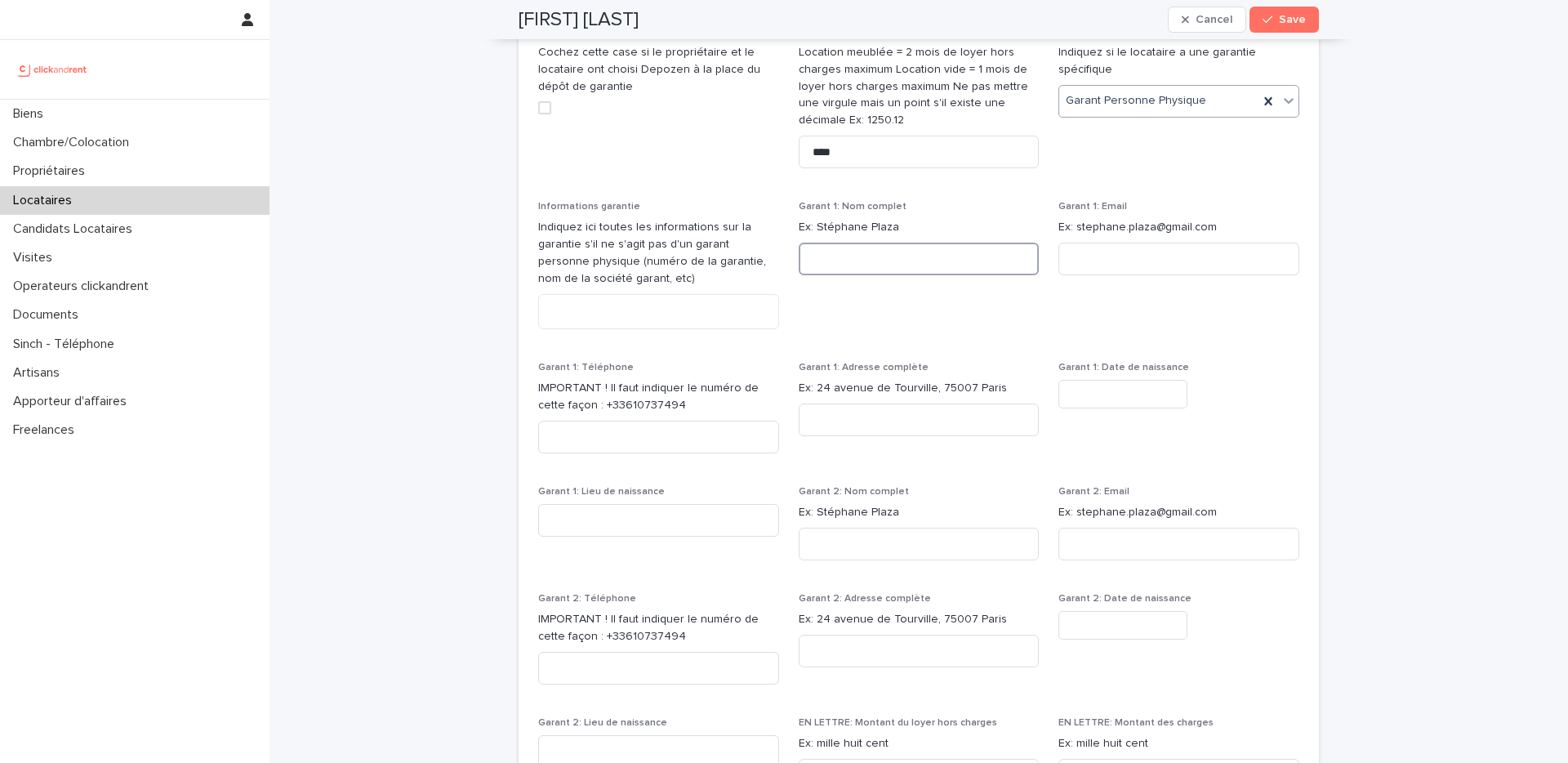 click at bounding box center [919, 259] 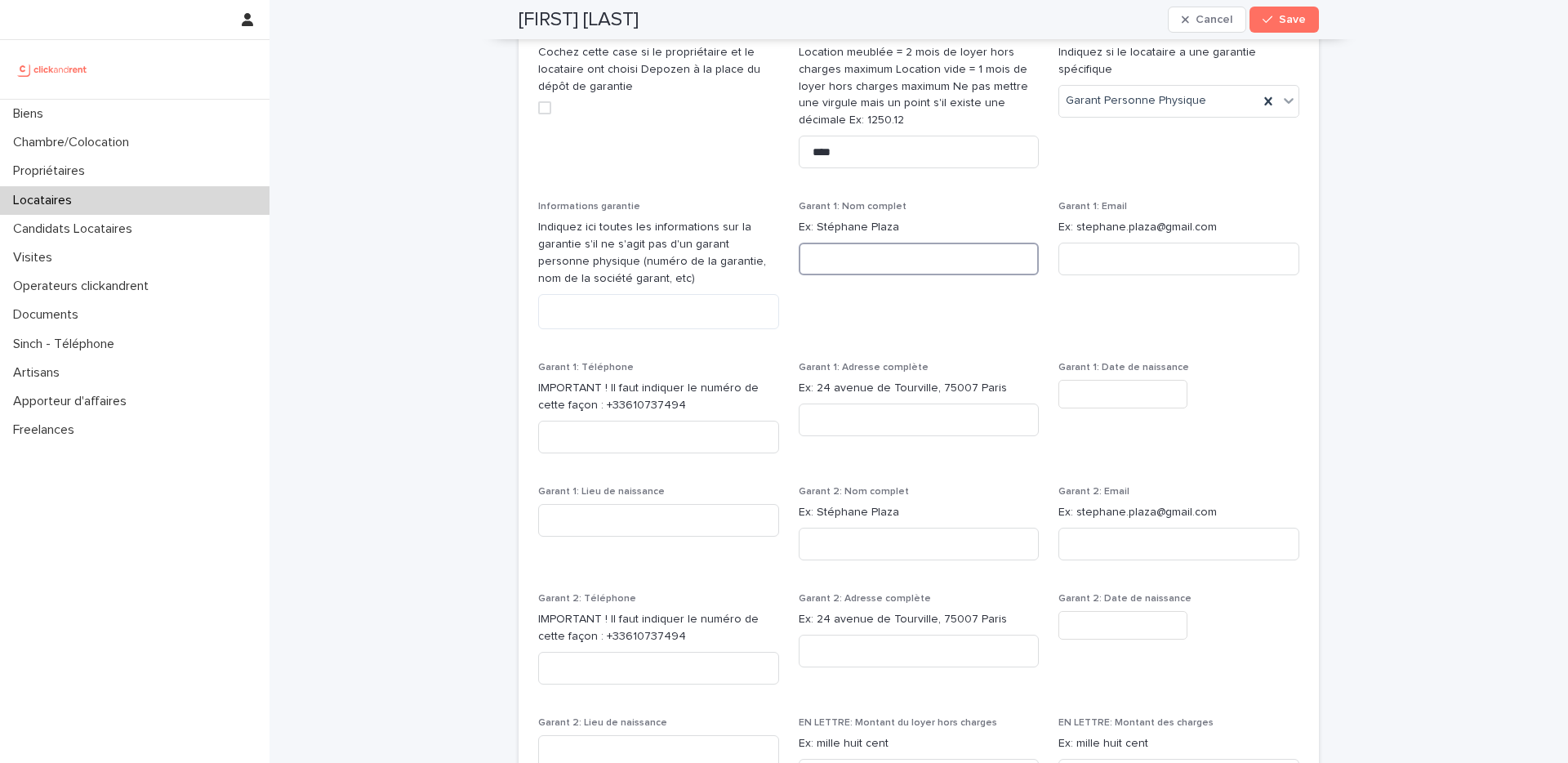 paste on "*********" 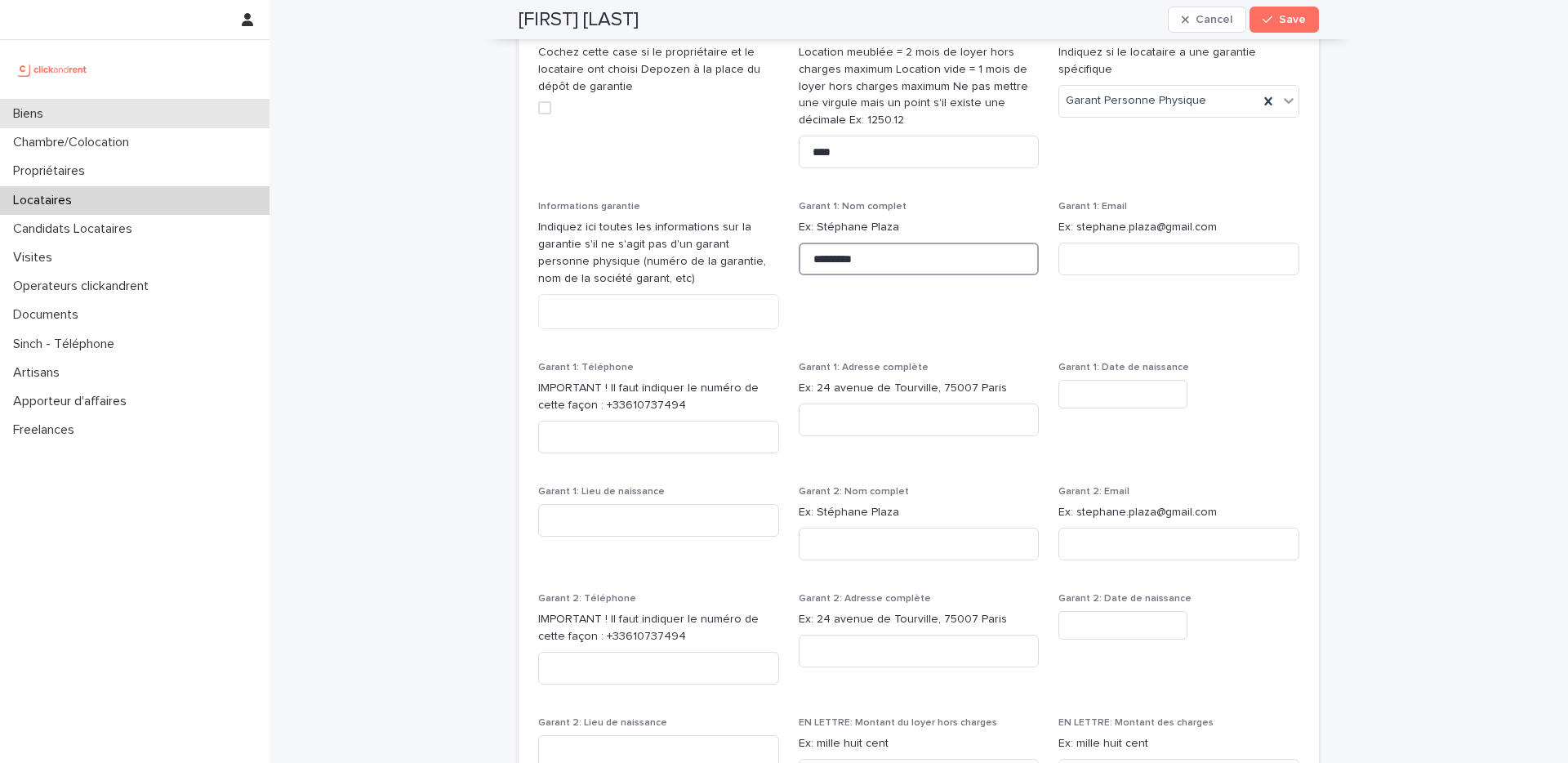 type on "*********" 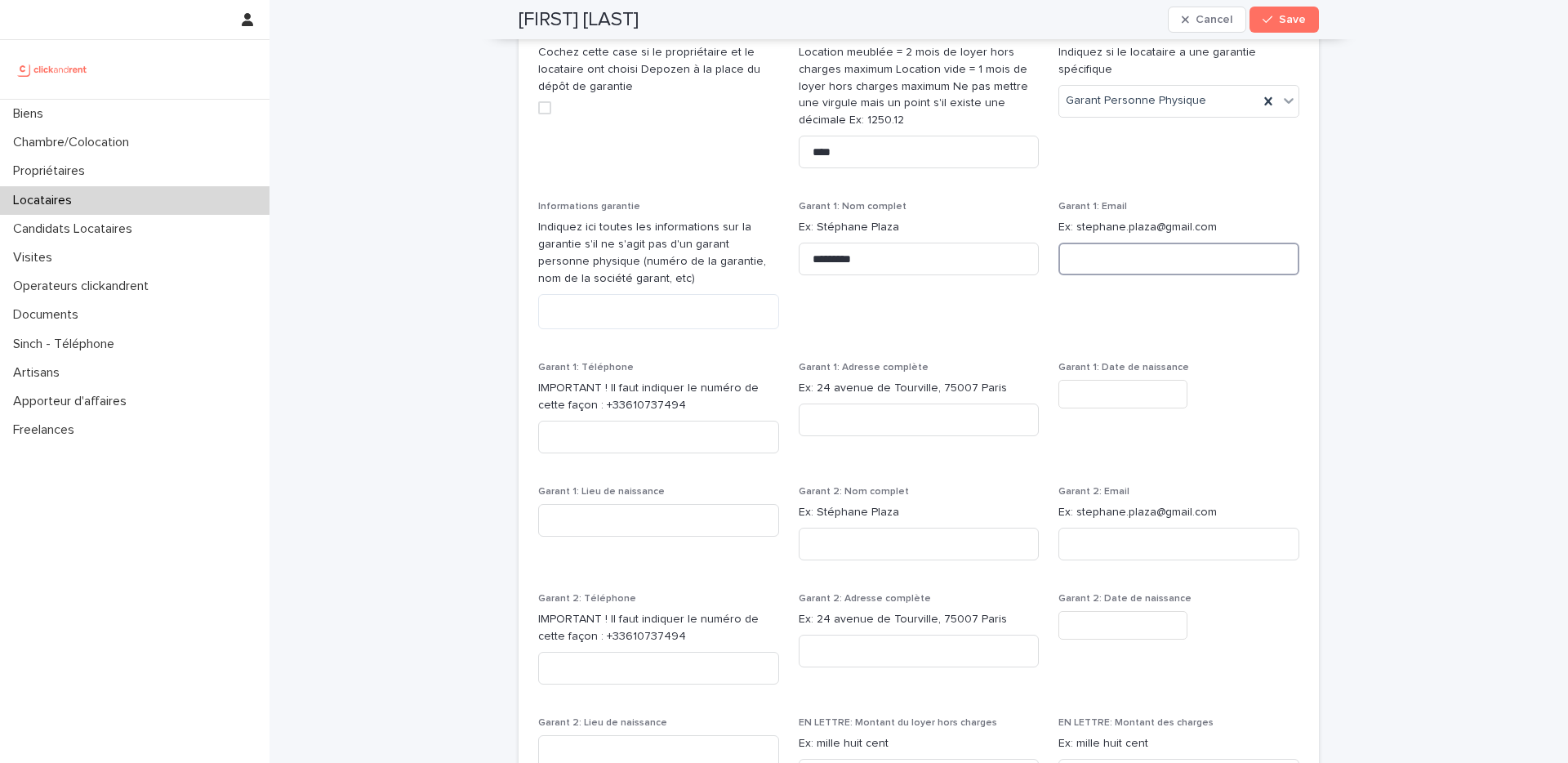 click at bounding box center [1178, 259] 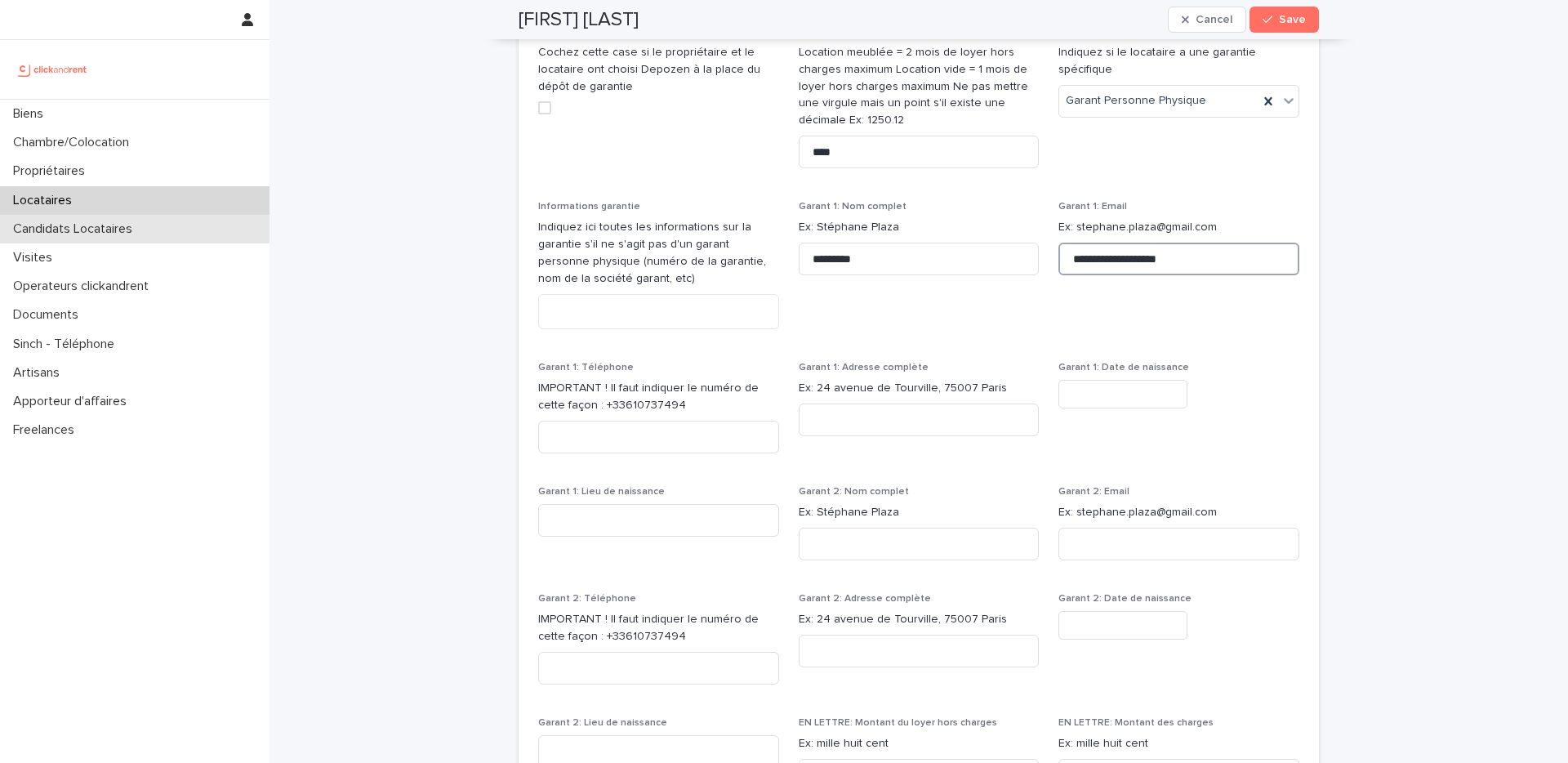 type on "**********" 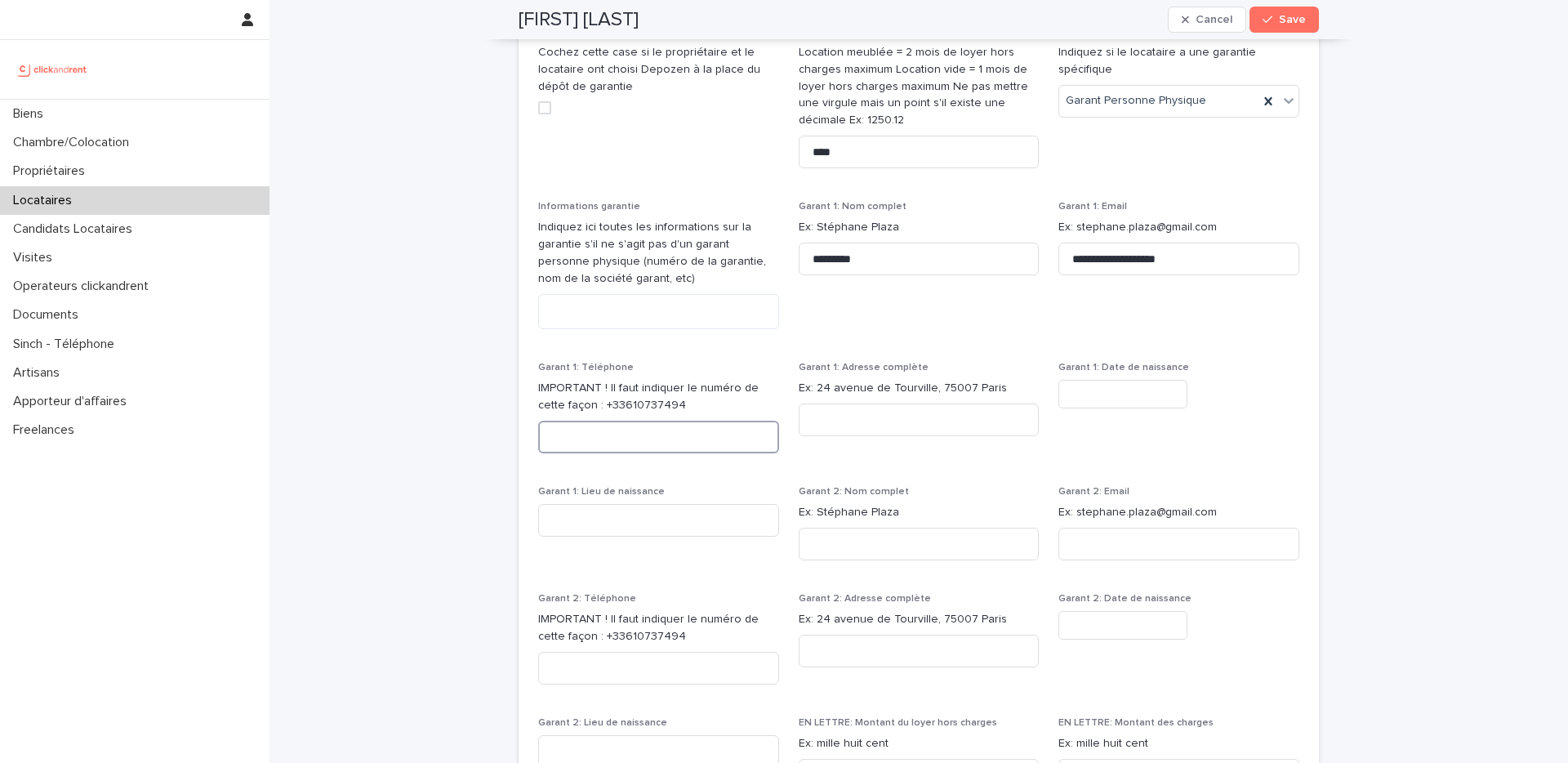 click at bounding box center [658, 437] 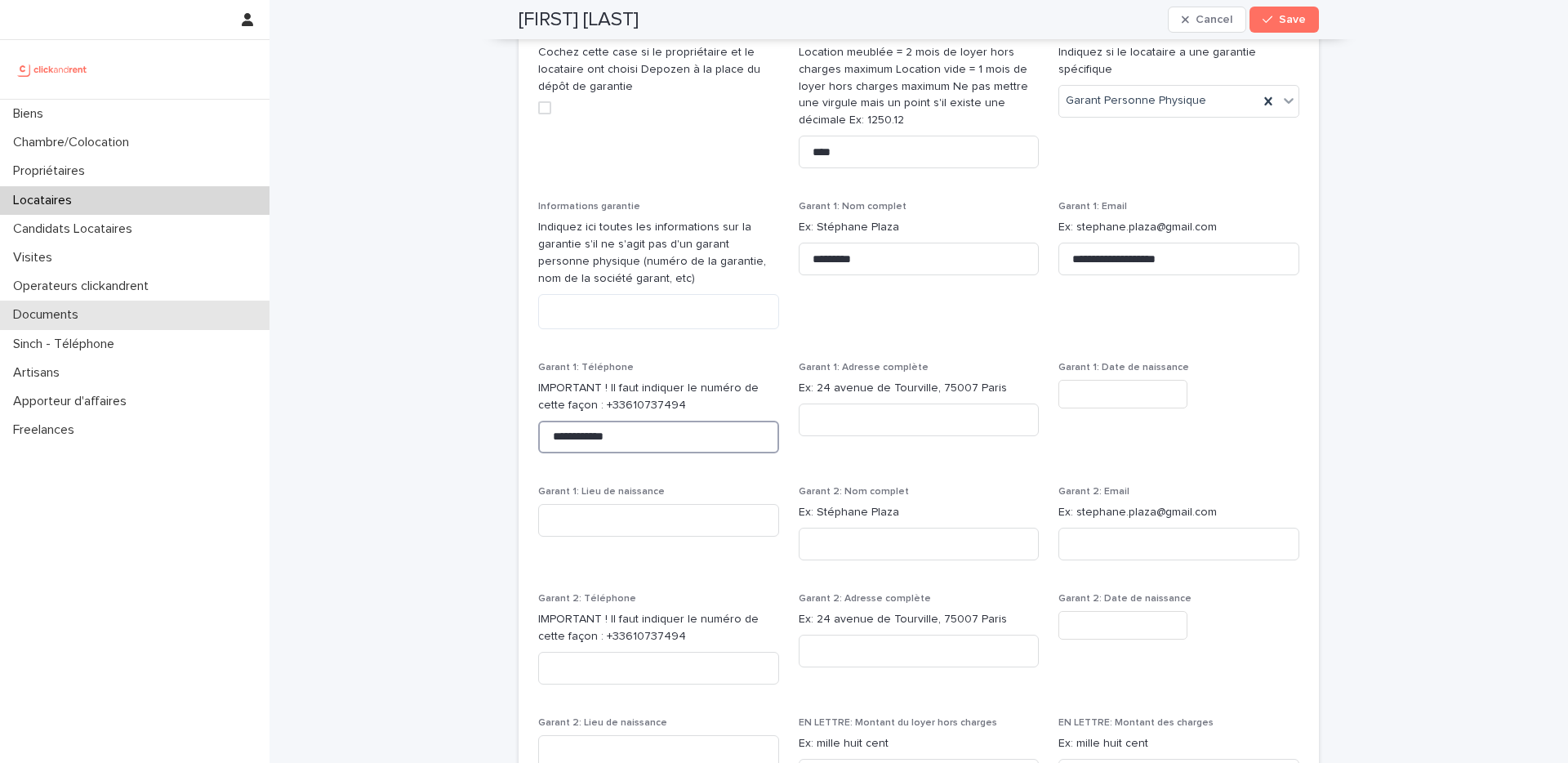 type on "**********" 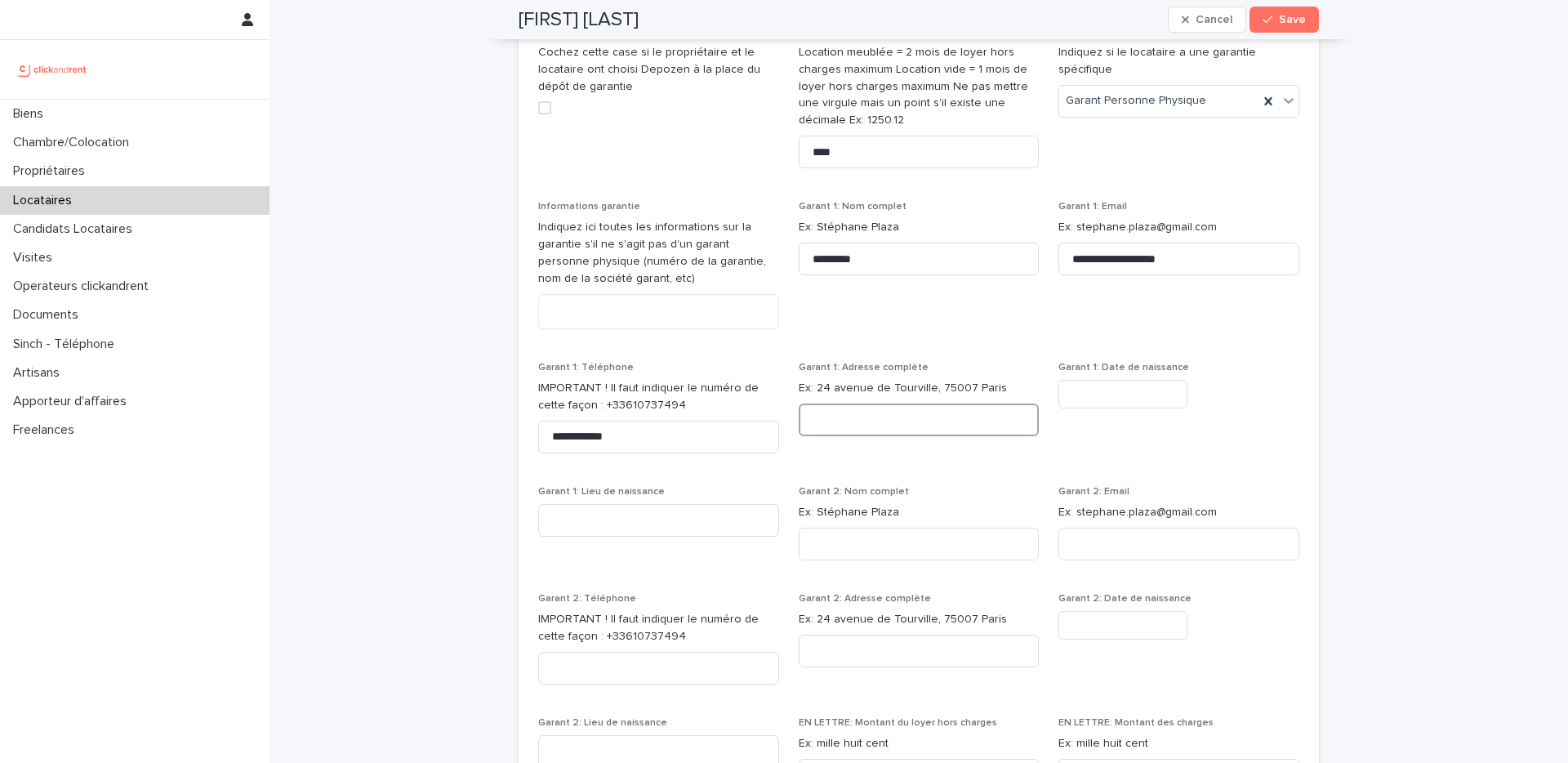 click at bounding box center [919, 420] 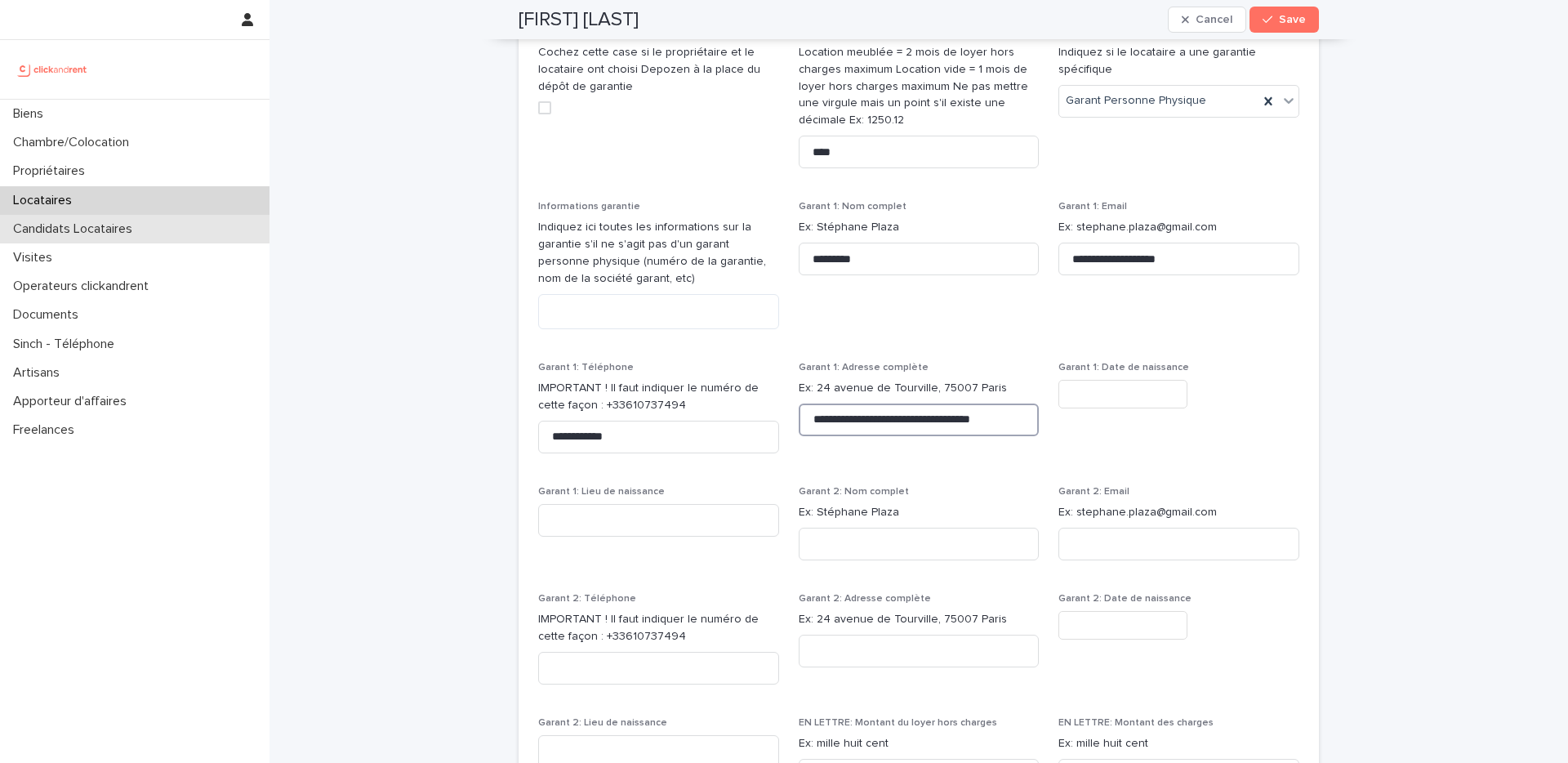 type on "**********" 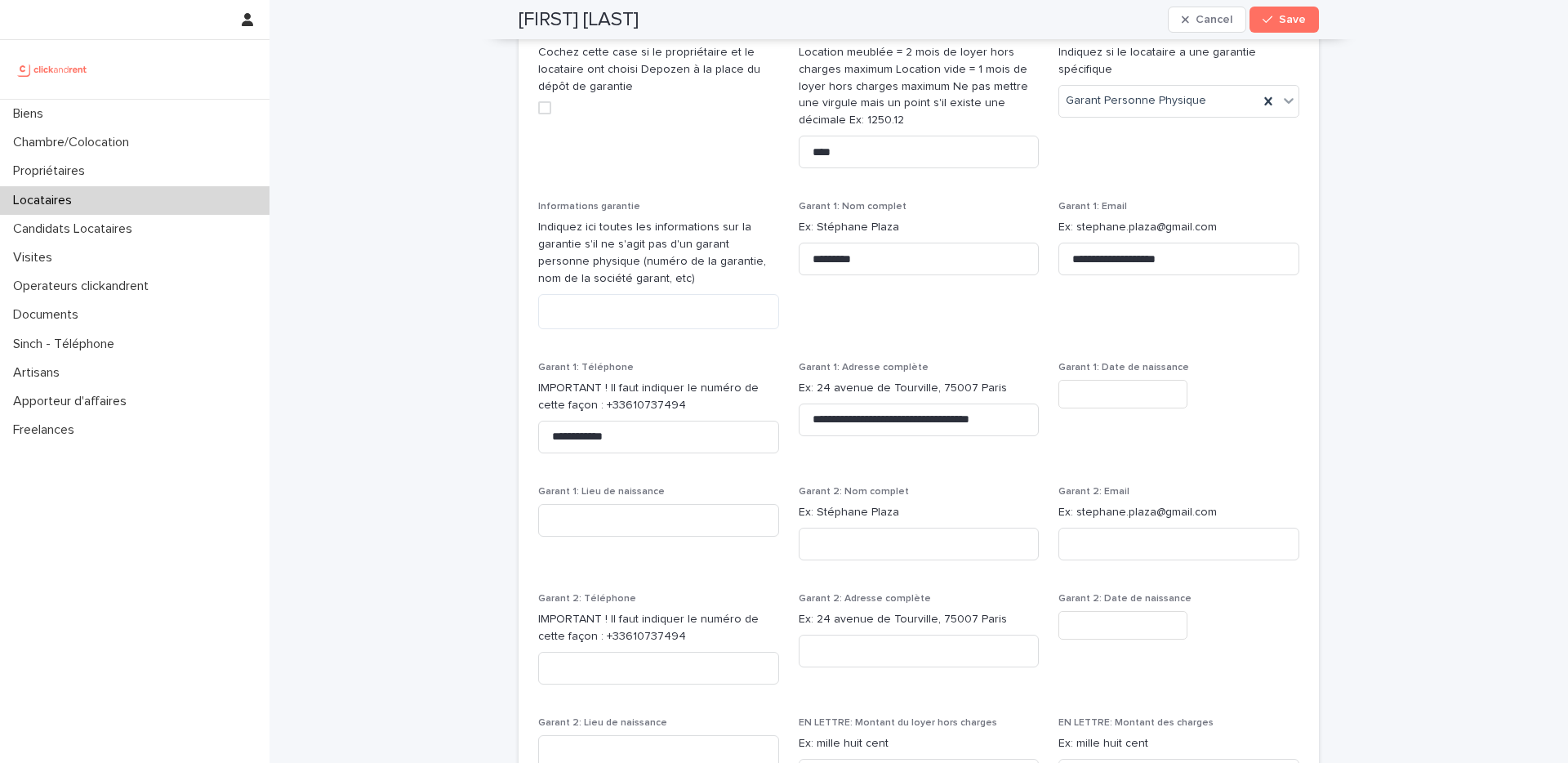 click at bounding box center [1123, 394] 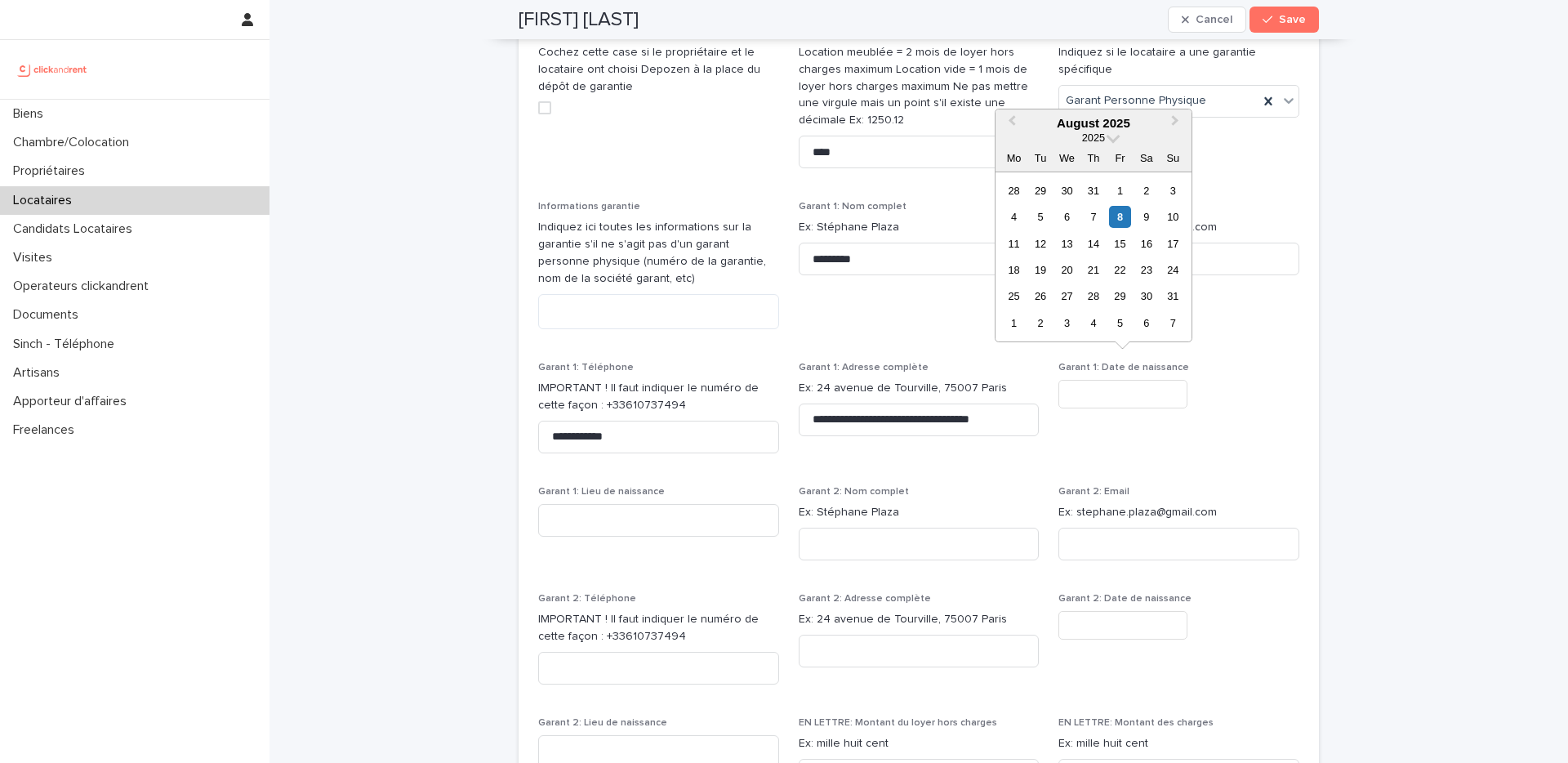 paste on "*********" 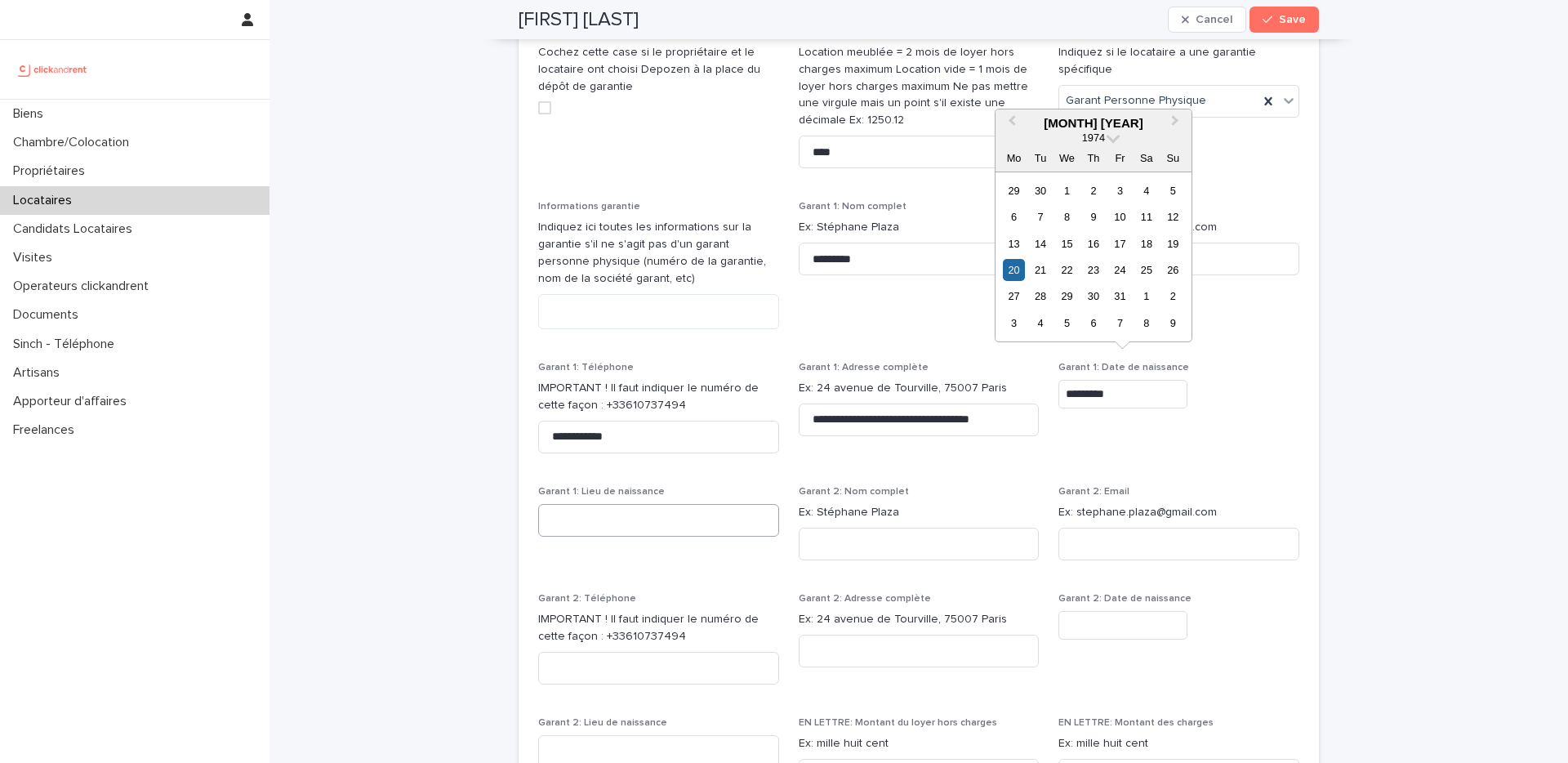 type on "*********" 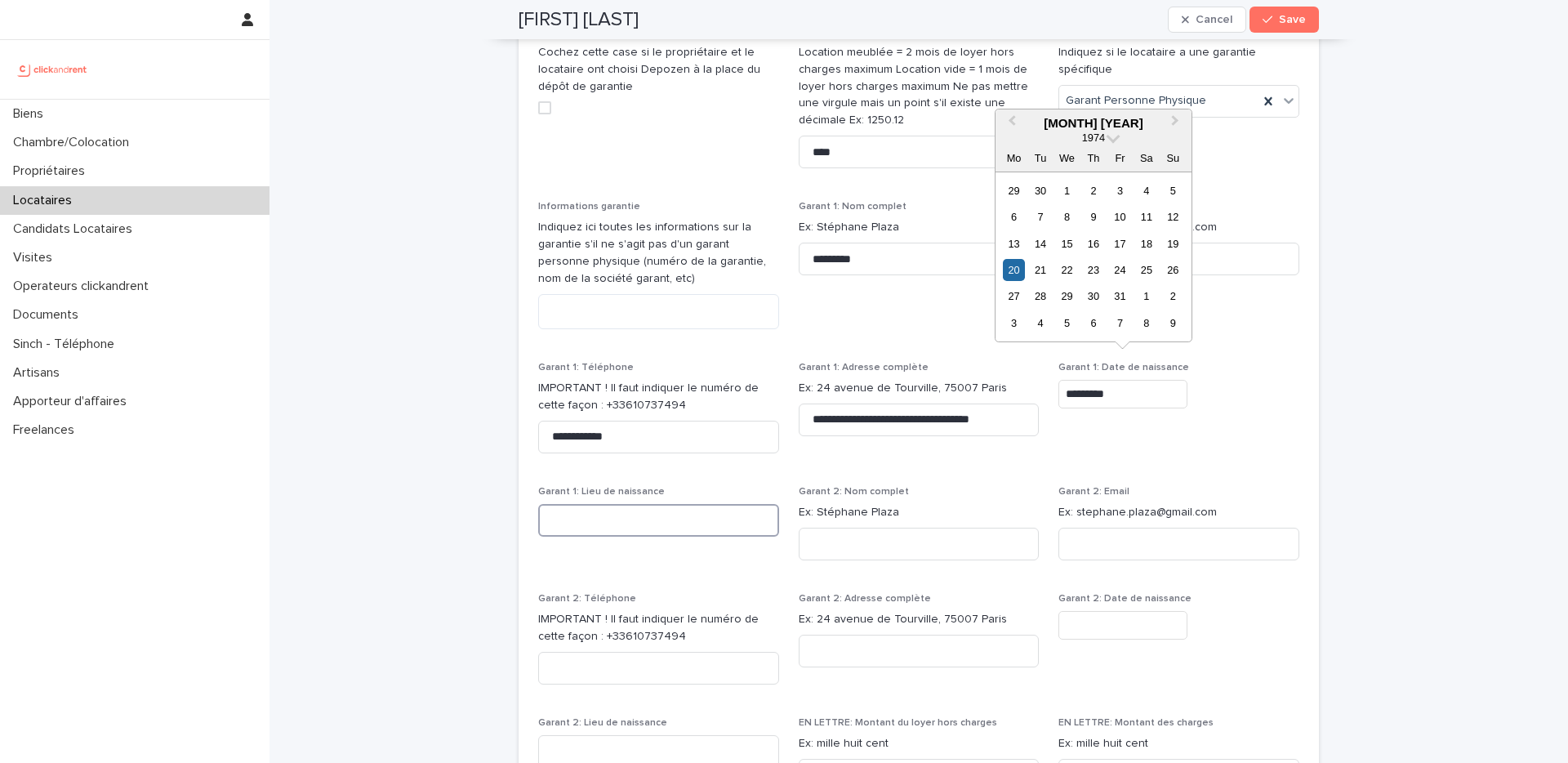 click at bounding box center (658, 520) 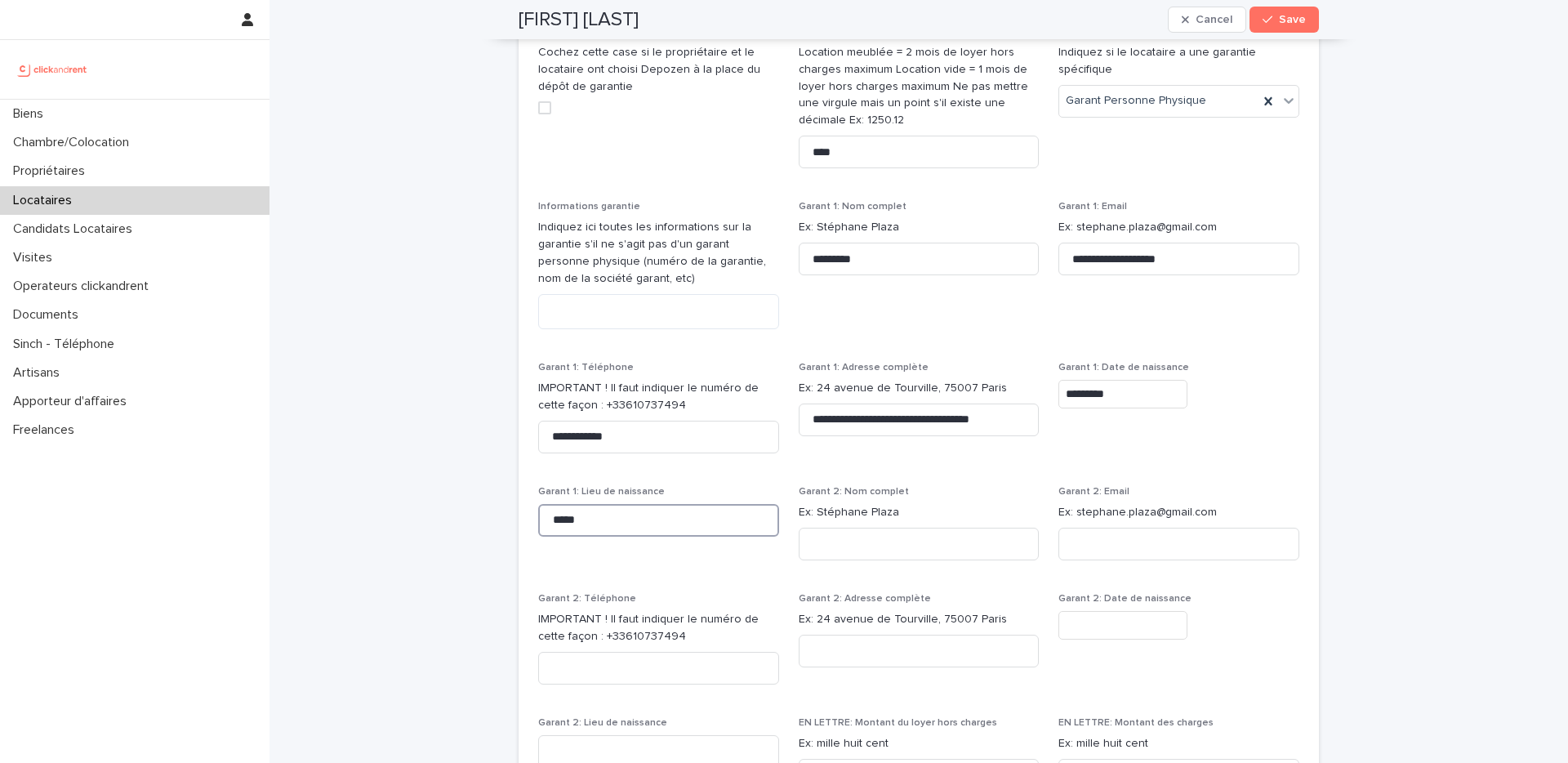 type on "*****" 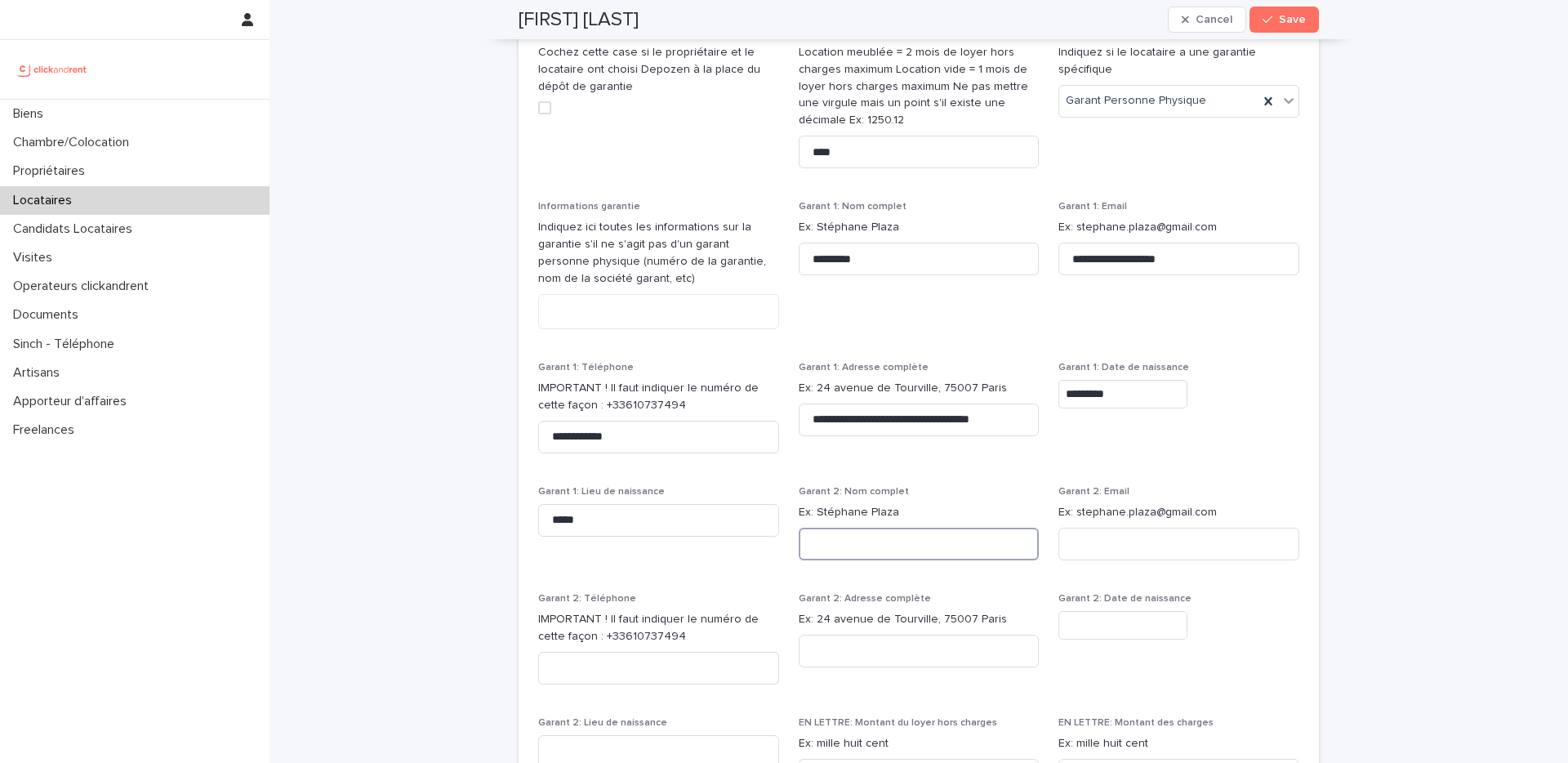click at bounding box center (919, 544) 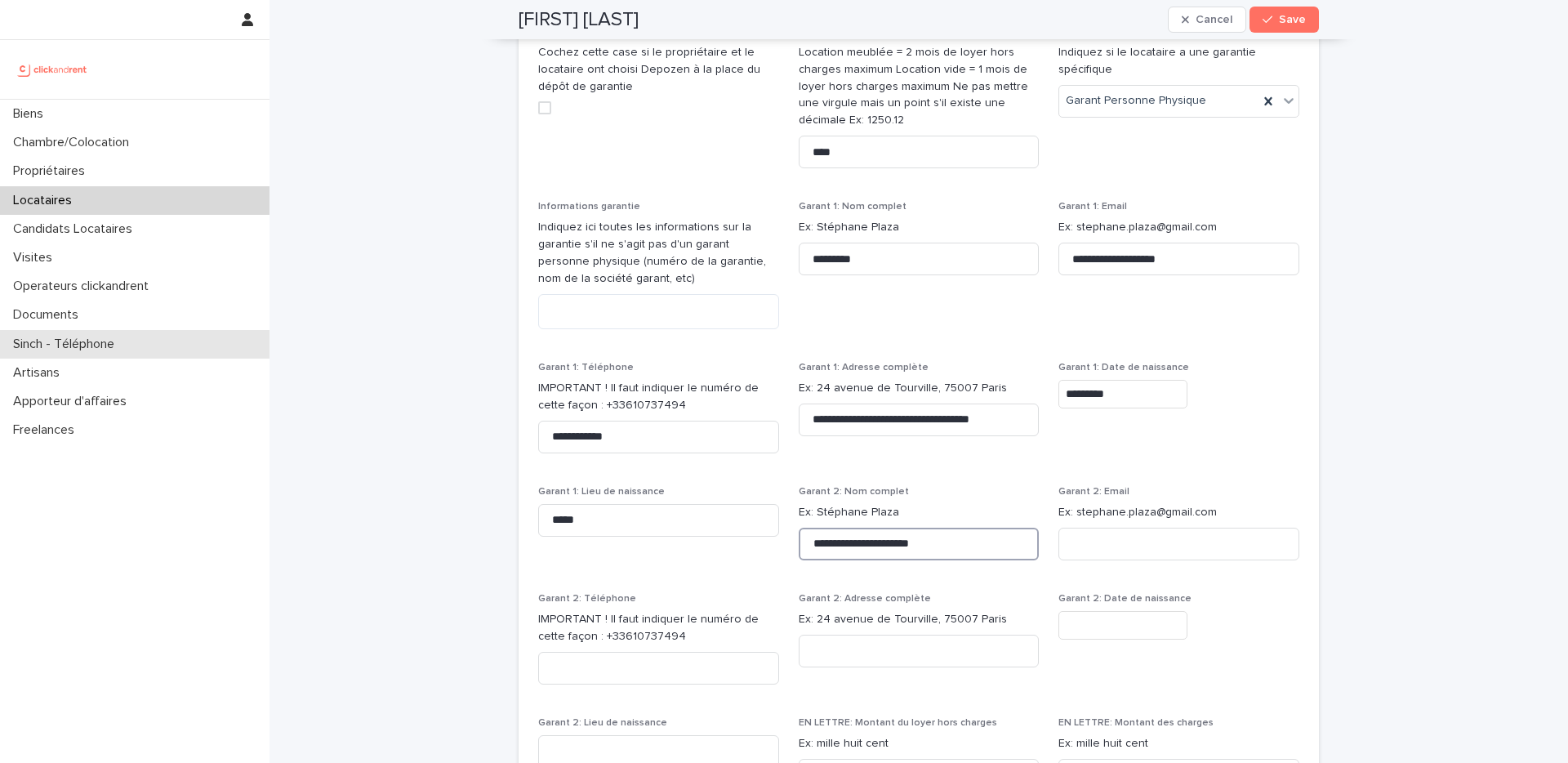 type on "**********" 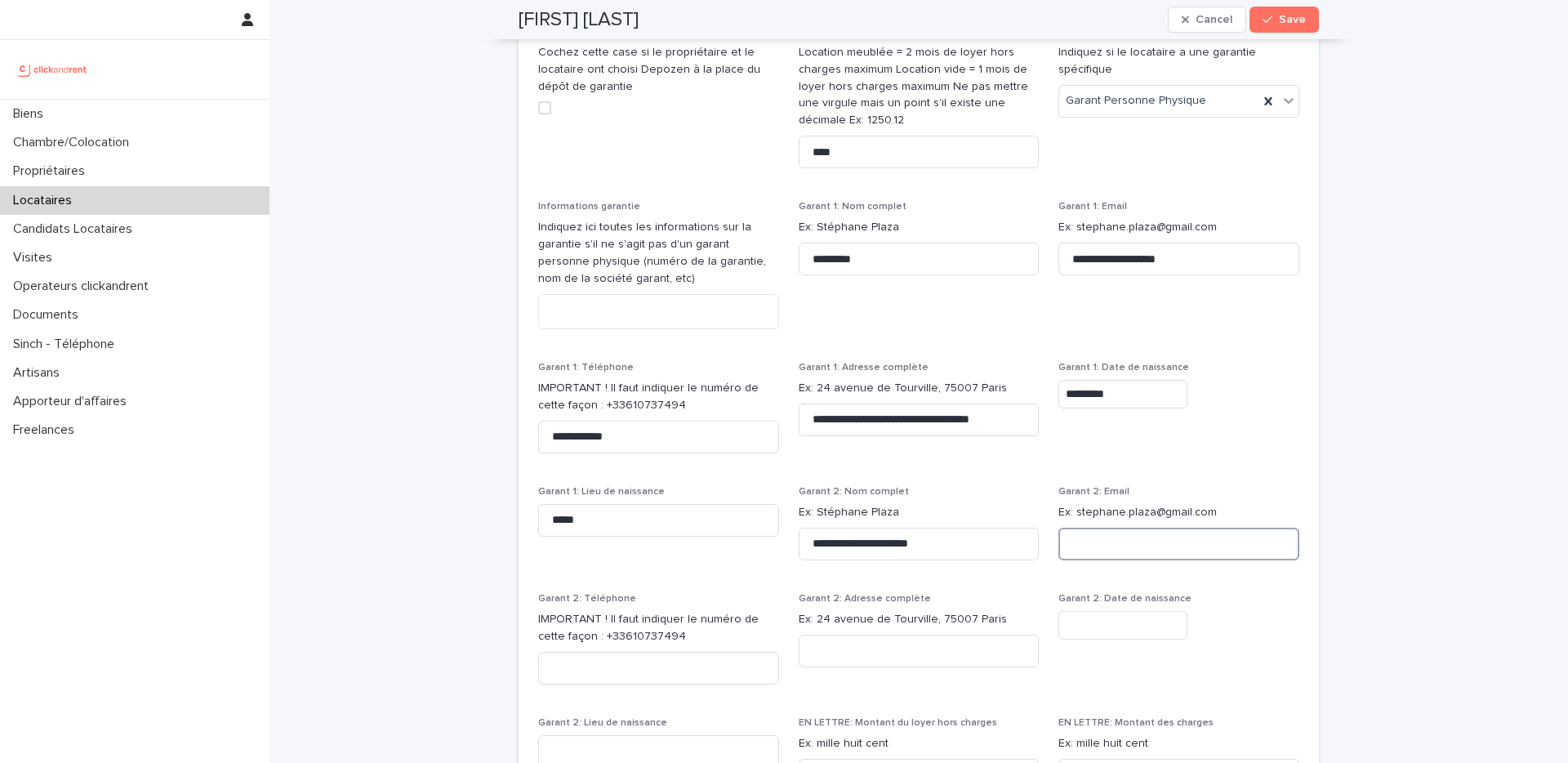 click at bounding box center (1178, 544) 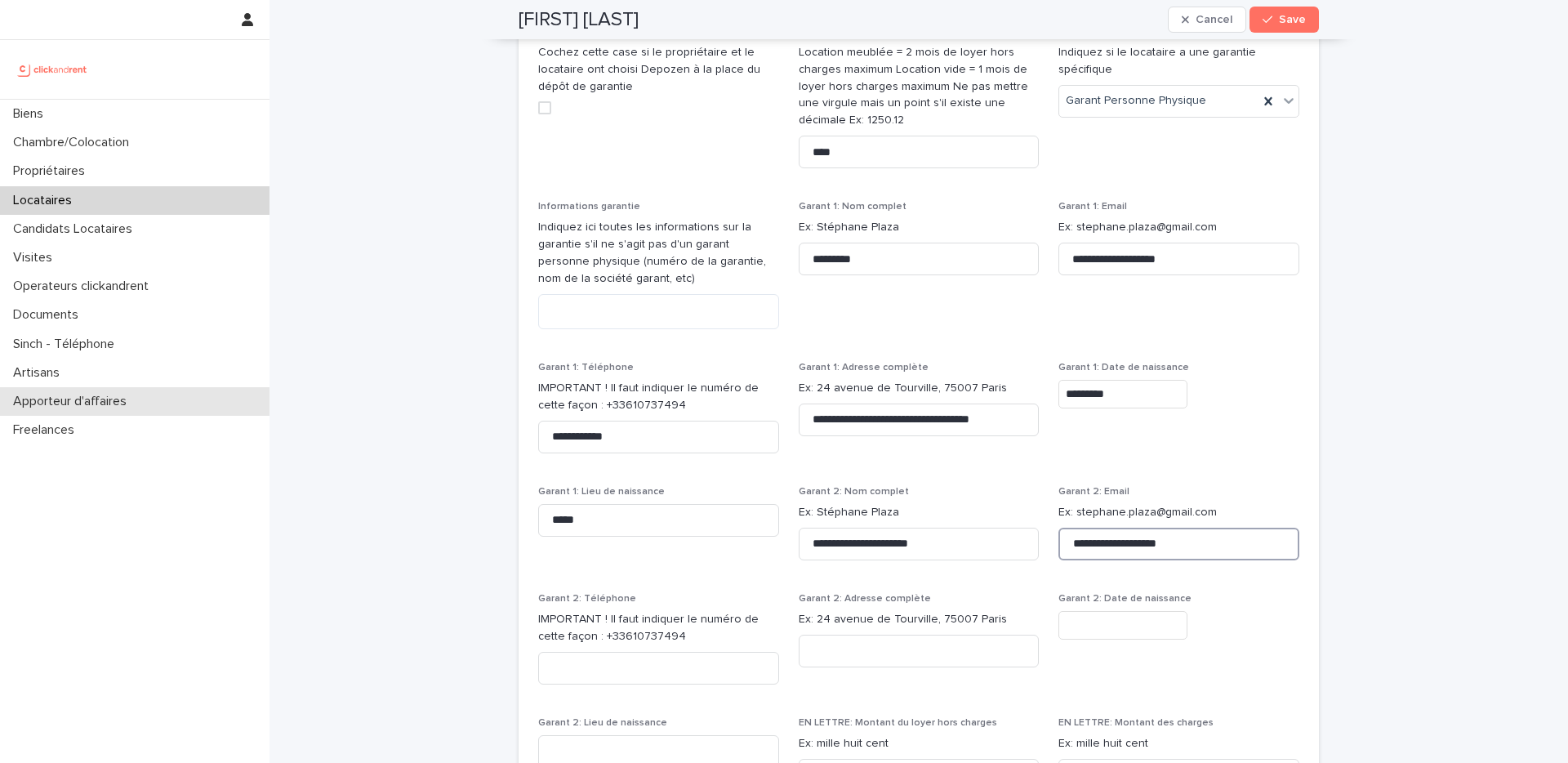 type on "**********" 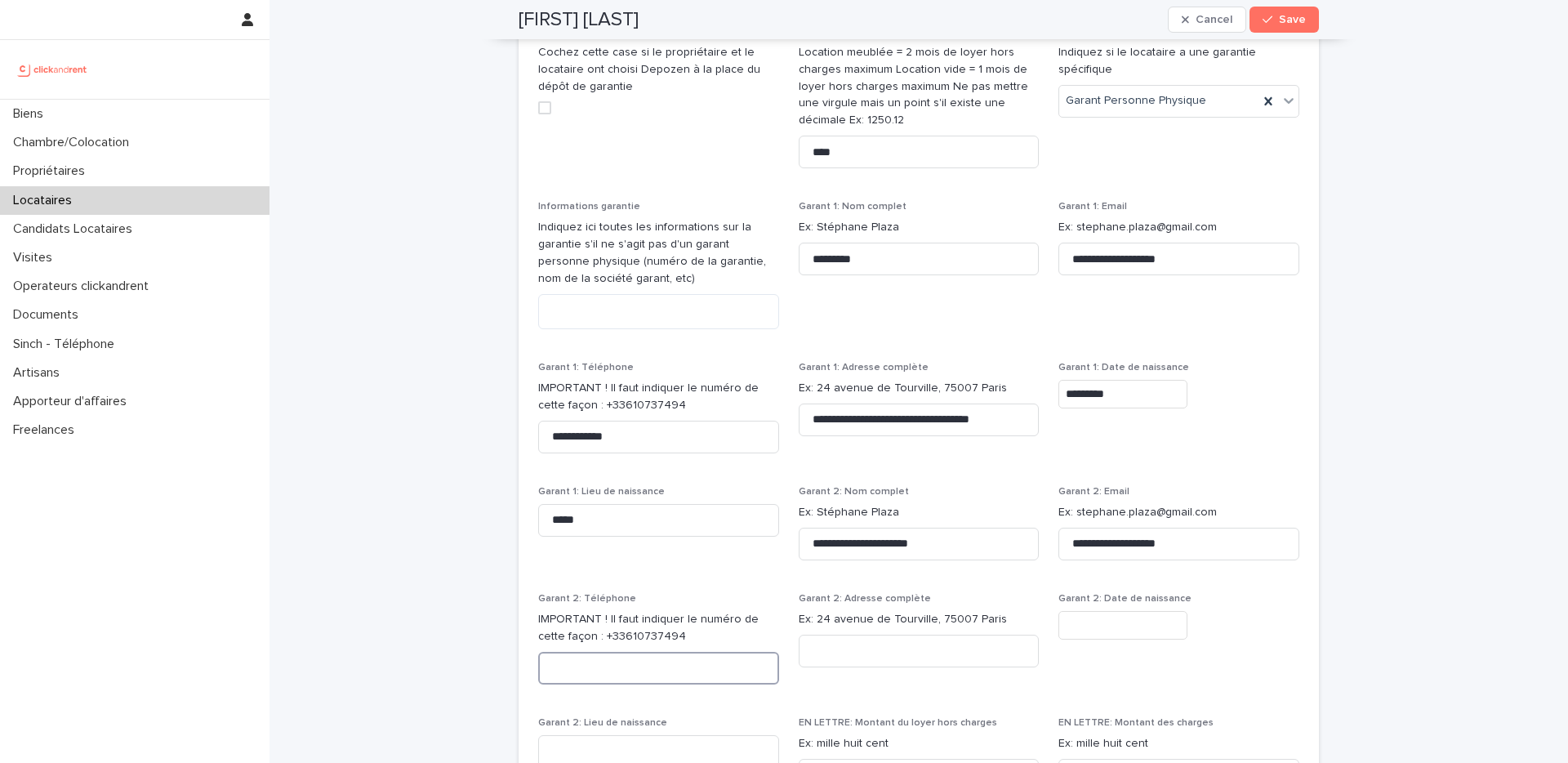 click at bounding box center [658, 668] 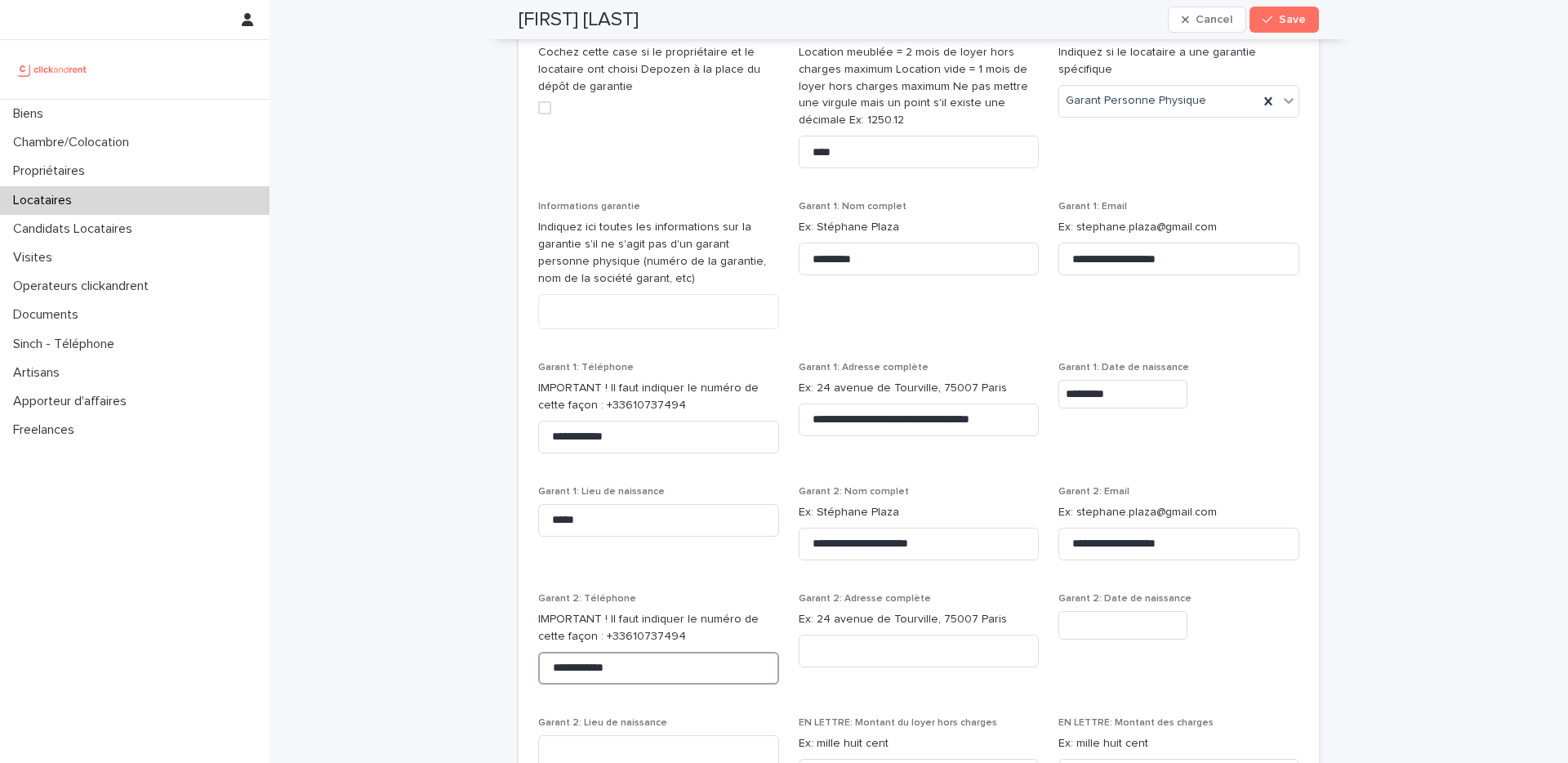 type on "**********" 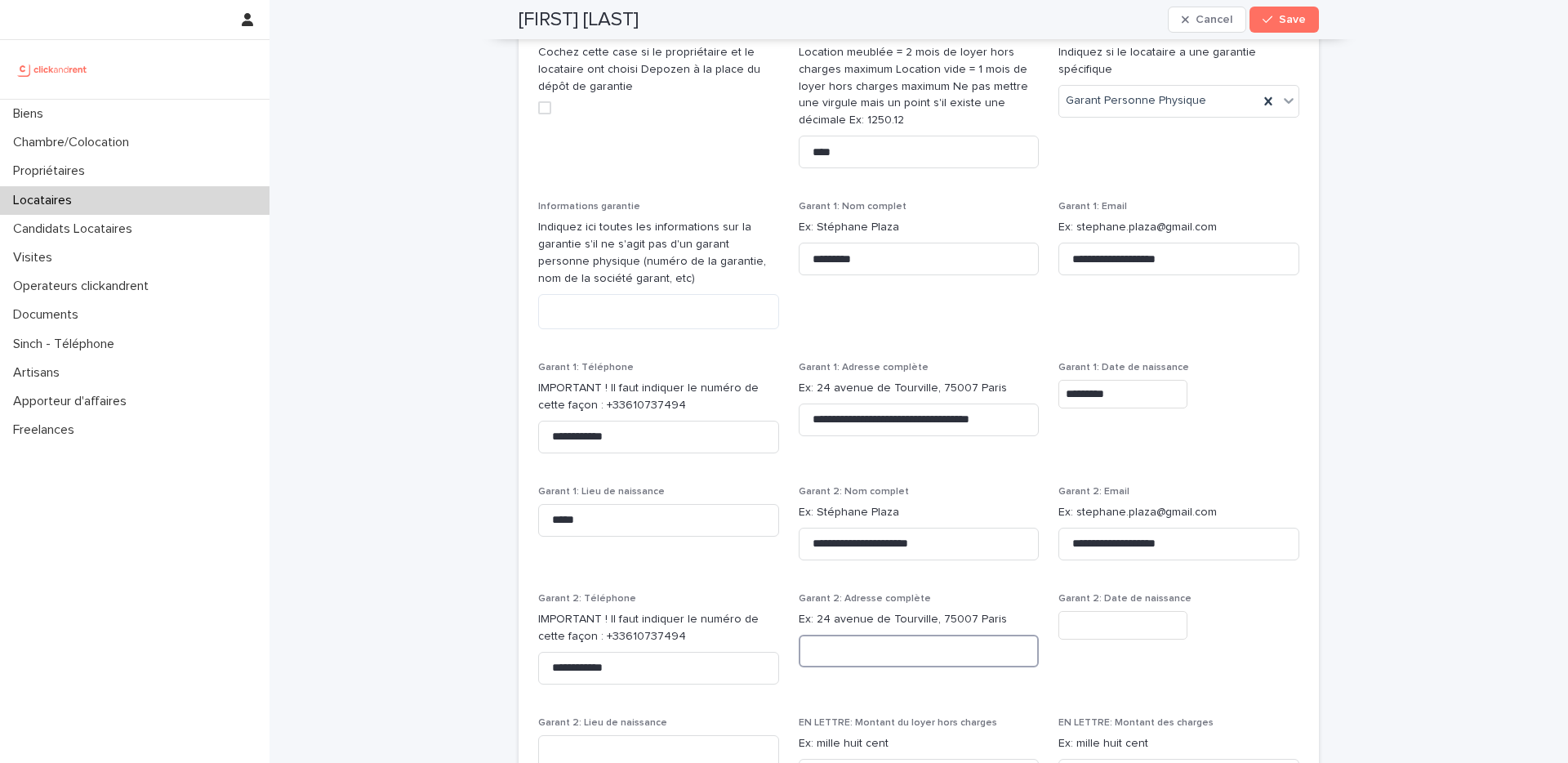click at bounding box center (919, 651) 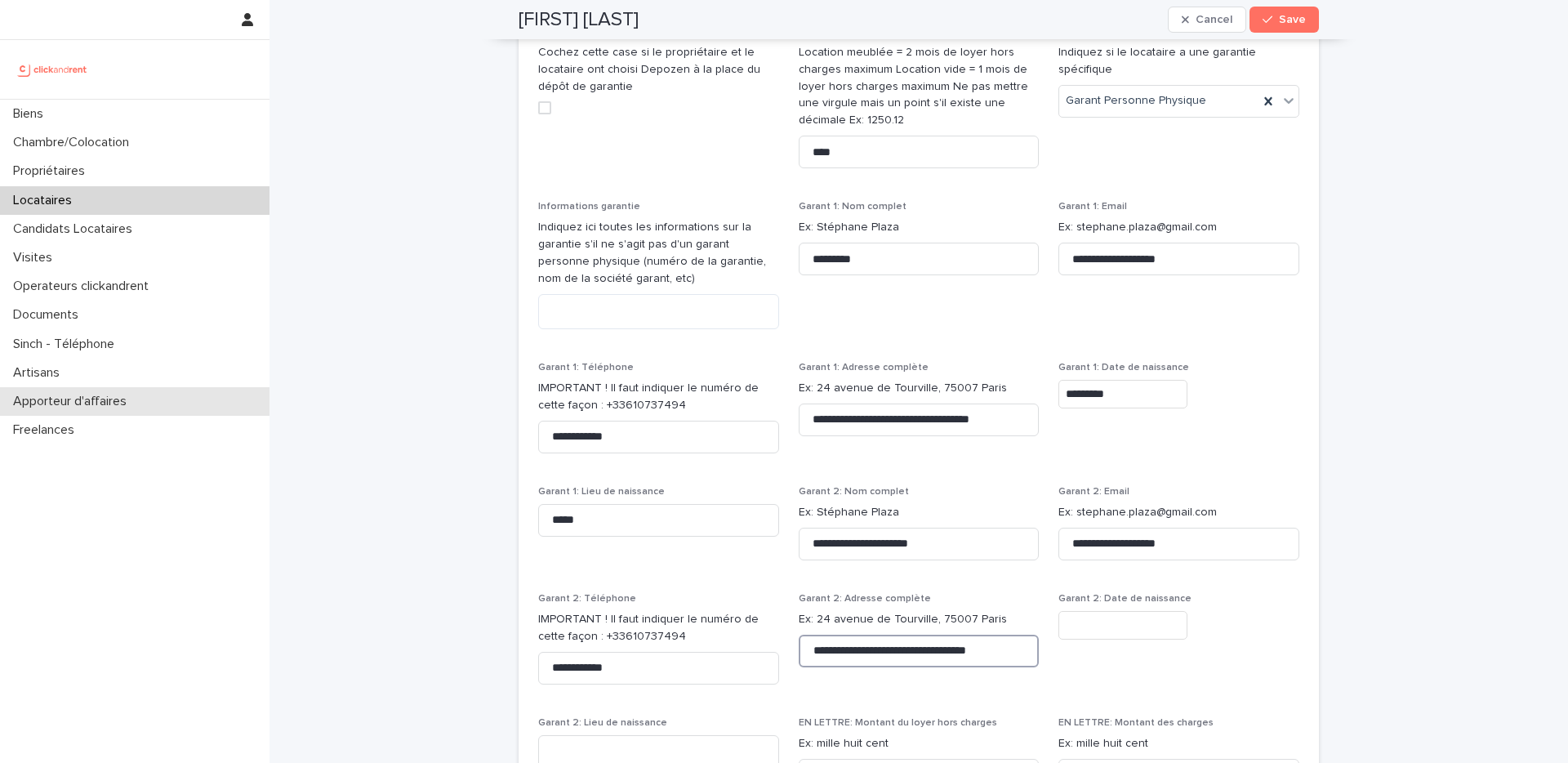 type on "**********" 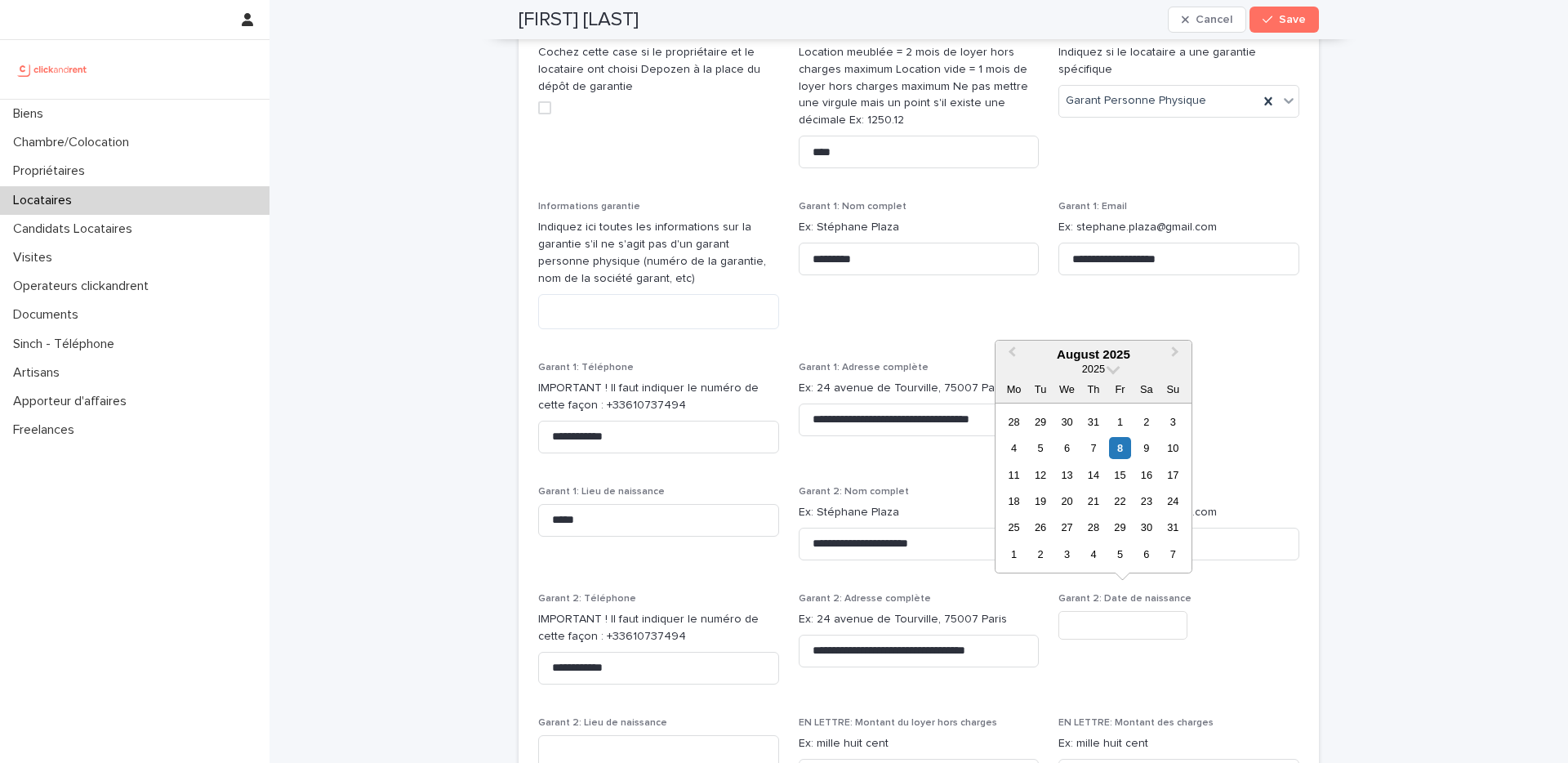click at bounding box center [1123, 625] 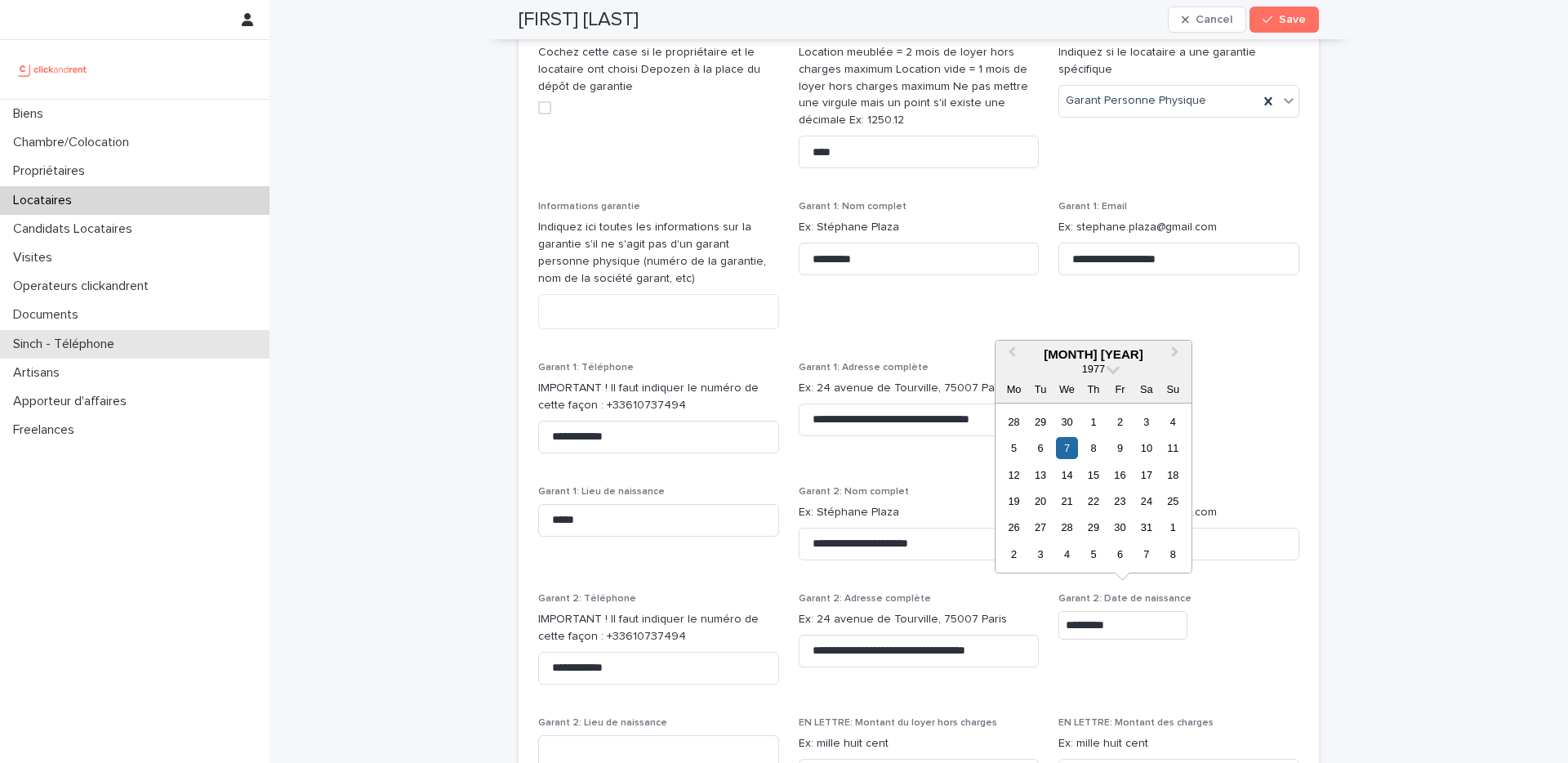 type on "*********" 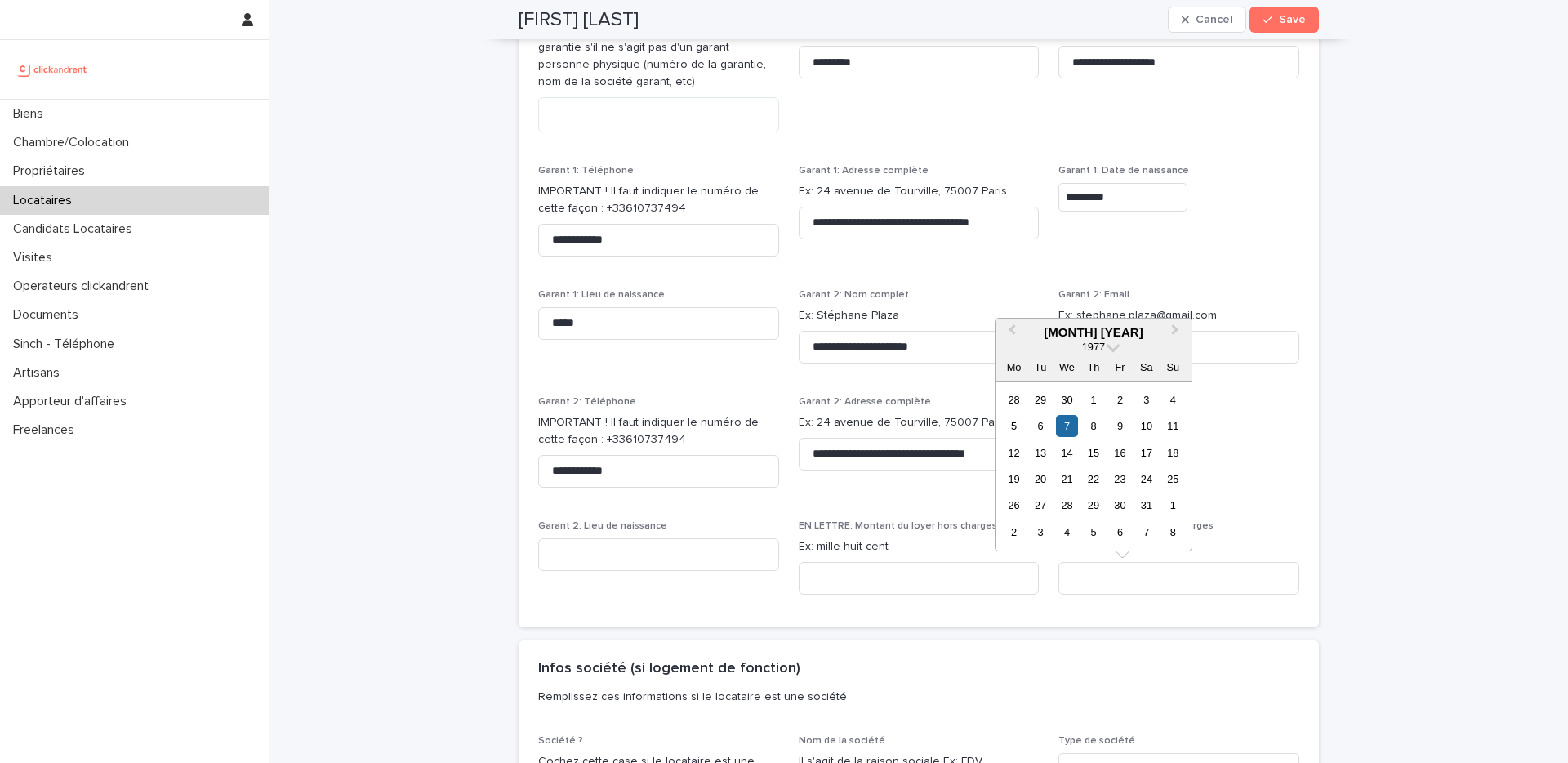 scroll, scrollTop: 1712, scrollLeft: 0, axis: vertical 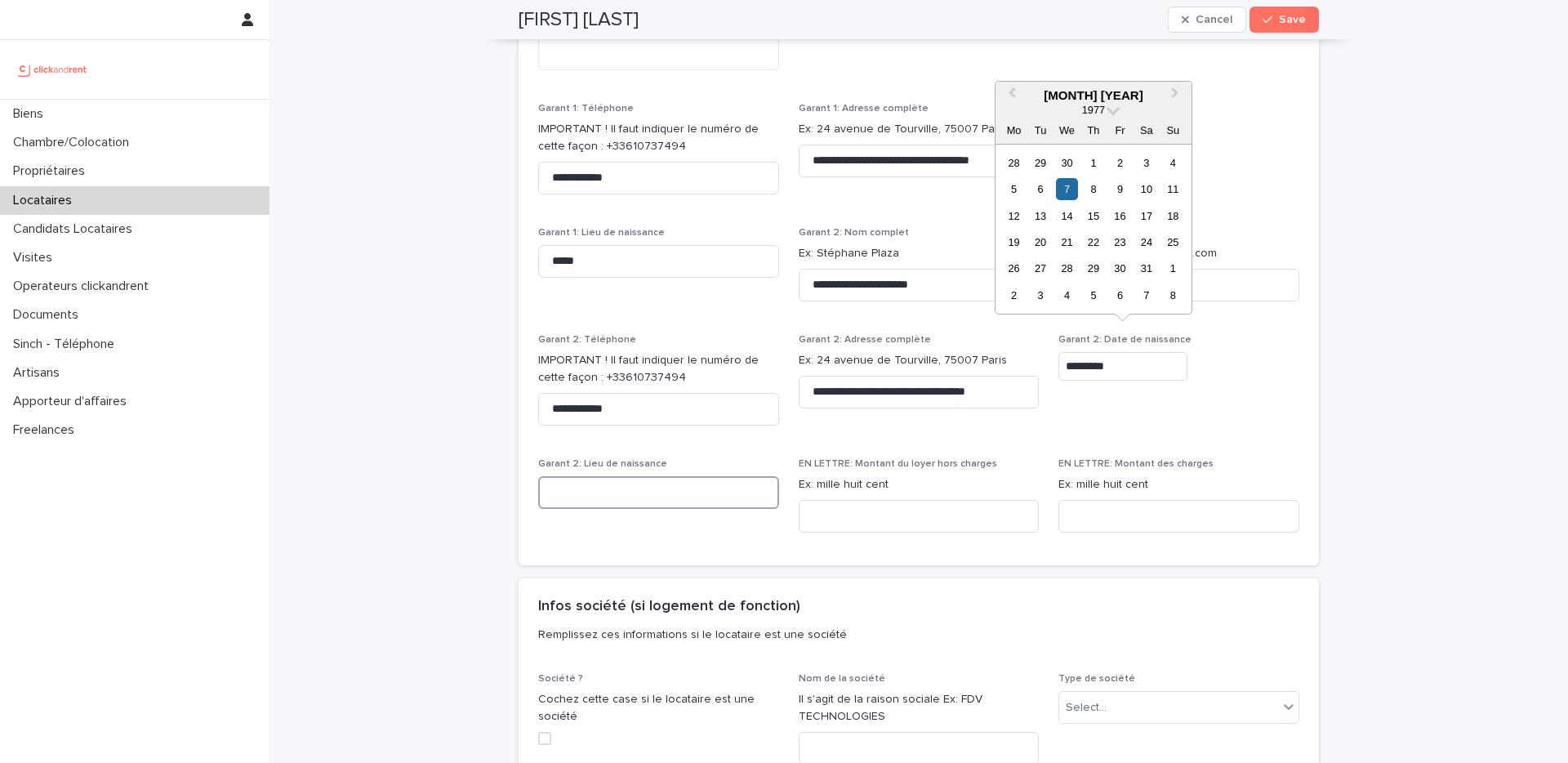 click at bounding box center [658, 493] 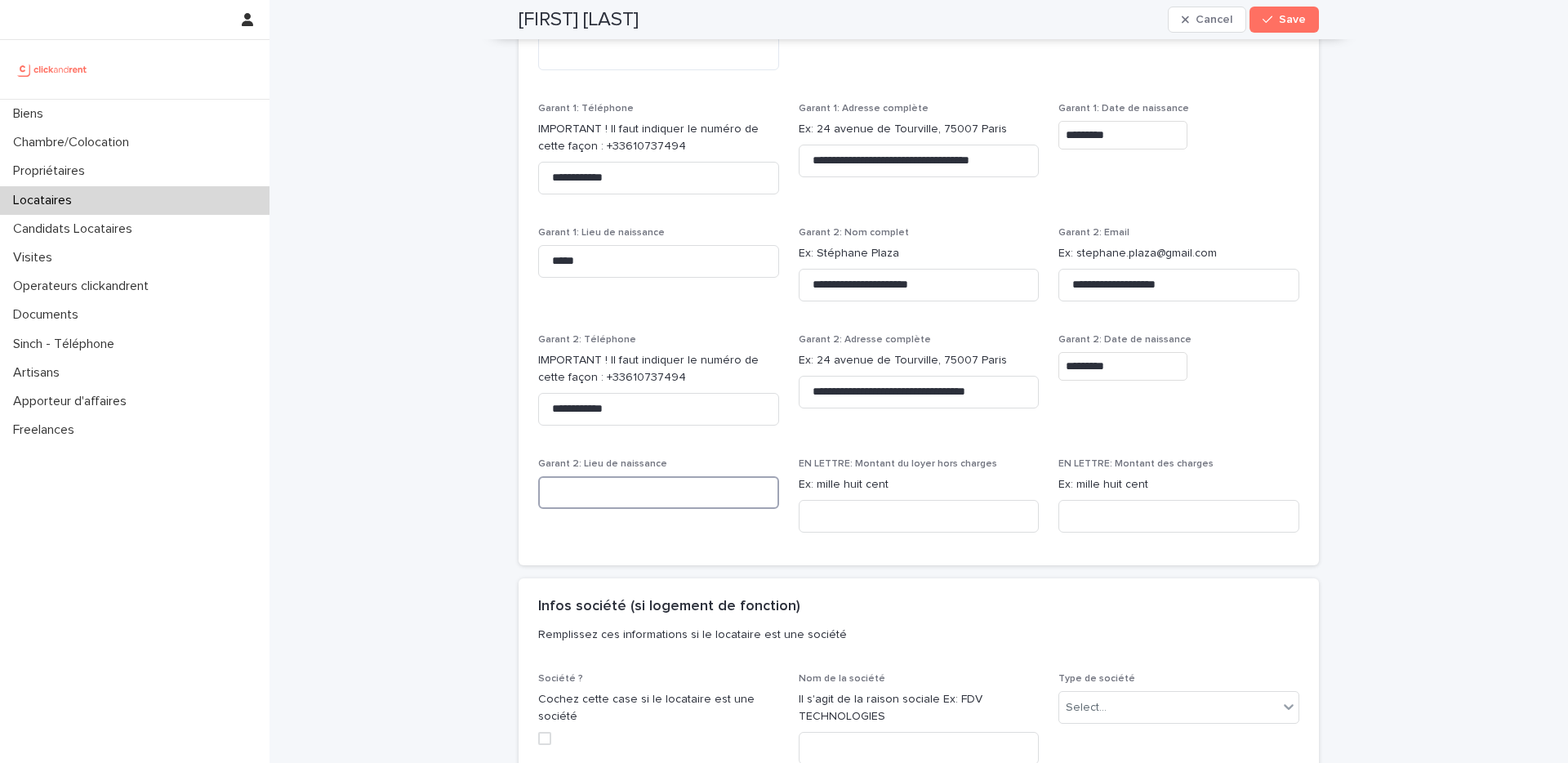paste on "*****" 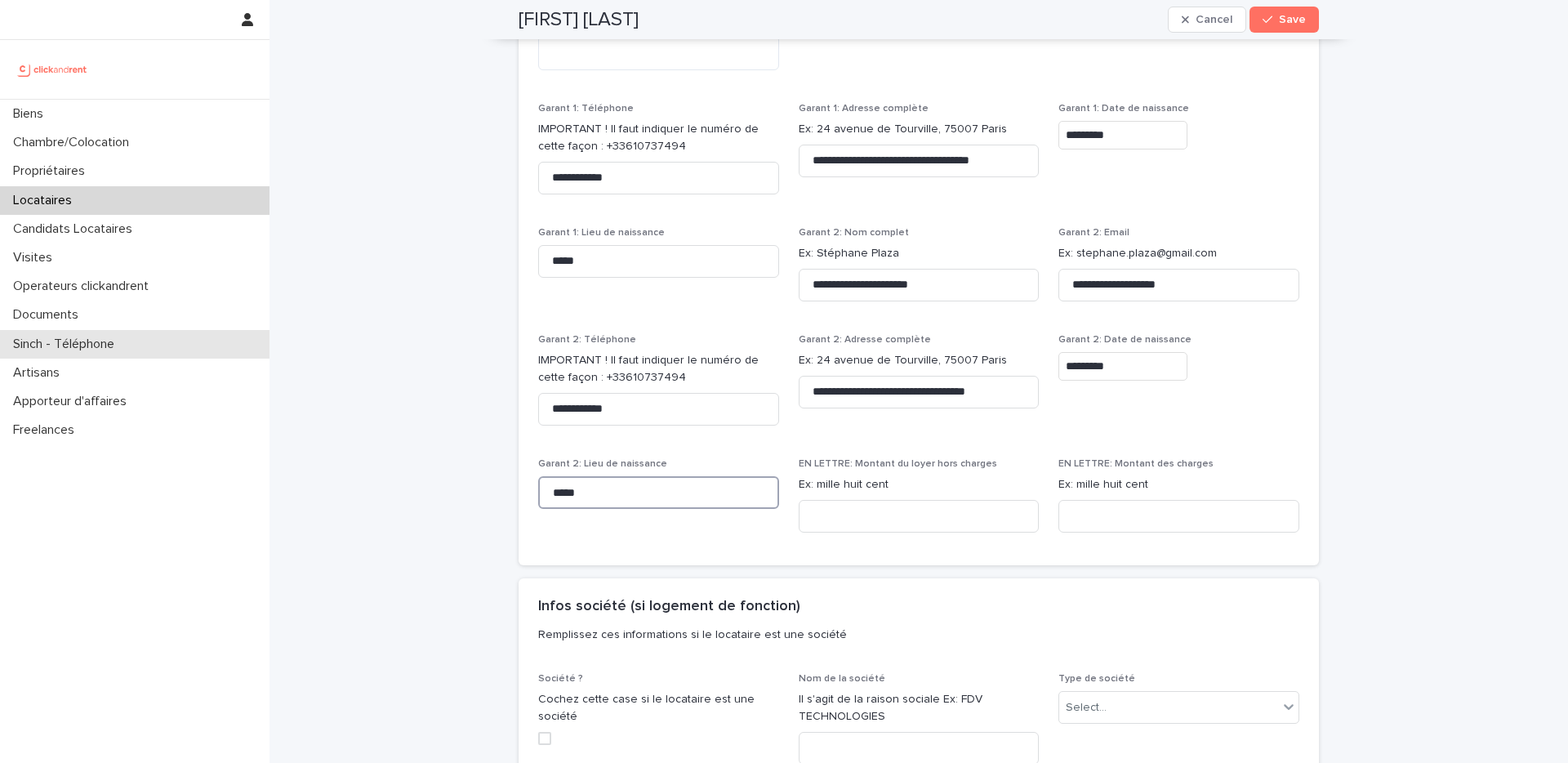 type on "*****" 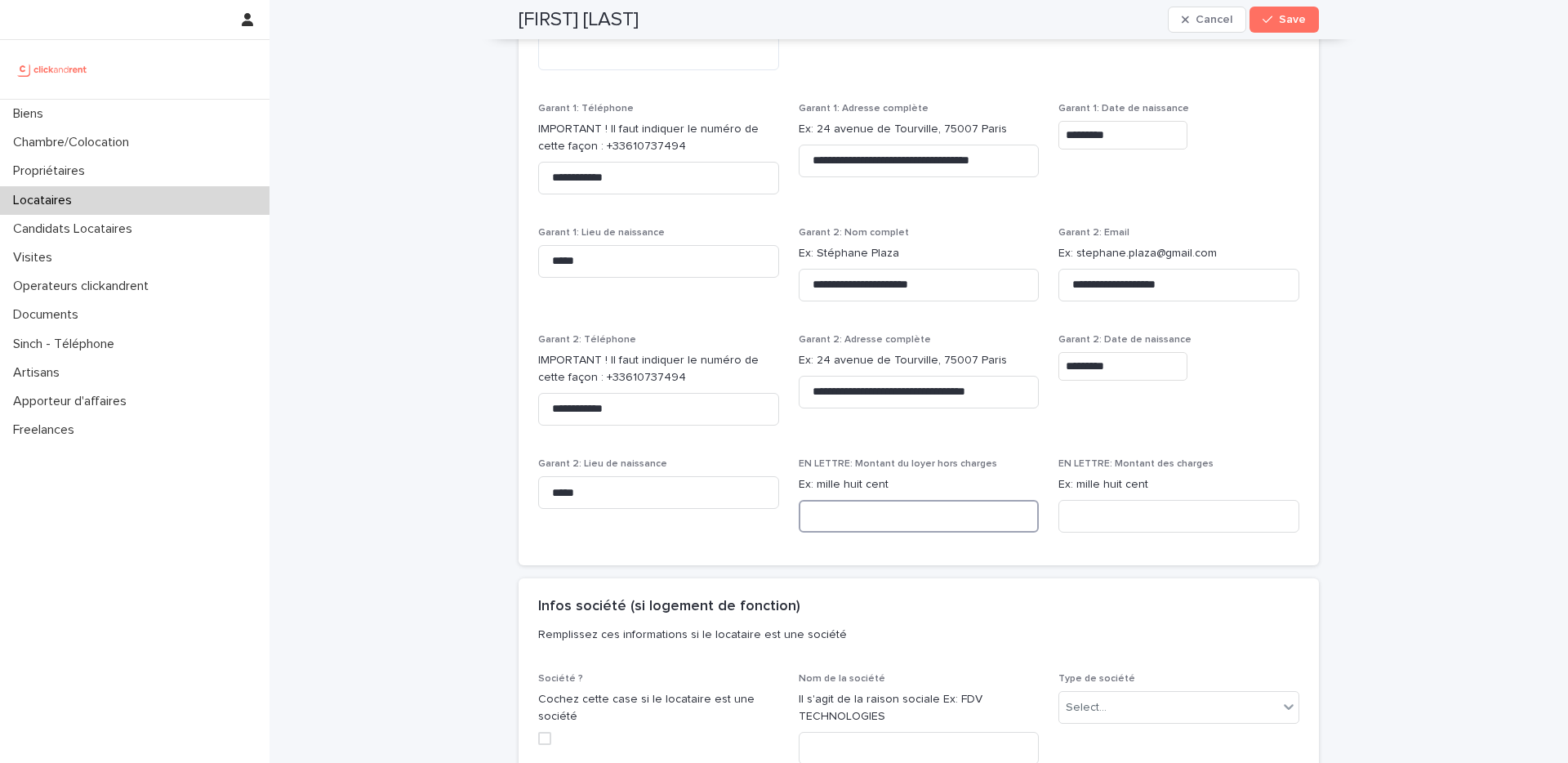 click at bounding box center [919, 516] 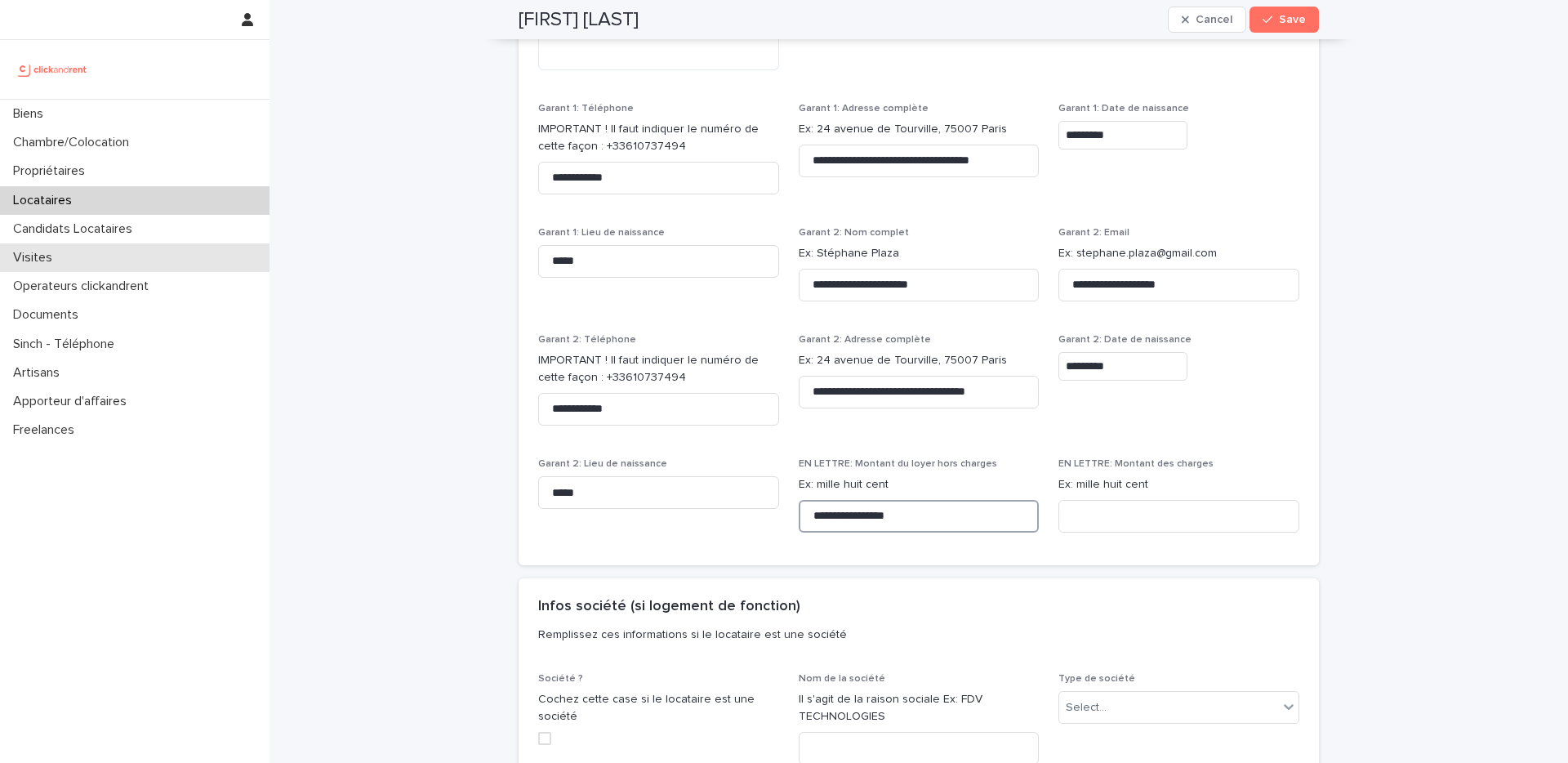 type on "**********" 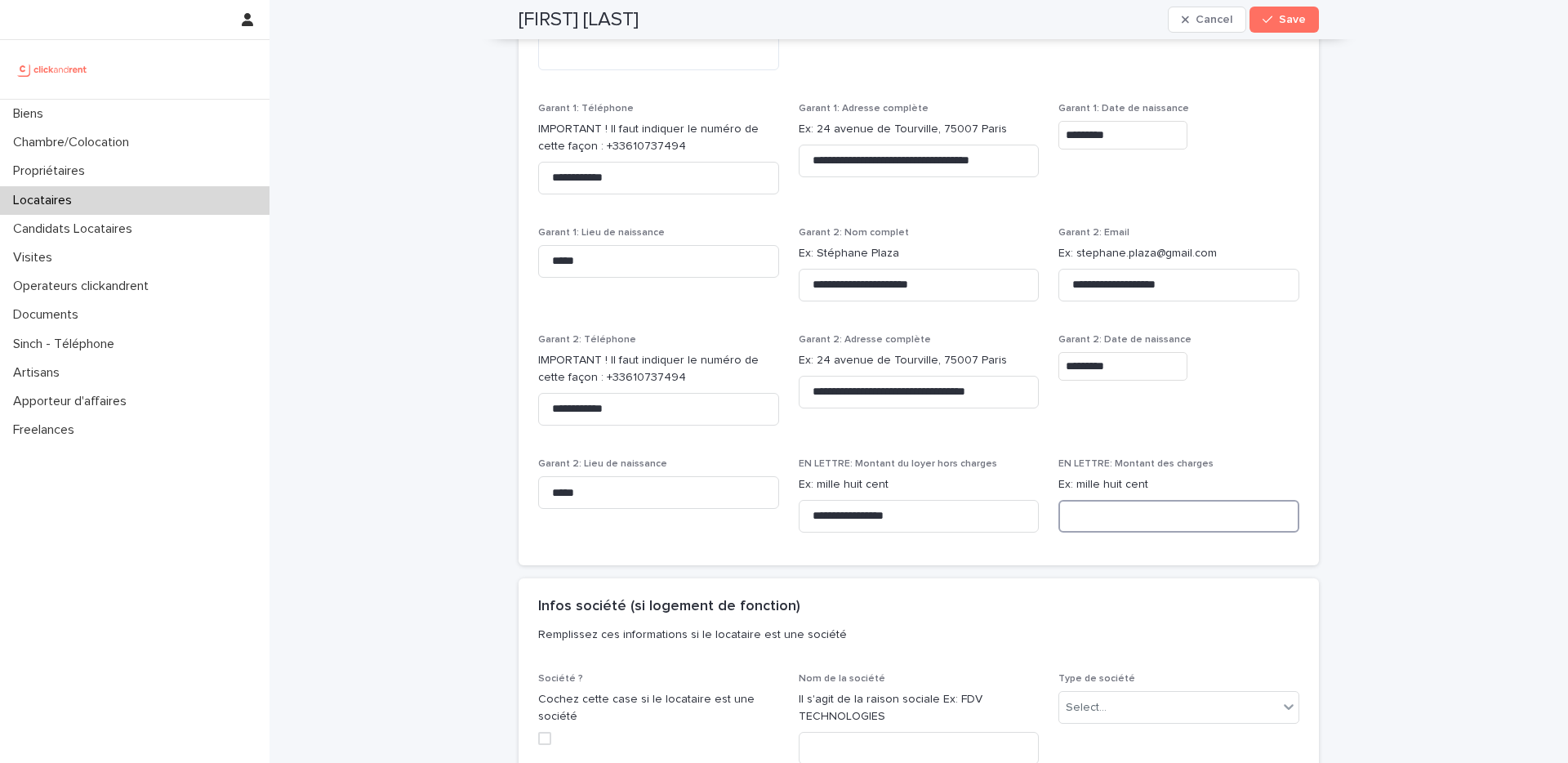 click at bounding box center (1178, 516) 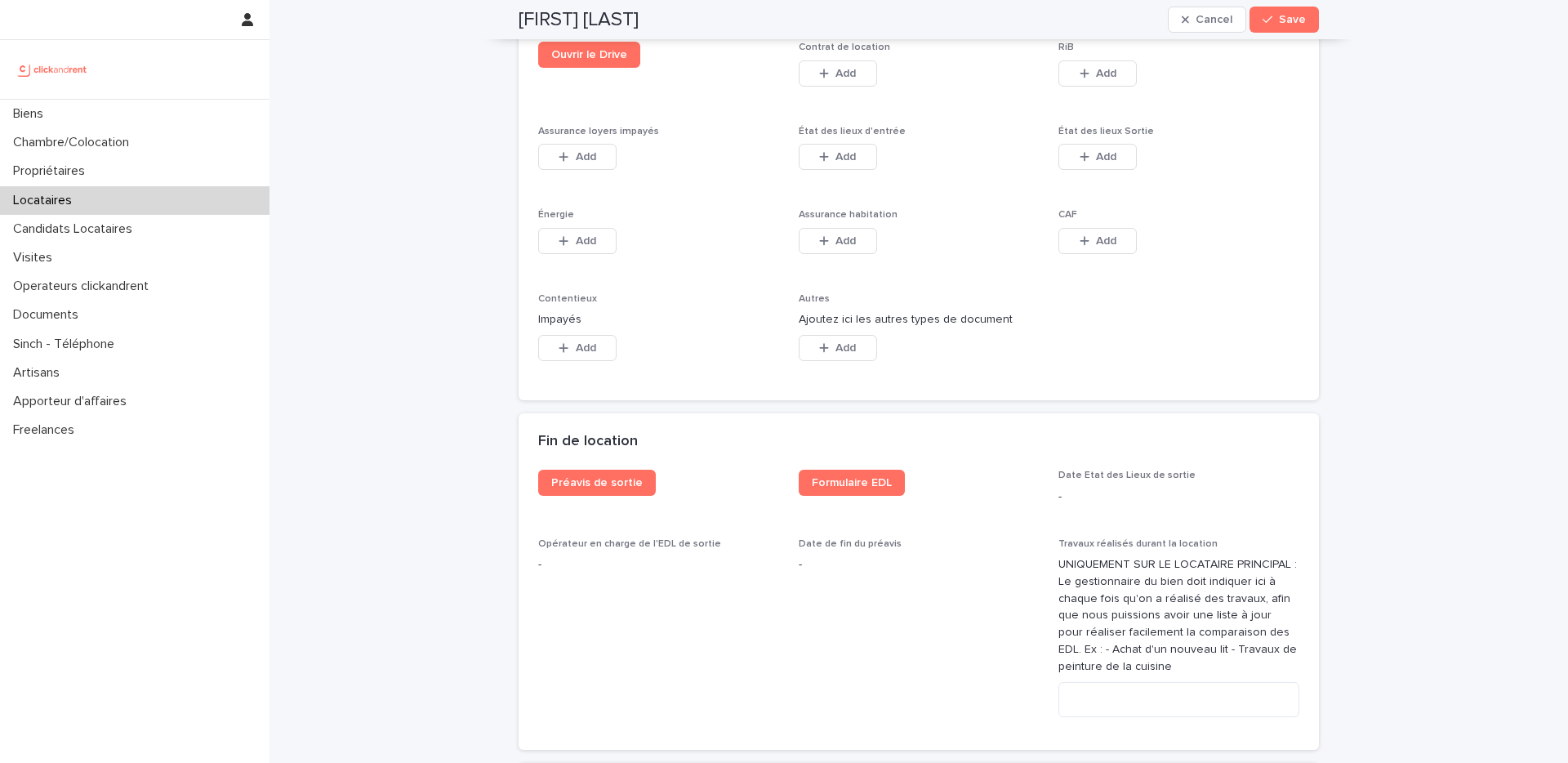 scroll, scrollTop: 2921, scrollLeft: 0, axis: vertical 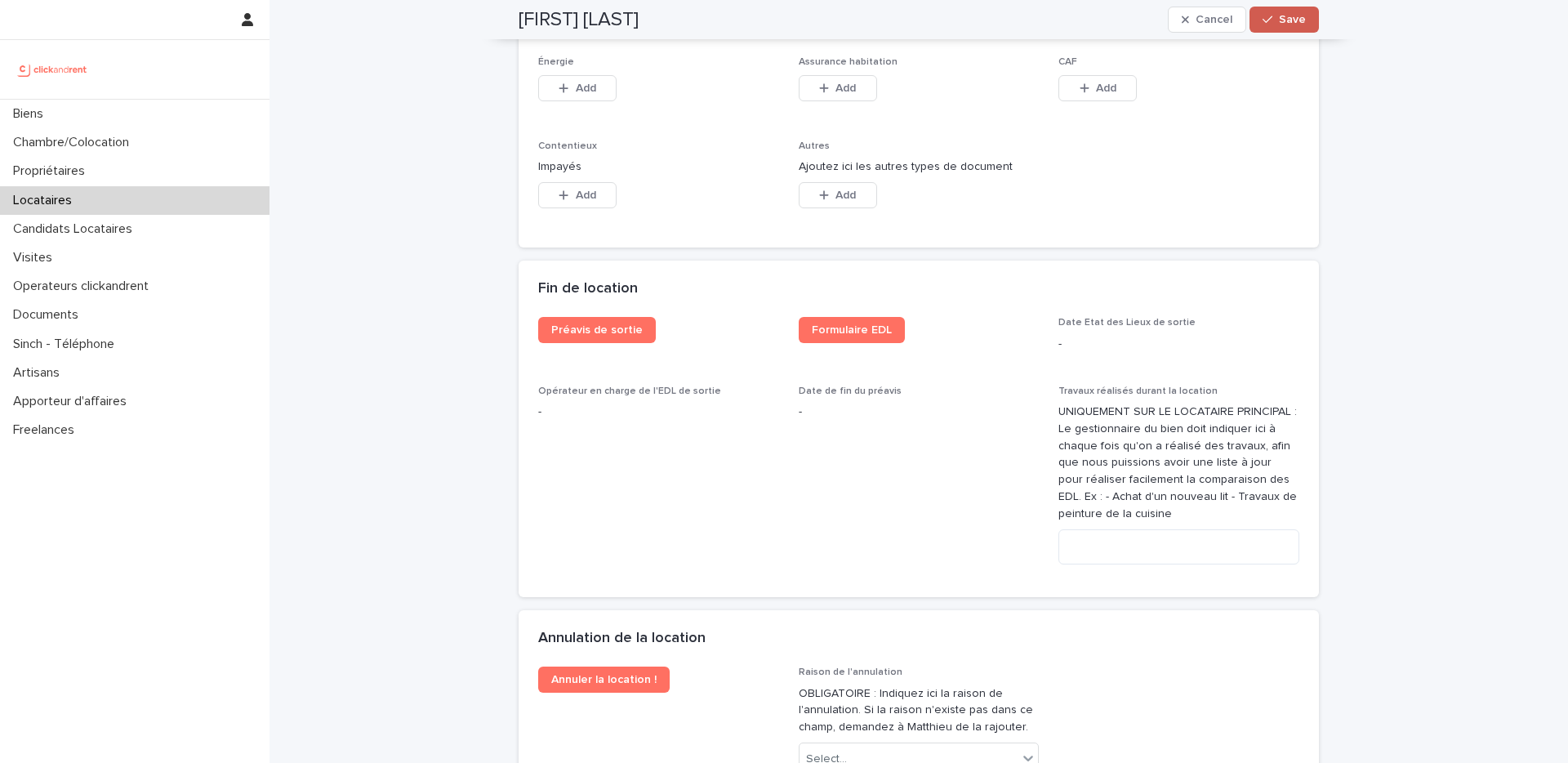 type on "**********" 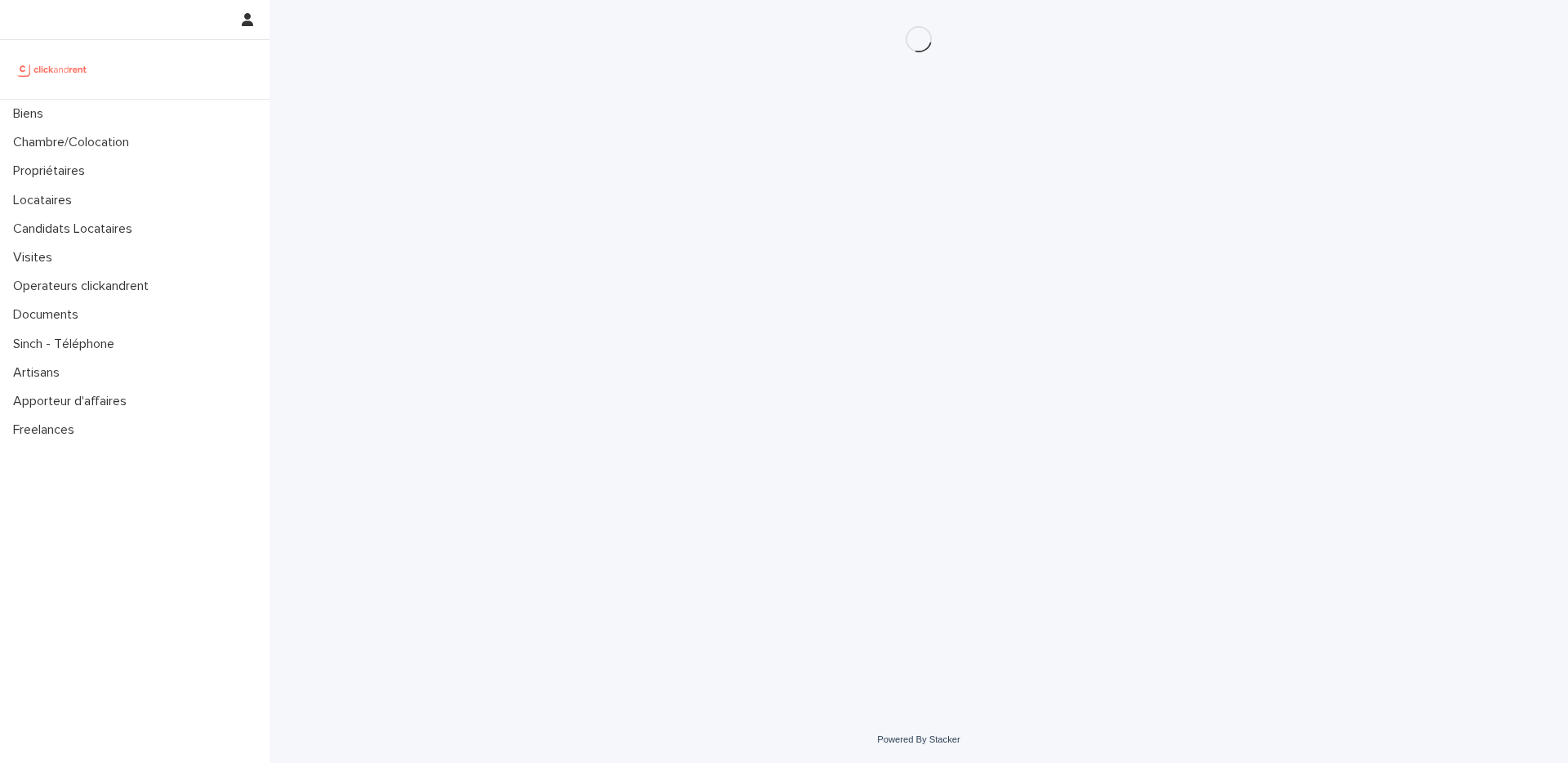 scroll, scrollTop: 0, scrollLeft: 0, axis: both 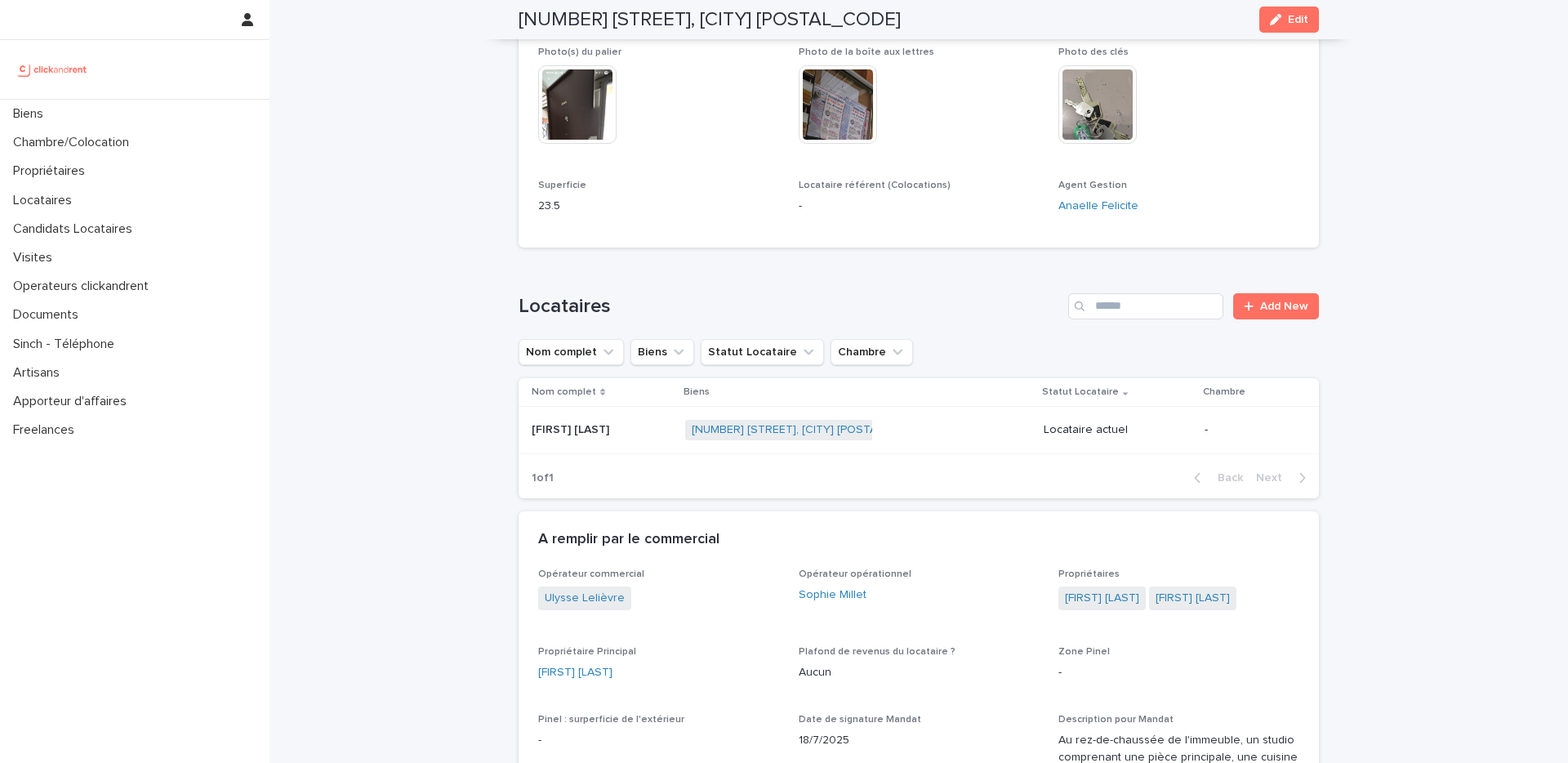 click on "Loading... Saving… Loading... Saving… Loading... Saving… Loading... Saving… Général Numéro de mandat [REF] Numéro [NUMBER] Statut Mise en Location En recherche de locataire Statut Gestion En gestion Adresse [NUMBER] [STREET] Code postal [POSTAL_CODE] Ville [CITY] Type de bien Appartement Type de location Location meublée Chambres - Informations accès Visale.
2 jeux de clés envoyées à l'agence (n° de suivi [TRACKING_NUMBER]).
Code immeuble : [CODE].
Informations du photographe : Entrer dans l'immeuble et tout de suite porte à droite Détail des clés - Photo(s) du palier This file cannot be opened Download File Photo de la boîte aux lettres This file cannot be opened Download File Photo des clés This file cannot be opened Download File Superficie 23.5 Locataire référent (Colocations) -" at bounding box center (919, 3128) 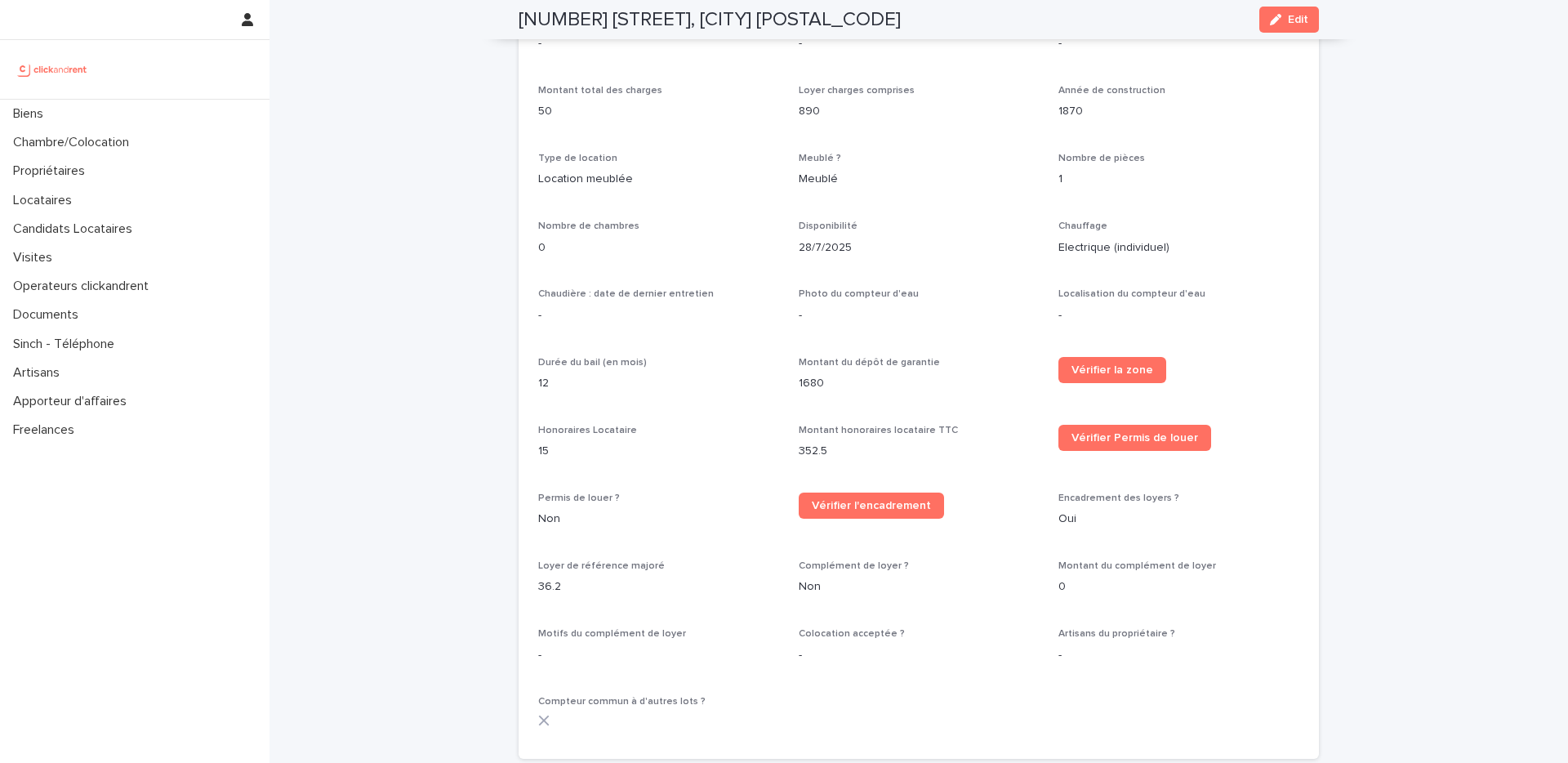 scroll, scrollTop: 1564, scrollLeft: 0, axis: vertical 